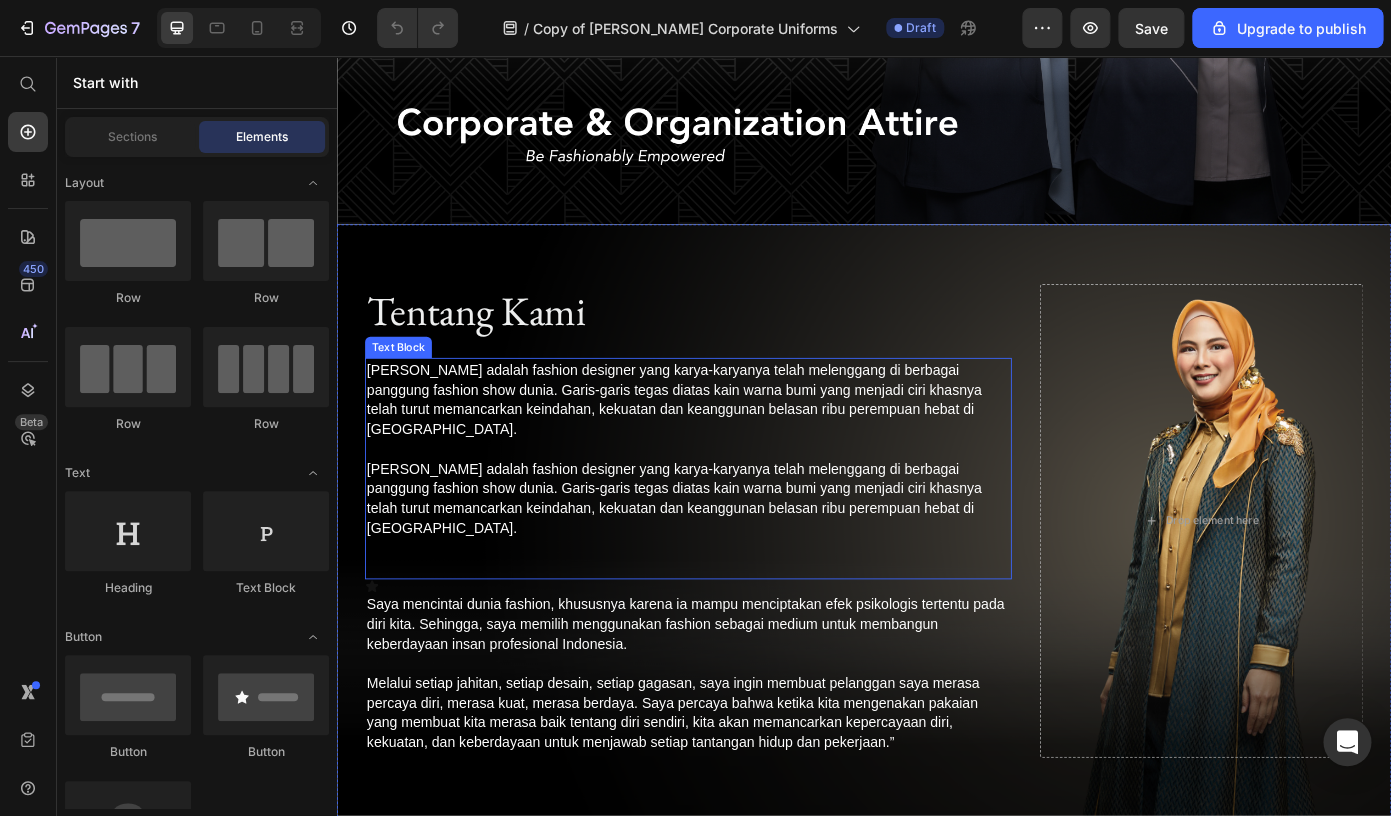 scroll, scrollTop: 528, scrollLeft: 0, axis: vertical 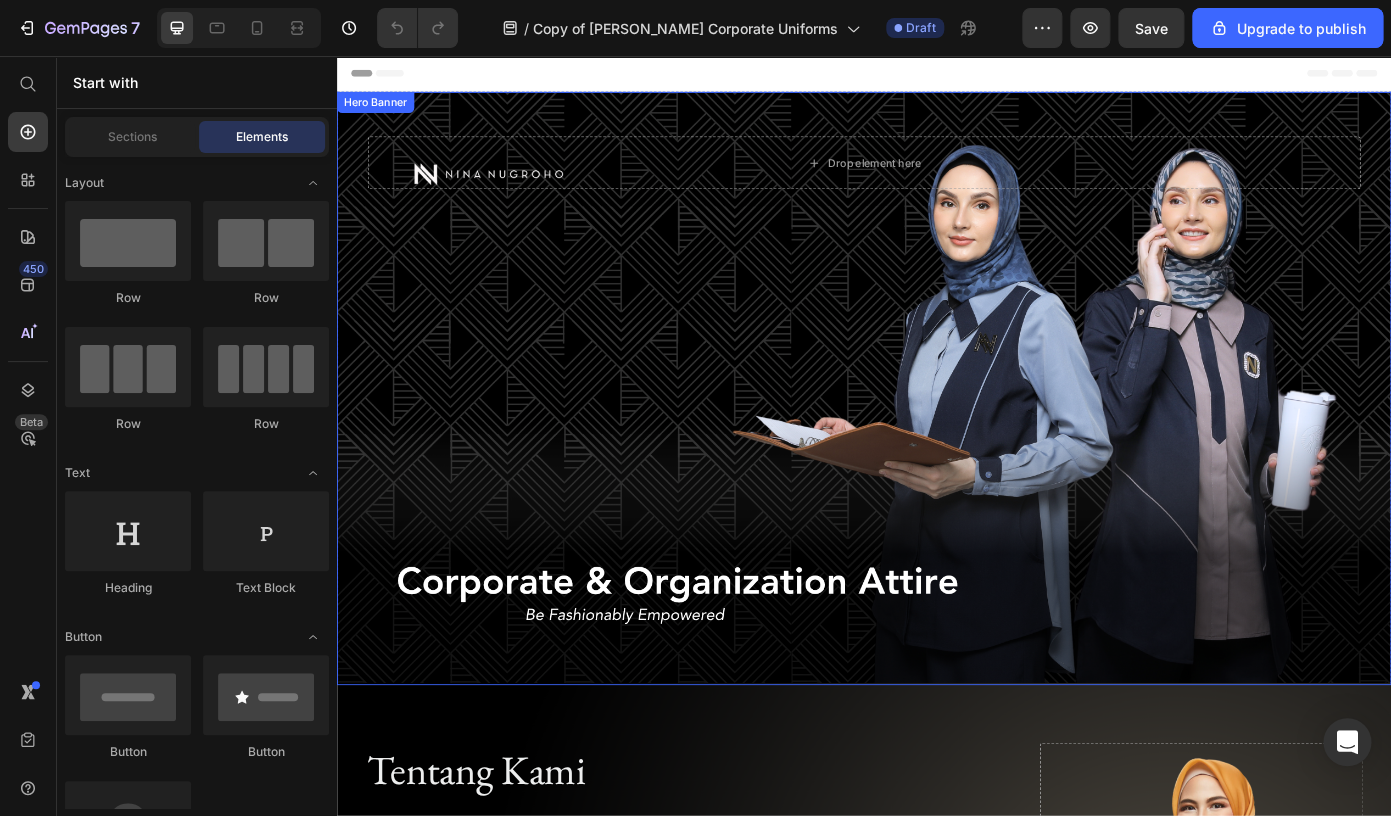click at bounding box center (937, 434) 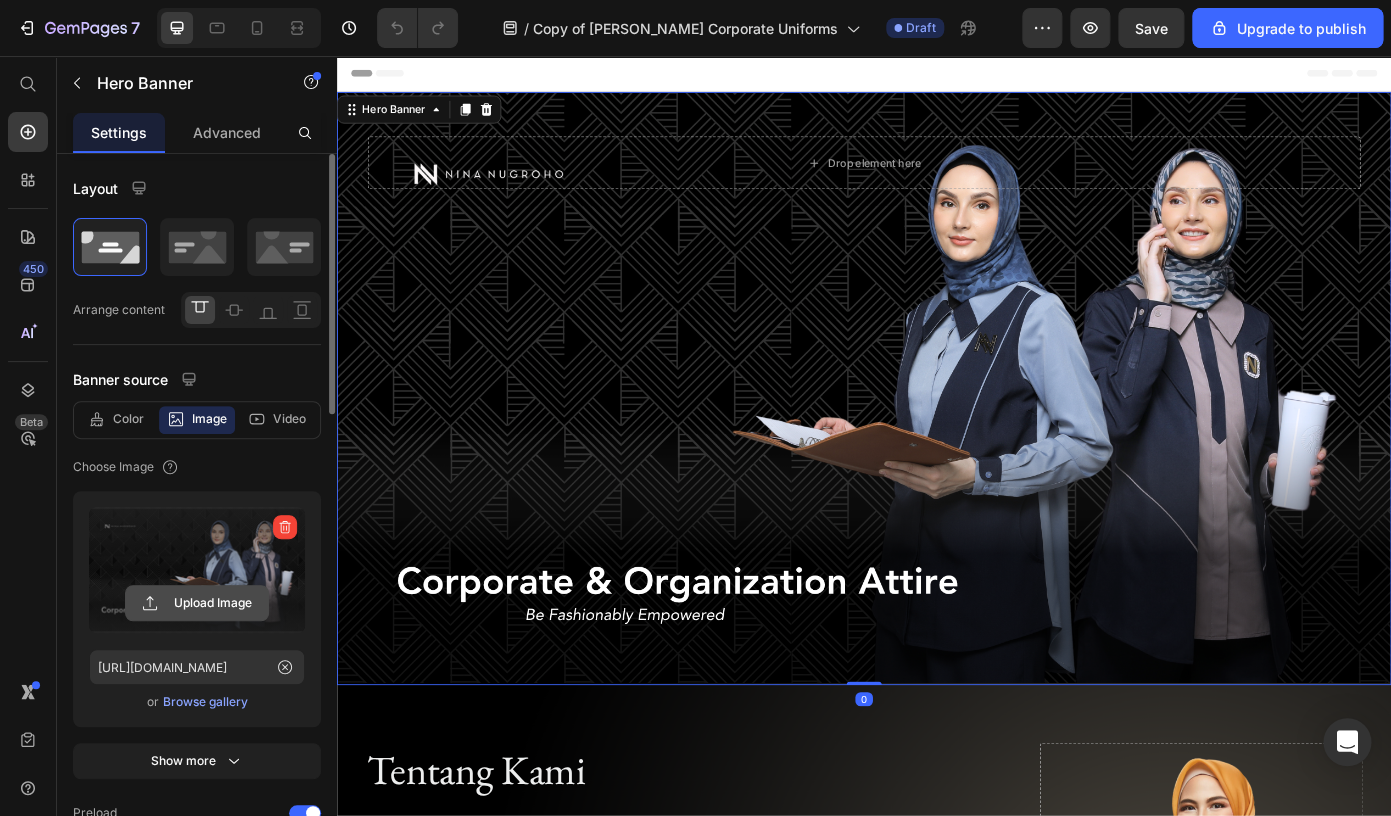 click 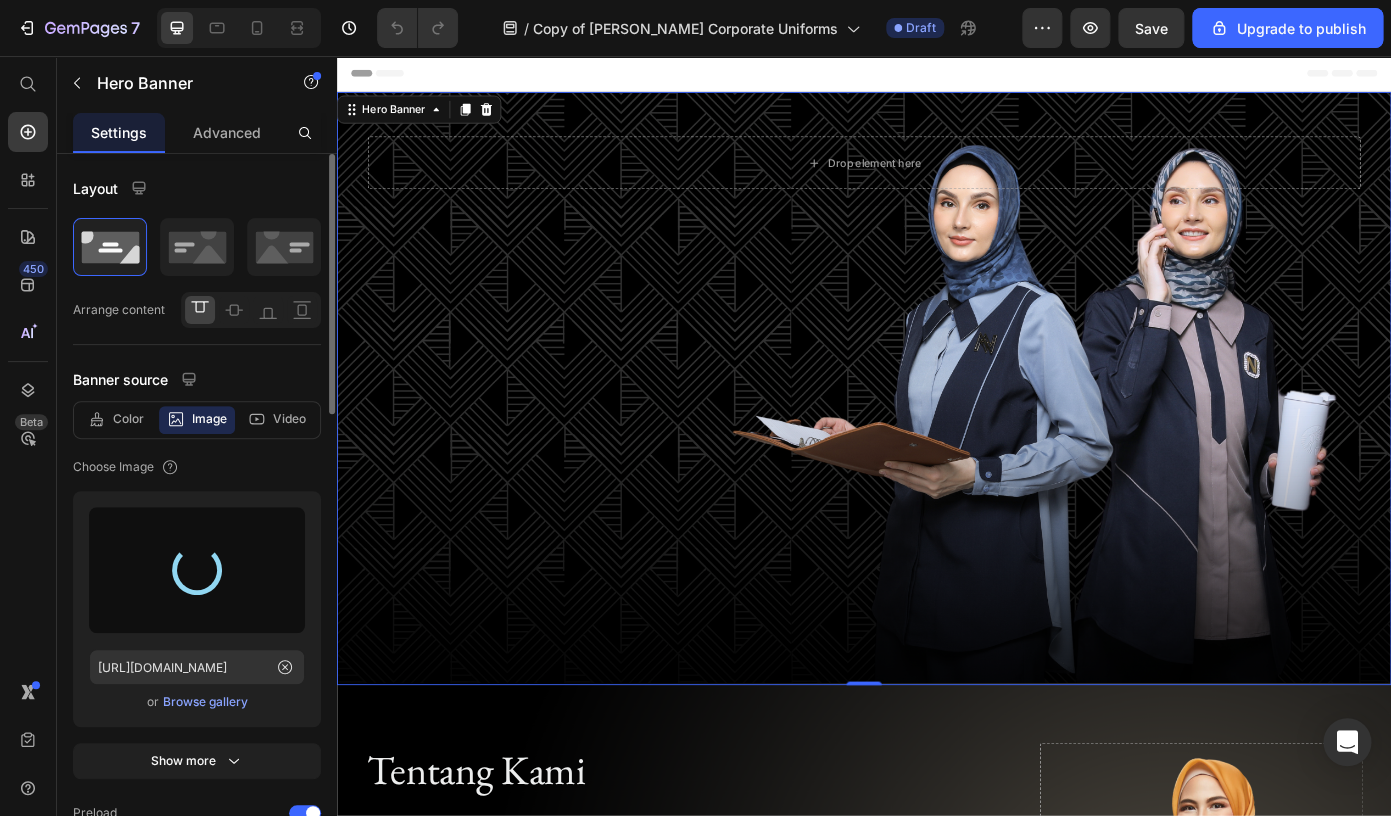 type on "[URL][DOMAIN_NAME]" 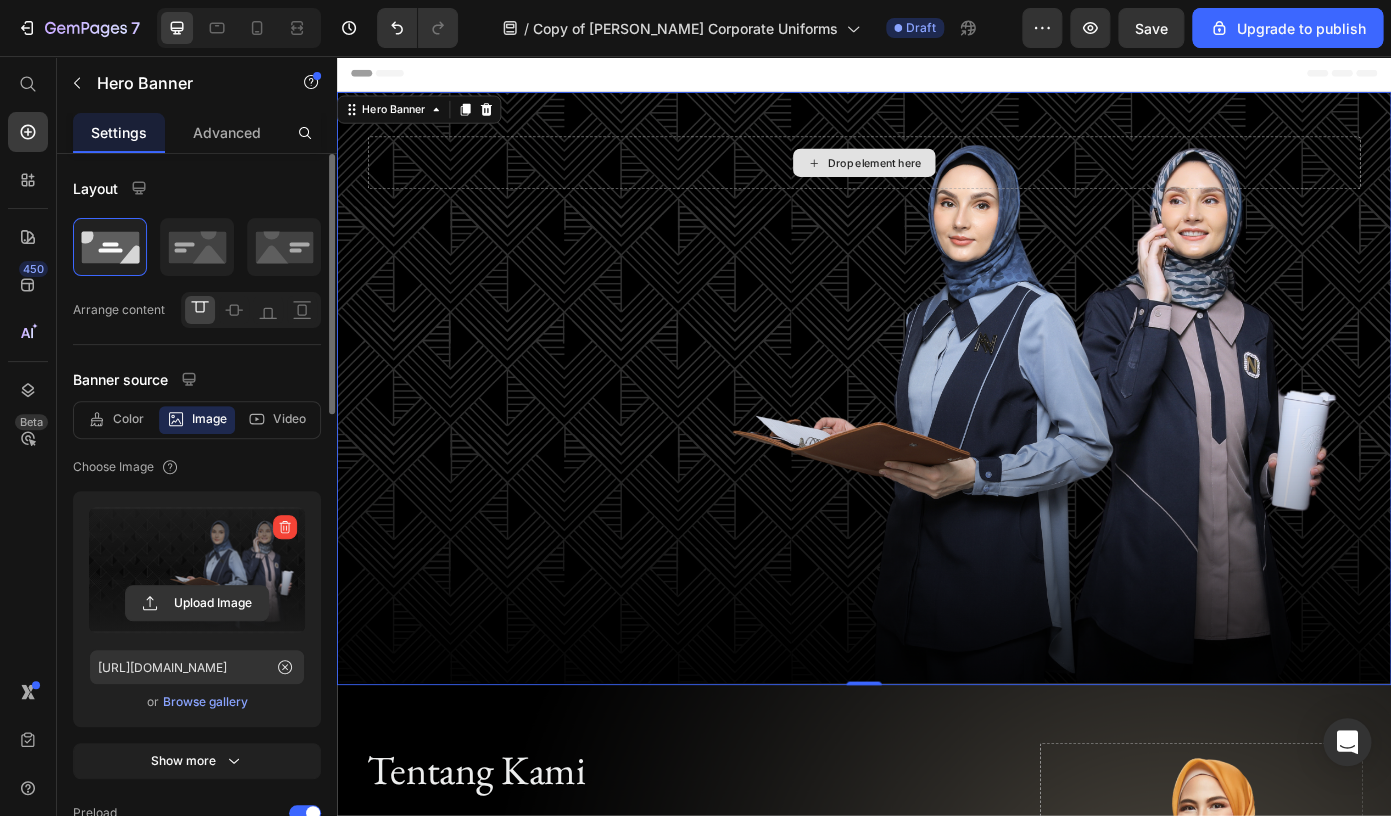 click on "Drop element here" at bounding box center [937, 178] 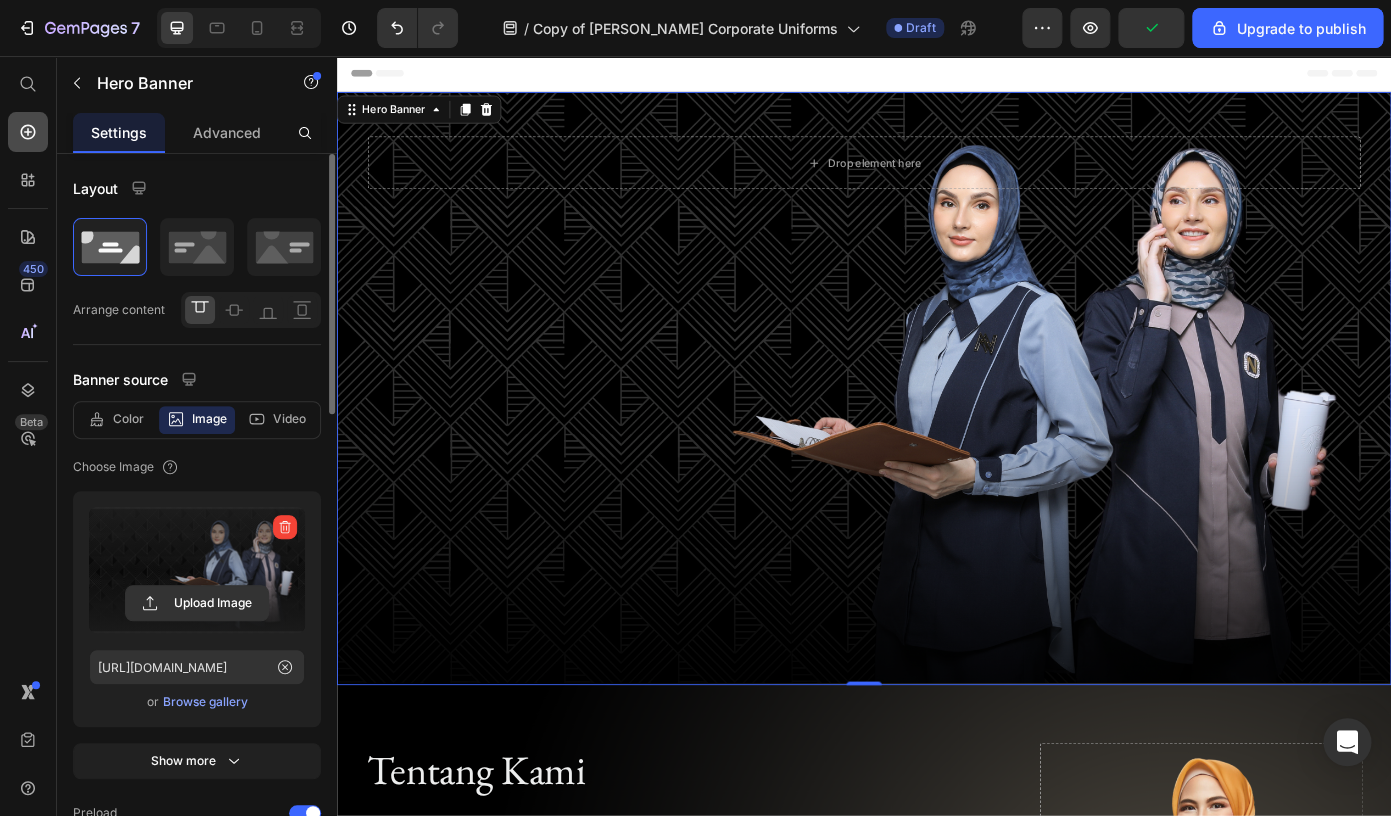 click 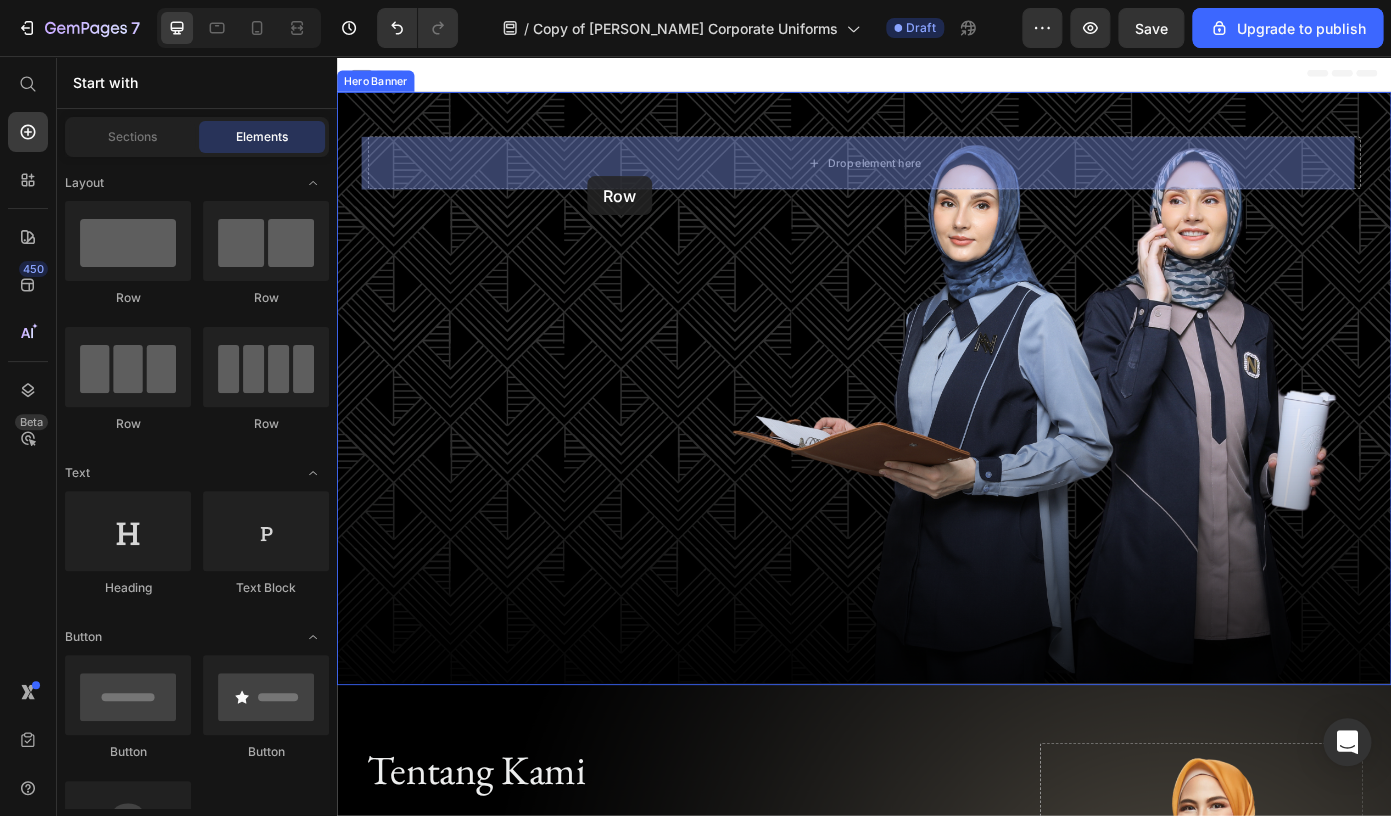 drag, startPoint x: 599, startPoint y: 322, endPoint x: 587, endPoint y: 176, distance: 146.49232 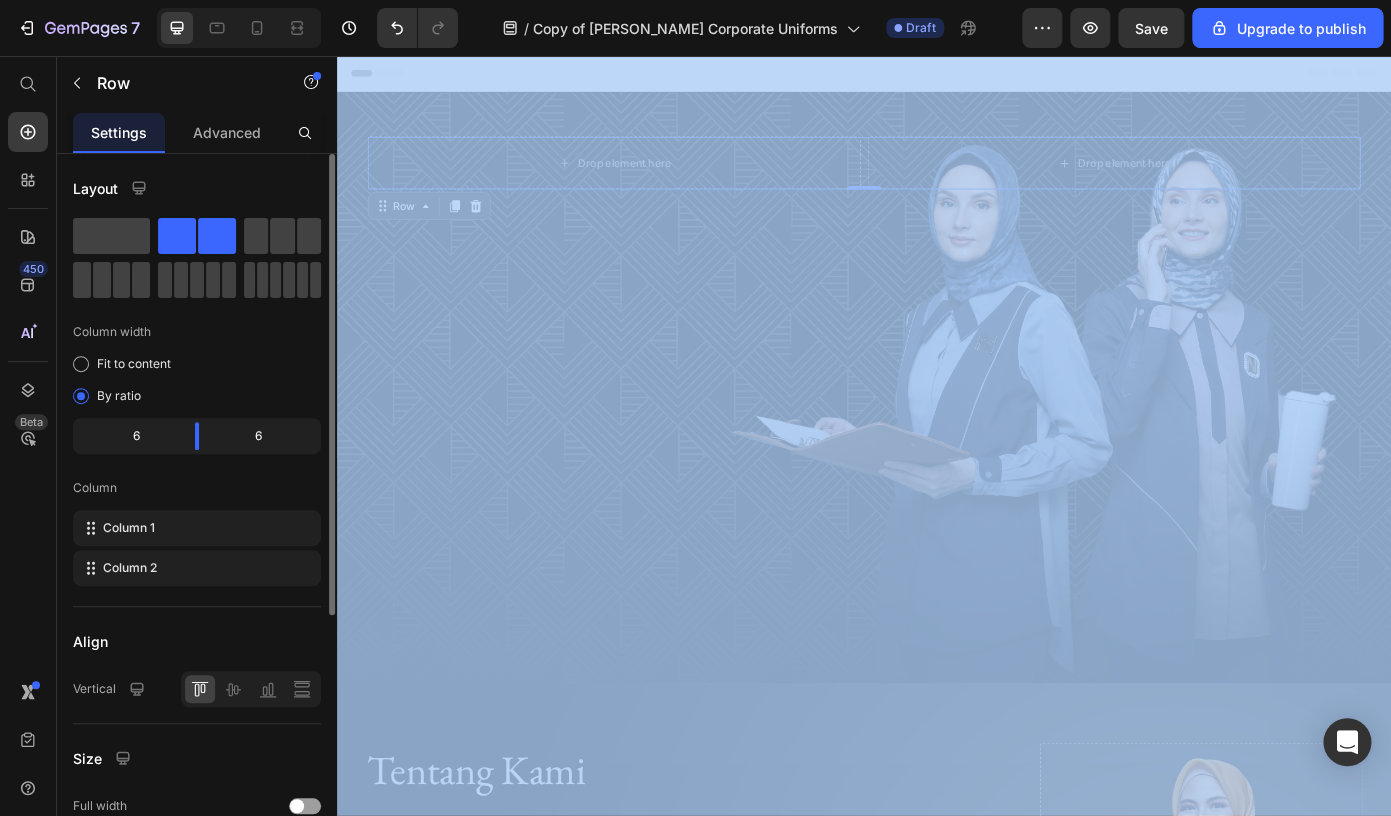 drag, startPoint x: 125, startPoint y: 234, endPoint x: 527, endPoint y: 344, distance: 416.7781 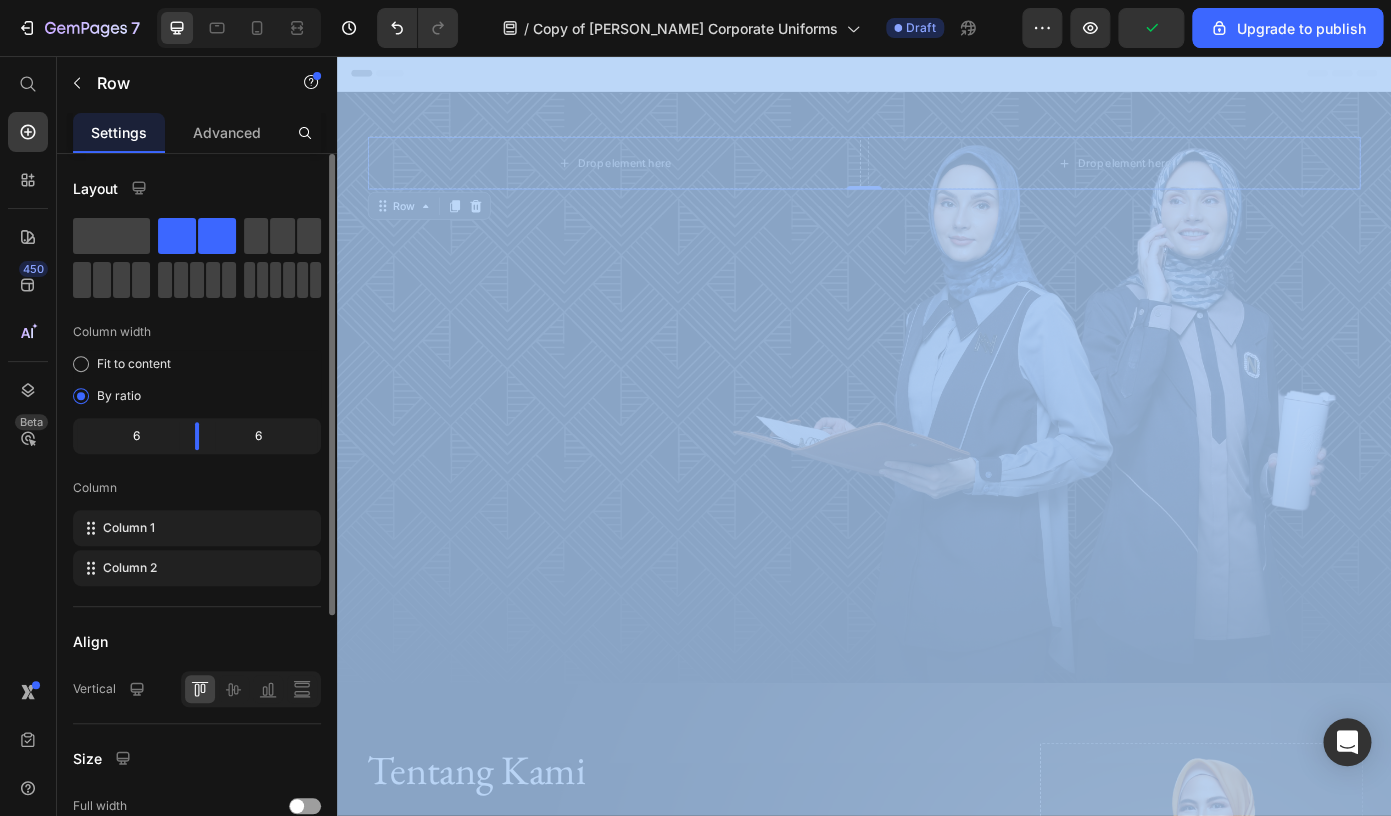 drag, startPoint x: 98, startPoint y: 235, endPoint x: 492, endPoint y: 262, distance: 394.92404 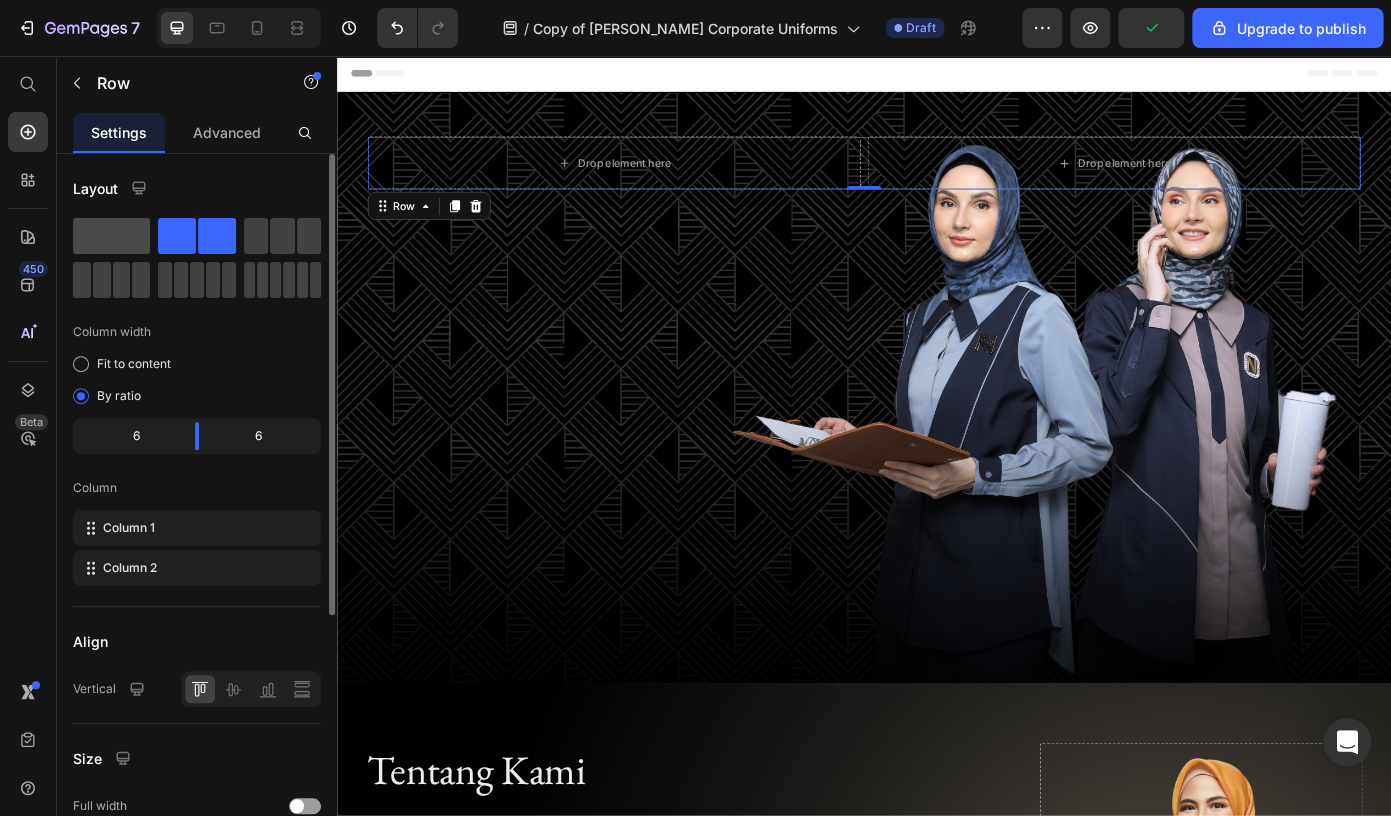click 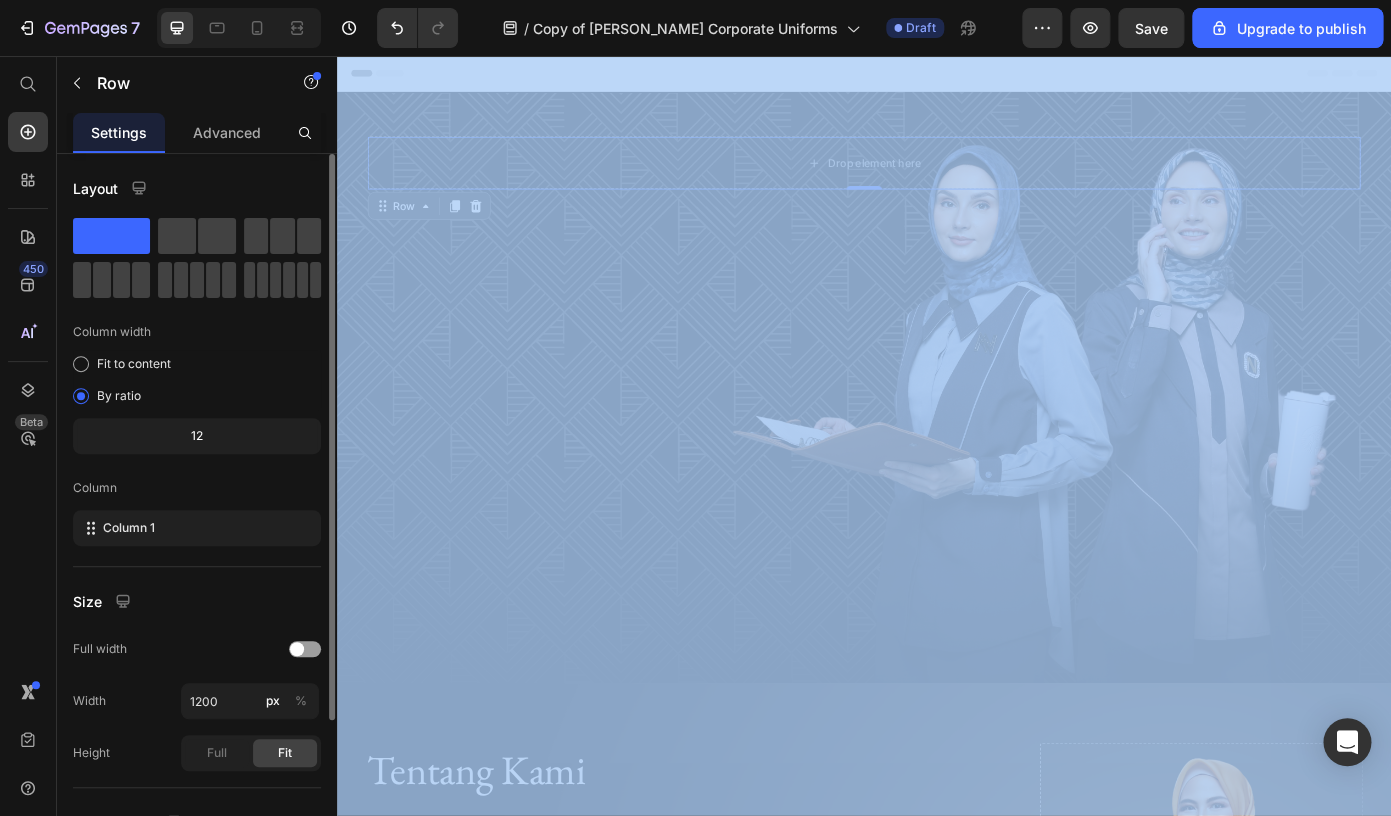 drag, startPoint x: 108, startPoint y: 235, endPoint x: 131, endPoint y: 229, distance: 23.769728 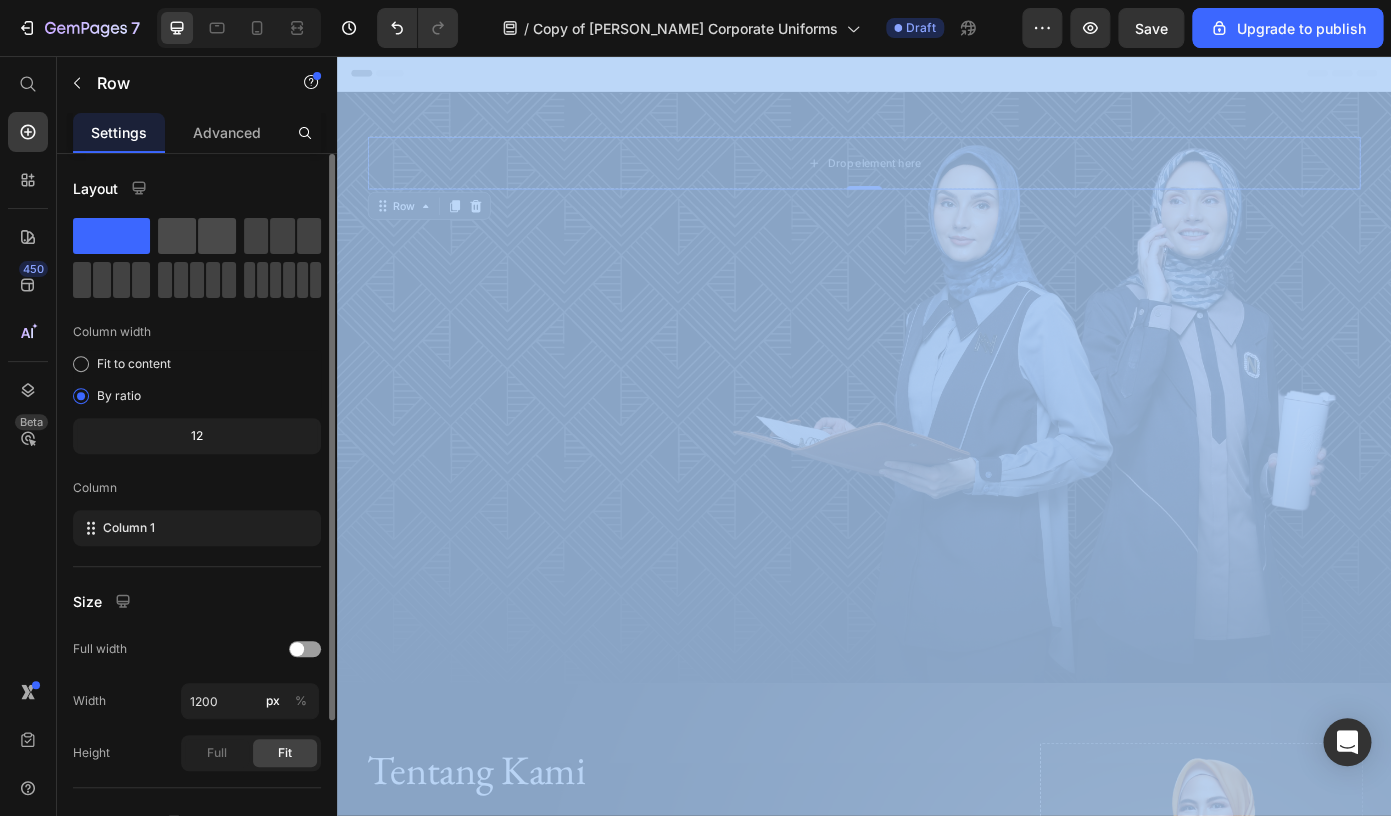 click 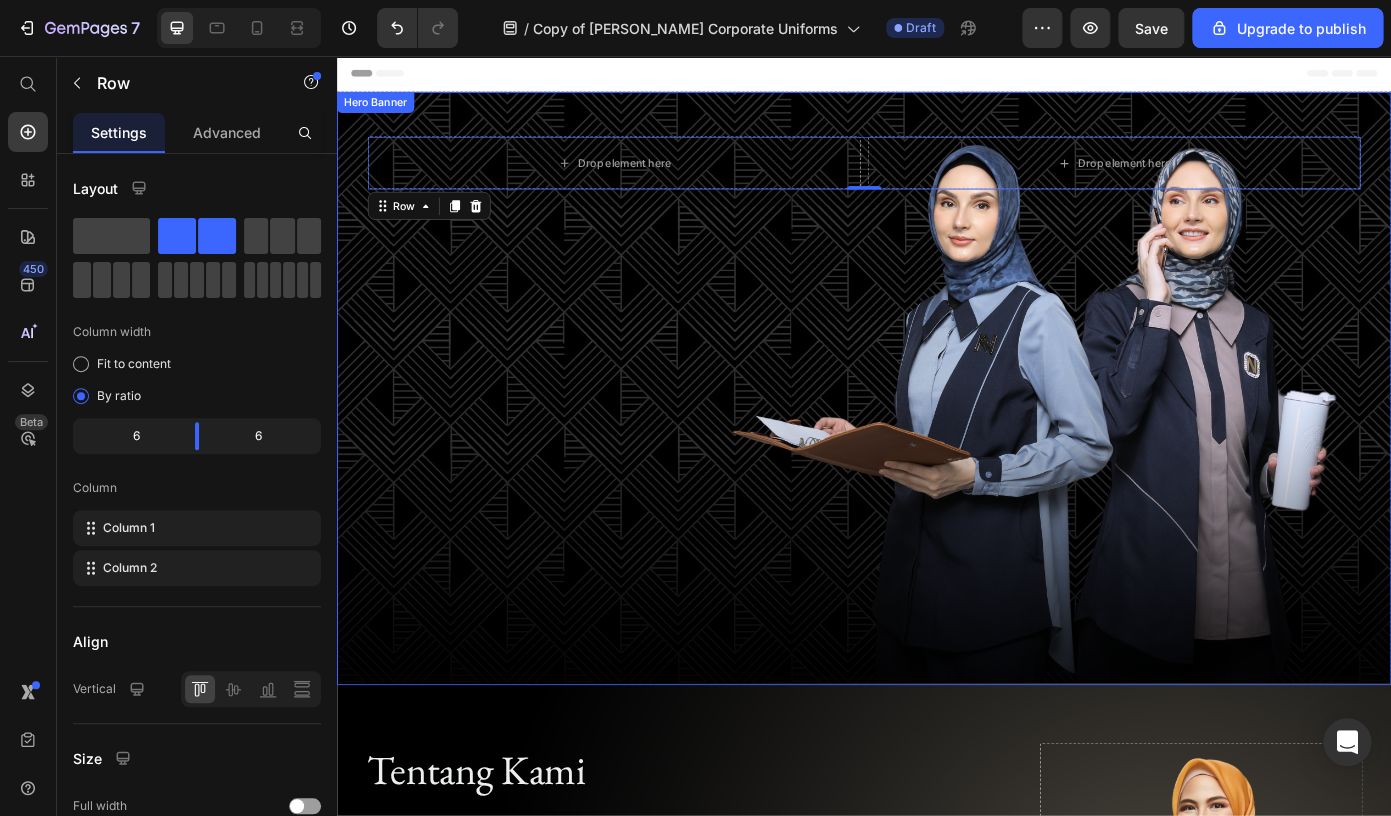 click at bounding box center [937, 434] 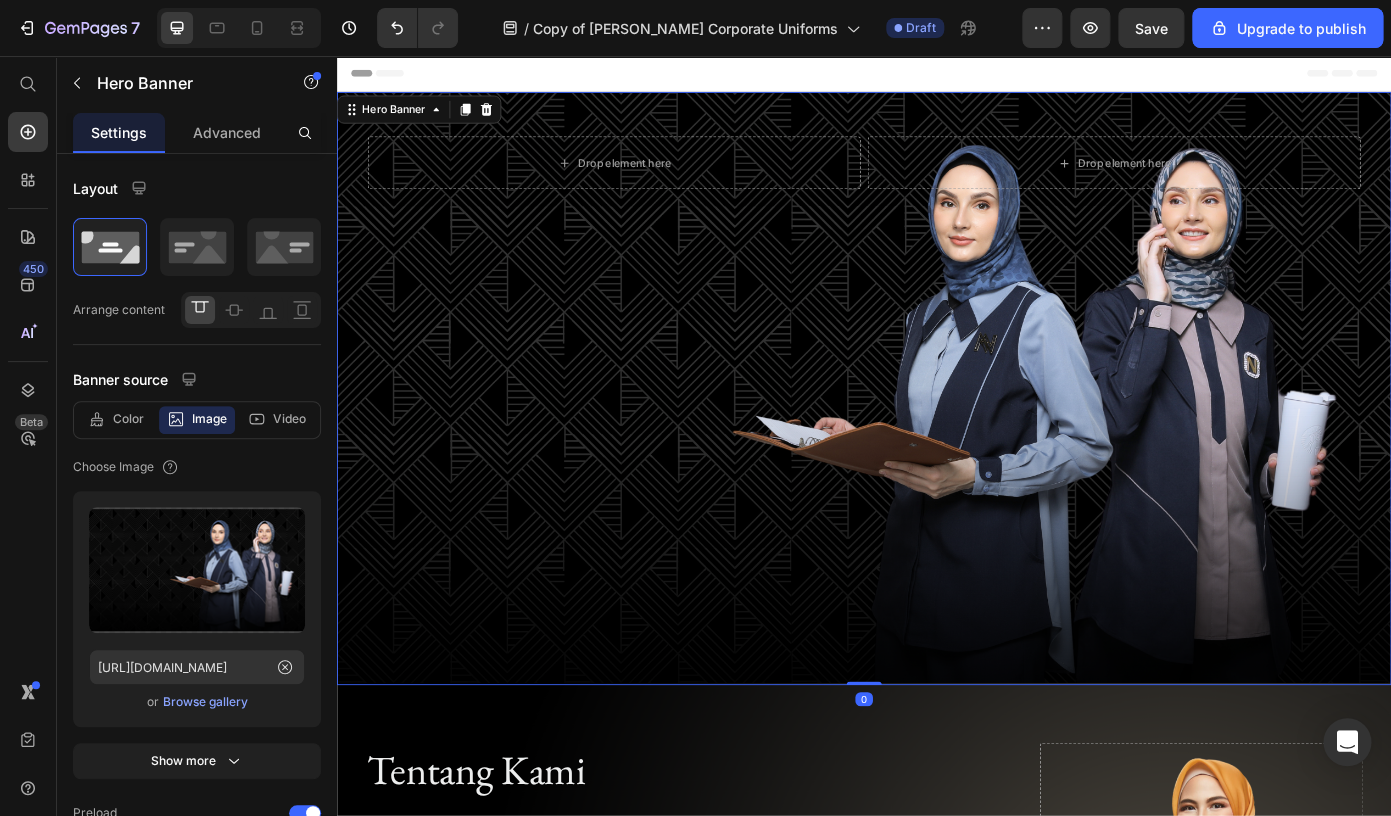 click at bounding box center [937, 434] 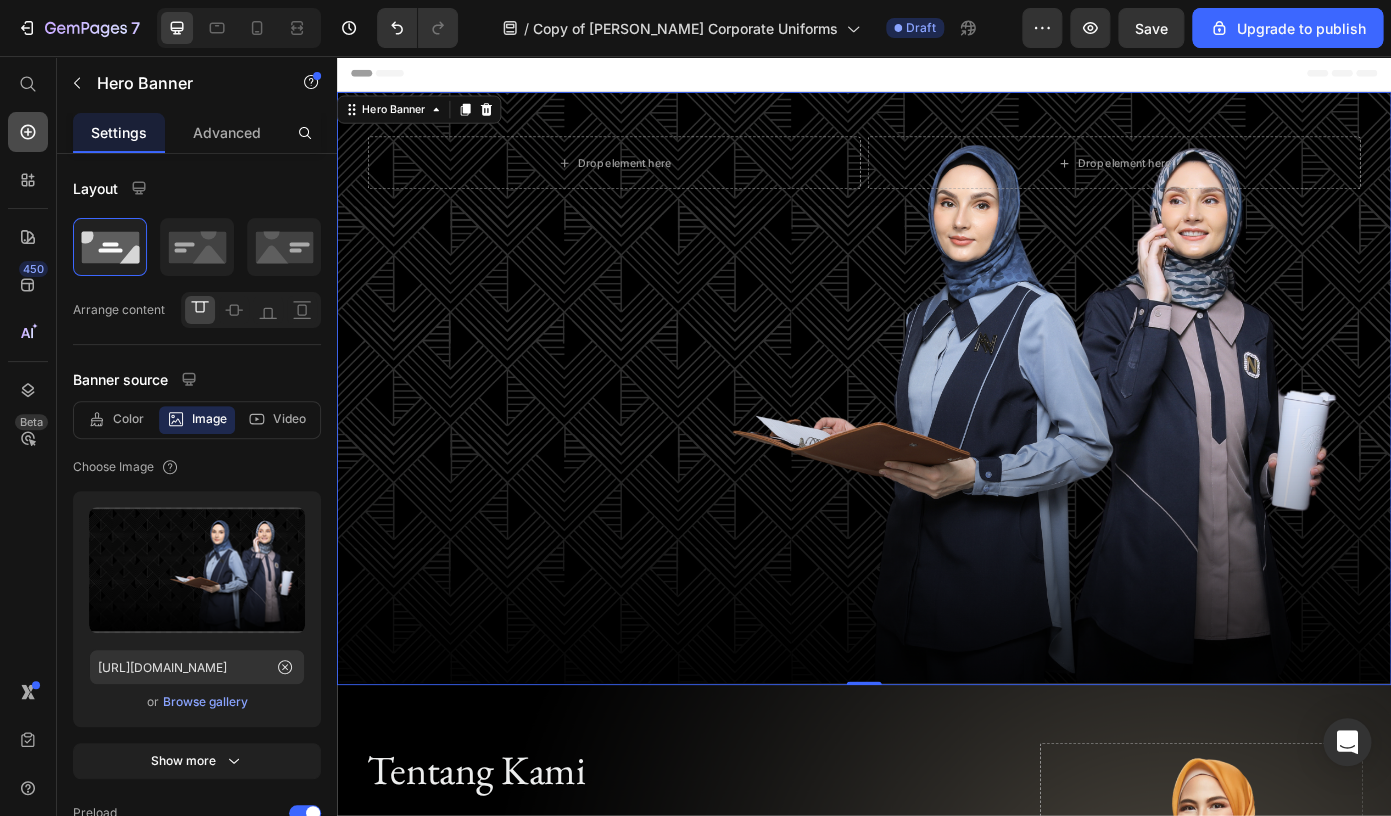 click 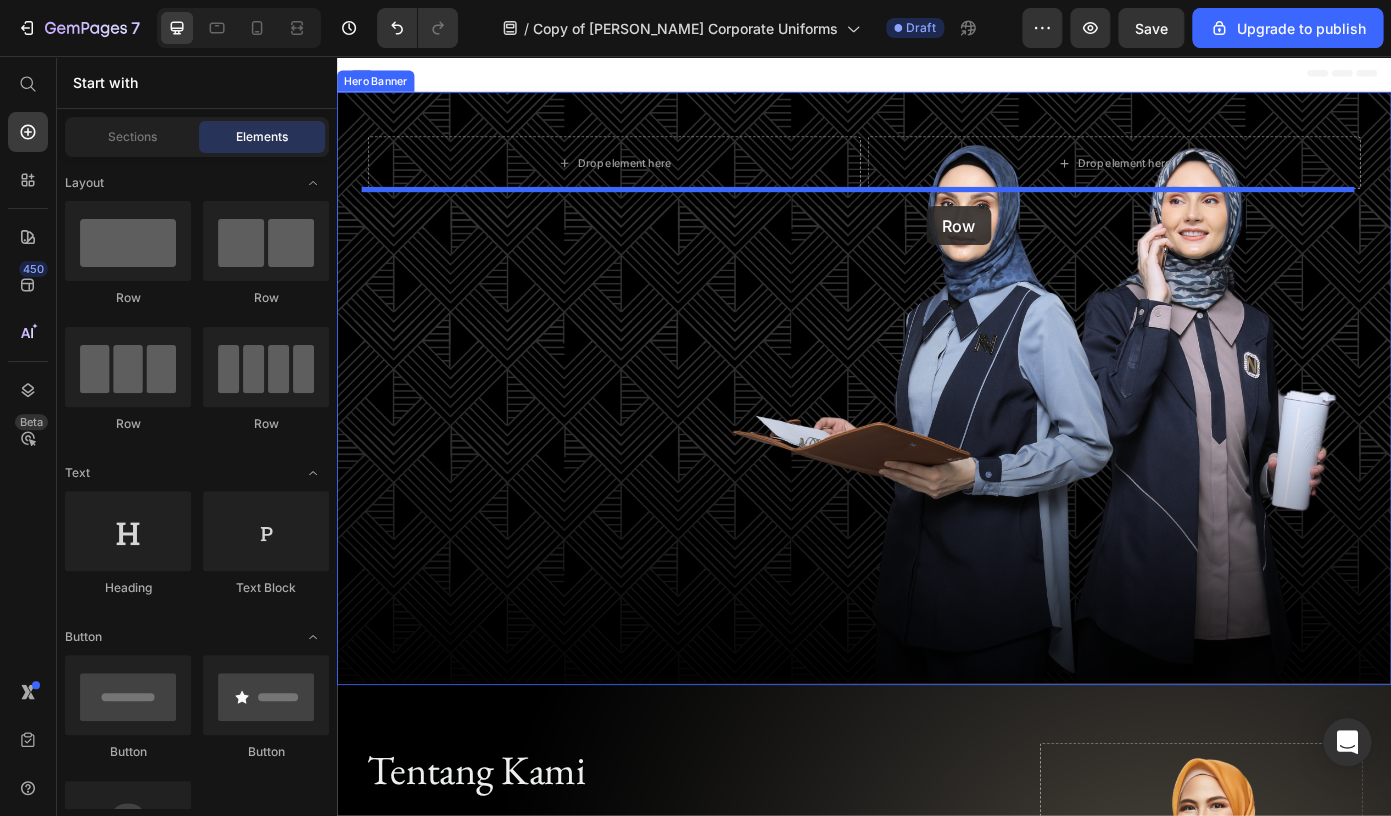 drag, startPoint x: 458, startPoint y: 299, endPoint x: 926, endPoint y: 206, distance: 477.1509 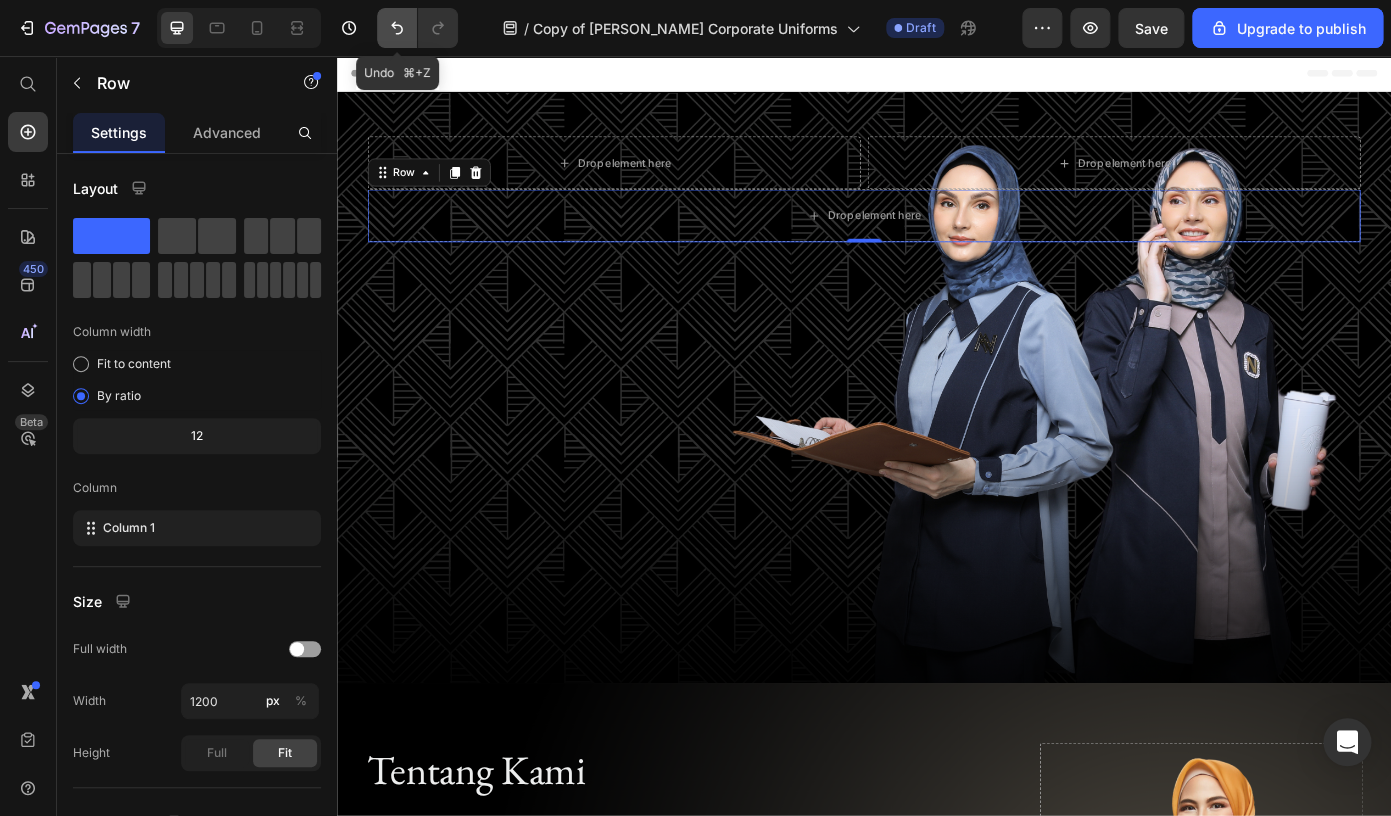 click 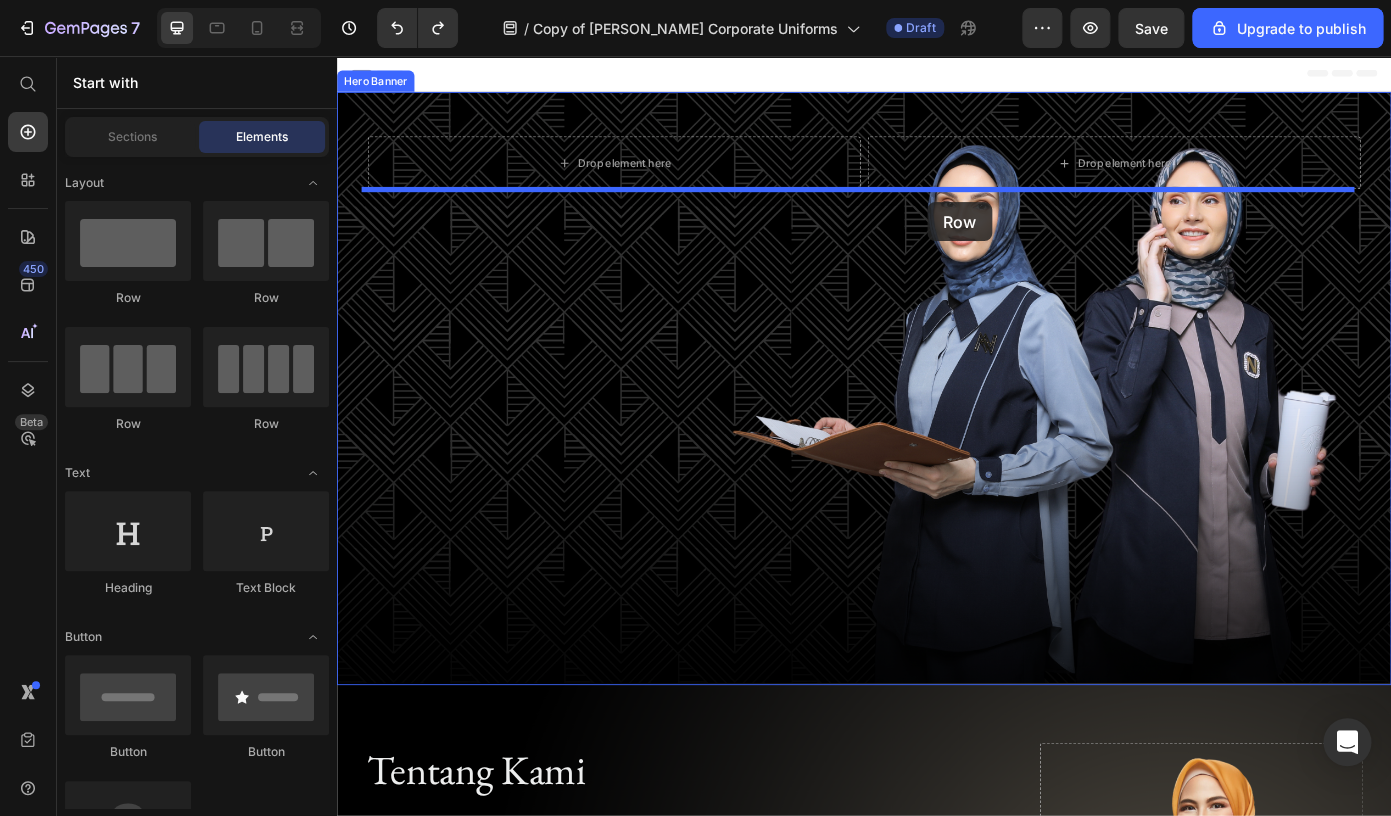 drag, startPoint x: 441, startPoint y: 285, endPoint x: 927, endPoint y: 202, distance: 493.0365 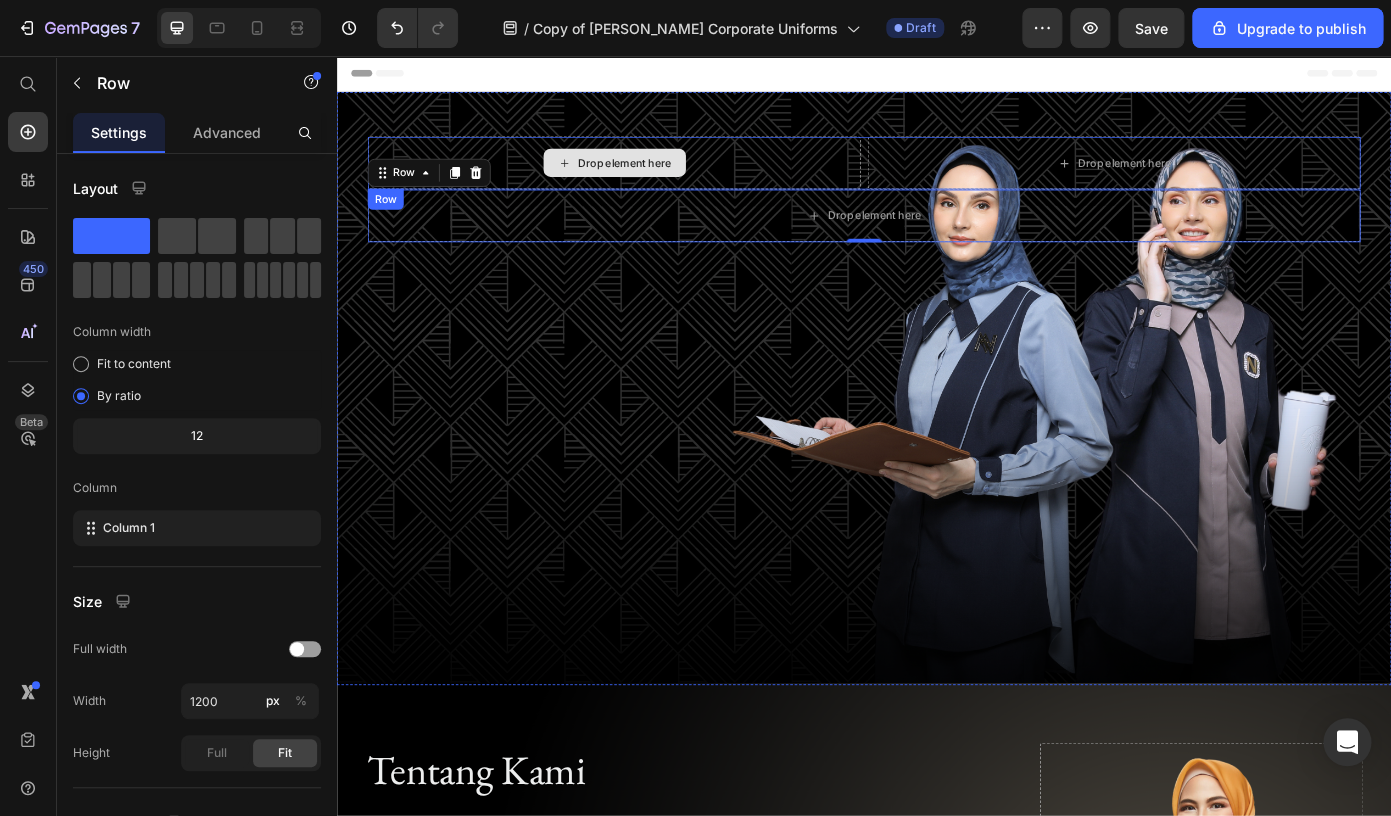 click on "Drop element here" at bounding box center (652, 178) 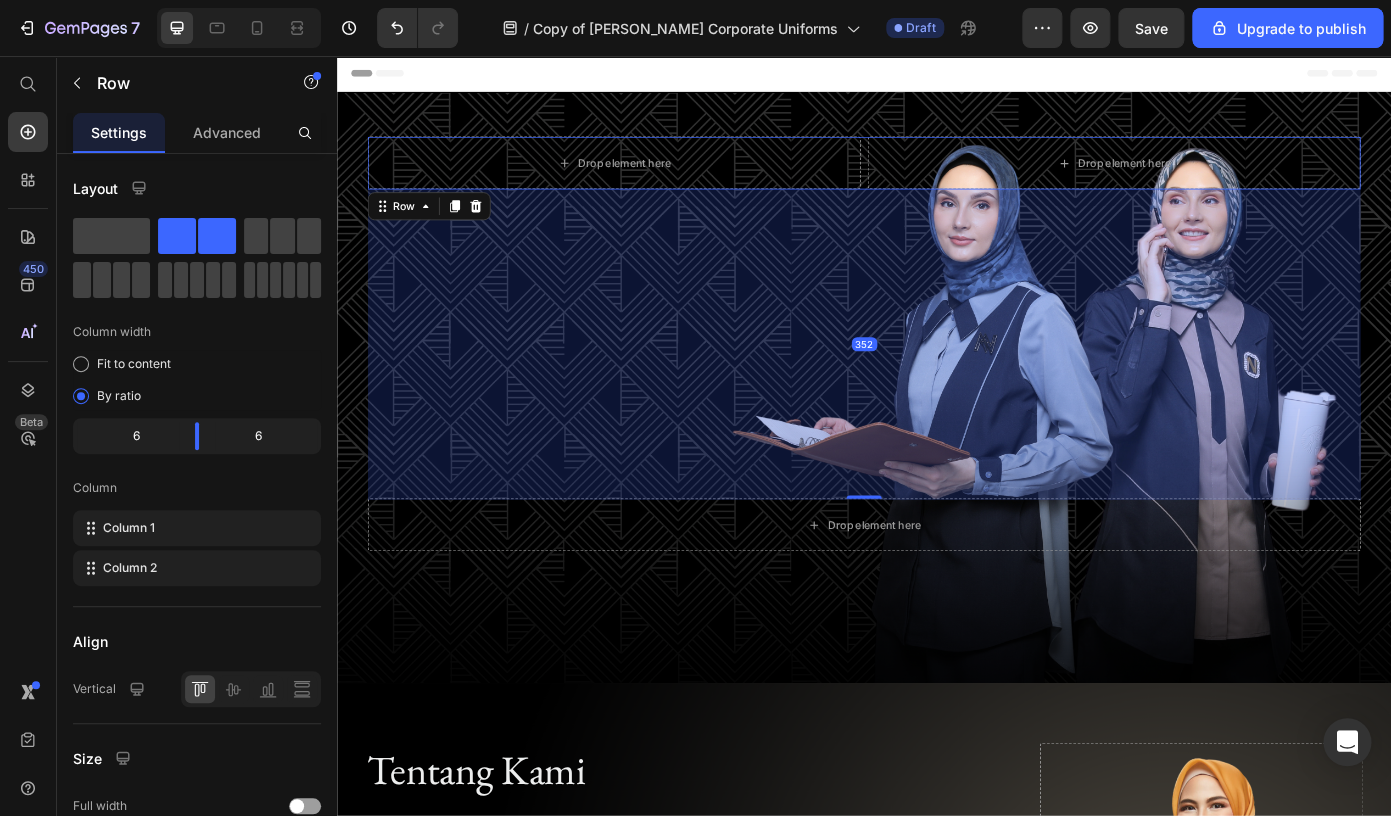 drag, startPoint x: 938, startPoint y: 205, endPoint x: 858, endPoint y: 557, distance: 360.97644 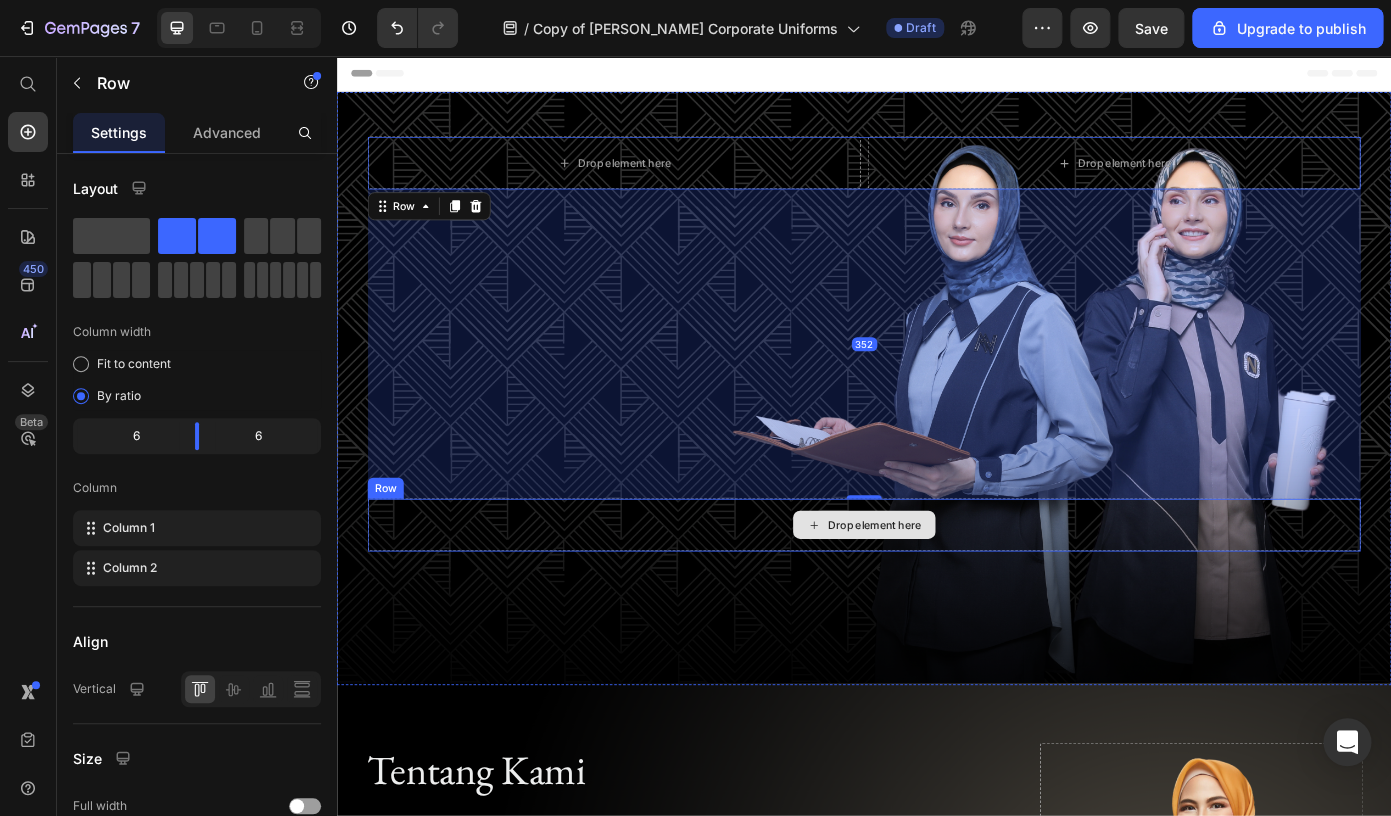 click on "Drop element here" at bounding box center [937, 590] 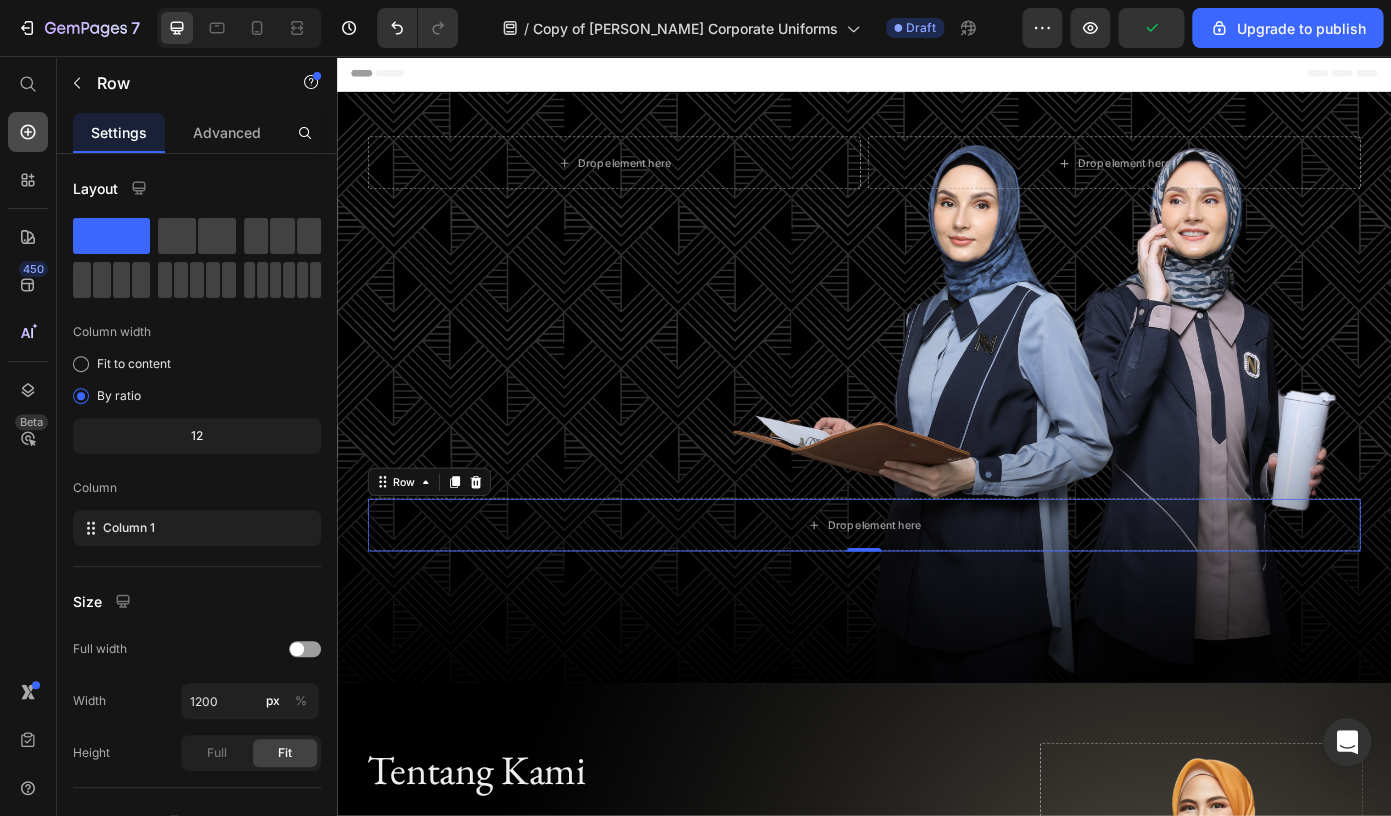 click 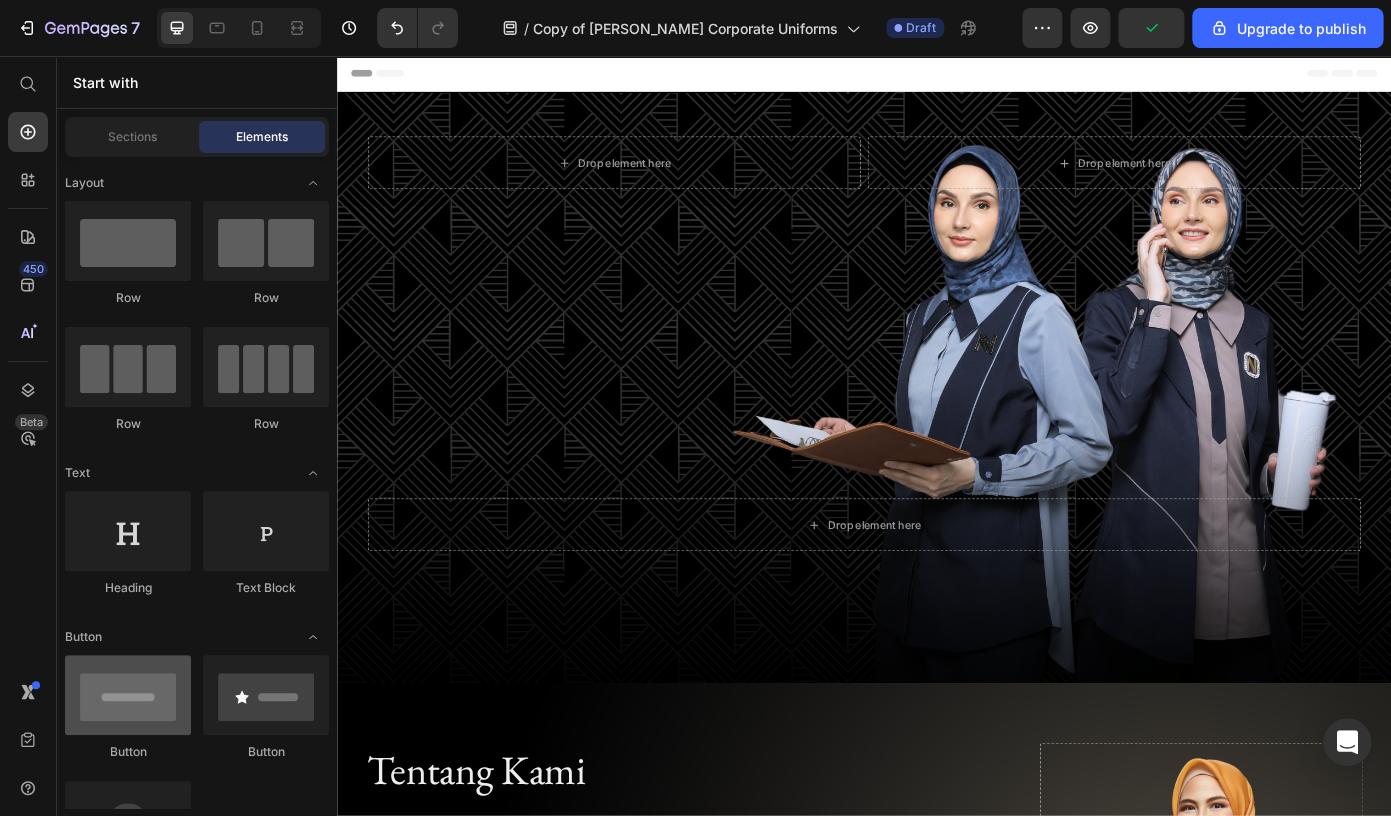 scroll, scrollTop: 176, scrollLeft: 0, axis: vertical 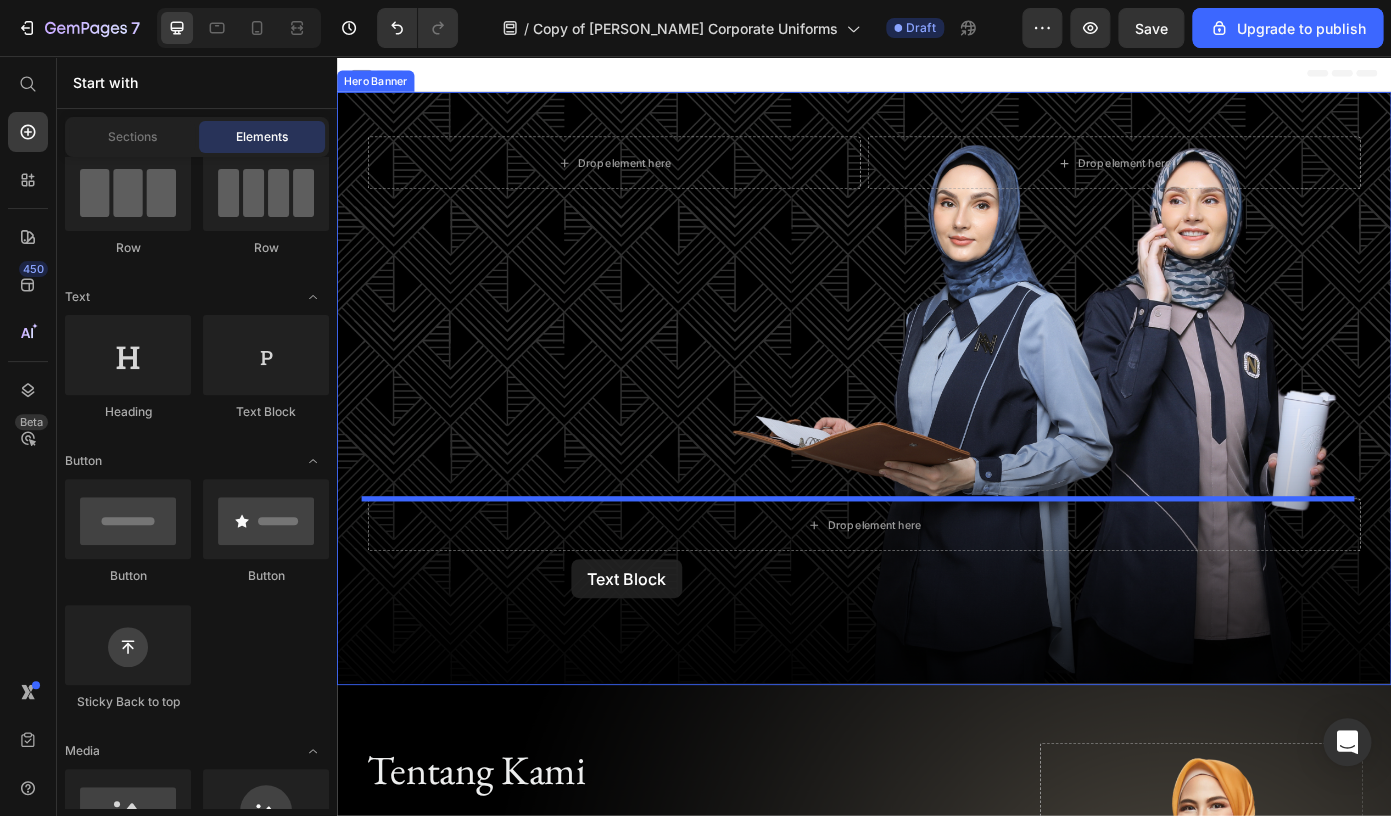 drag, startPoint x: 589, startPoint y: 417, endPoint x: 571, endPoint y: 559, distance: 143.13629 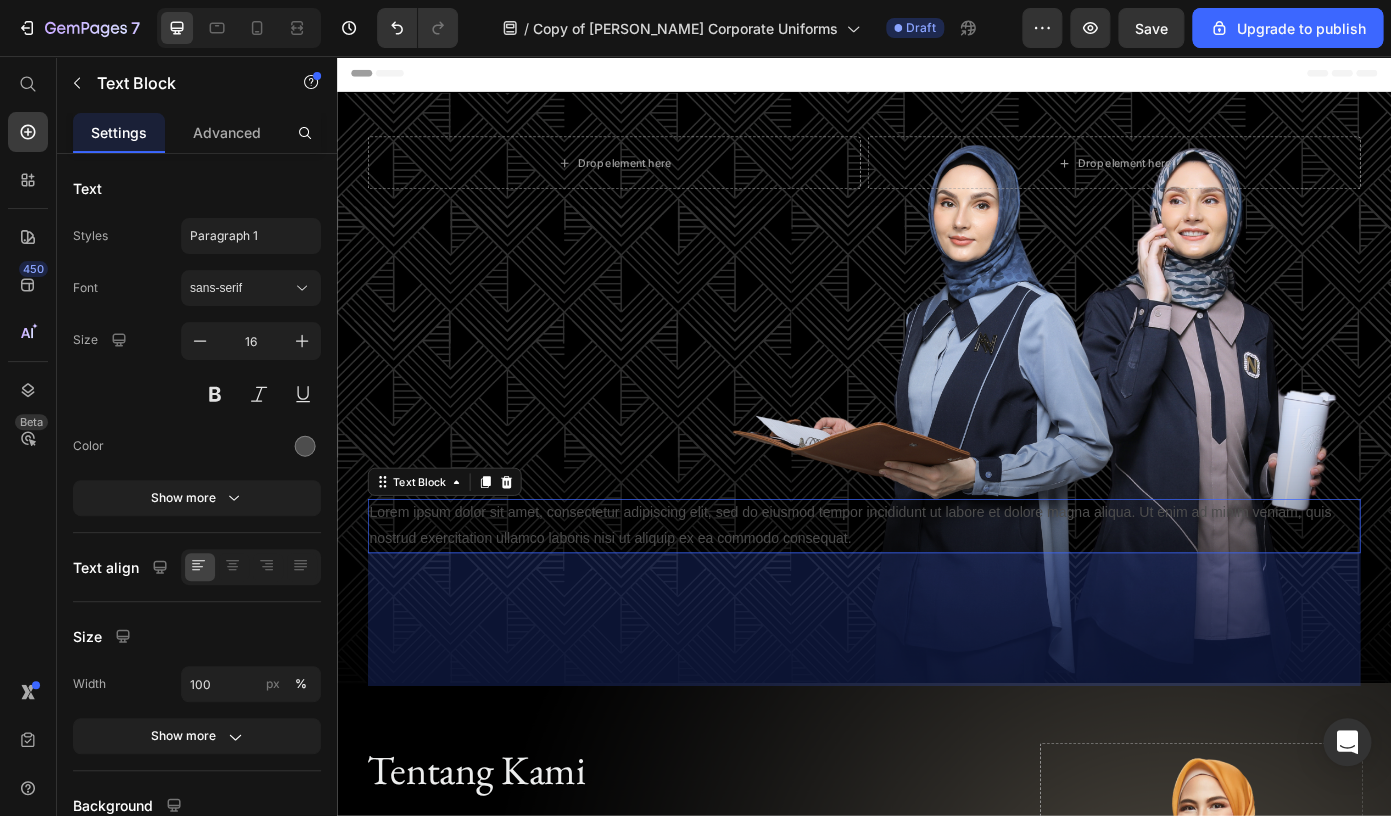 click on "352" at bounding box center (937, 798) 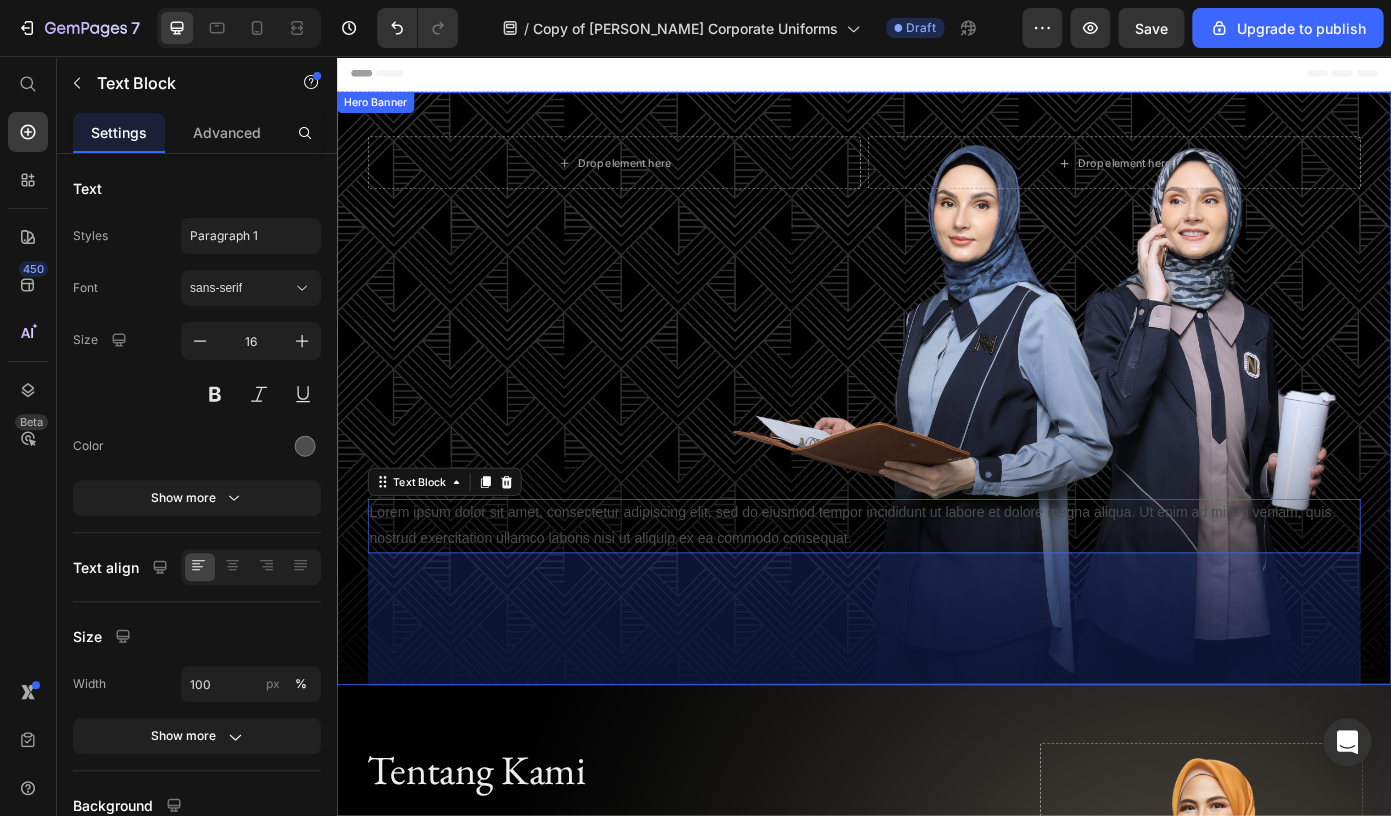 click on "Drop element here
Drop element here Row Lorem ipsum dolor sit amet, consectetur adipiscing elit, sed do eiusmod tempor incididunt ut labore et dolore magna aliqua. Ut enim ad minim veniam, quis nostrud exercitation ullamco laboris nisi ut aliquip ex ea commodo consequat. Text Block   352
Drop element here Row" at bounding box center [937, 591] 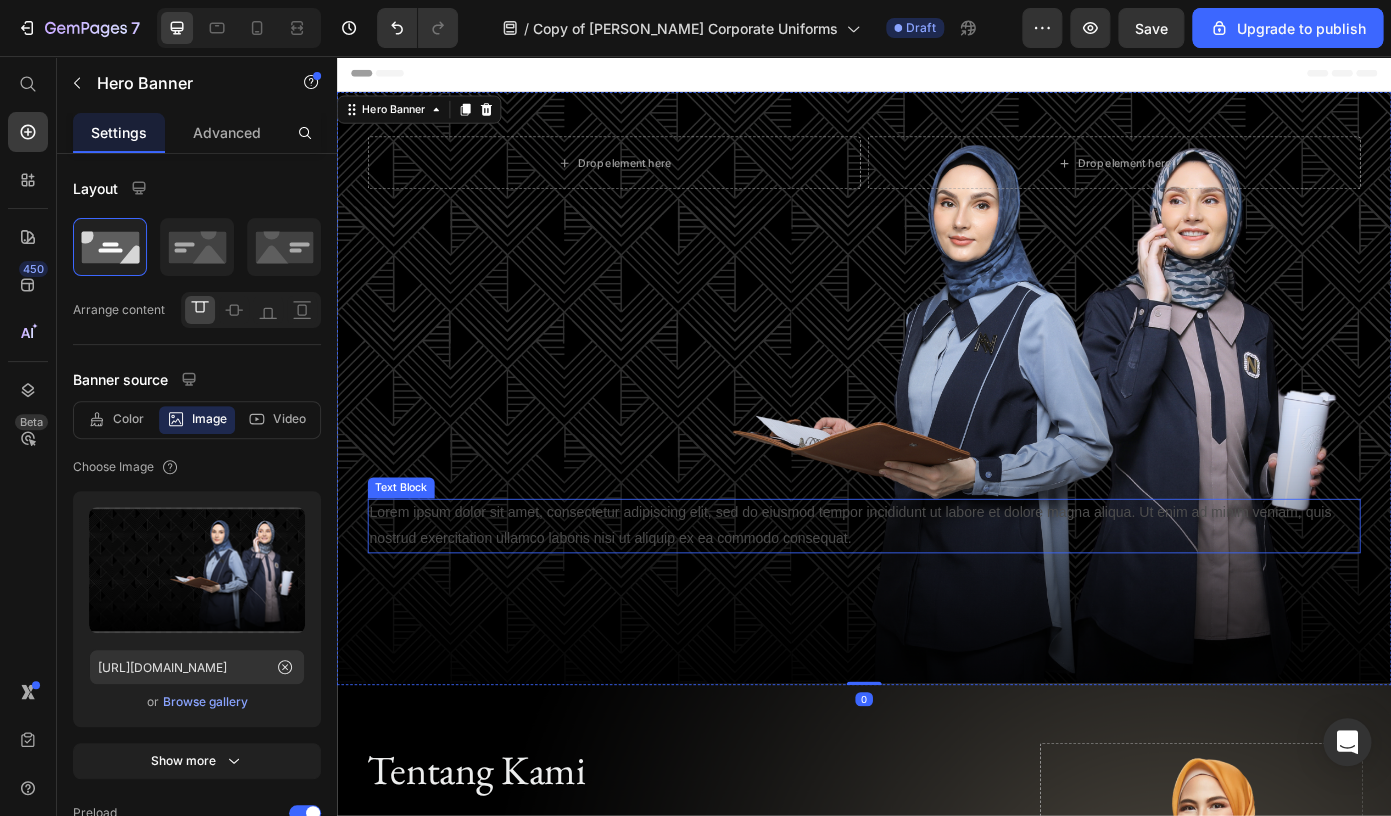 click on "Lorem ipsum dolor sit amet, consectetur adipiscing elit, sed do eiusmod tempor incididunt ut labore et dolore magna aliqua. Ut enim ad minim veniam, quis nostrud exercitation ullamco laboris nisi ut aliquip ex ea commodo consequat." at bounding box center (937, 591) 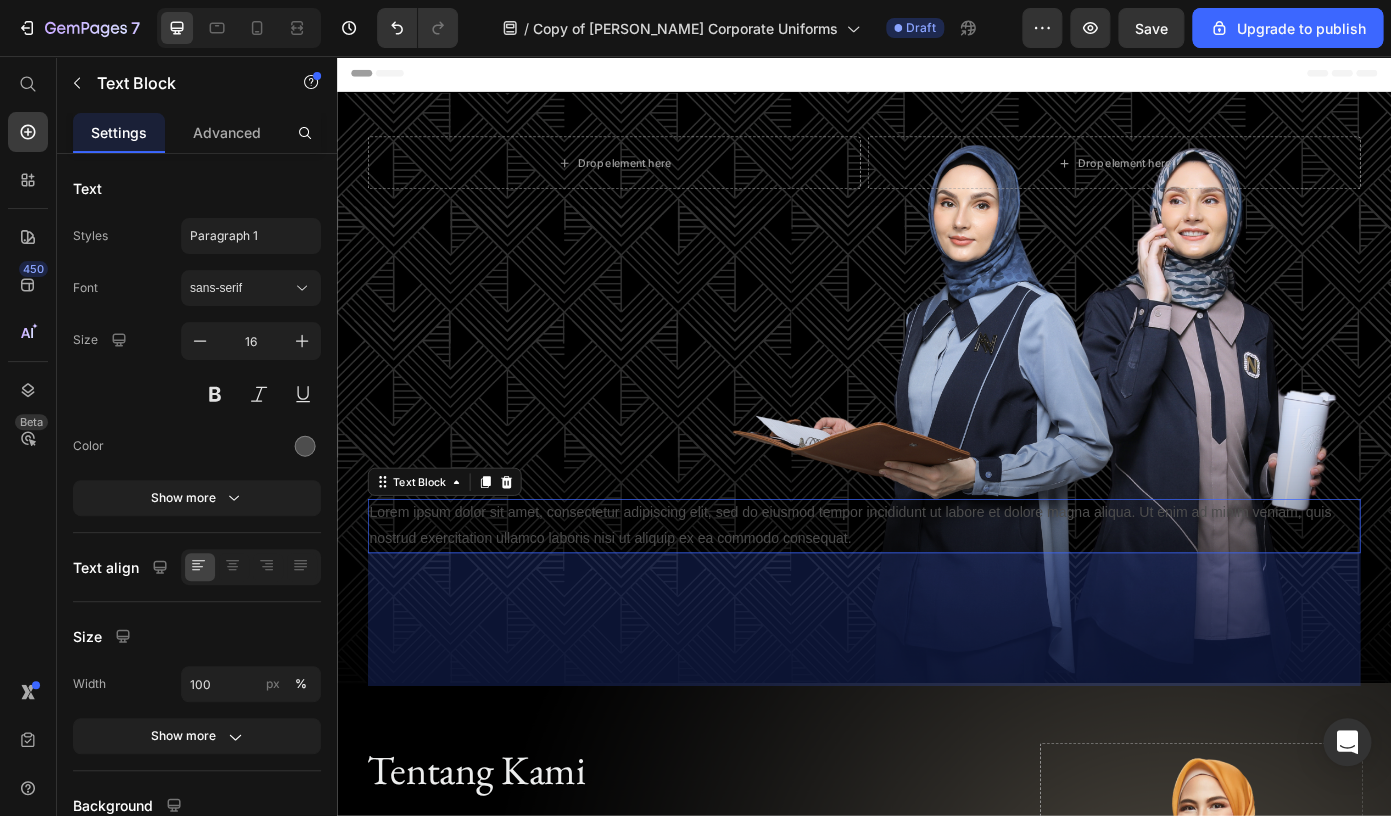 click on "352" at bounding box center [937, 798] 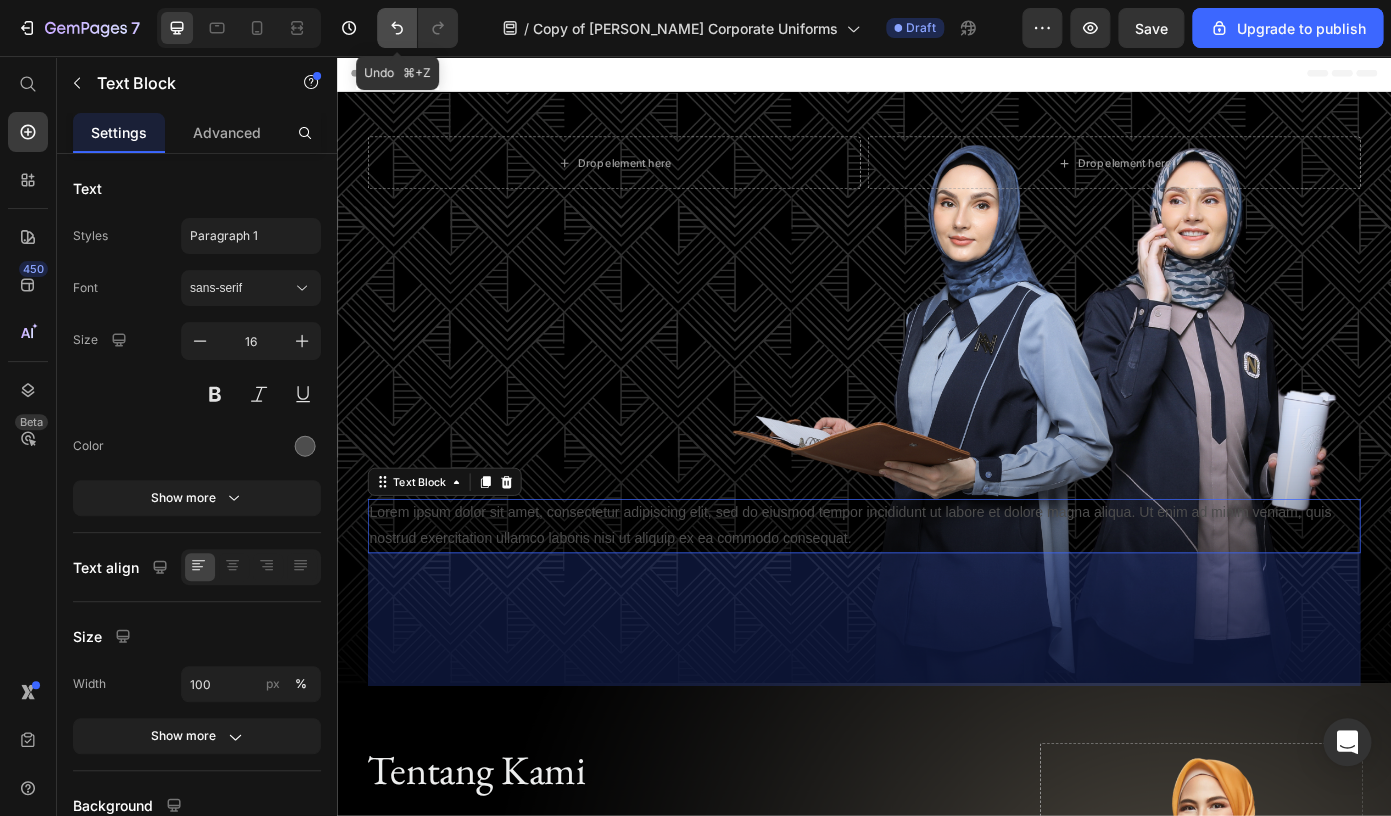 click 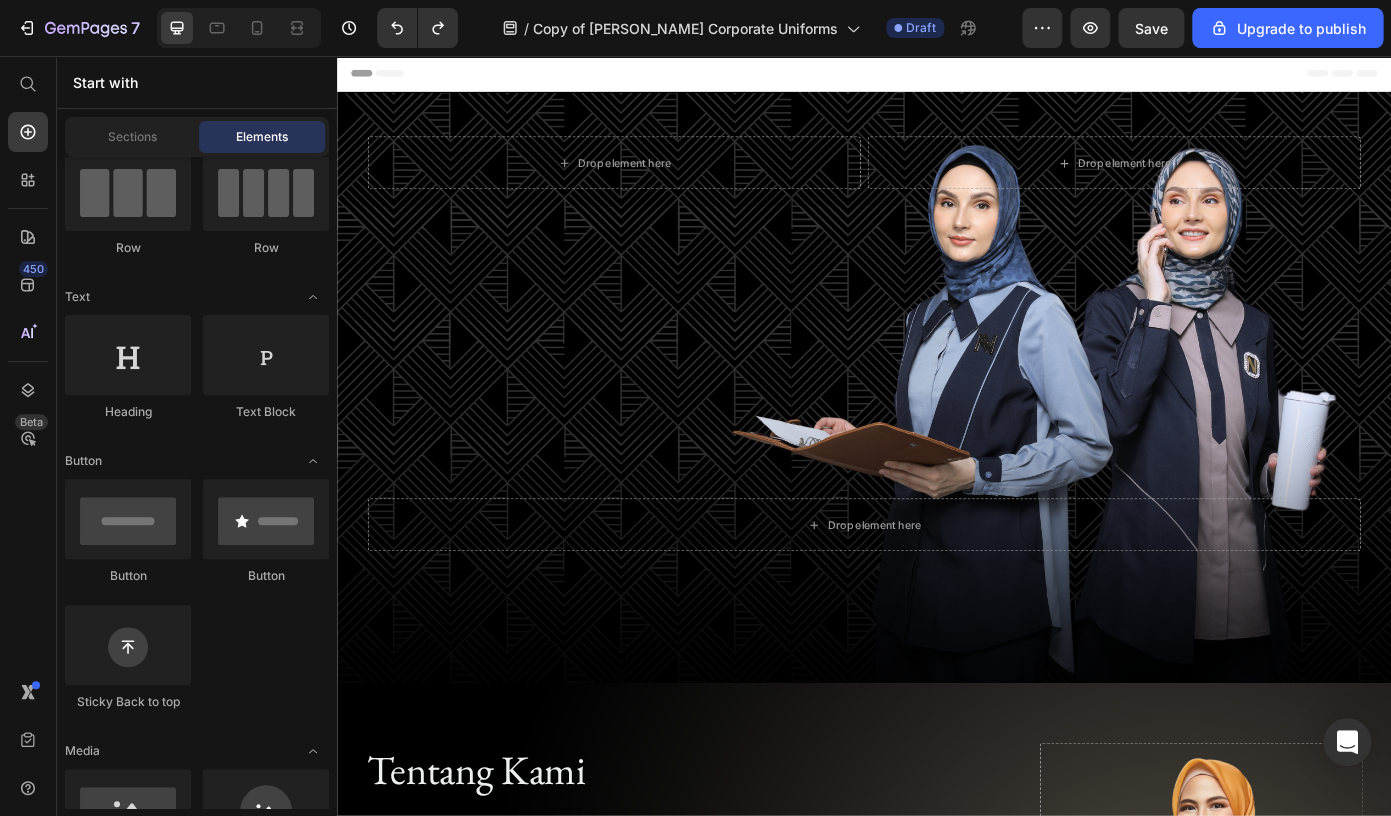 scroll, scrollTop: 176, scrollLeft: 0, axis: vertical 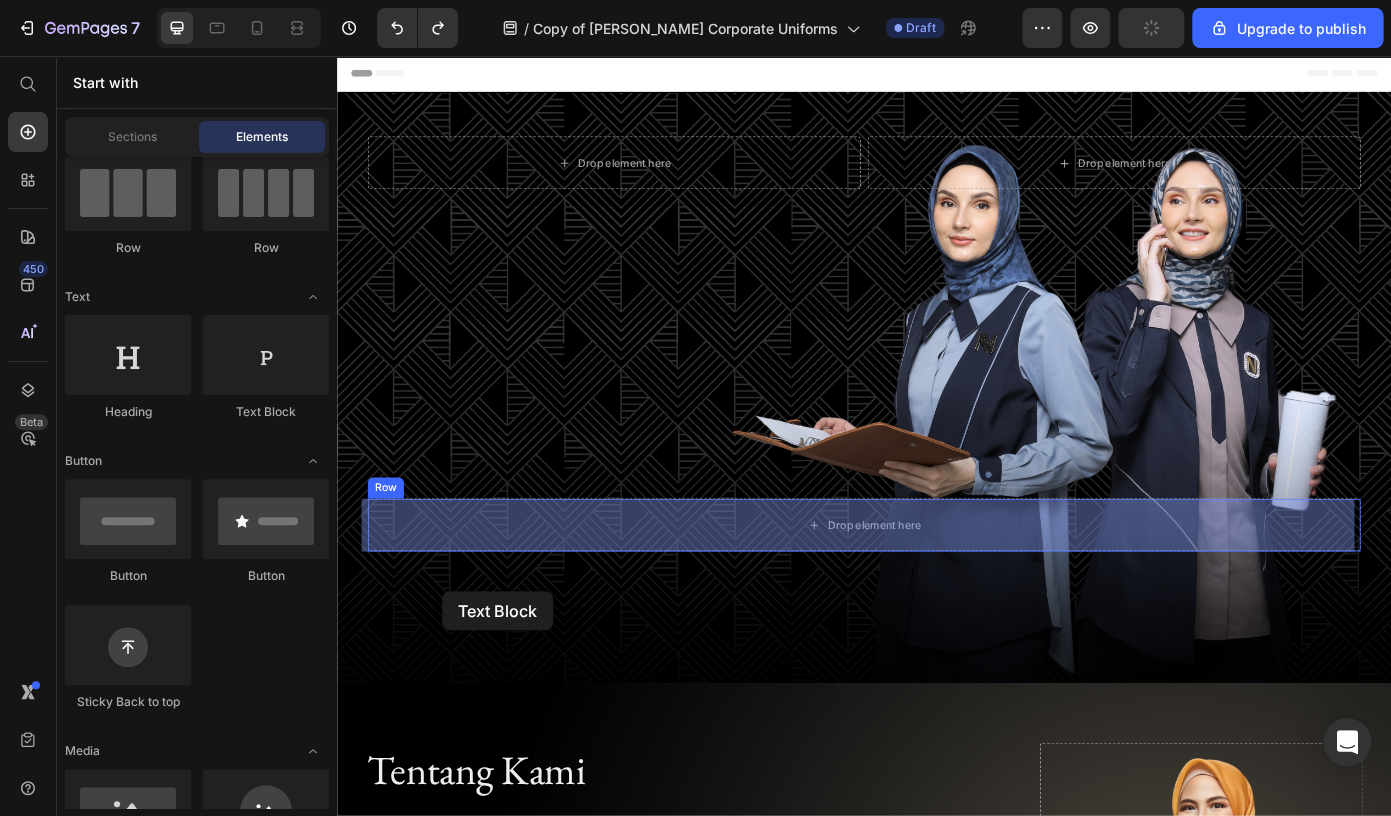 drag, startPoint x: 597, startPoint y: 412, endPoint x: 442, endPoint y: 591, distance: 236.78261 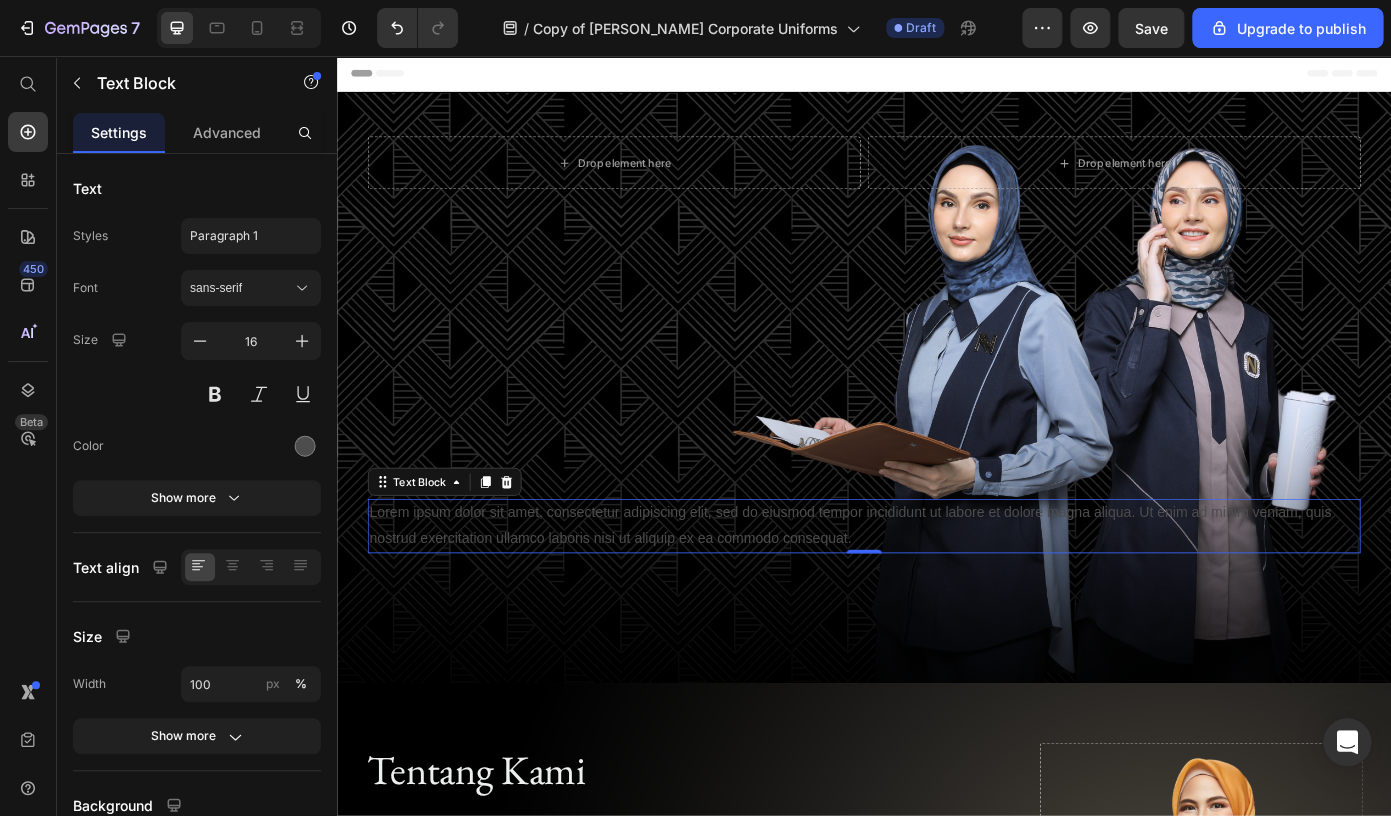 click on "Lorem ipsum dolor sit amet, consectetur adipiscing elit, sed do eiusmod tempor incididunt ut labore et dolore magna aliqua. Ut enim ad minim veniam, quis nostrud exercitation ullamco laboris nisi ut aliquip ex ea commodo consequat." at bounding box center (937, 591) 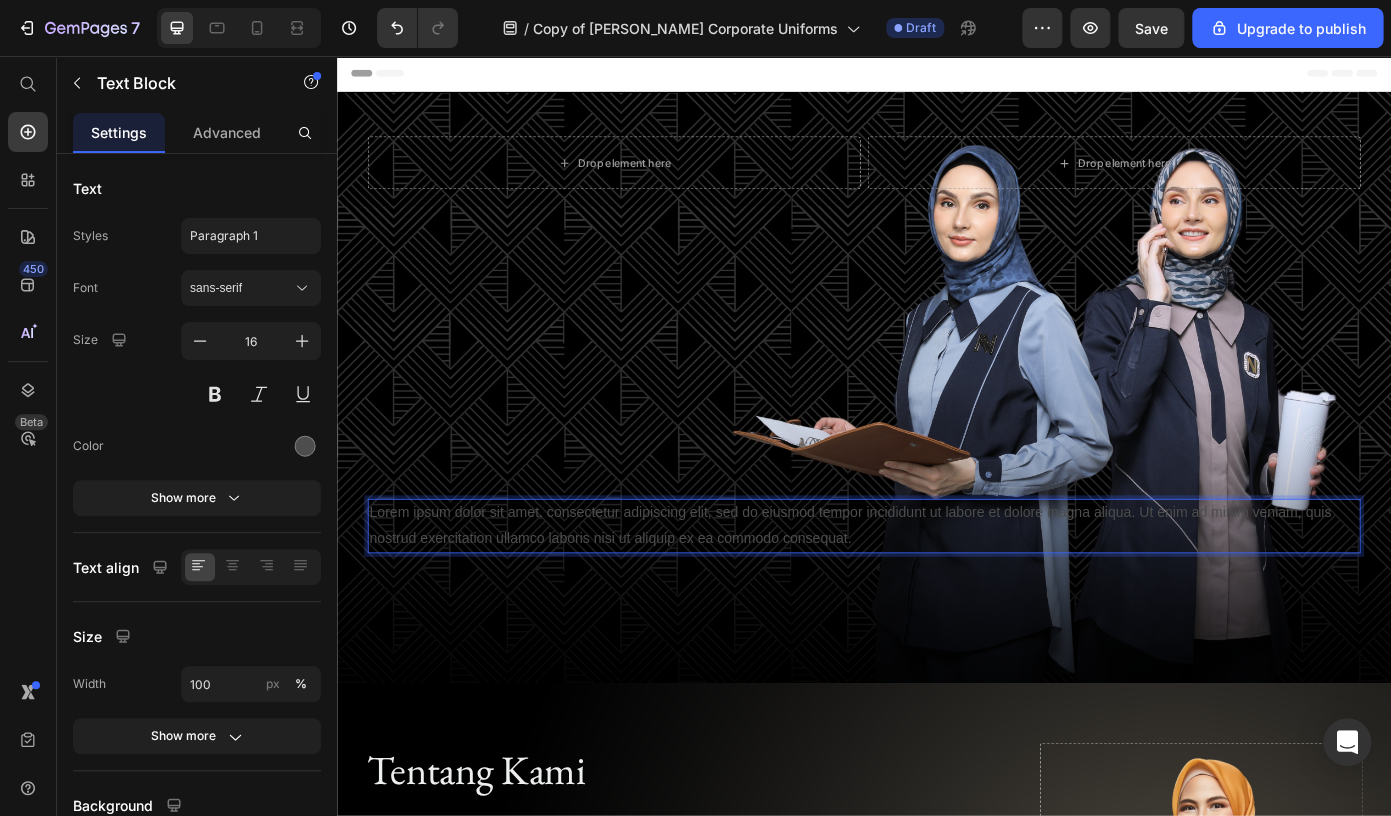 click on "Lorem ipsum dolor sit amet, consectetur adipiscing elit, sed do eiusmod tempor incididunt ut labore et dolore magna aliqua. Ut enim ad minim veniam, quis nostrud exercitation ullamco laboris nisi ut aliquip ex ea commodo consequat." at bounding box center [937, 591] 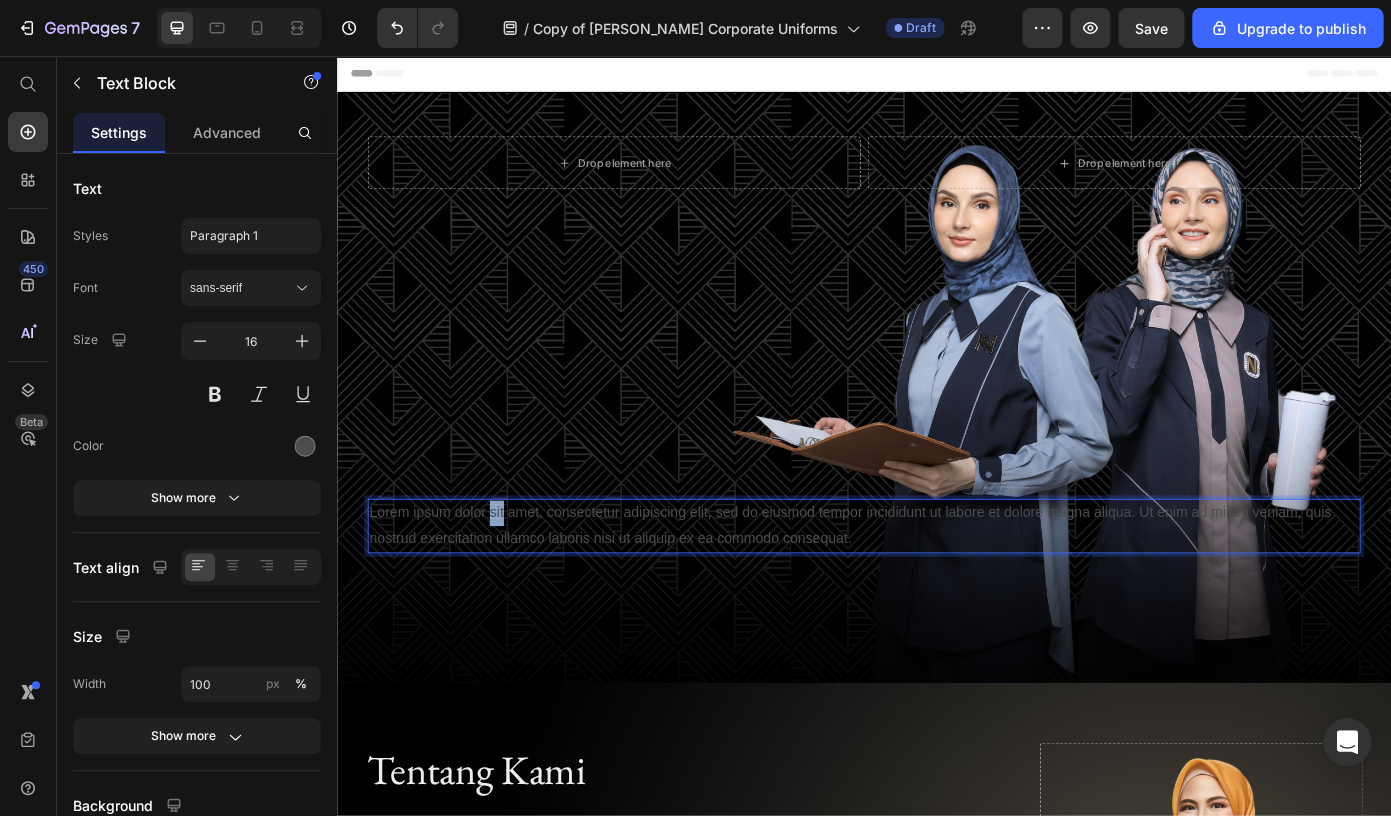 click on "Lorem ipsum dolor sit amet, consectetur adipiscing elit, sed do eiusmod tempor incididunt ut labore et dolore magna aliqua. Ut enim ad minim veniam, quis nostrud exercitation ullamco laboris nisi ut aliquip ex ea commodo consequat." at bounding box center [937, 591] 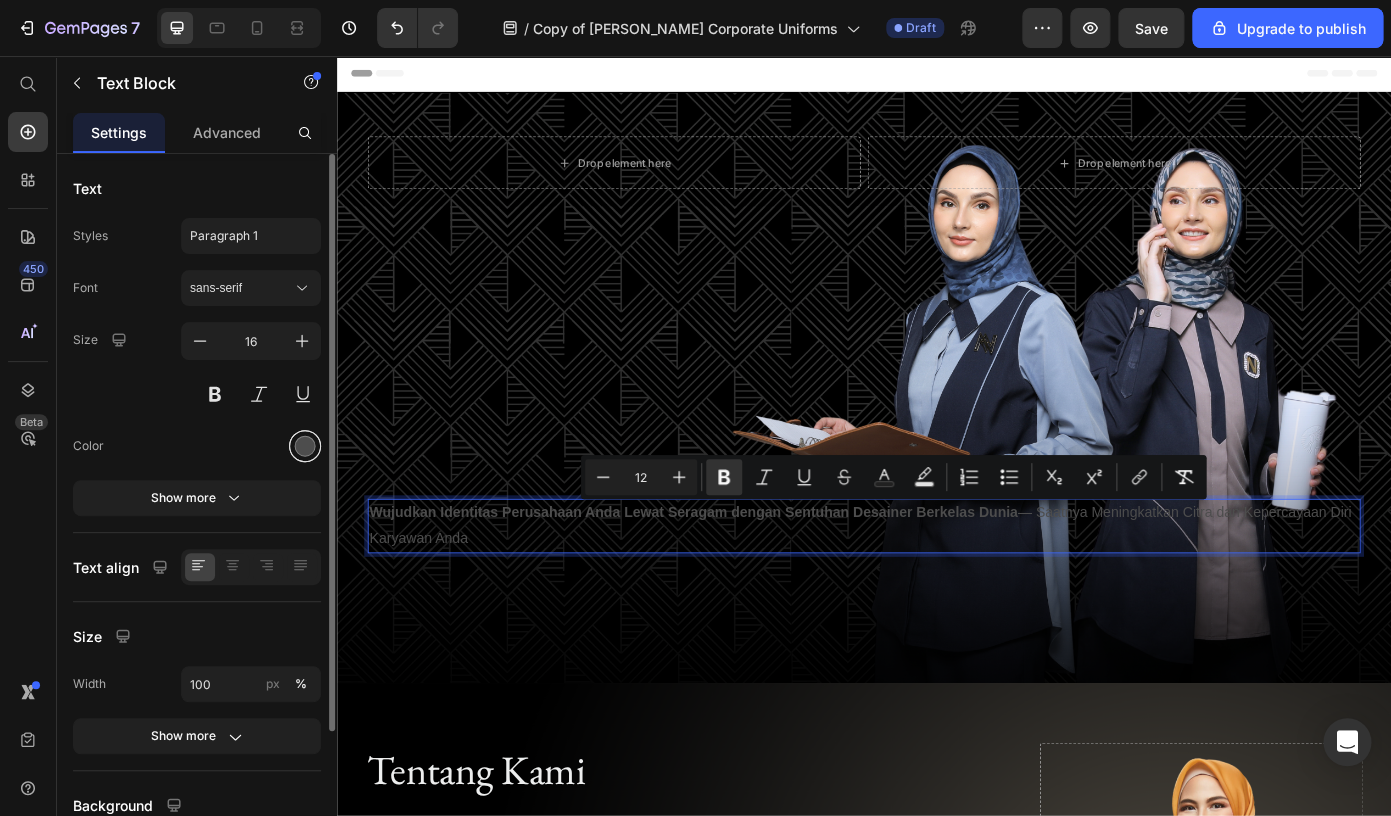 click at bounding box center (305, 446) 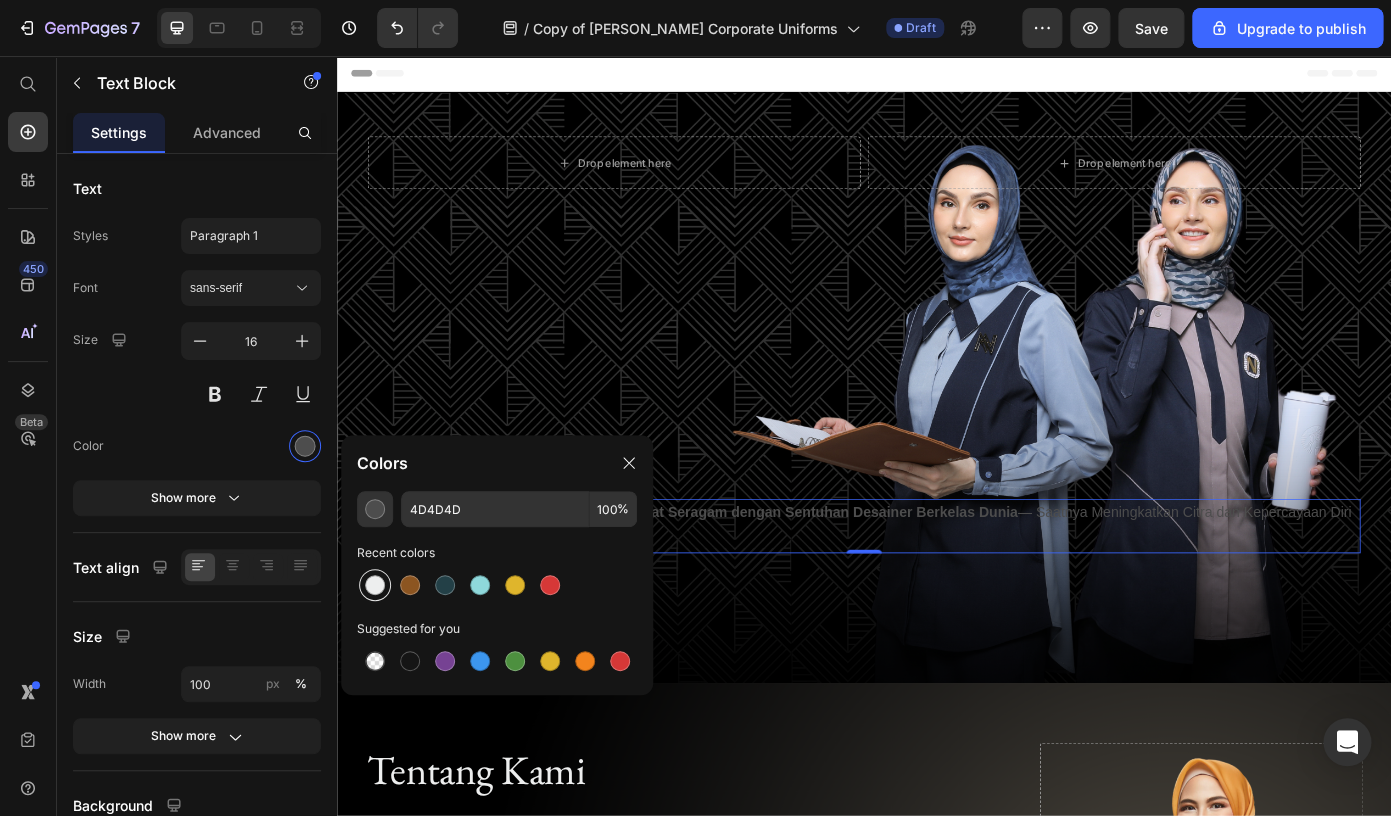 click at bounding box center [375, 585] 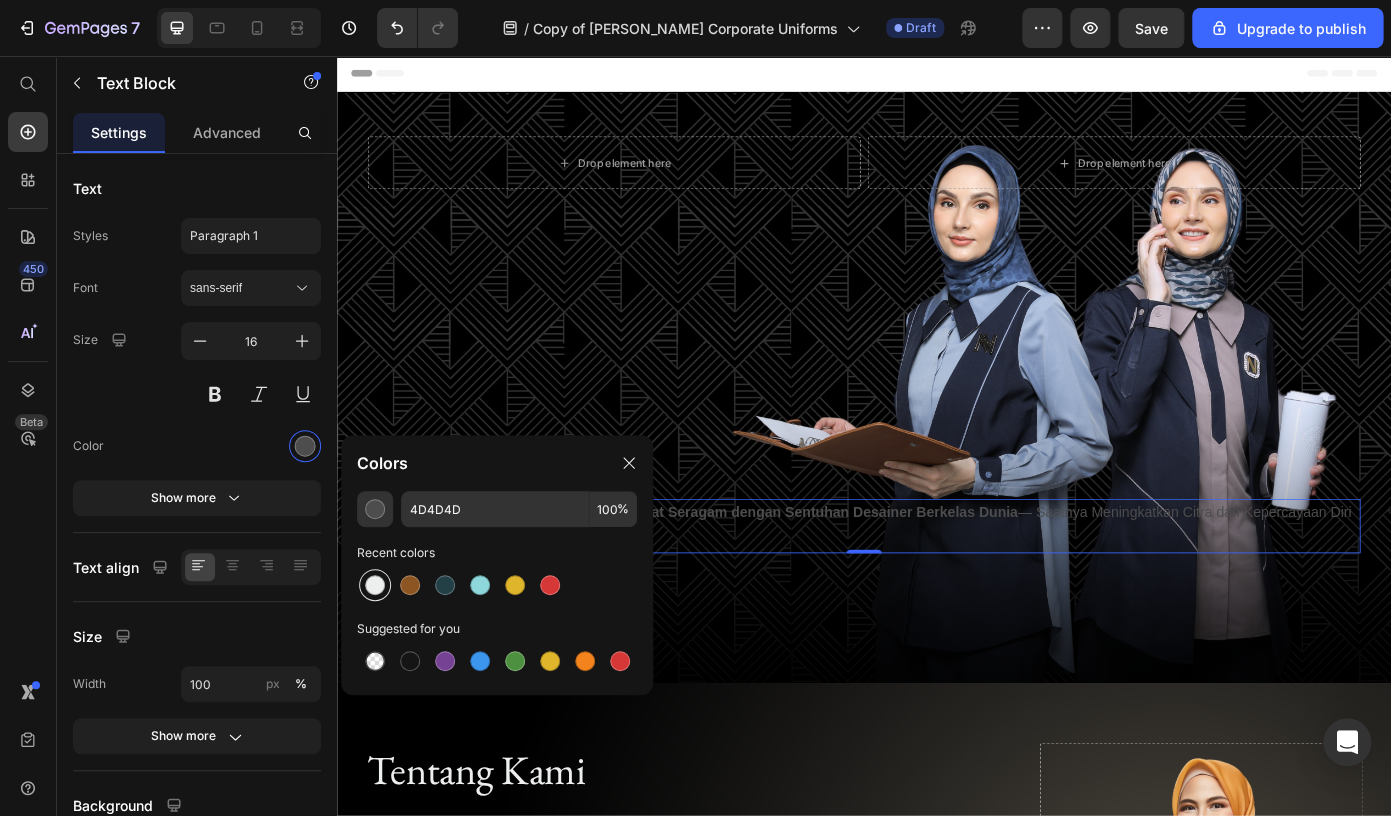 type on "EDEEEE" 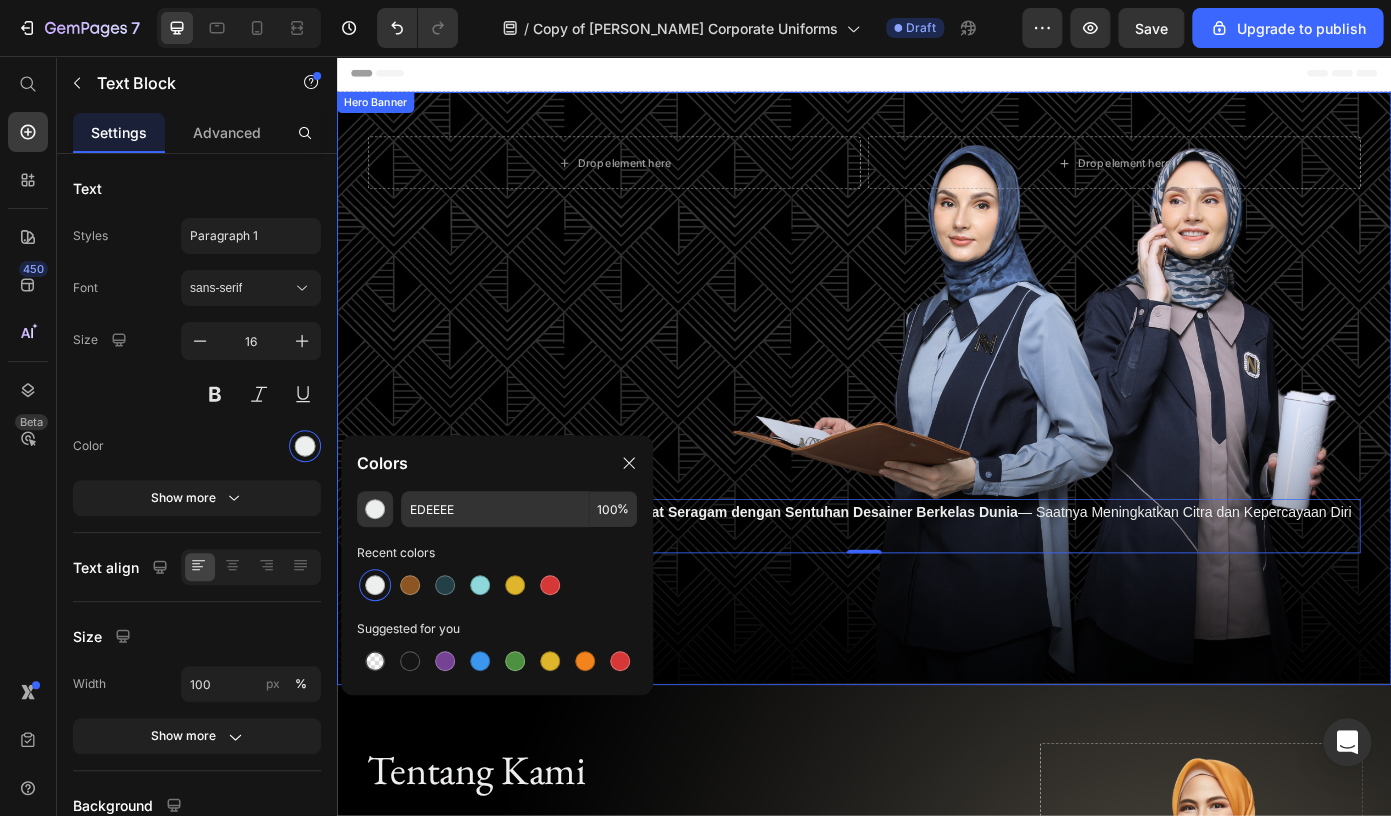 click on "Drop element here
Drop element here Row Wujudkan Identitas Perusahaan Anda Lewat Seragam dengan Sentuhan Desainer Berkelas Dunia  — Saatnya Meningkatkan Citra dan Kepercayaan Diri Karyawan Anda Text Block   0 Row" at bounding box center [937, 385] 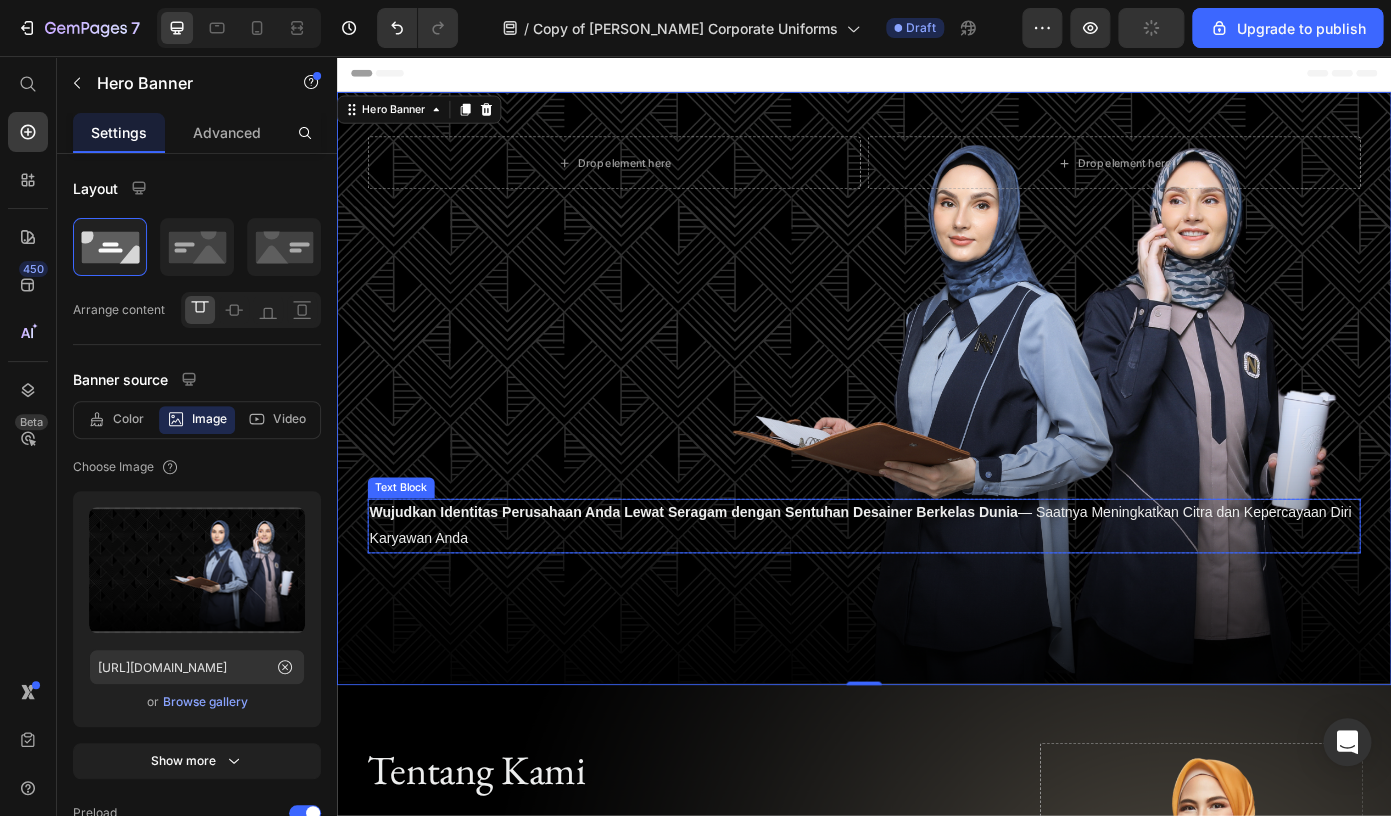 click on "Wujudkan Identitas Perusahaan Anda Lewat Seragam dengan Sentuhan Desainer Berkelas Dunia  — Saatnya Meningkatkan Citra dan Kepercayaan Diri Karyawan Anda" at bounding box center [933, 590] 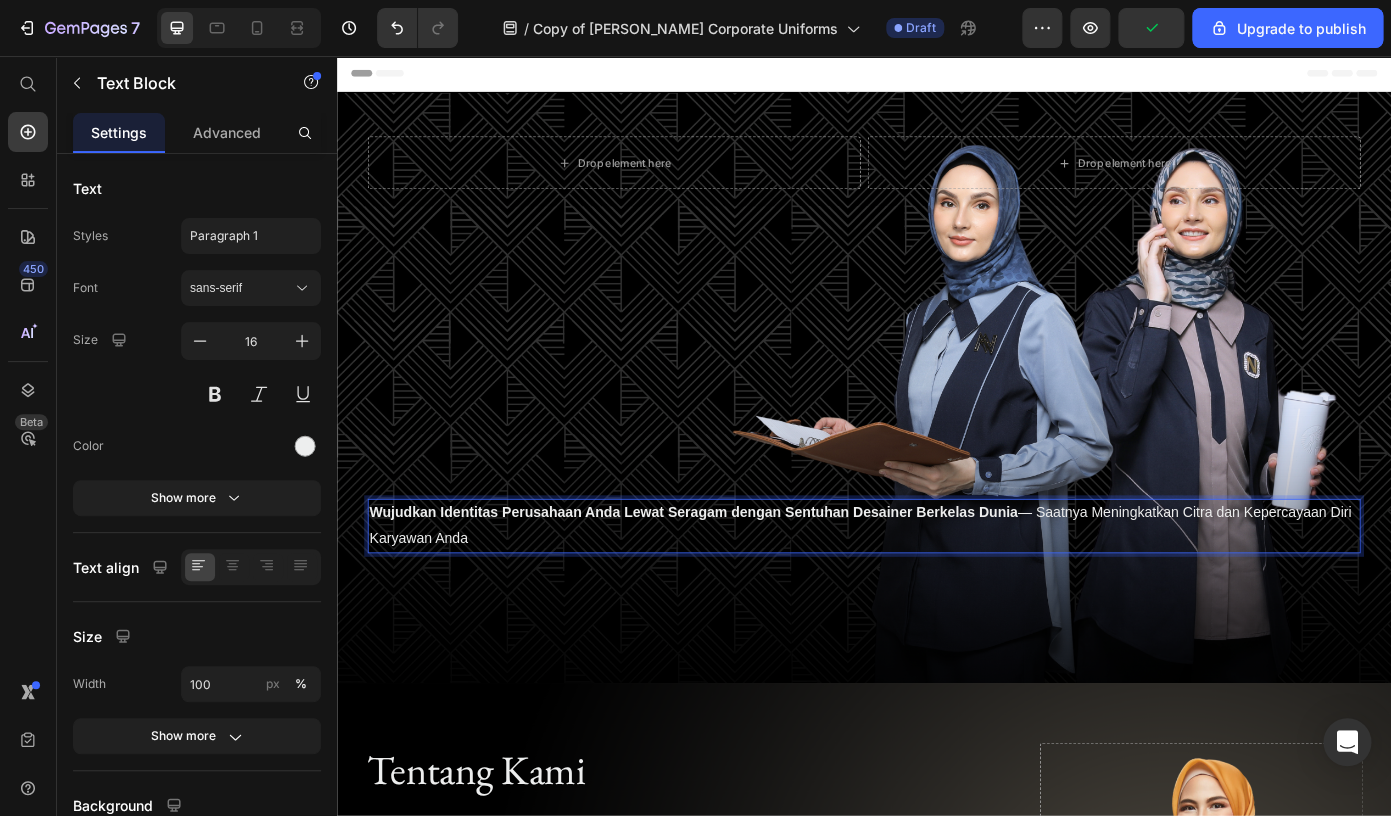 click on "Wujudkan Identitas Perusahaan Anda Lewat Seragam dengan Sentuhan Desainer Berkelas Dunia  — Saatnya Meningkatkan Citra dan Kepercayaan Diri Karyawan Anda" at bounding box center (933, 590) 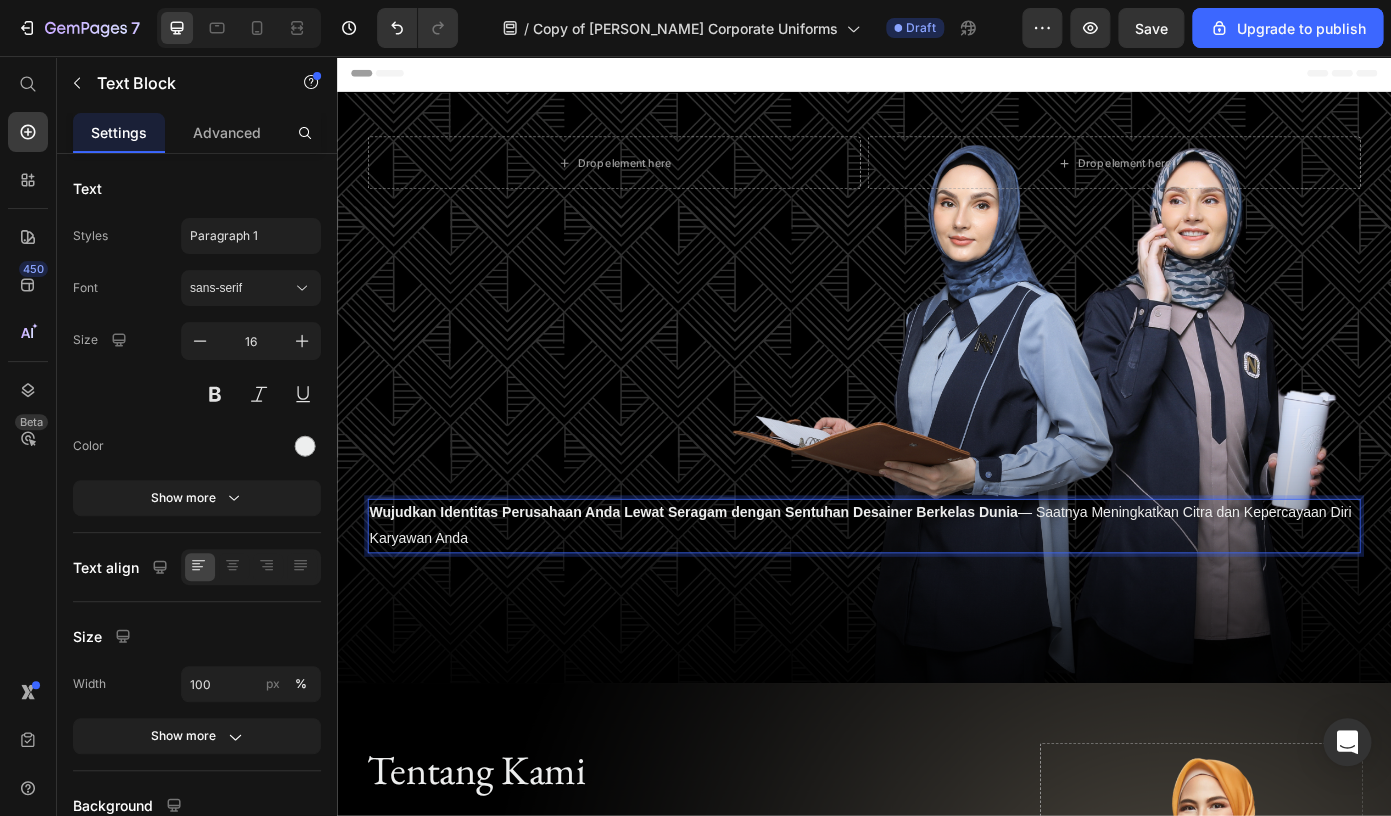 click on "Wujudkan Identitas Perusahaan Anda Lewat Seragam dengan Sentuhan Desainer Berkelas Dunia  — Saatnya Meningkatkan Citra dan Kepercayaan Diri Karyawan Anda" at bounding box center (933, 590) 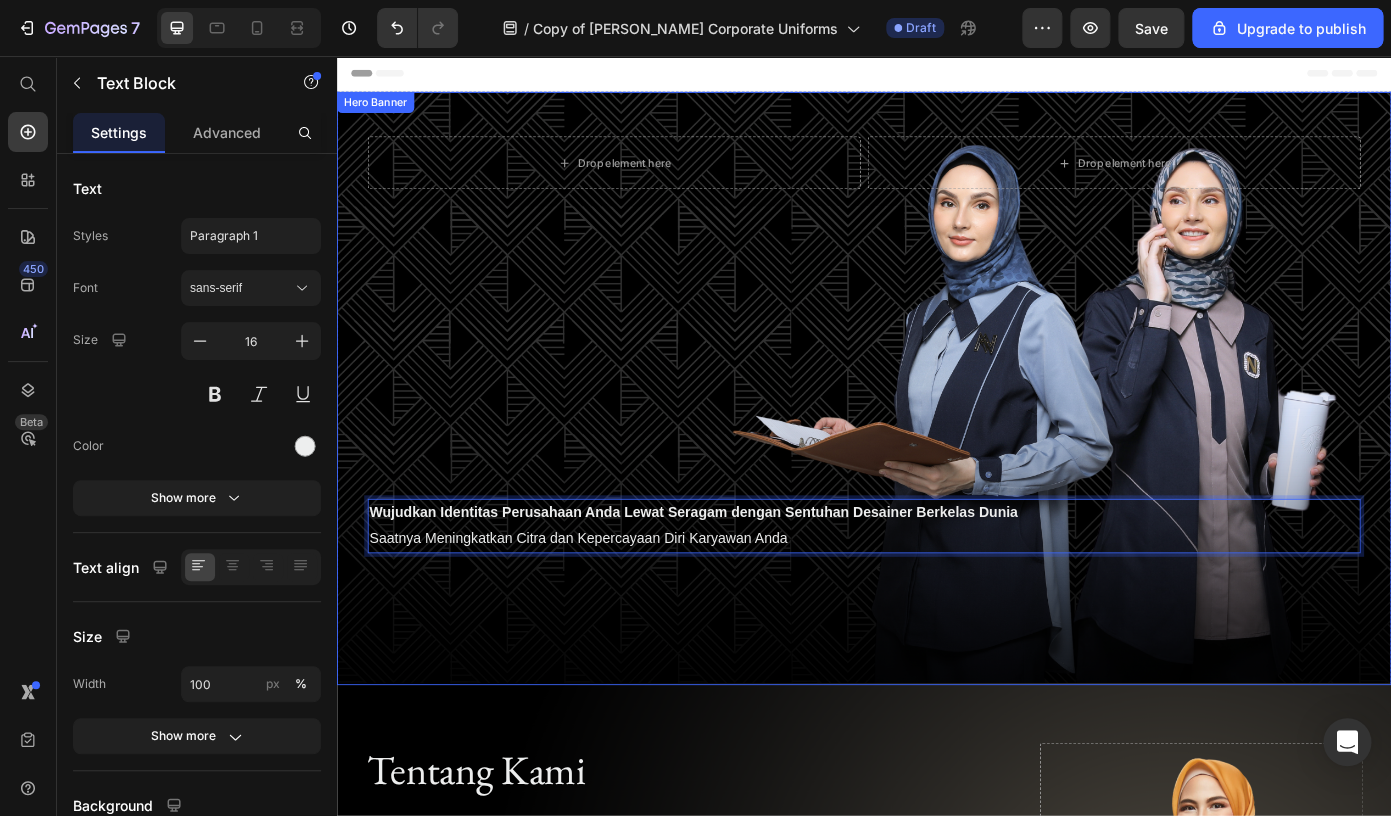 click on "Drop element here
Drop element here Row Wujudkan Identitas Perusahaan Anda Lewat Seragam dengan Sentuhan Desainer Berkelas Dunia ⁠⁠⁠⁠⁠⁠⁠ Saatnya Meningkatkan Citra dan Kepercayaan Diri Karyawan Anda Text Block   0 Row" at bounding box center (937, 385) 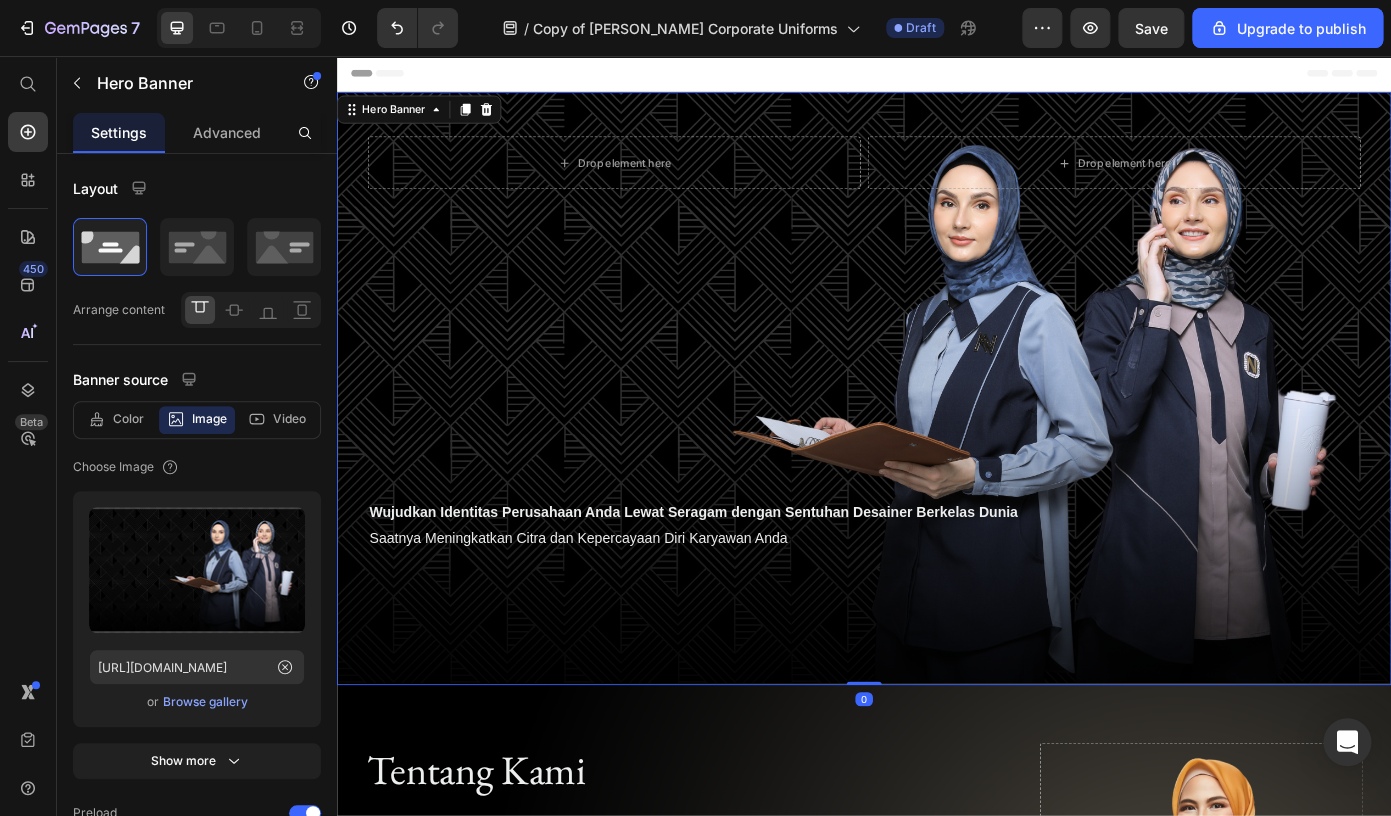 click on "Drop element here
Drop element here Row Wujudkan Identitas Perusahaan Anda Lewat Seragam dengan Sentuhan Desainer Berkelas Dunia ⁠⁠⁠⁠⁠⁠⁠ Saatnya Meningkatkan Citra dan Kepercayaan Diri Karyawan Anda Text Block Row" at bounding box center [937, 385] 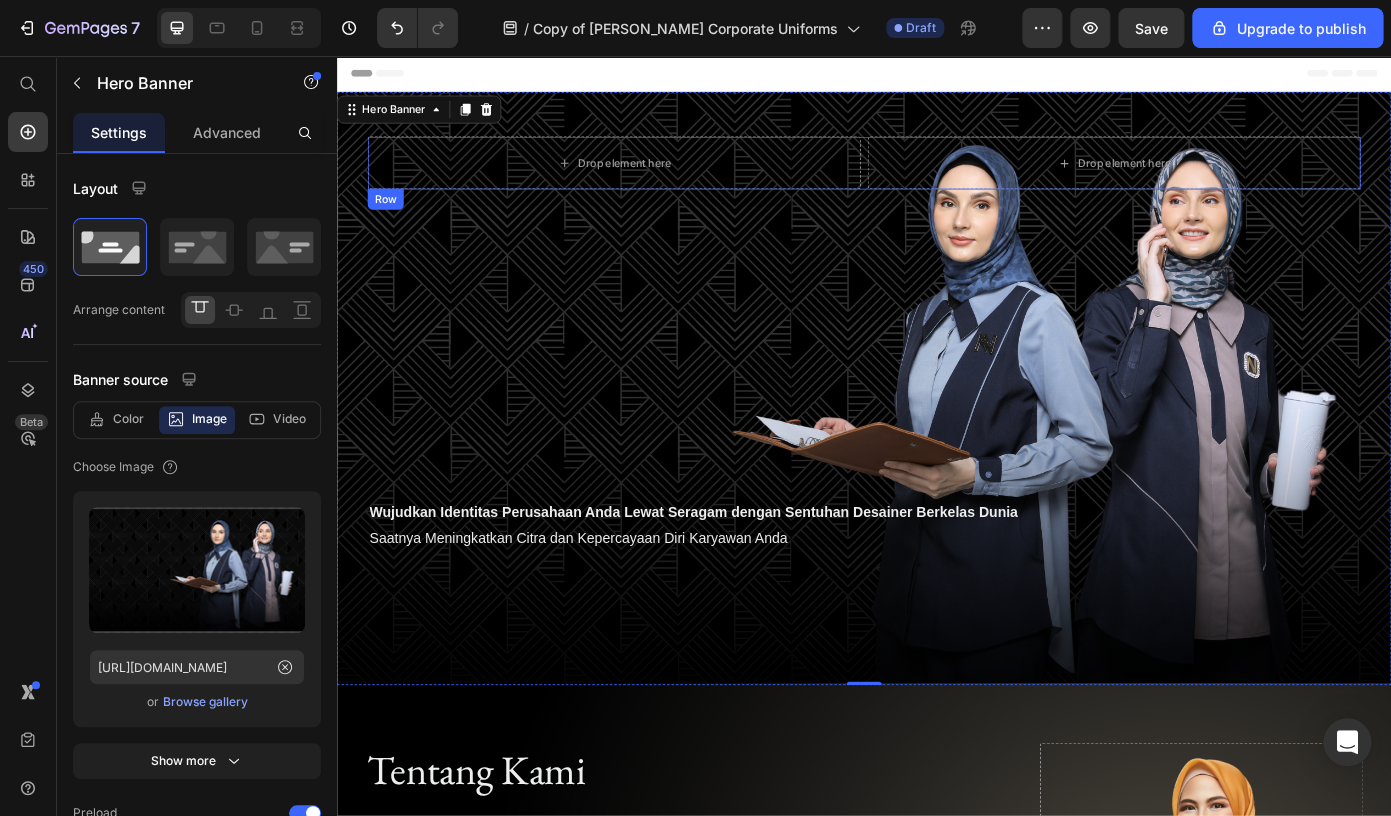 click on "Drop element here
Drop element here Row" at bounding box center (937, 178) 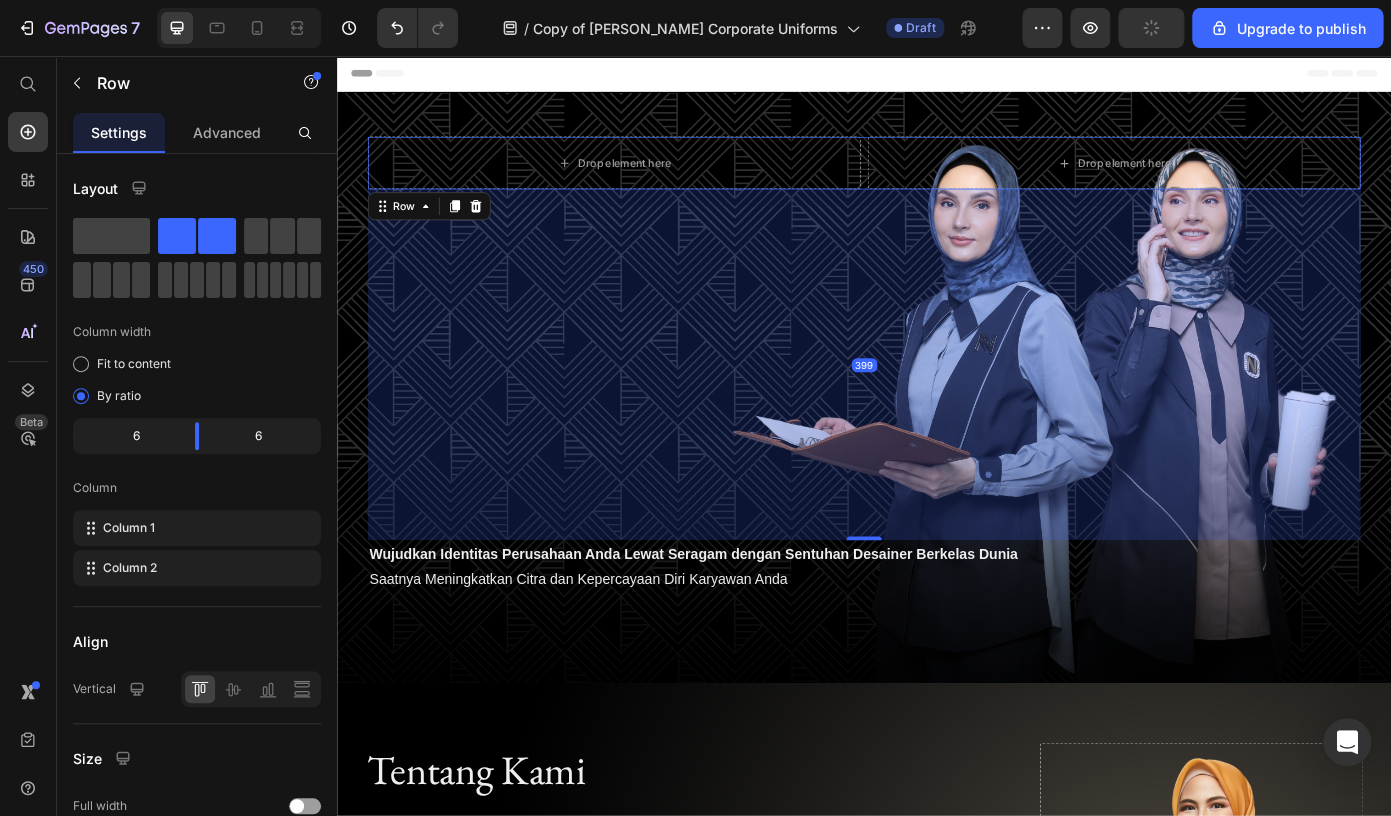 drag, startPoint x: 933, startPoint y: 562, endPoint x: 659, endPoint y: 437, distance: 301.16608 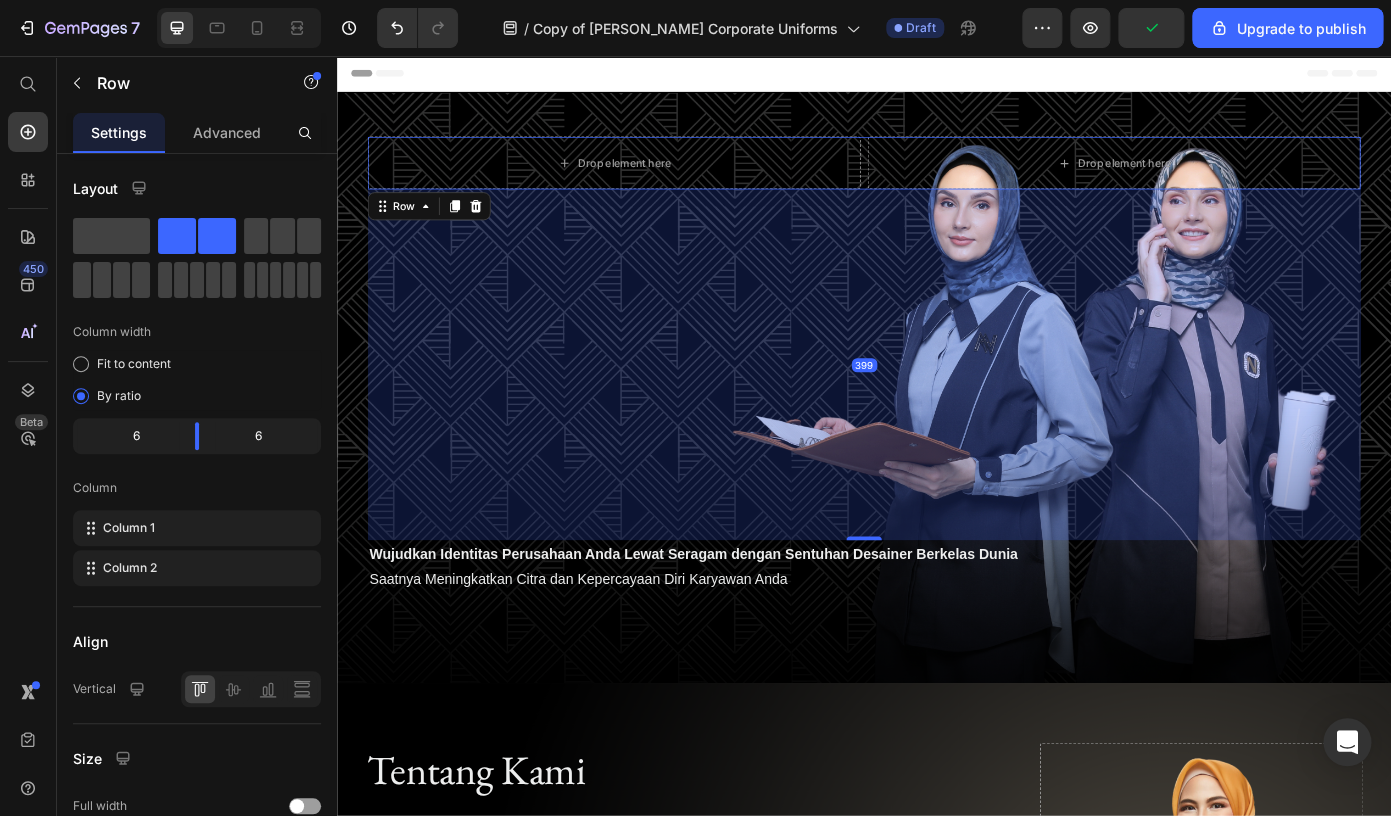 click on "399" at bounding box center [937, 407] 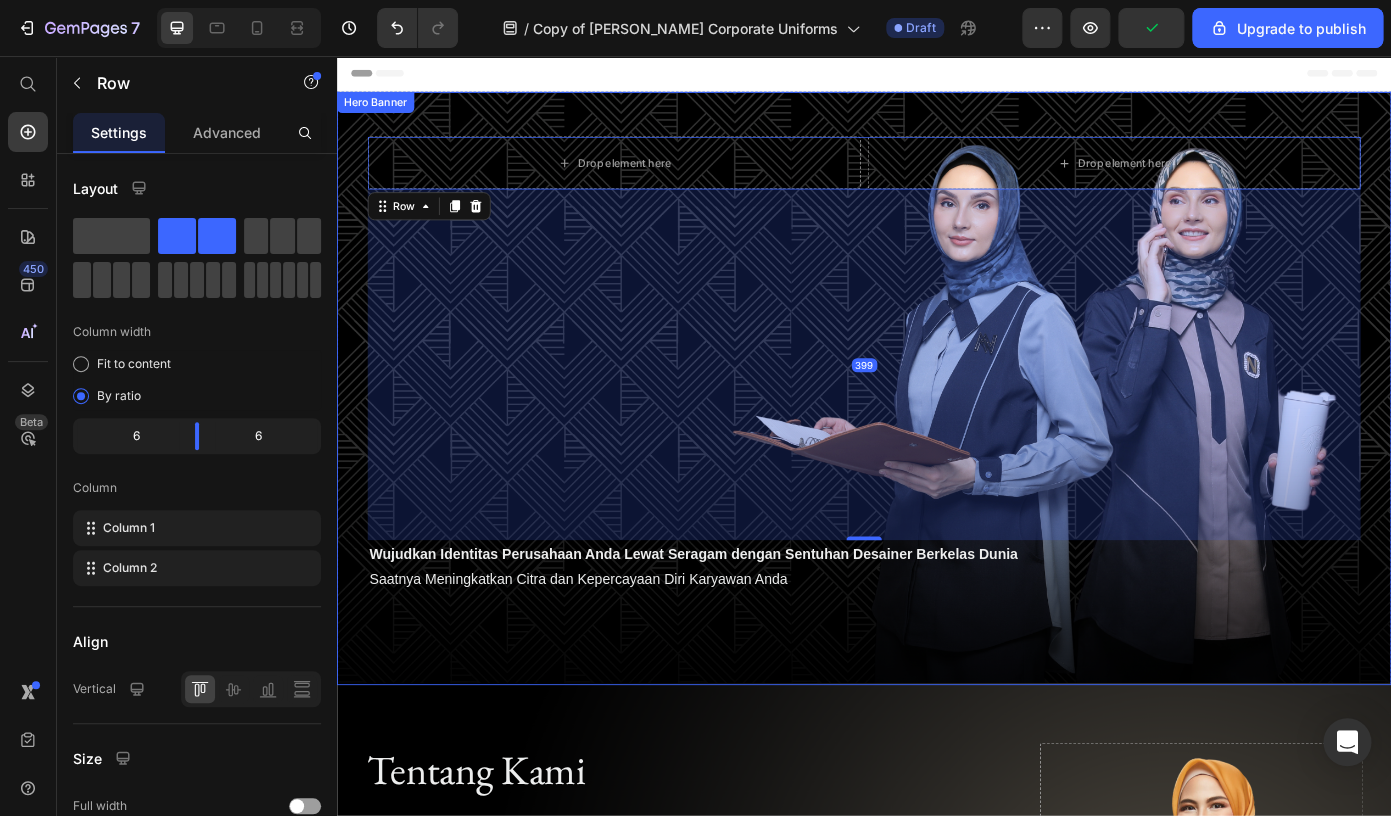 click at bounding box center (937, 434) 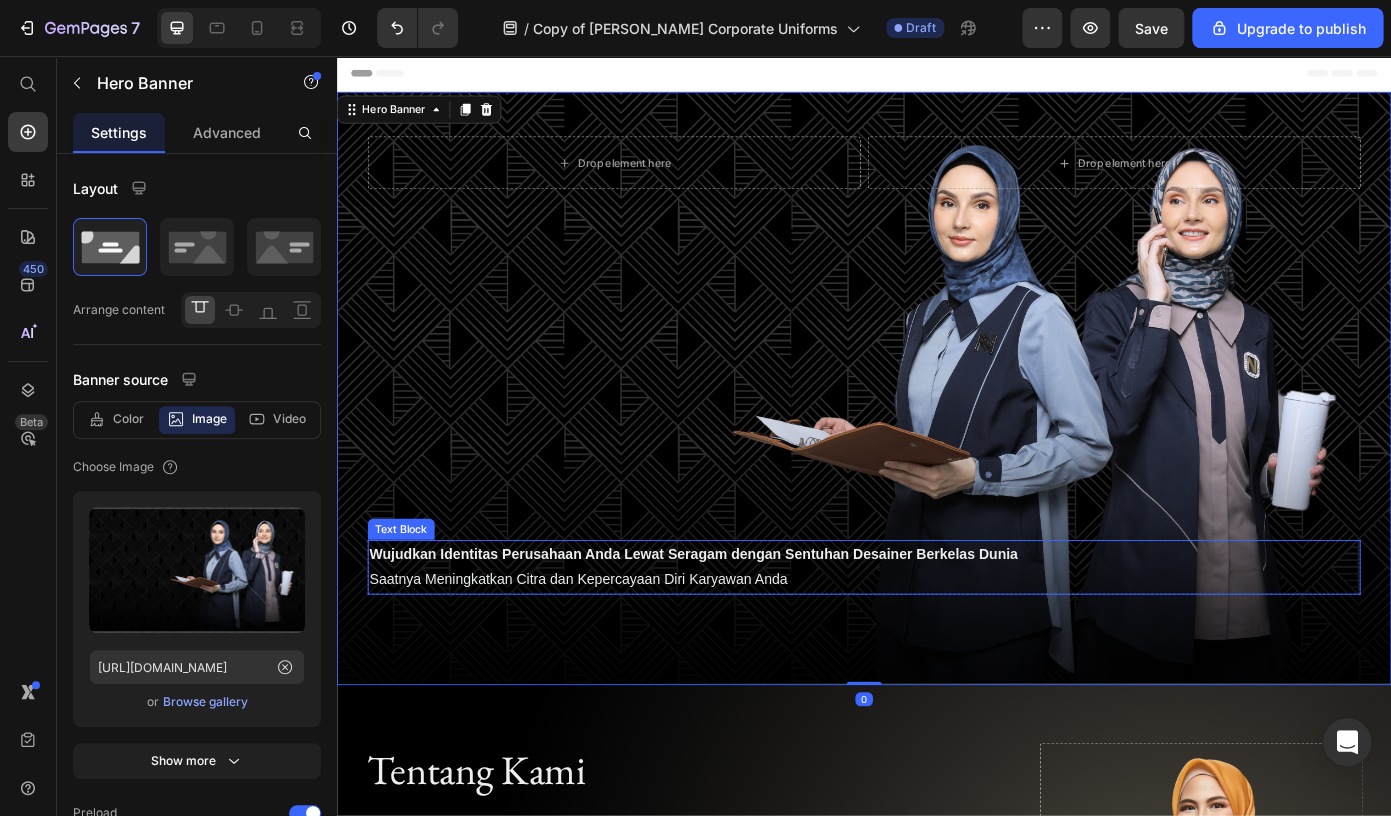 click on "Wujudkan Identitas Perusahaan Anda Lewat Seragam dengan Sentuhan Desainer Berkelas Dunia" at bounding box center (937, 623) 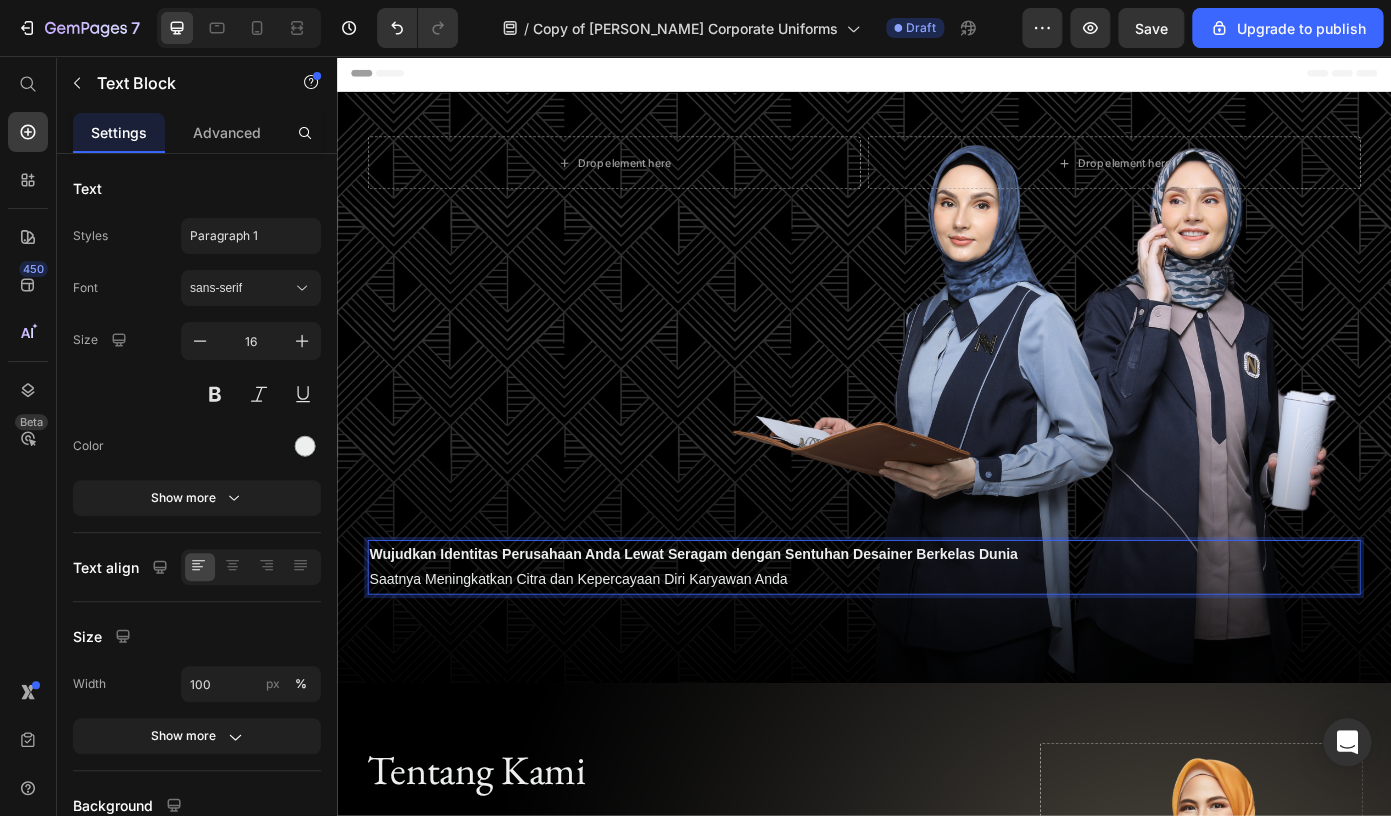click on "Wujudkan Identitas Perusahaan Anda Lewat Seragam dengan Sentuhan Desainer Berkelas Dunia" at bounding box center (743, 622) 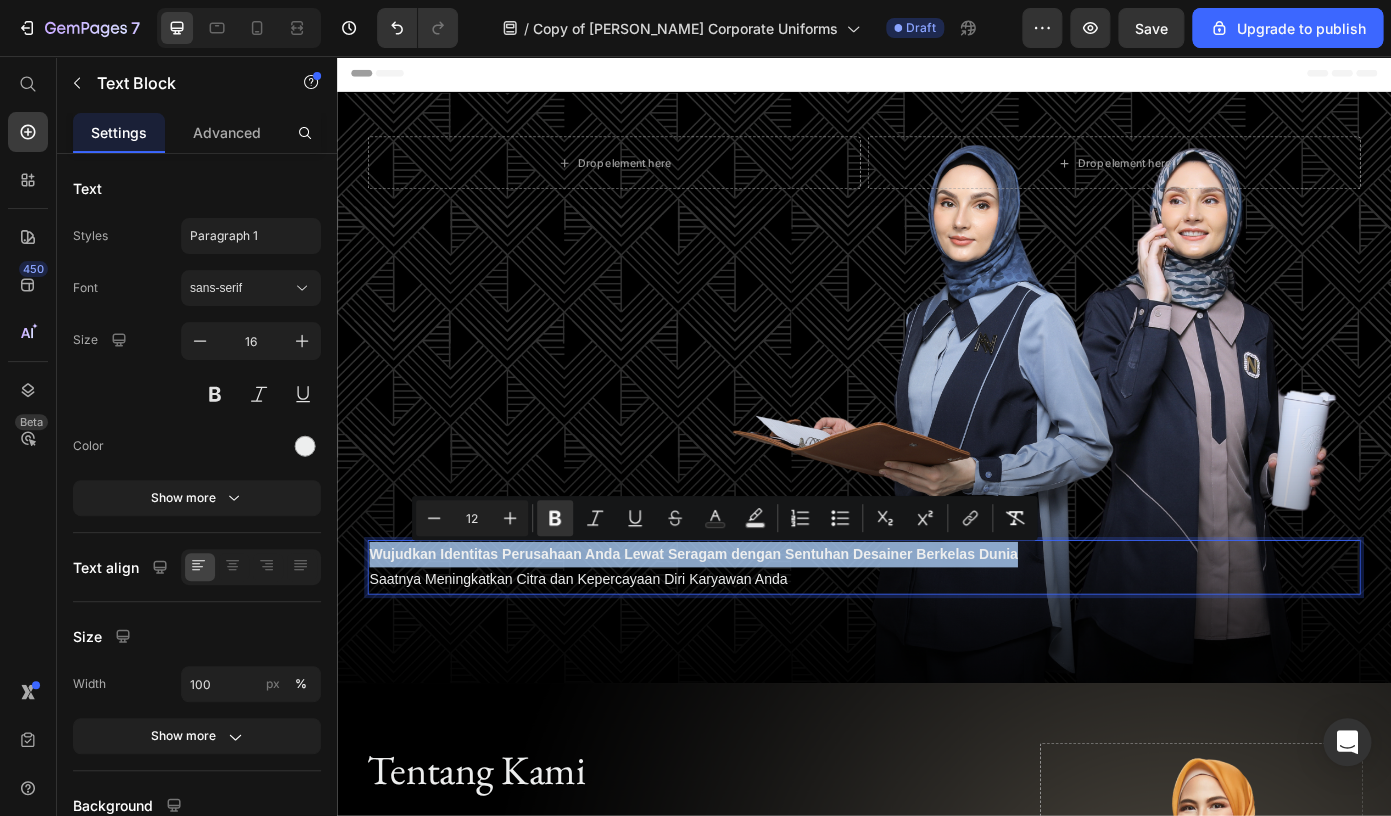 drag, startPoint x: 1115, startPoint y: 622, endPoint x: 584, endPoint y: 570, distance: 533.54004 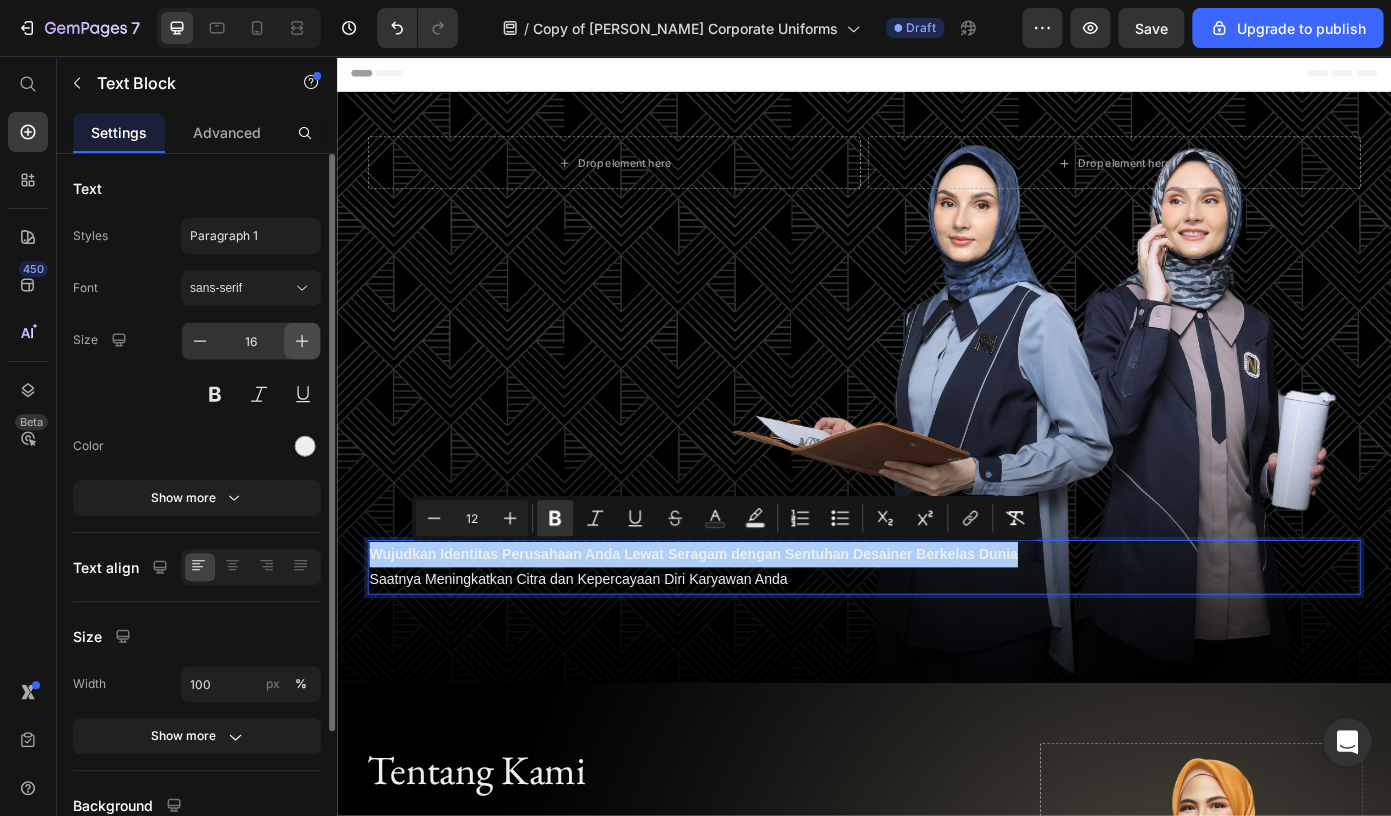 click 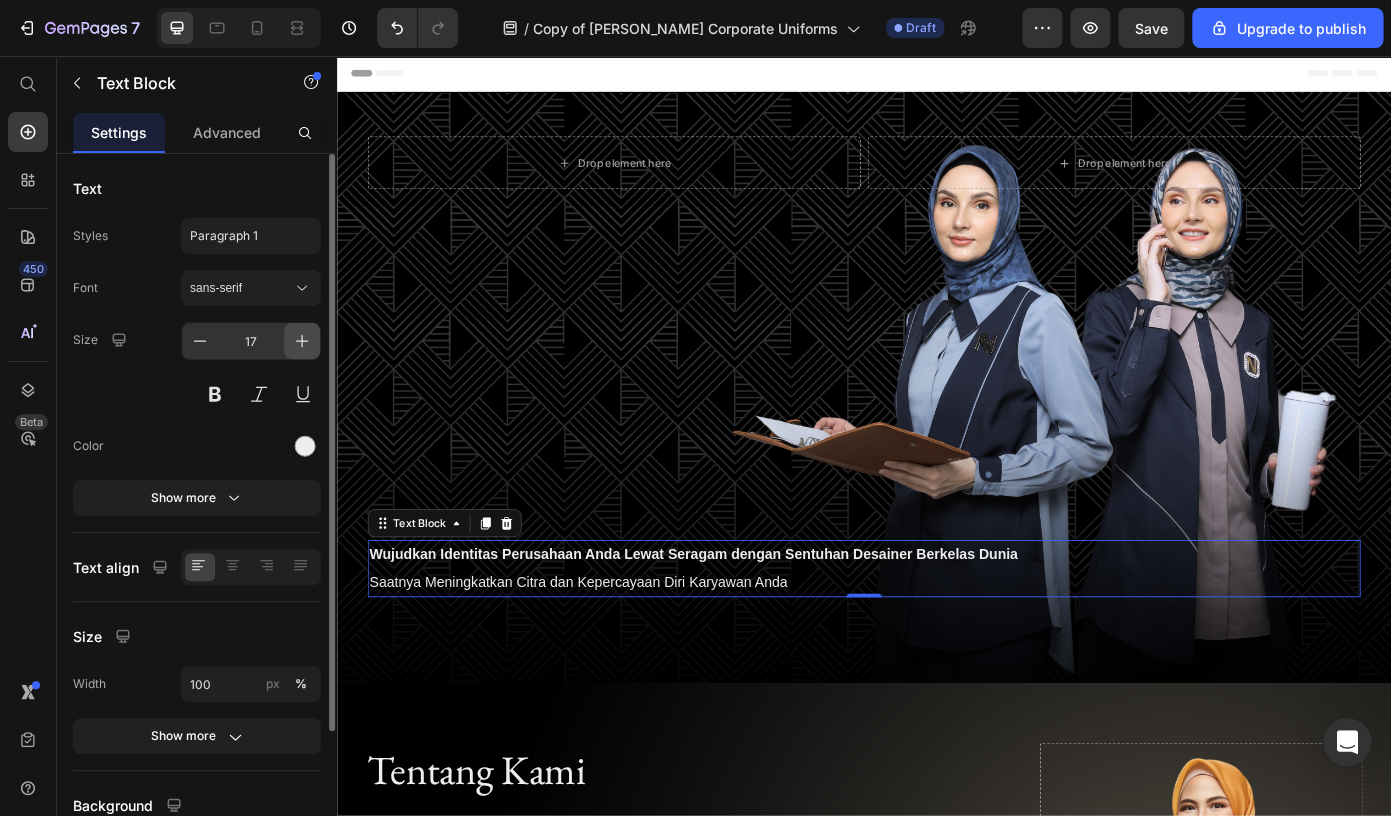 click 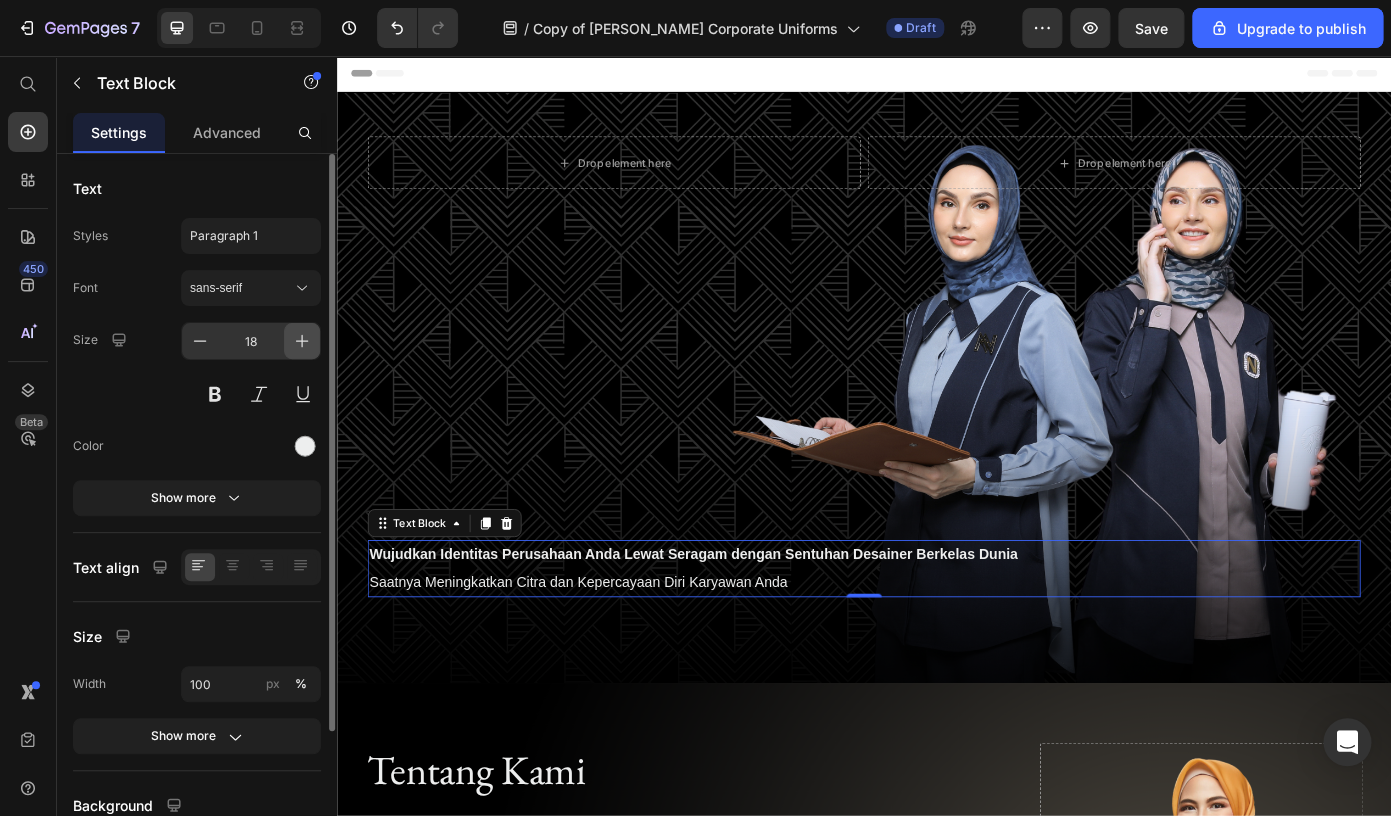 click 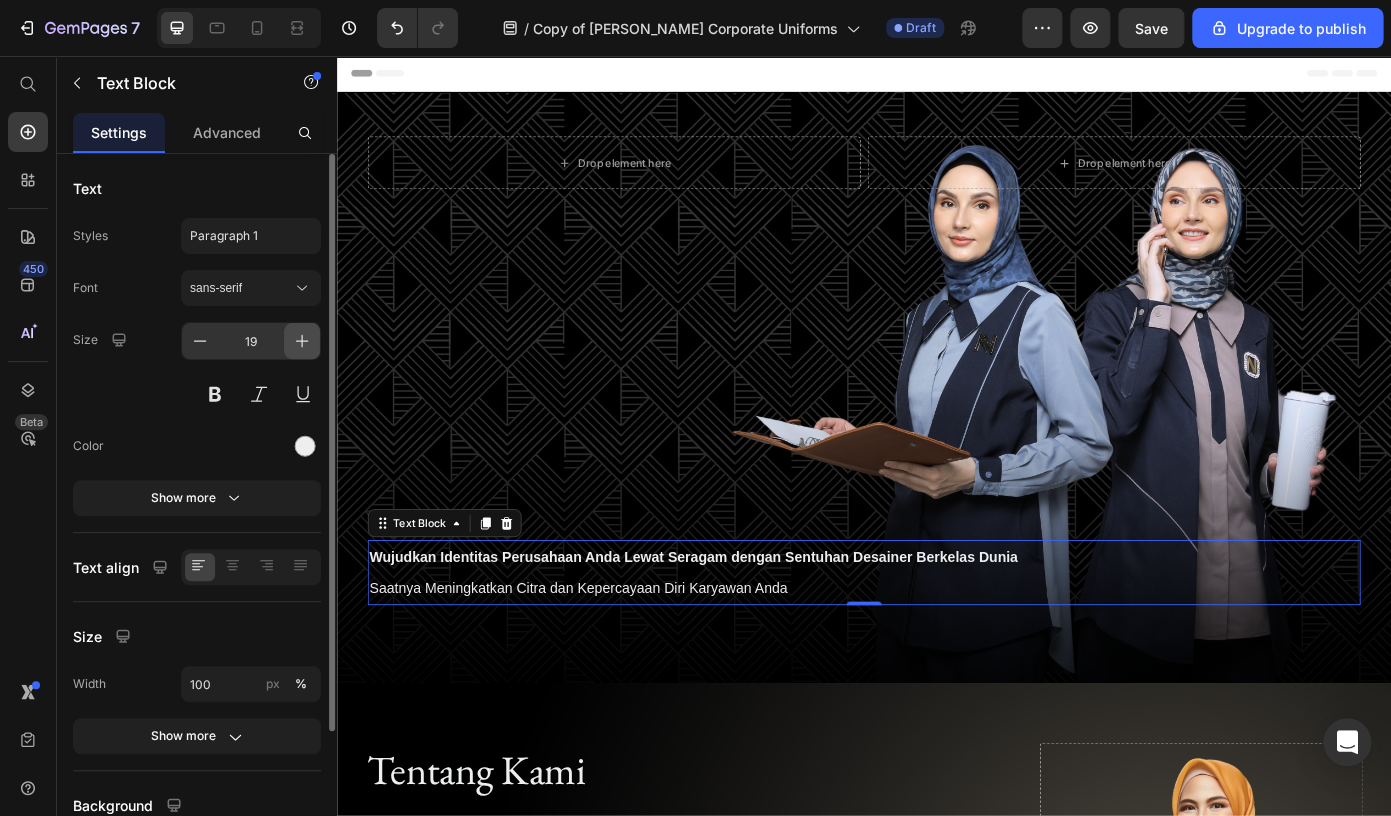 click 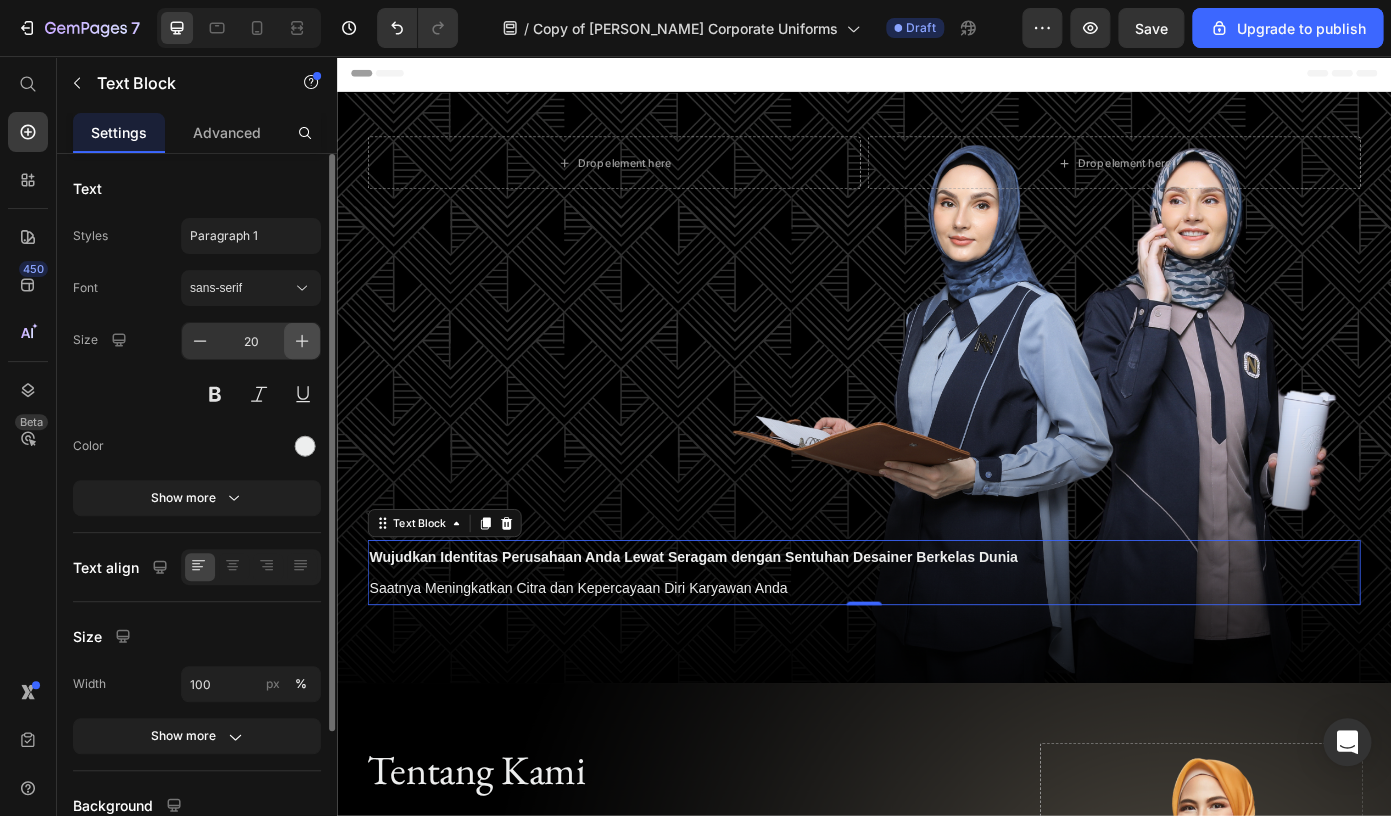 click 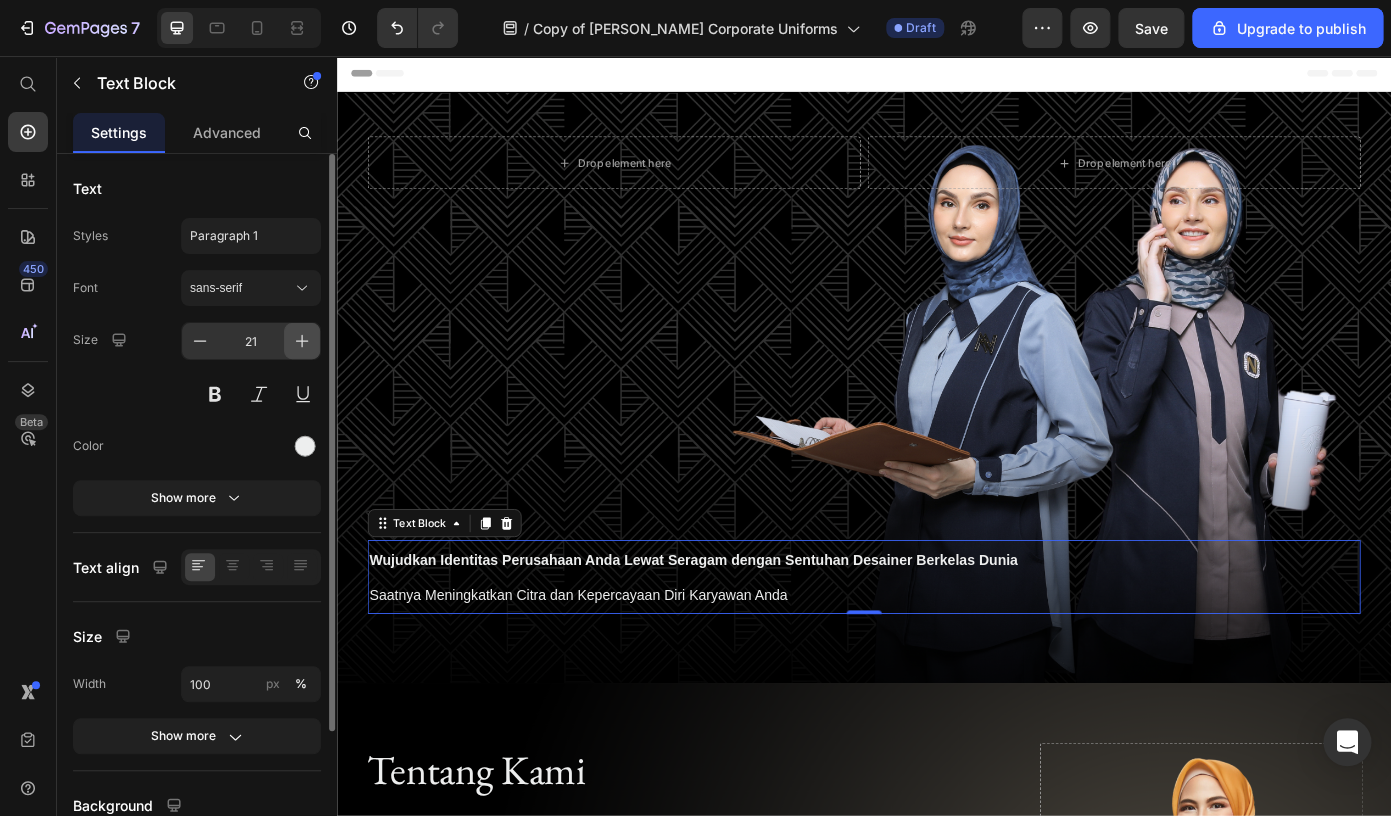 click 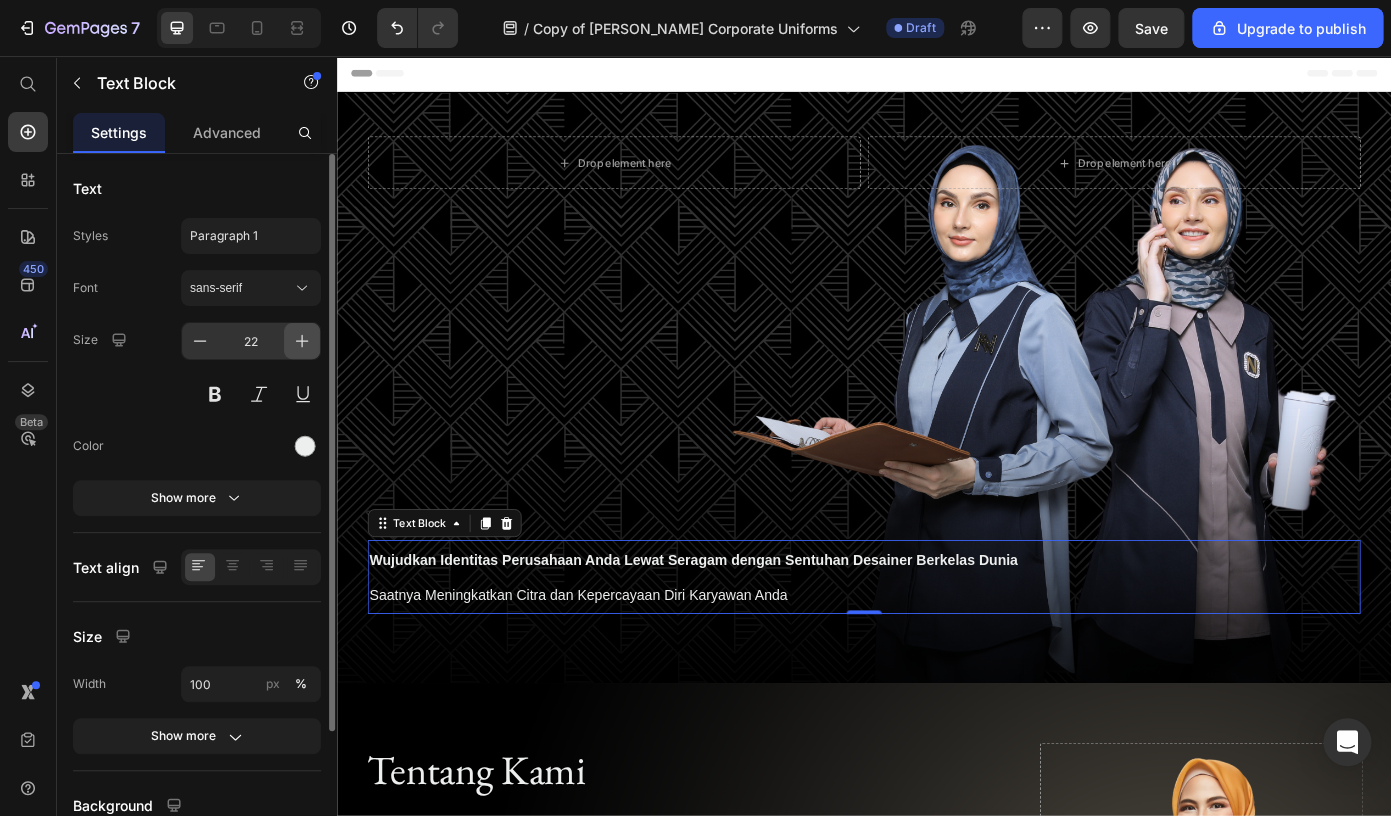 click 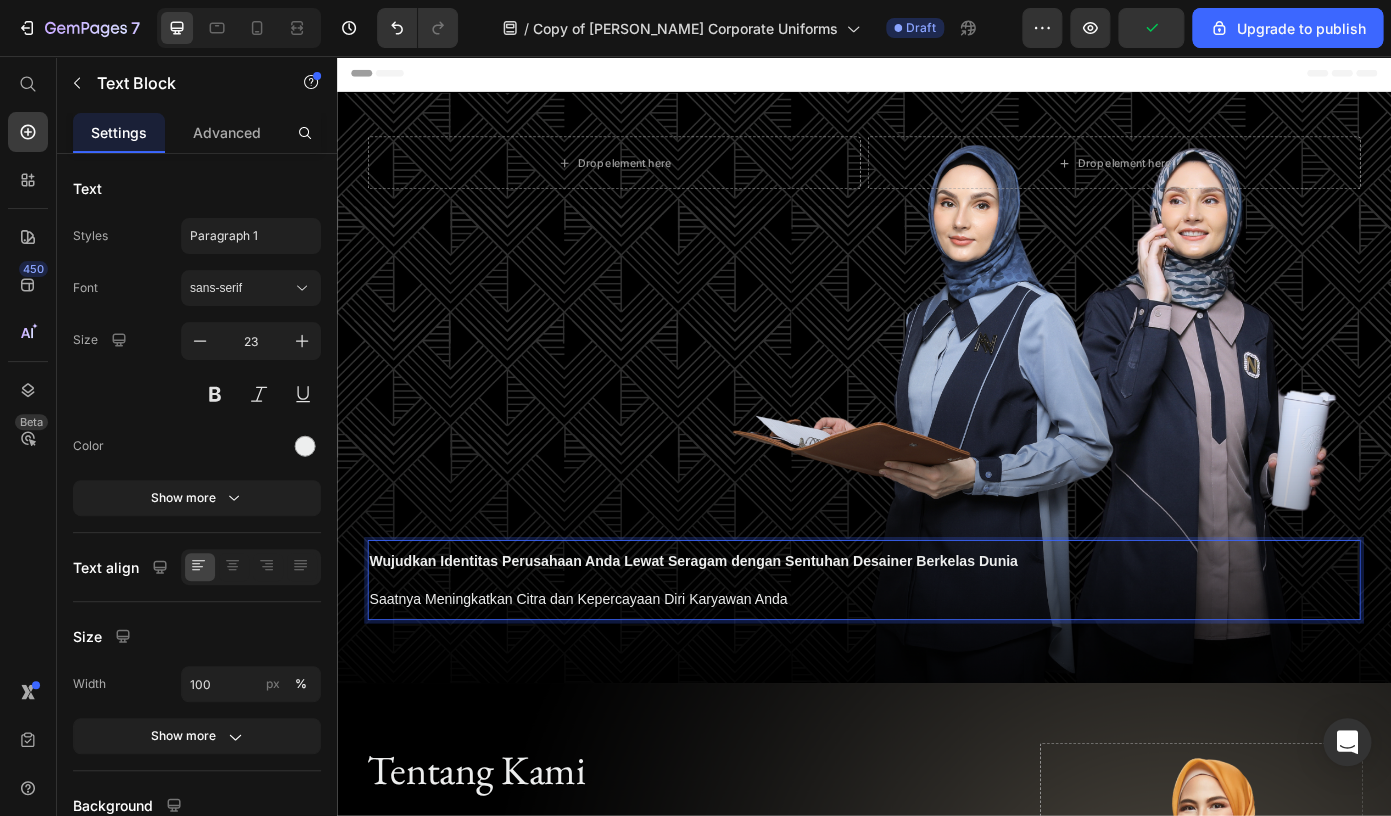 click on "Saatnya Meningkatkan Citra dan Kepercayaan Diri Karyawan Anda" at bounding box center [937, 673] 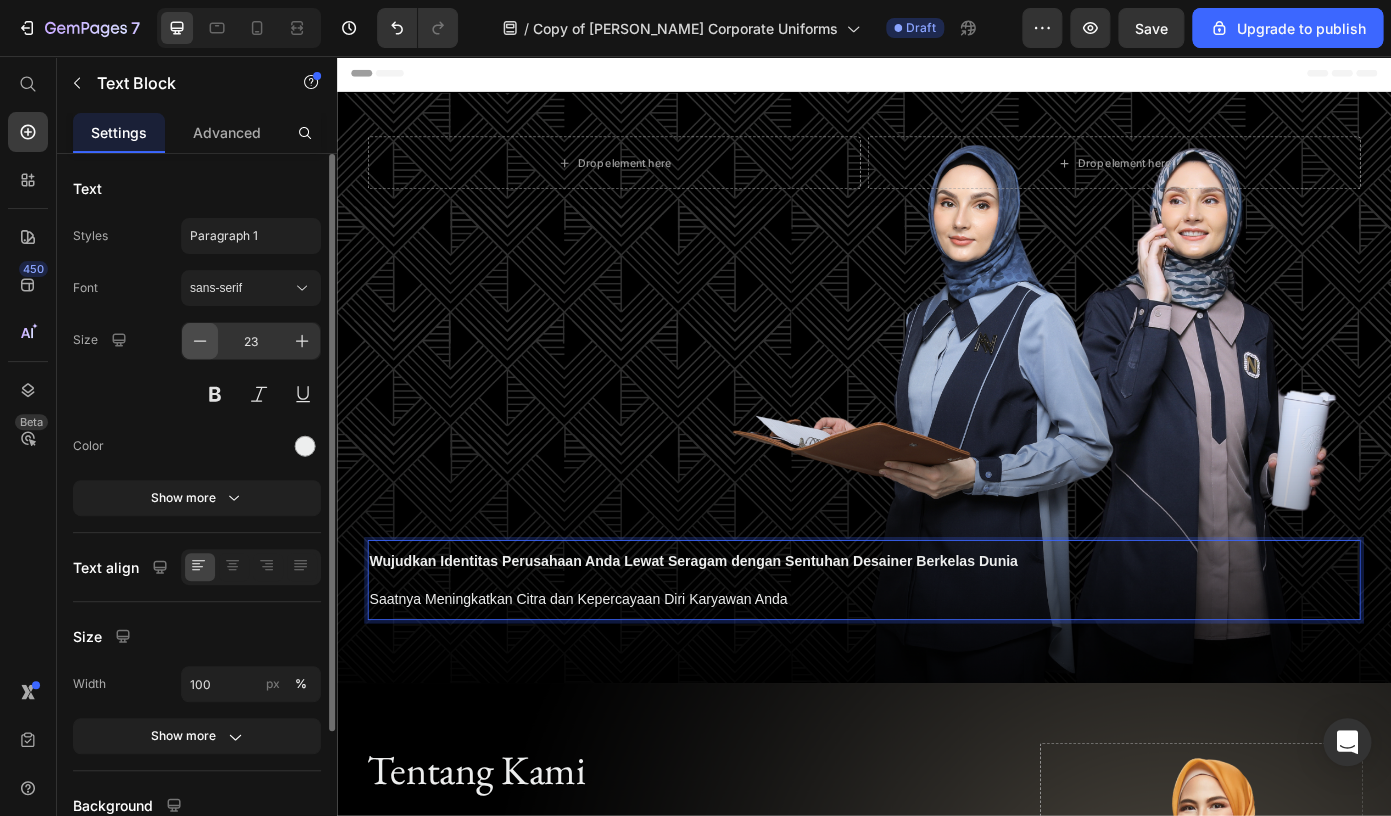 click 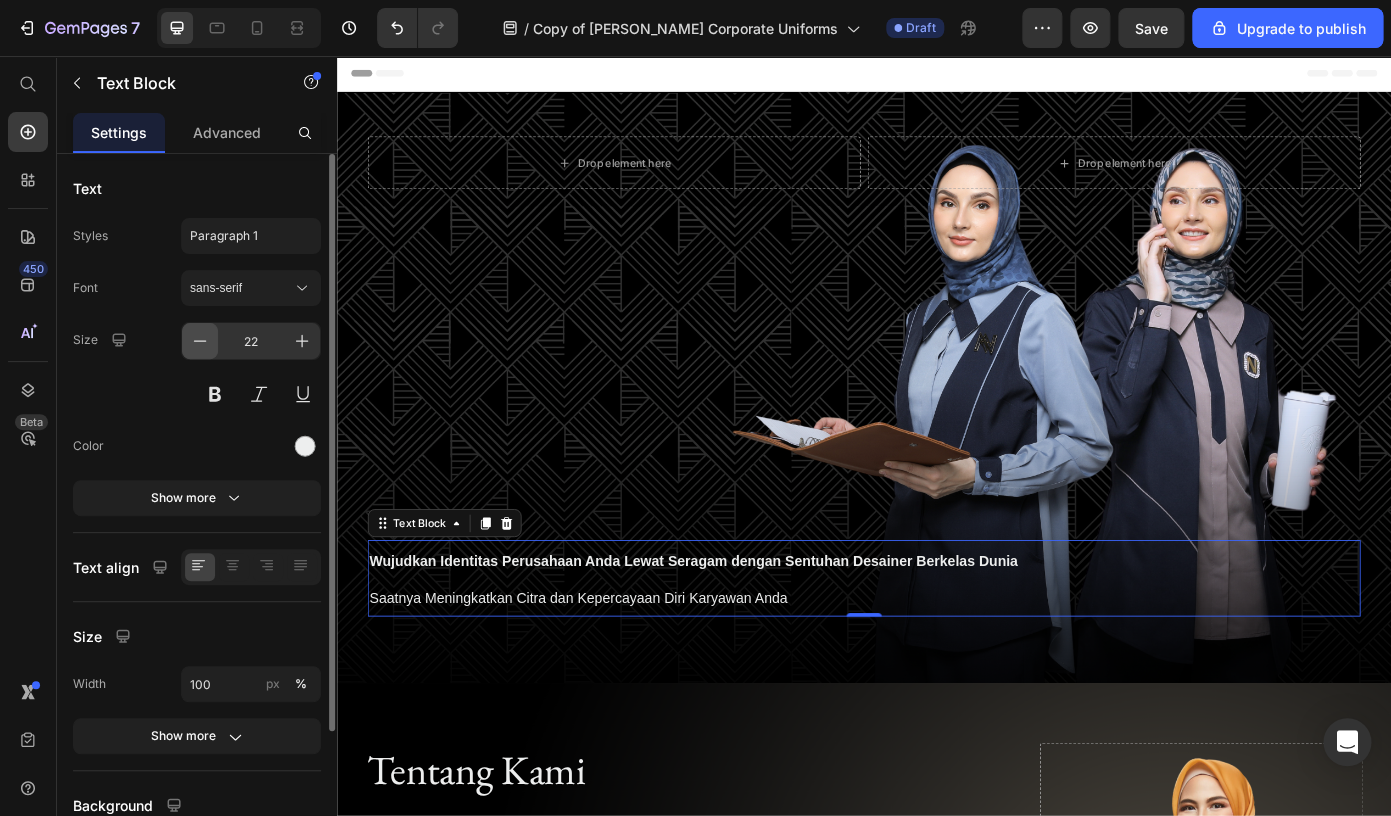 click 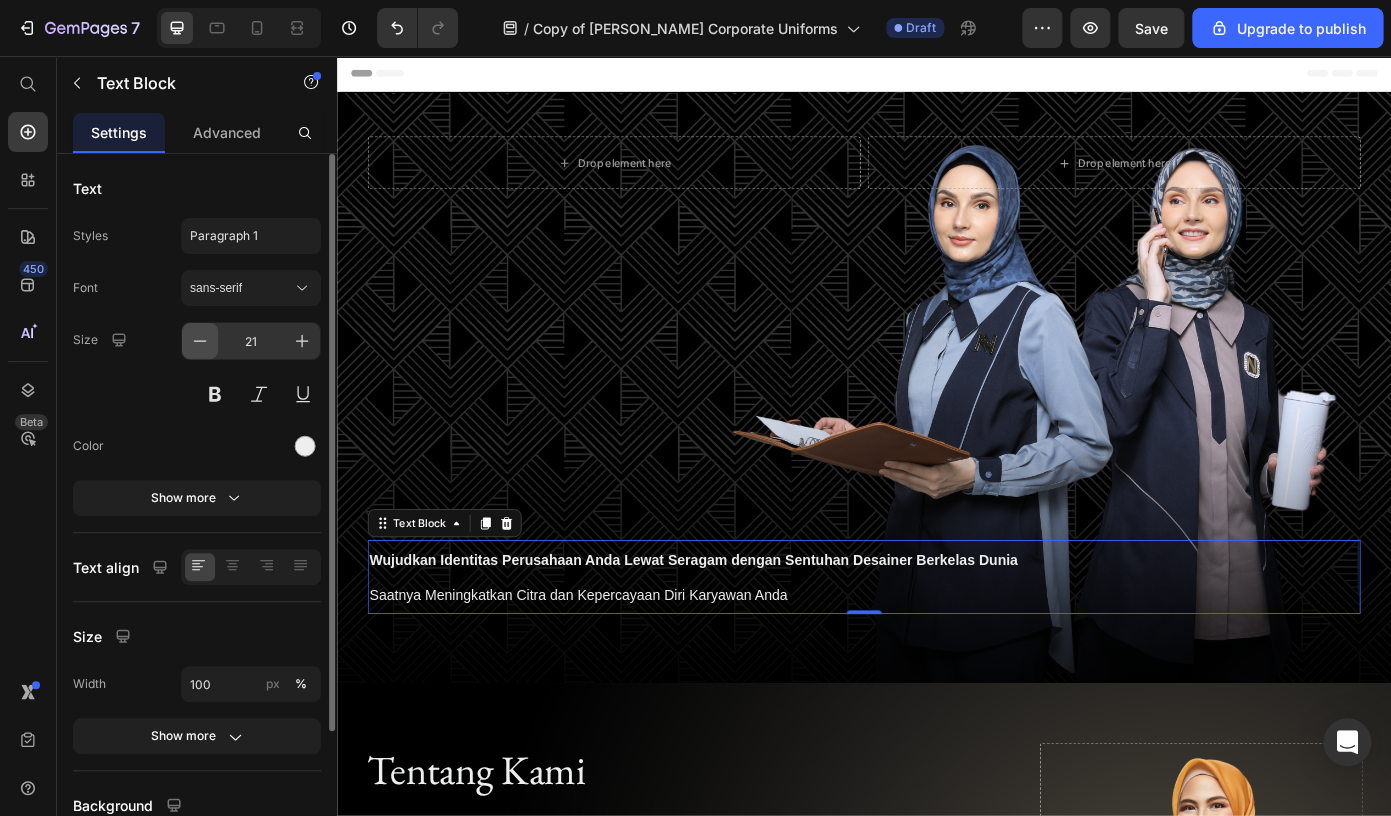 click 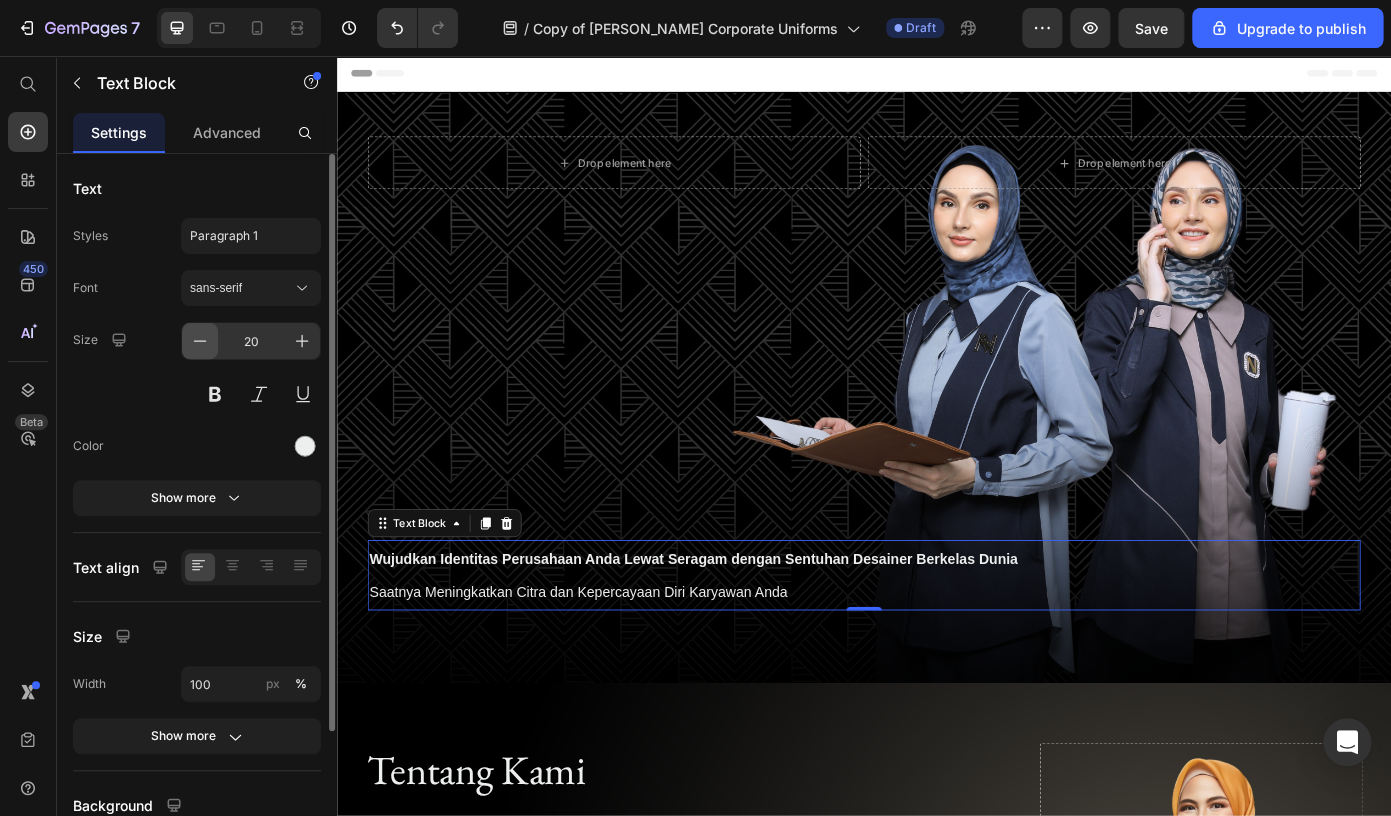 click 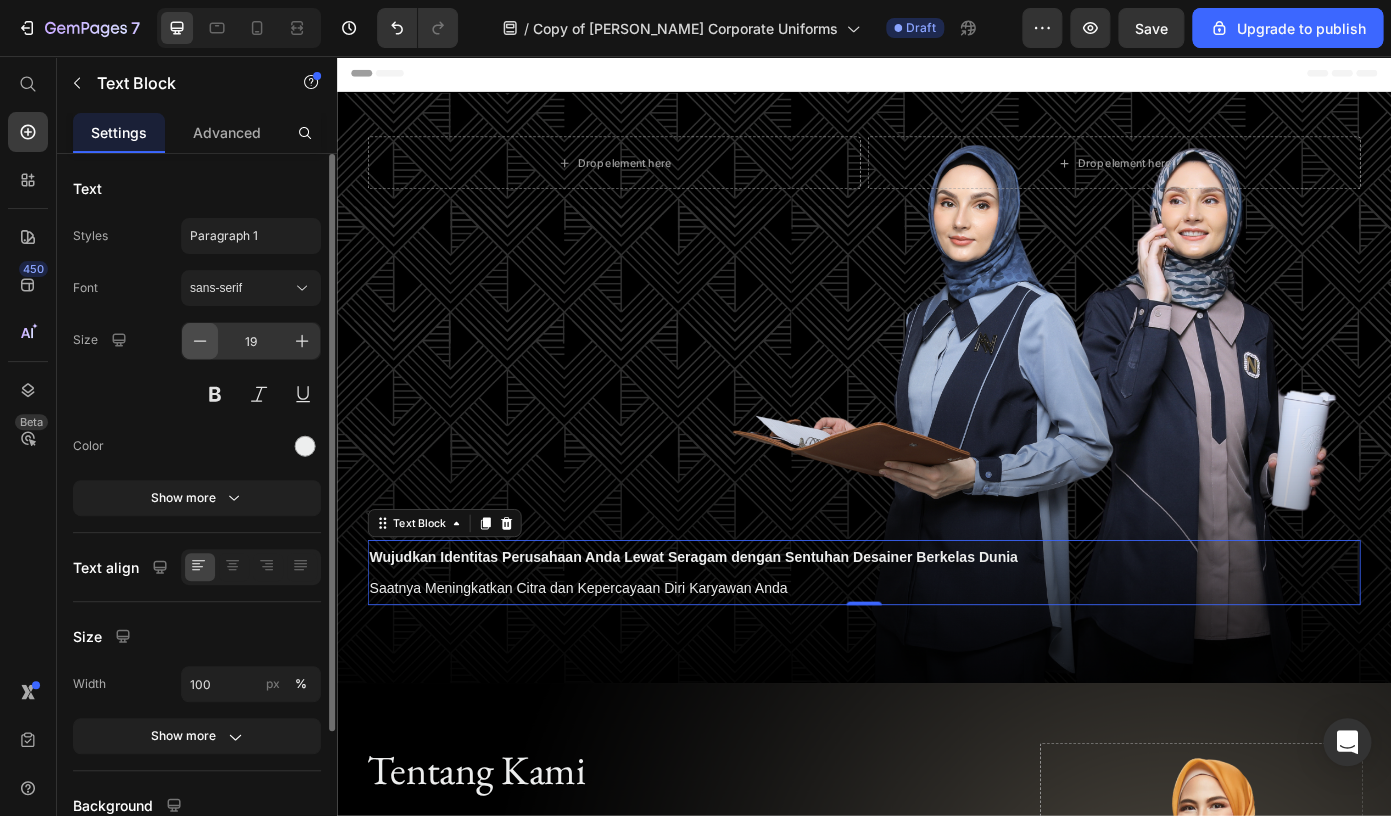 click 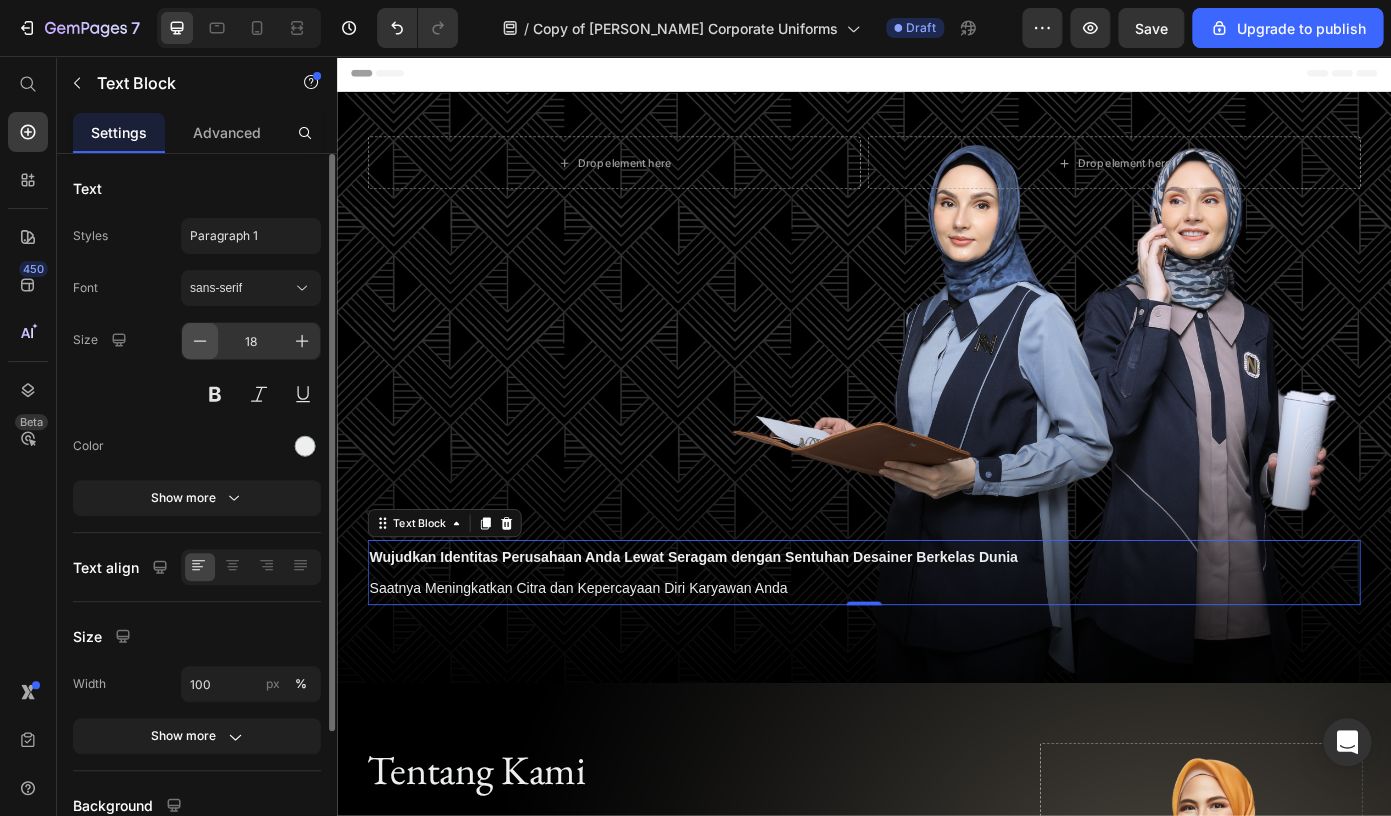 click 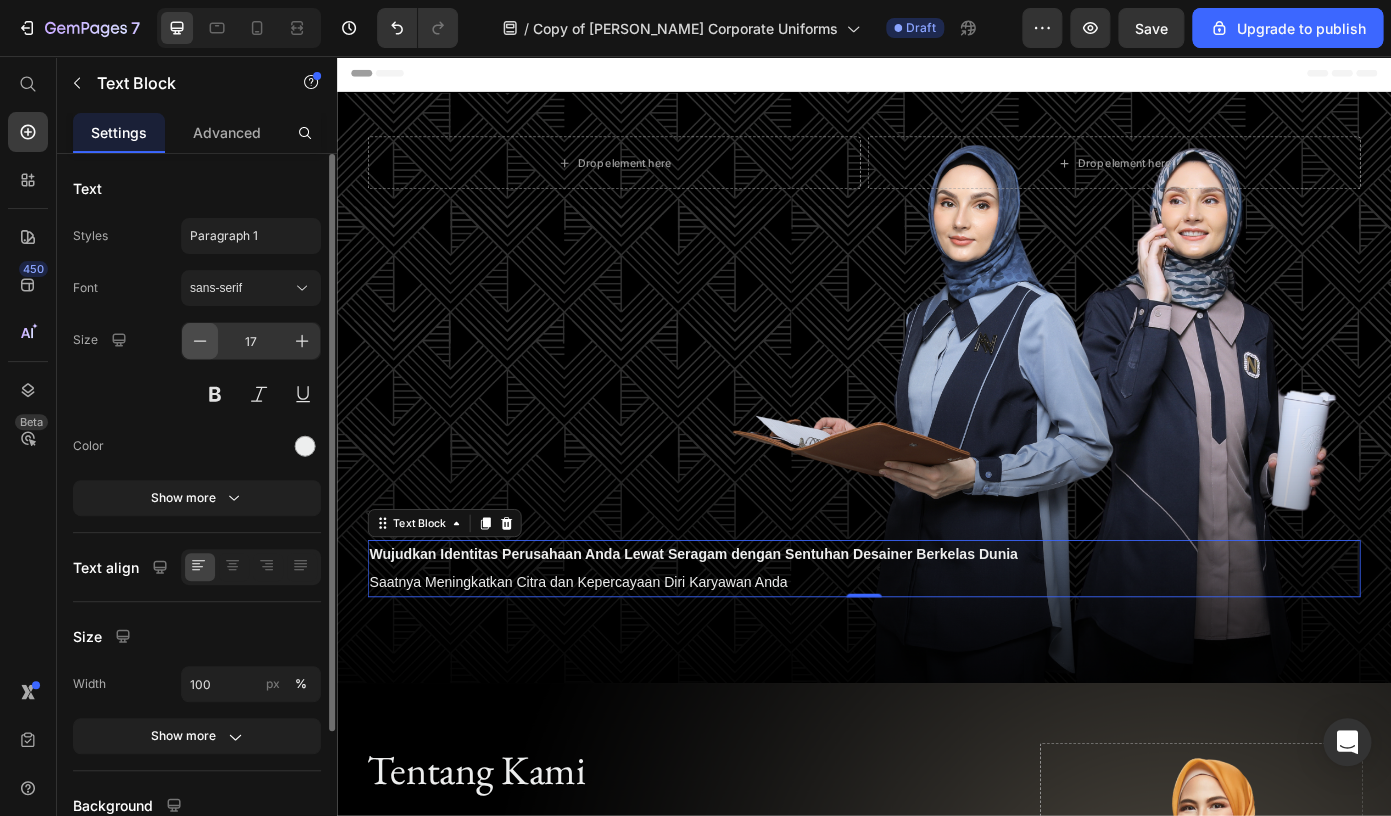 click 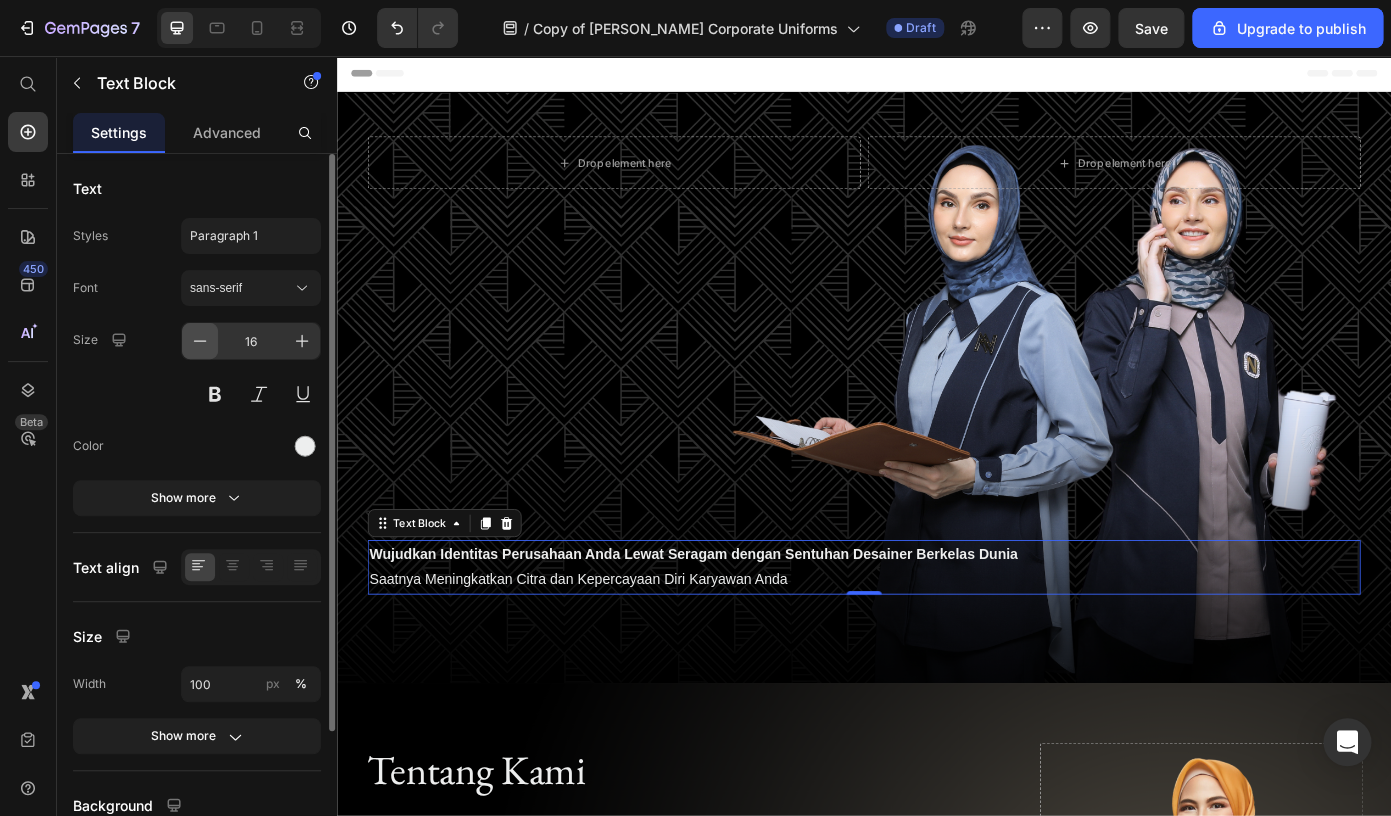 click 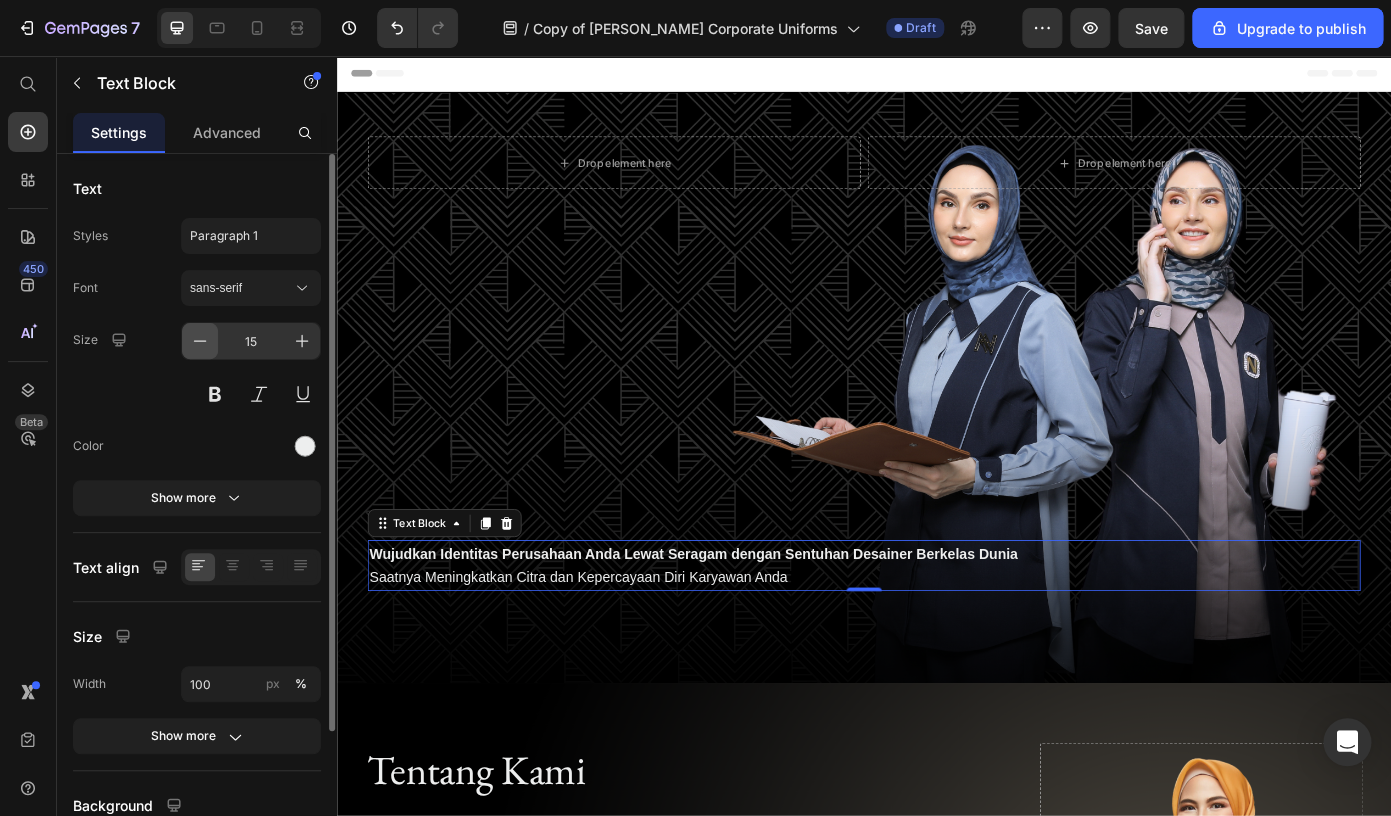 click 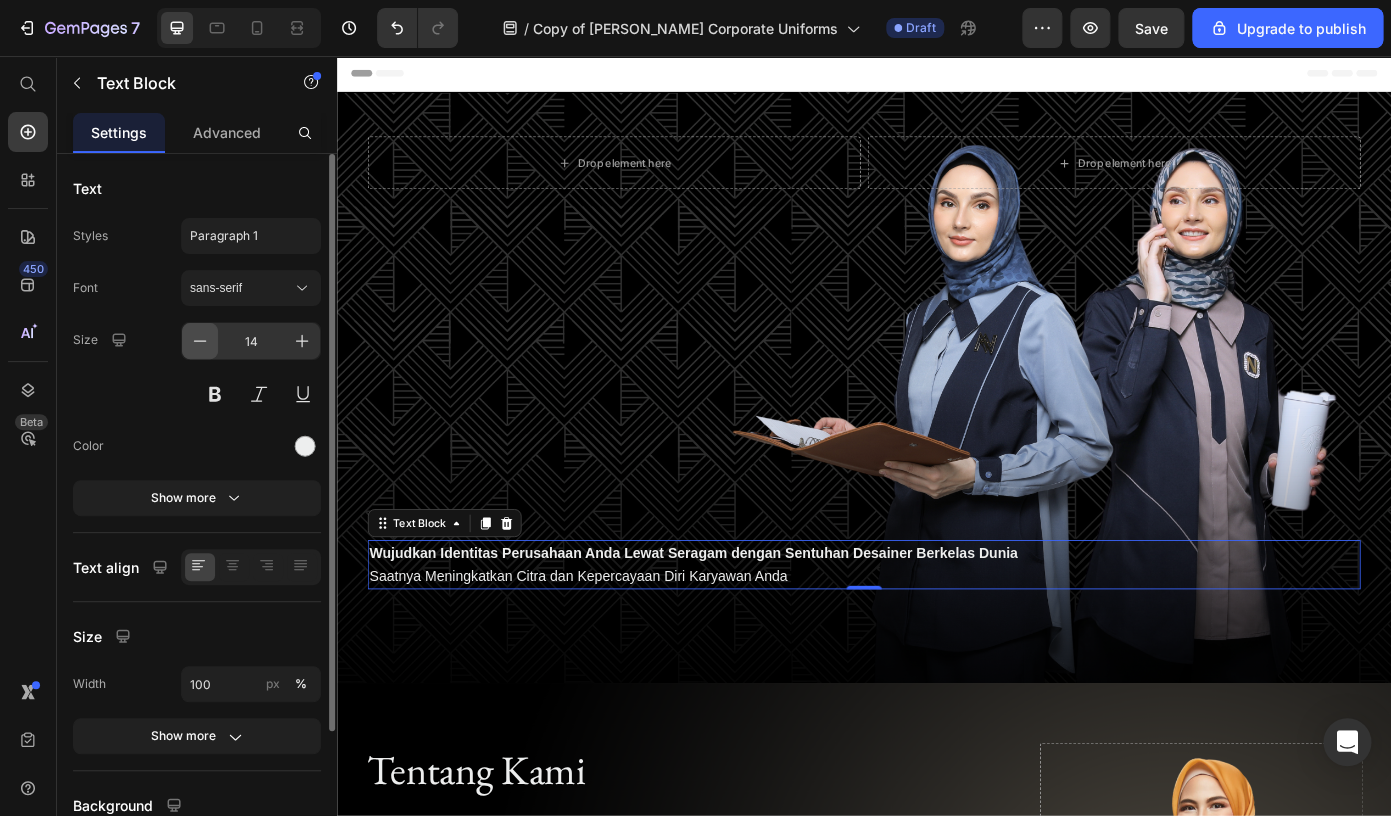 click 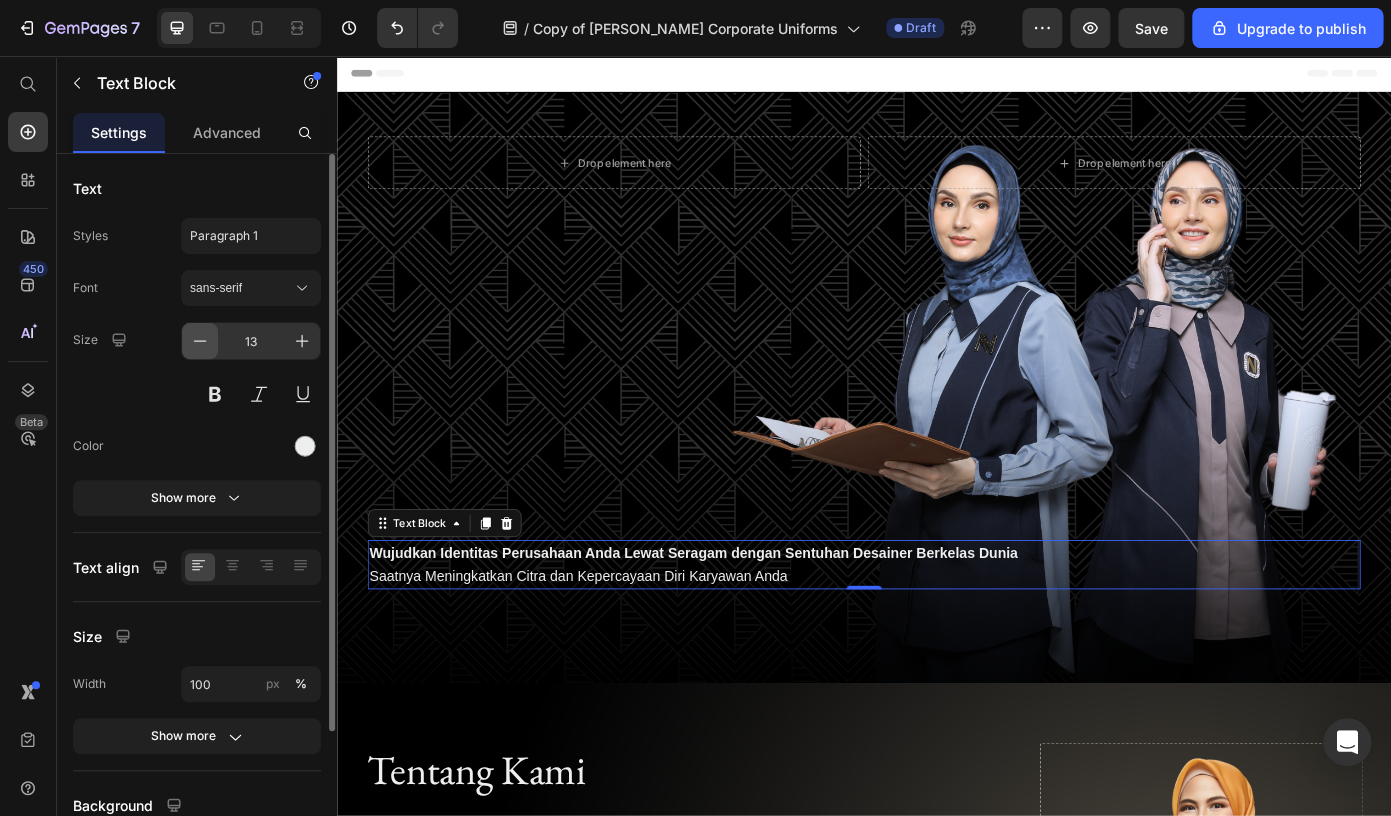 click 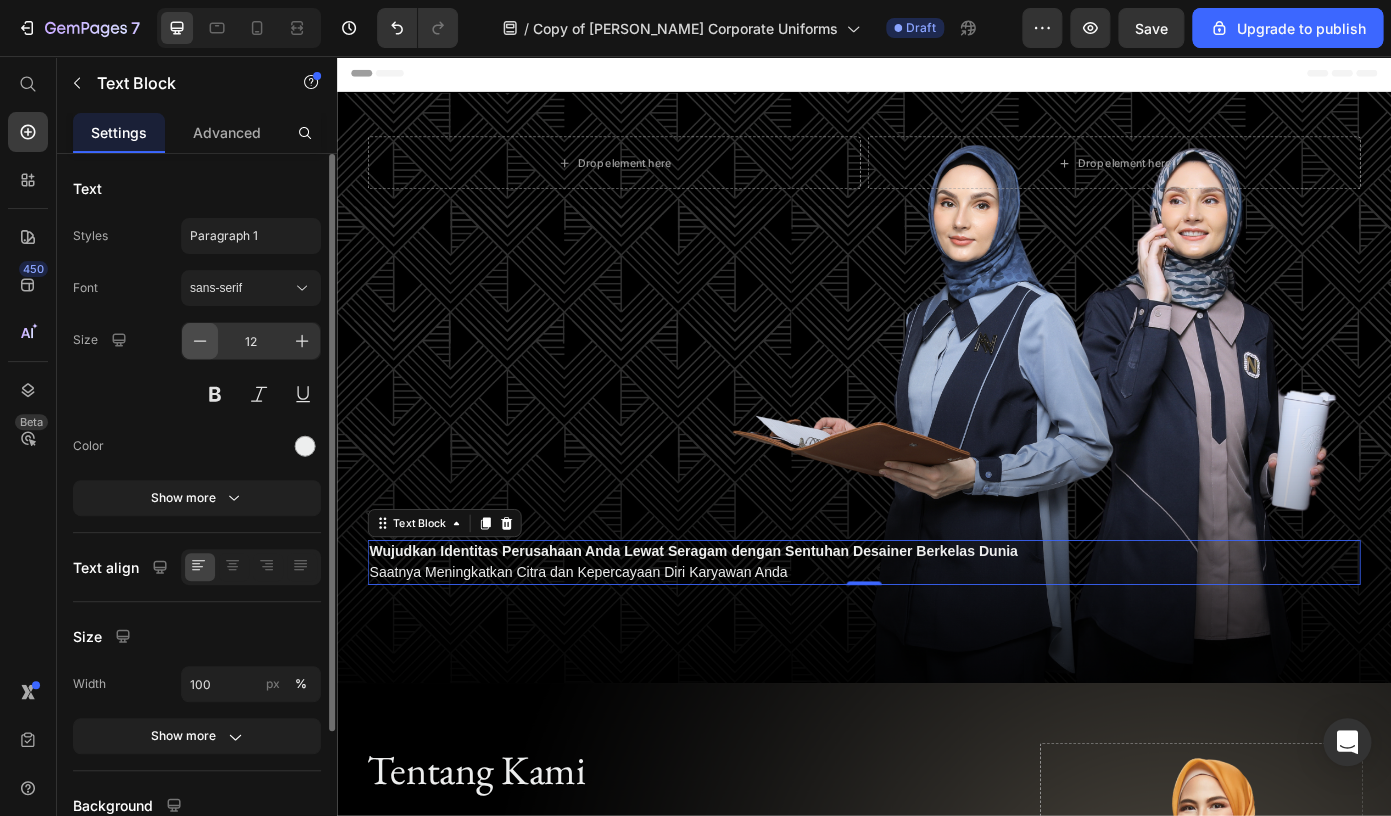 click 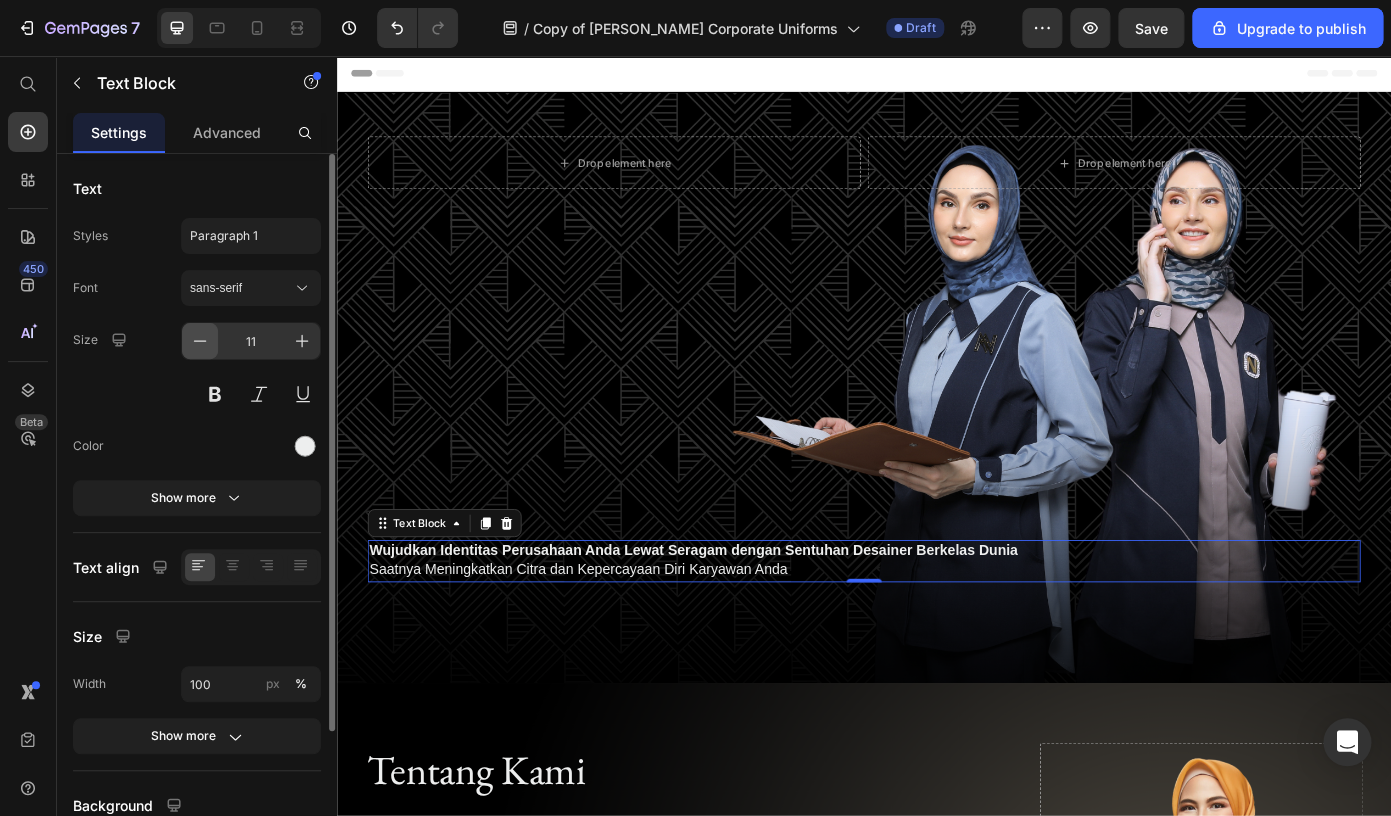 click 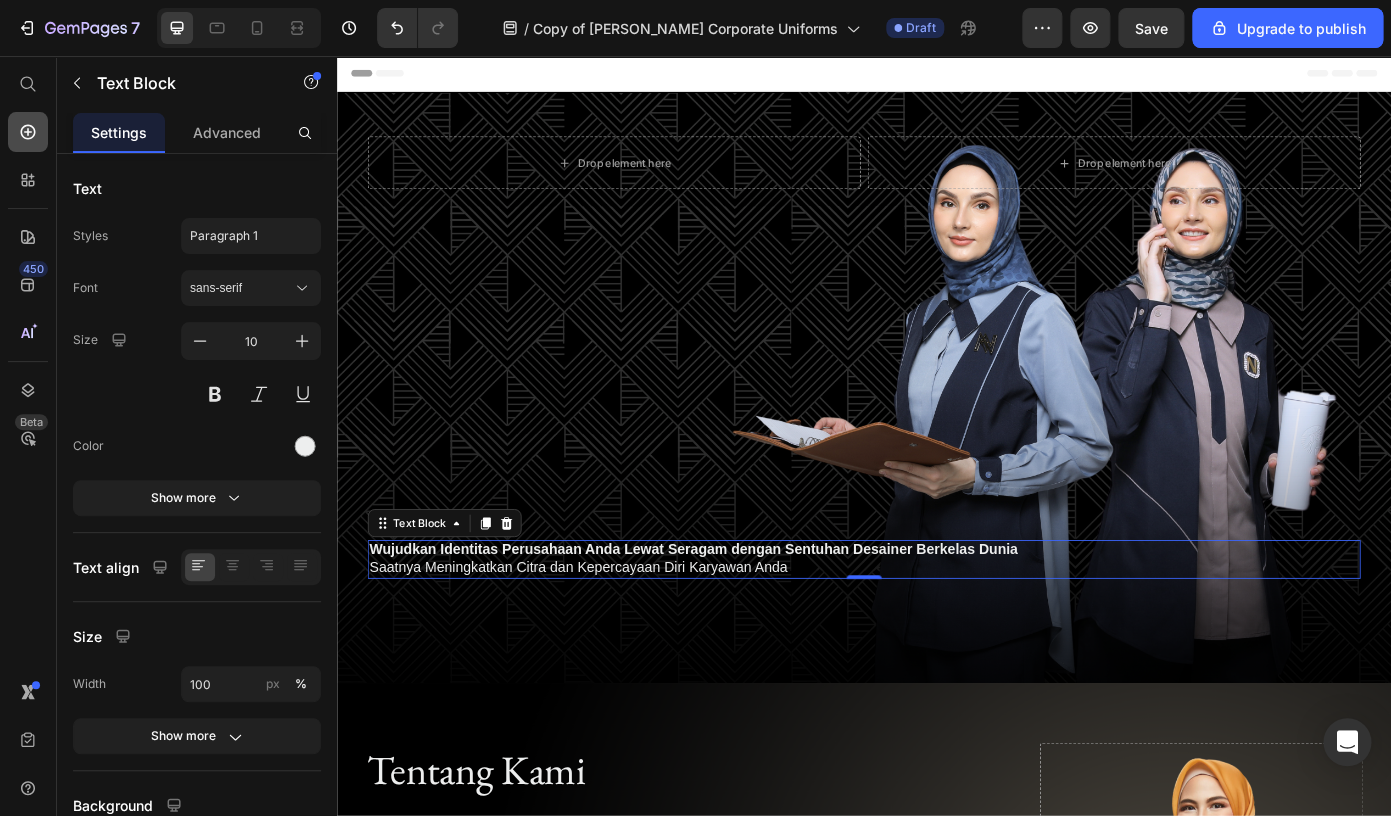 click 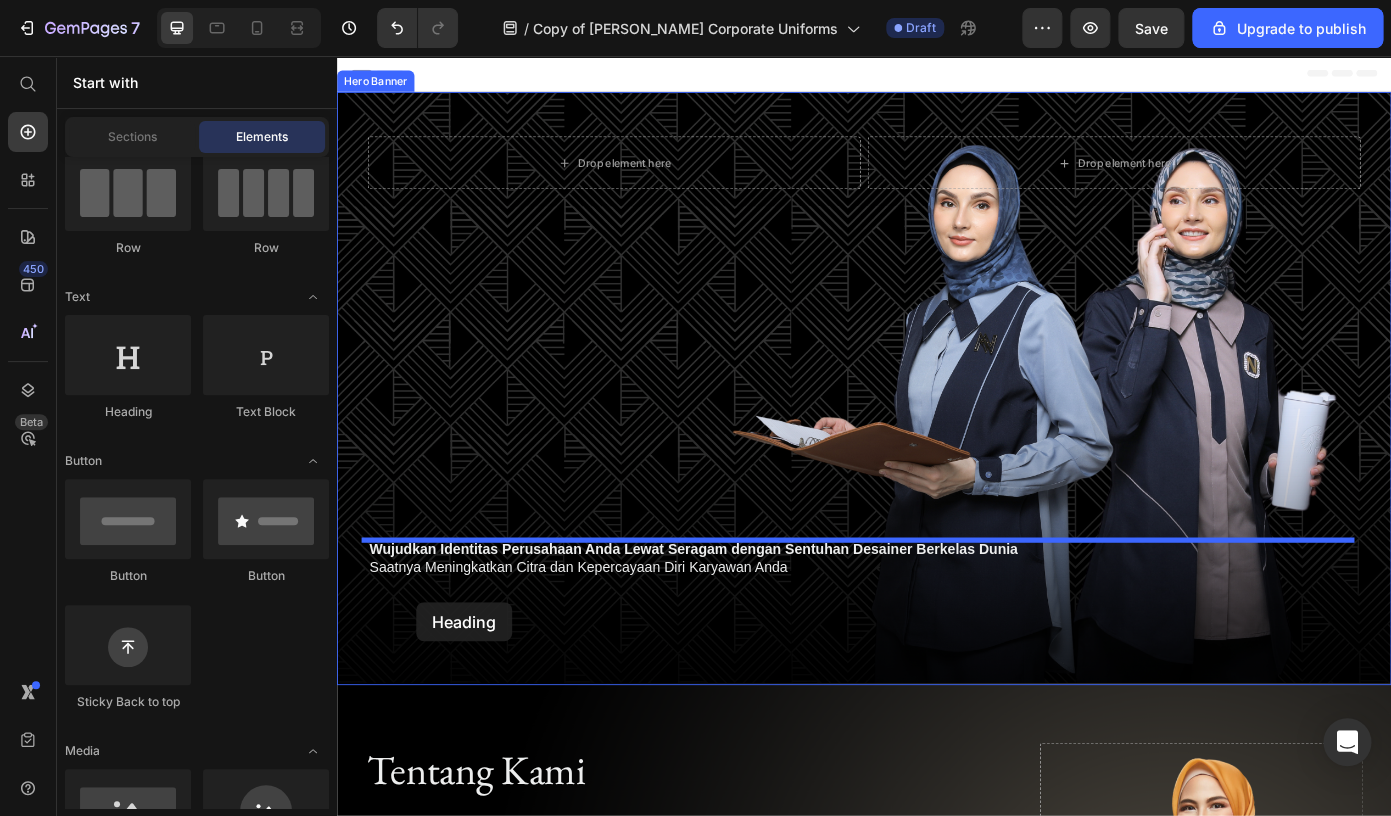 drag, startPoint x: 475, startPoint y: 428, endPoint x: 416, endPoint y: 602, distance: 183.73077 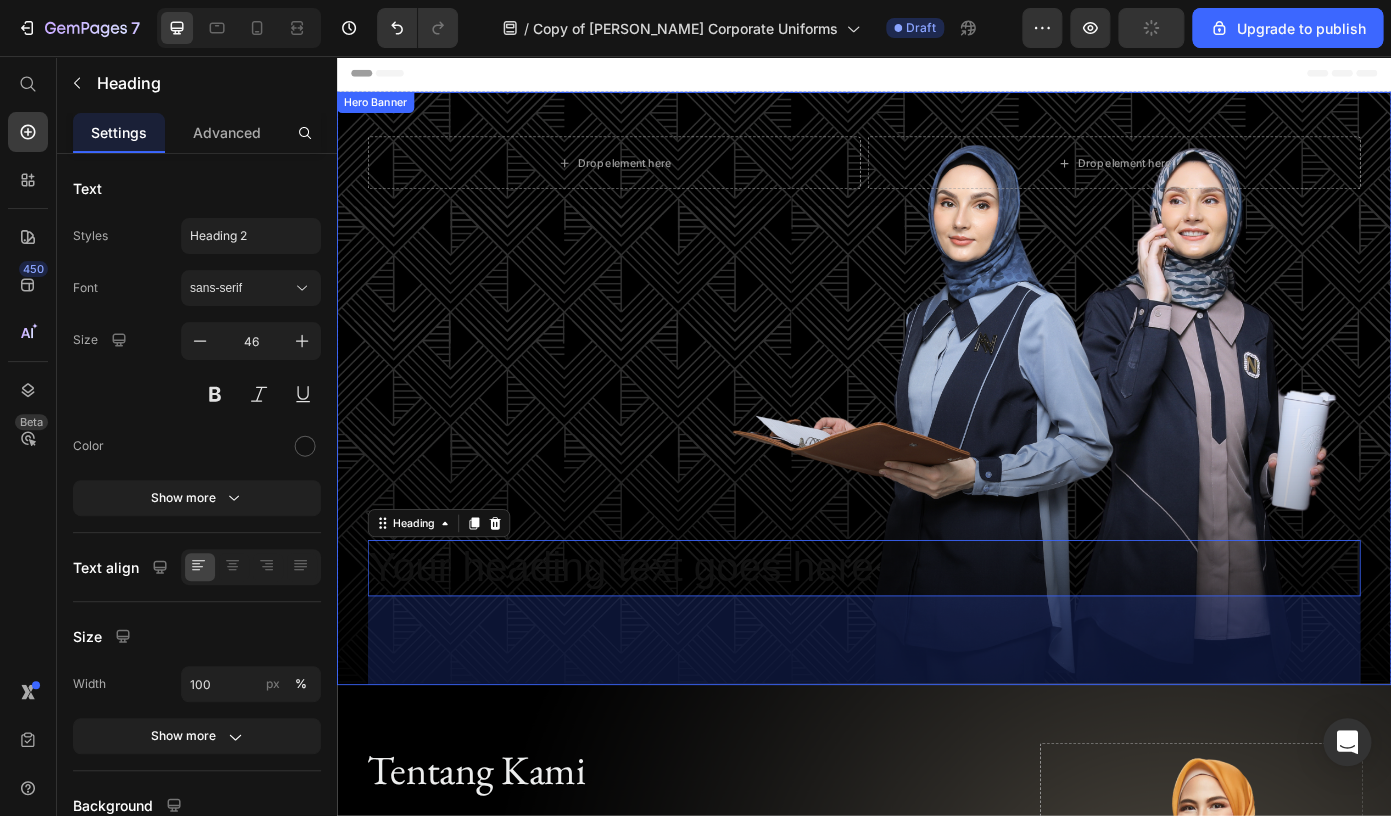 click on "Drop element here
Drop element here Row Your heading text goes here Heading   399 Wujudkan Identitas Perusahaan Anda Lewat Seragam dengan Sentuhan Desainer Berkelas Dunia Saatnya Meningkatkan Citra dan Kepercayaan Diri Karyawan Anda Text Block Row" at bounding box center [937, 631] 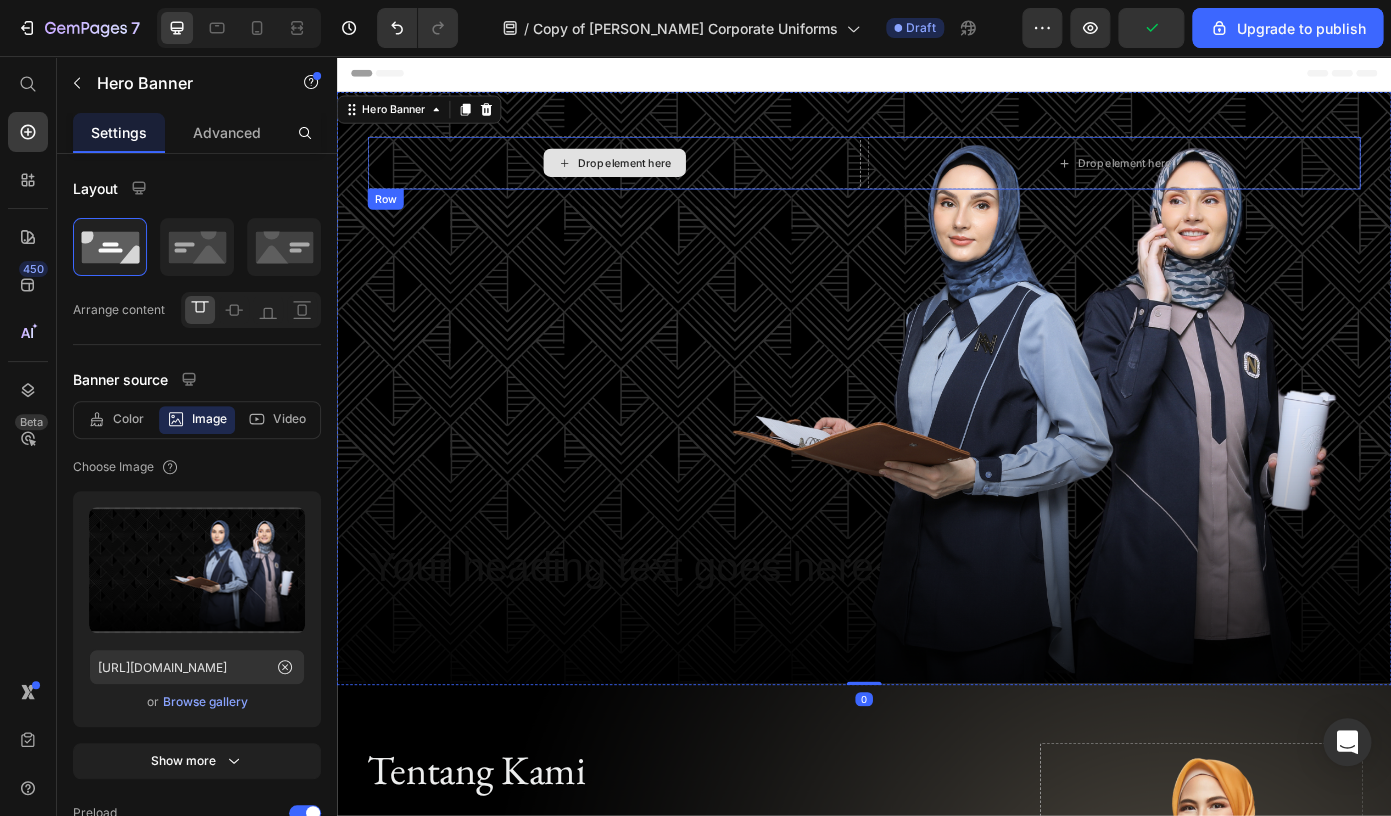 click on "Drop element here" at bounding box center [652, 178] 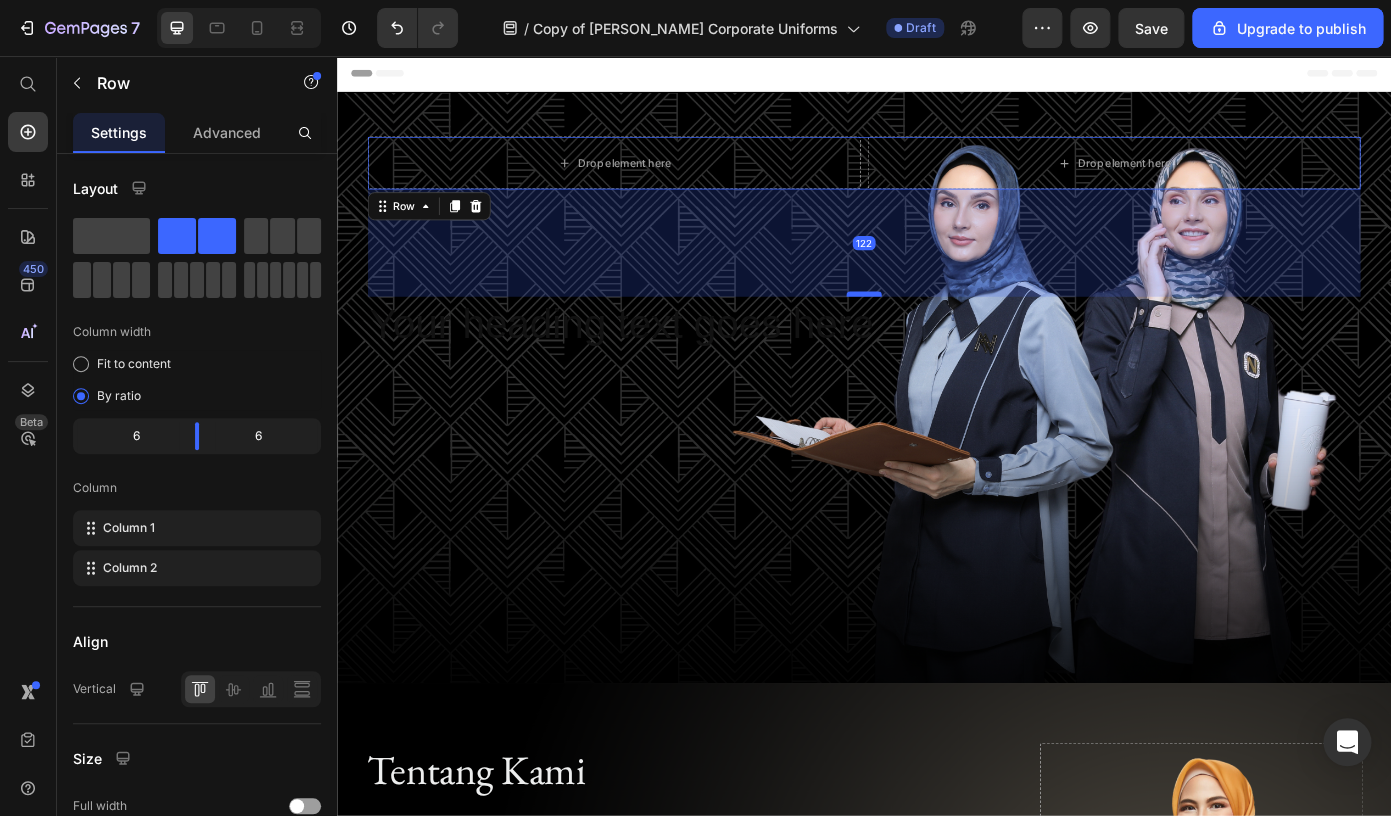 drag, startPoint x: 936, startPoint y: 606, endPoint x: 922, endPoint y: 329, distance: 277.35358 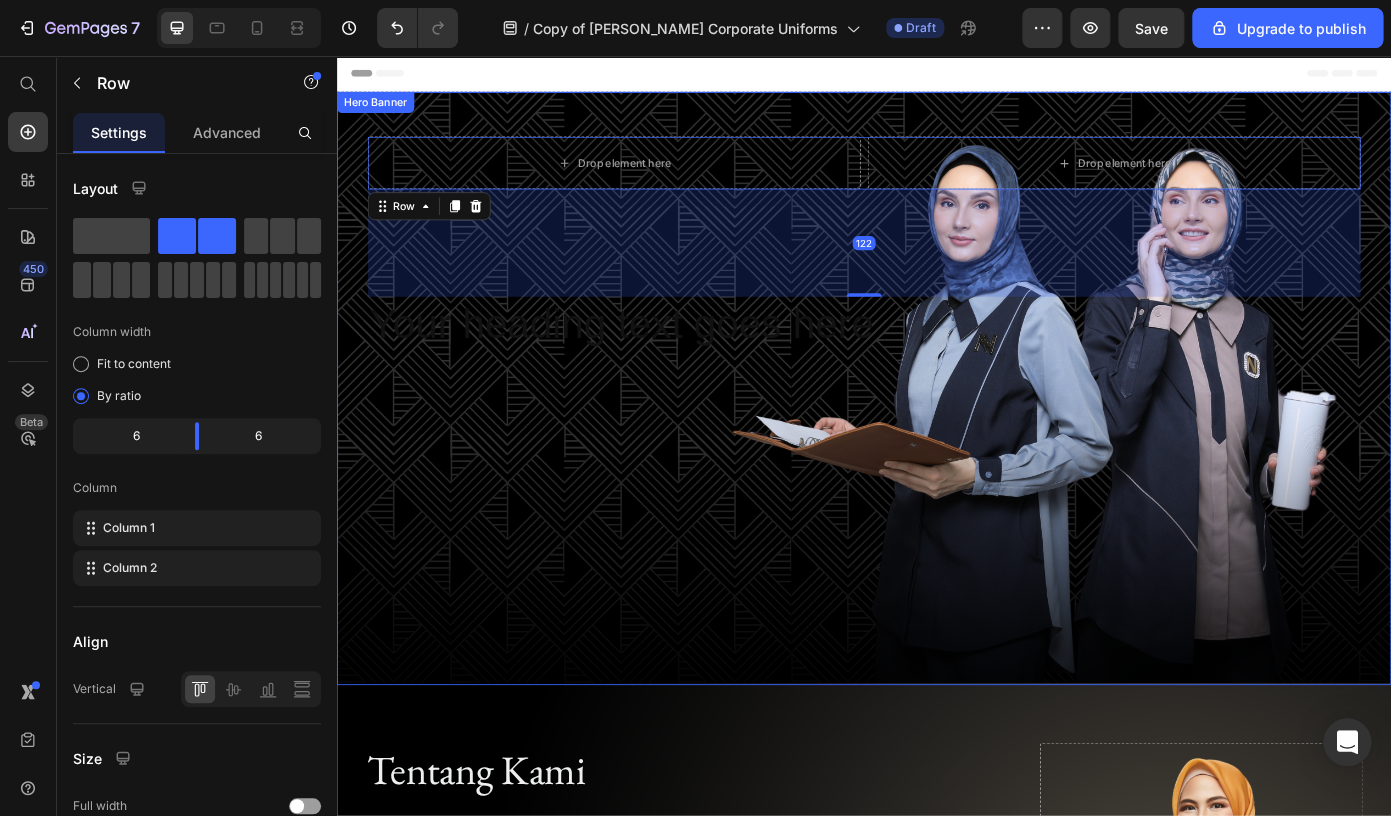 click on "Drop element here
Drop element here Row   122 Your heading text goes here Heading Wujudkan Identitas Perusahaan Anda Lewat Seragam dengan Sentuhan Desainer Berkelas Dunia Saatnya Meningkatkan Citra dan Kepercayaan Diri Karyawan Anda Text Block Row" at bounding box center [937, 492] 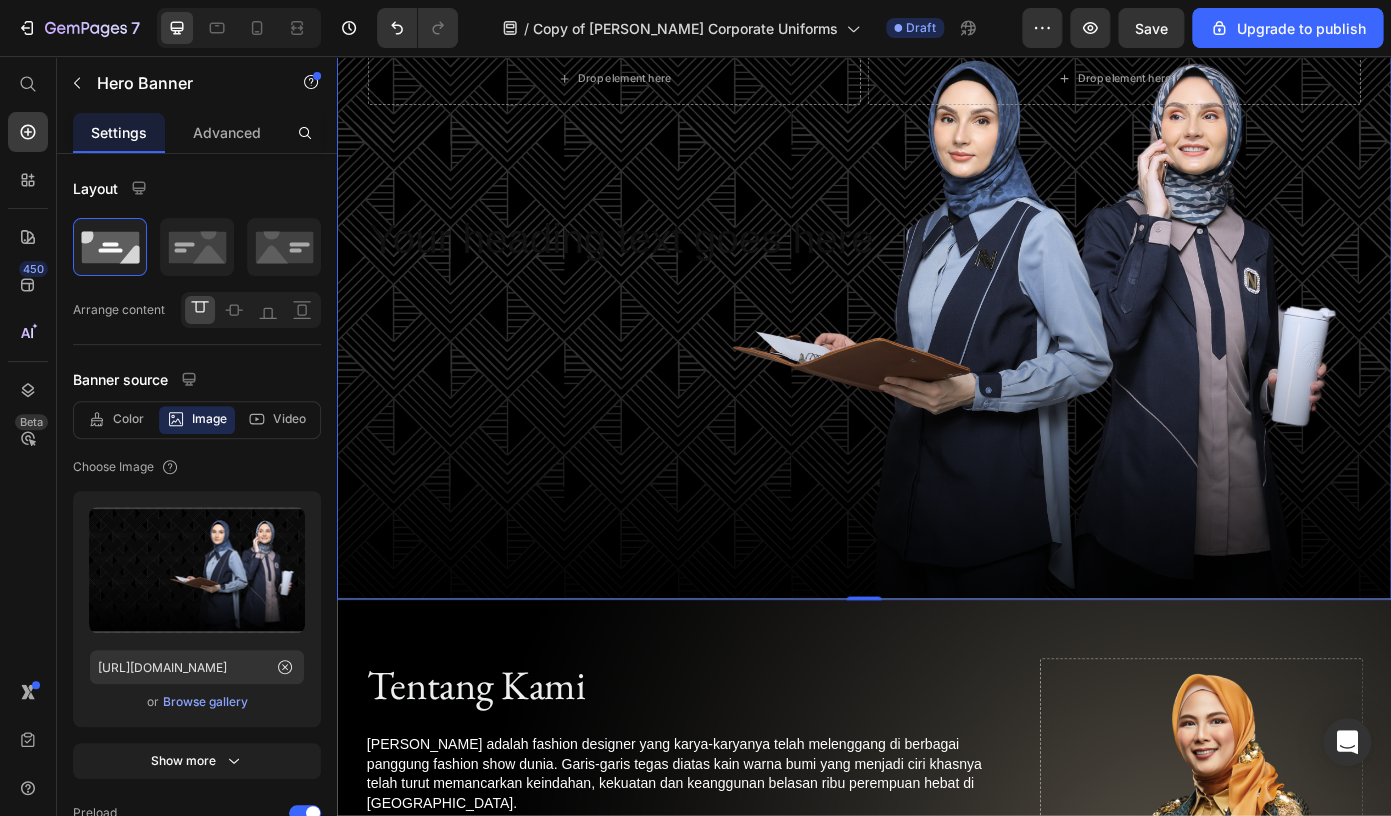 scroll, scrollTop: 0, scrollLeft: 0, axis: both 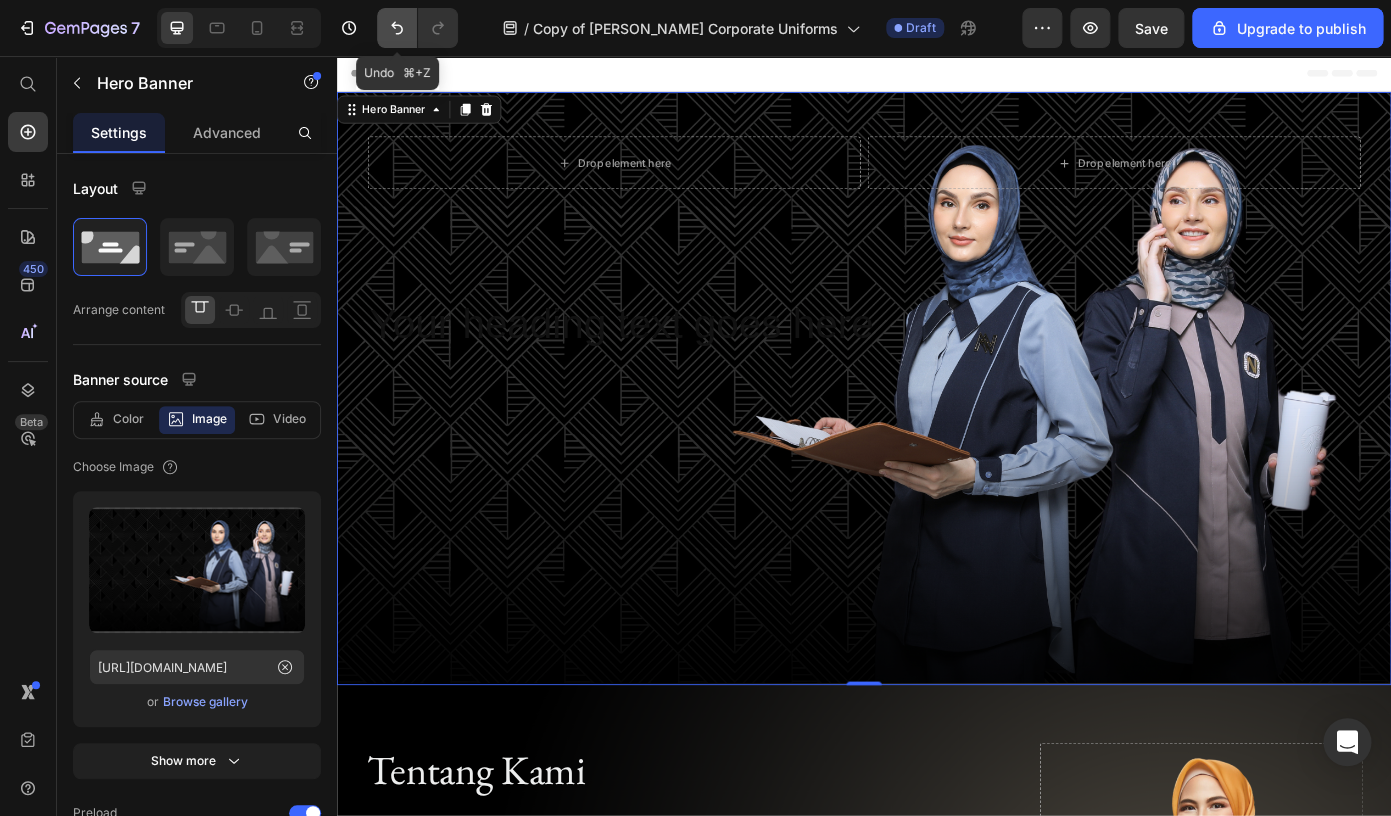 click 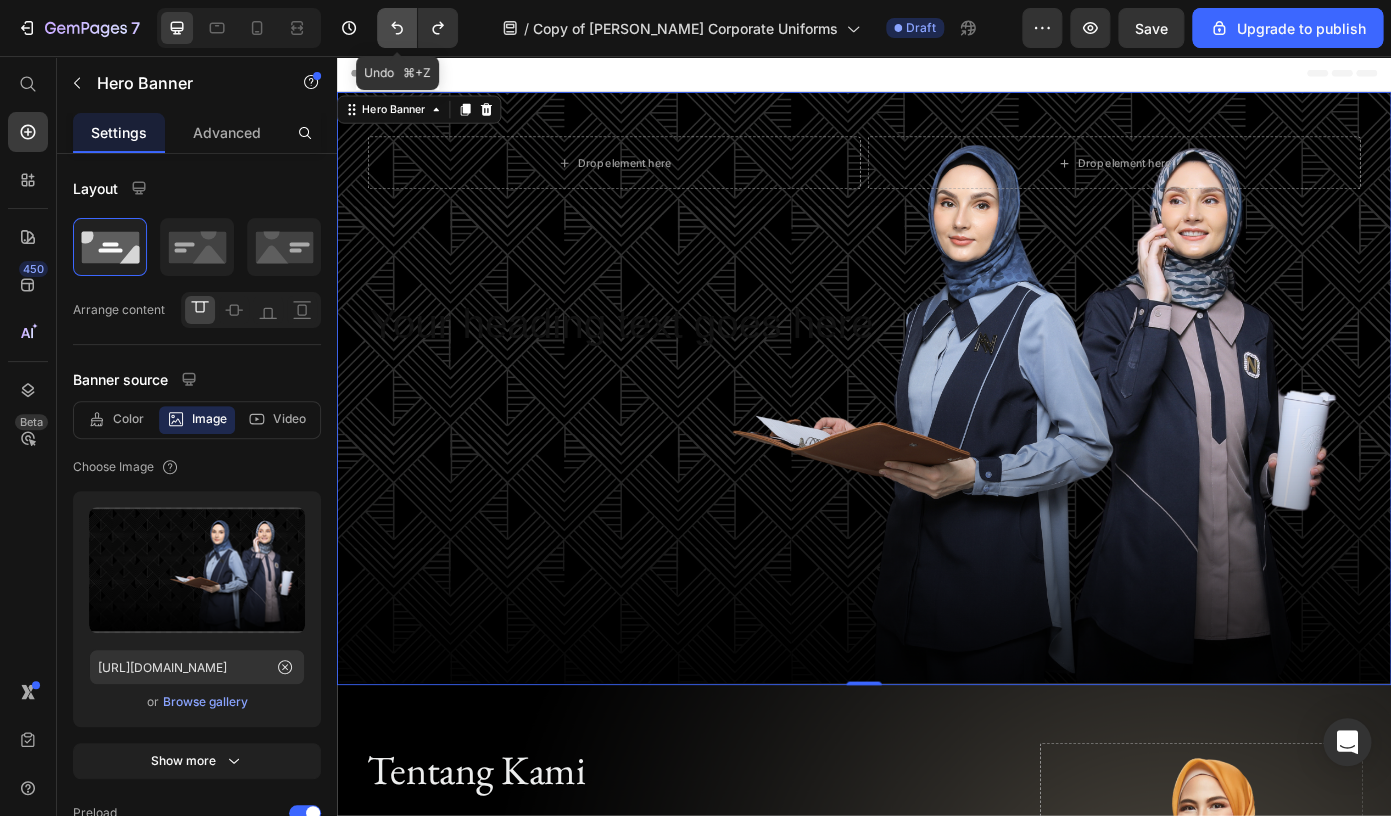 click 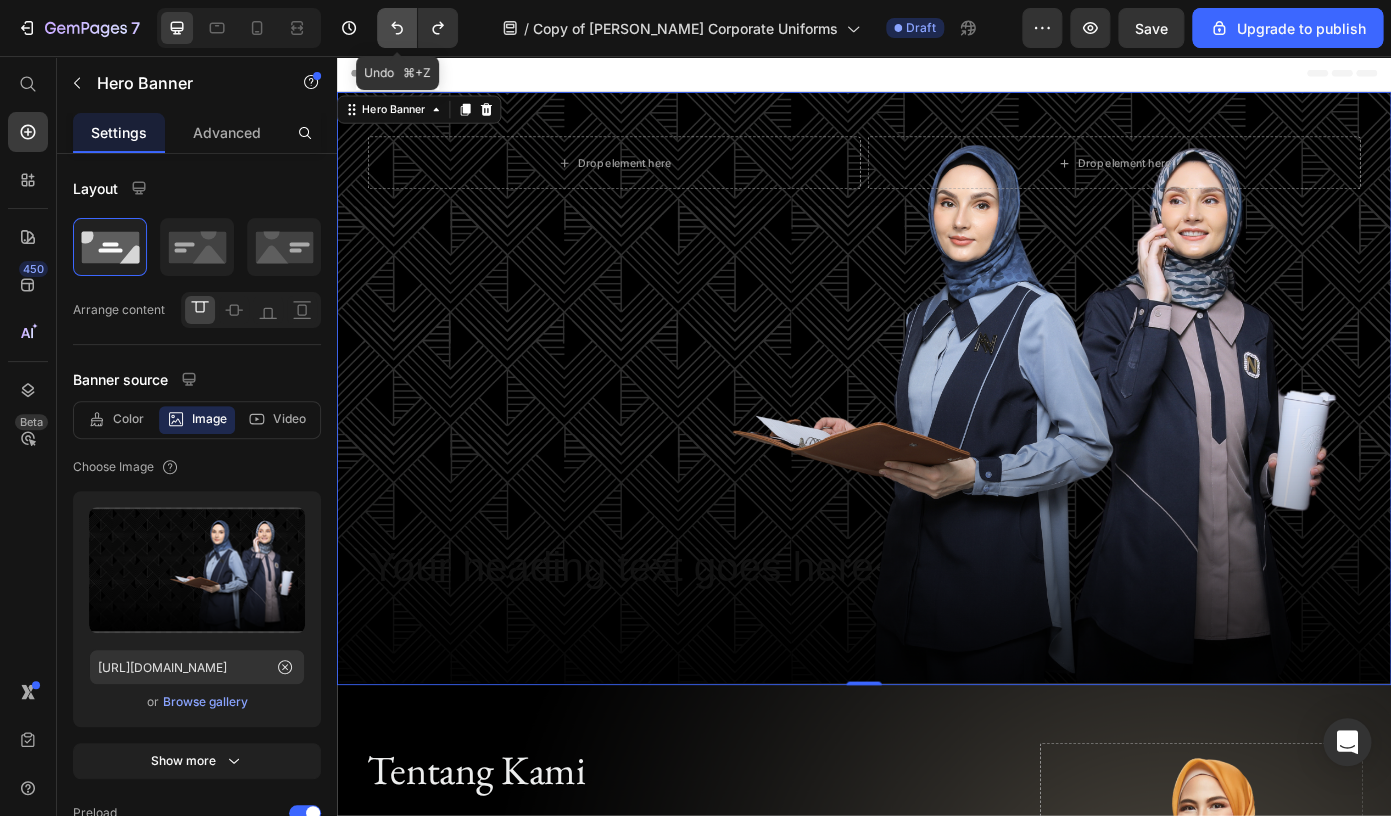 click 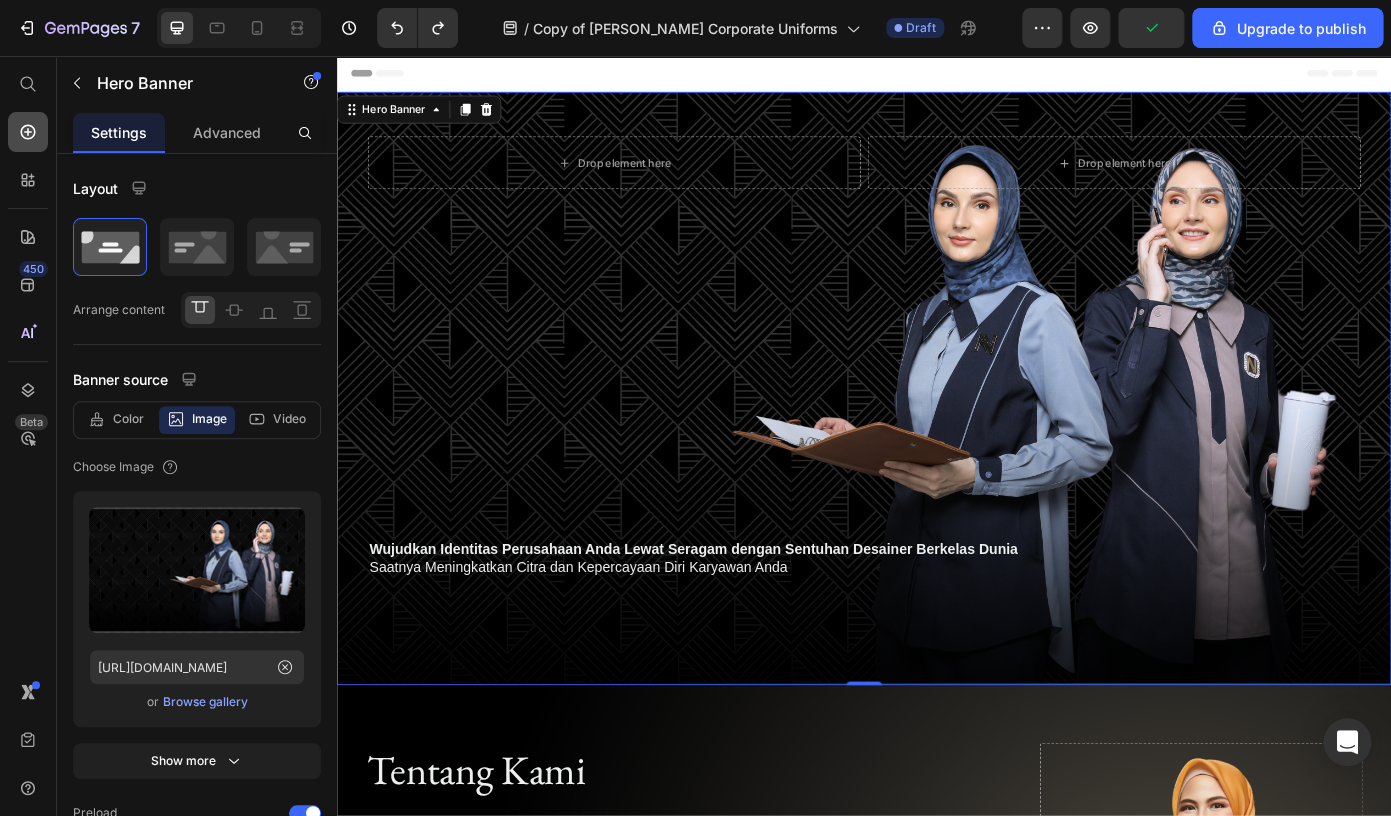 click 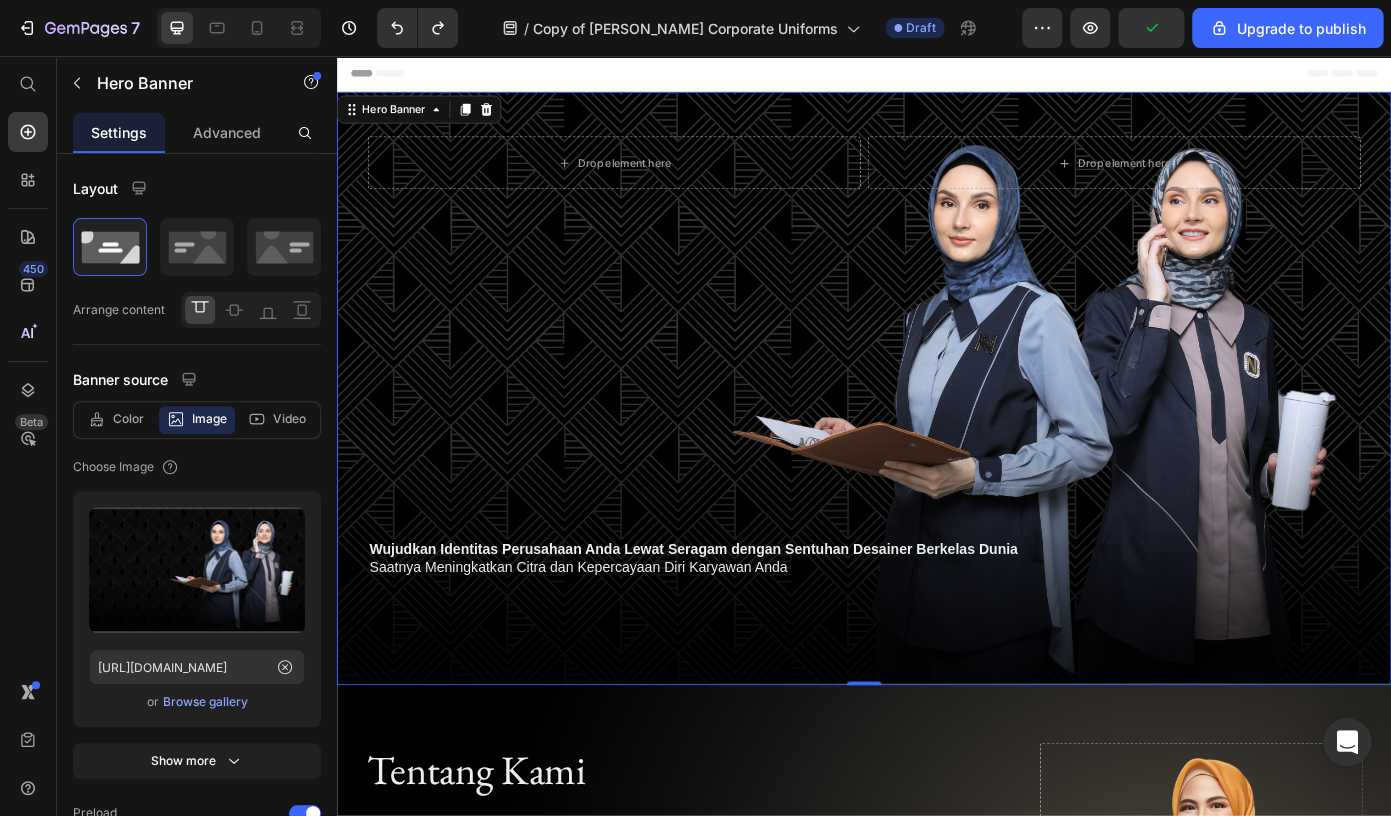 scroll, scrollTop: 176, scrollLeft: 0, axis: vertical 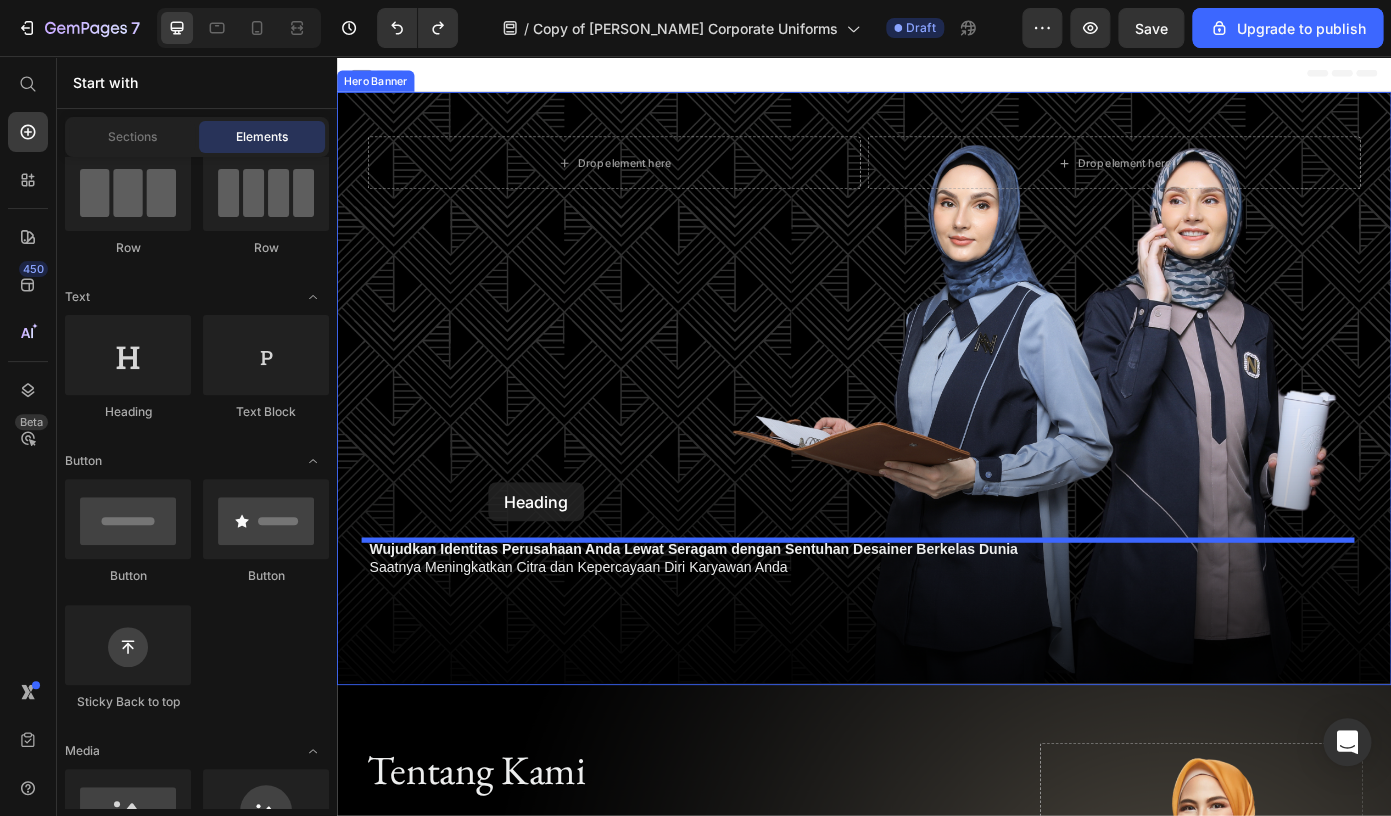 drag, startPoint x: 449, startPoint y: 406, endPoint x: 489, endPoint y: 484, distance: 87.658424 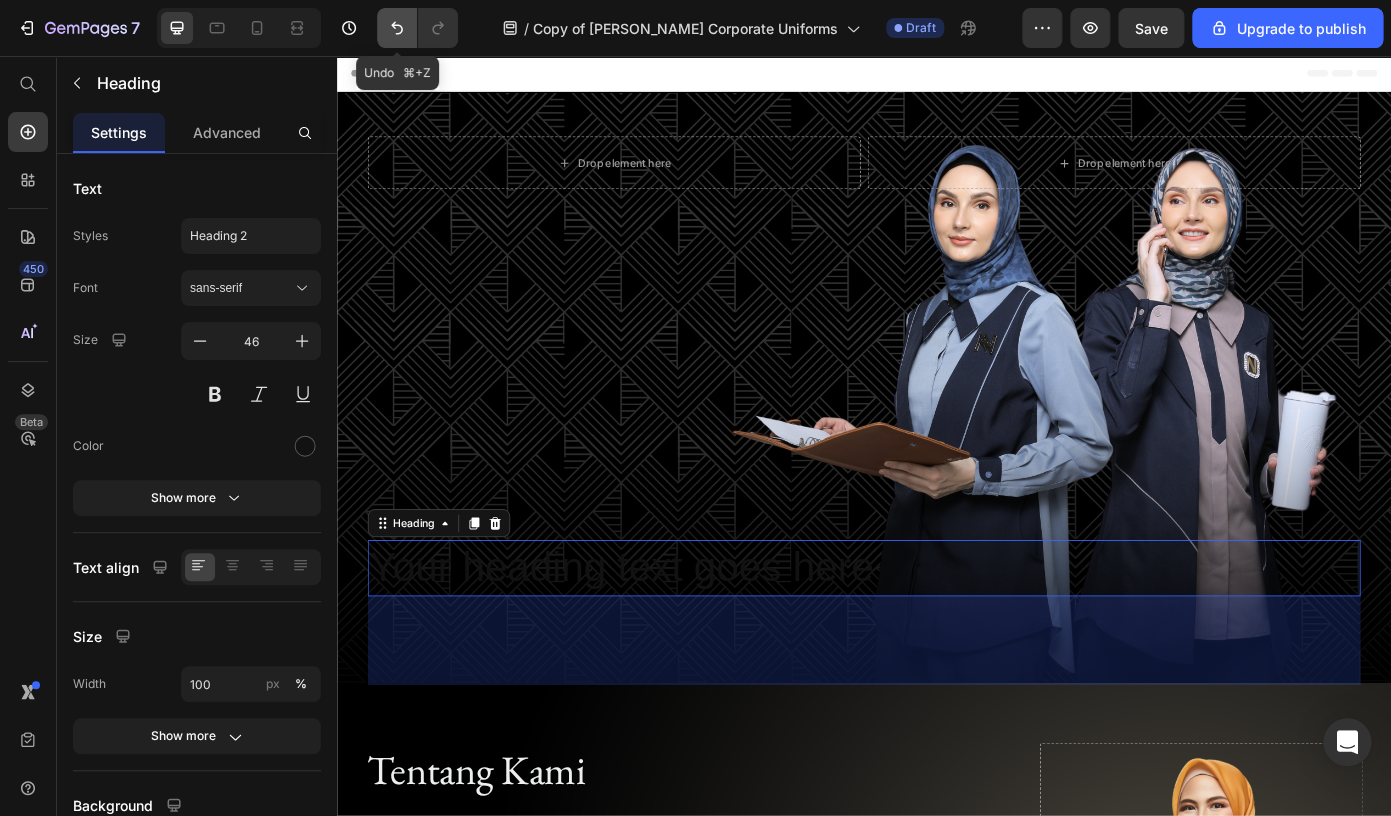 click 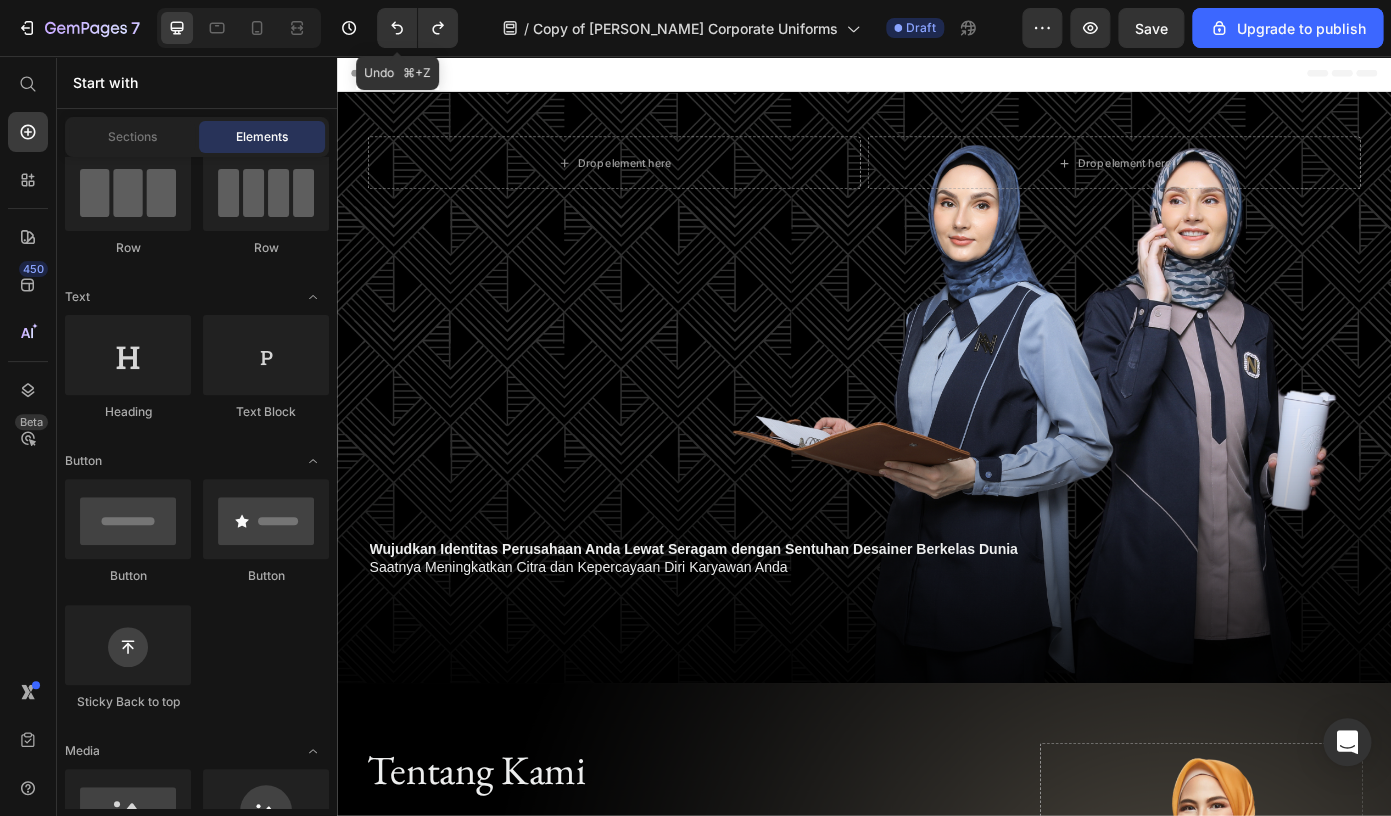 scroll, scrollTop: 176, scrollLeft: 0, axis: vertical 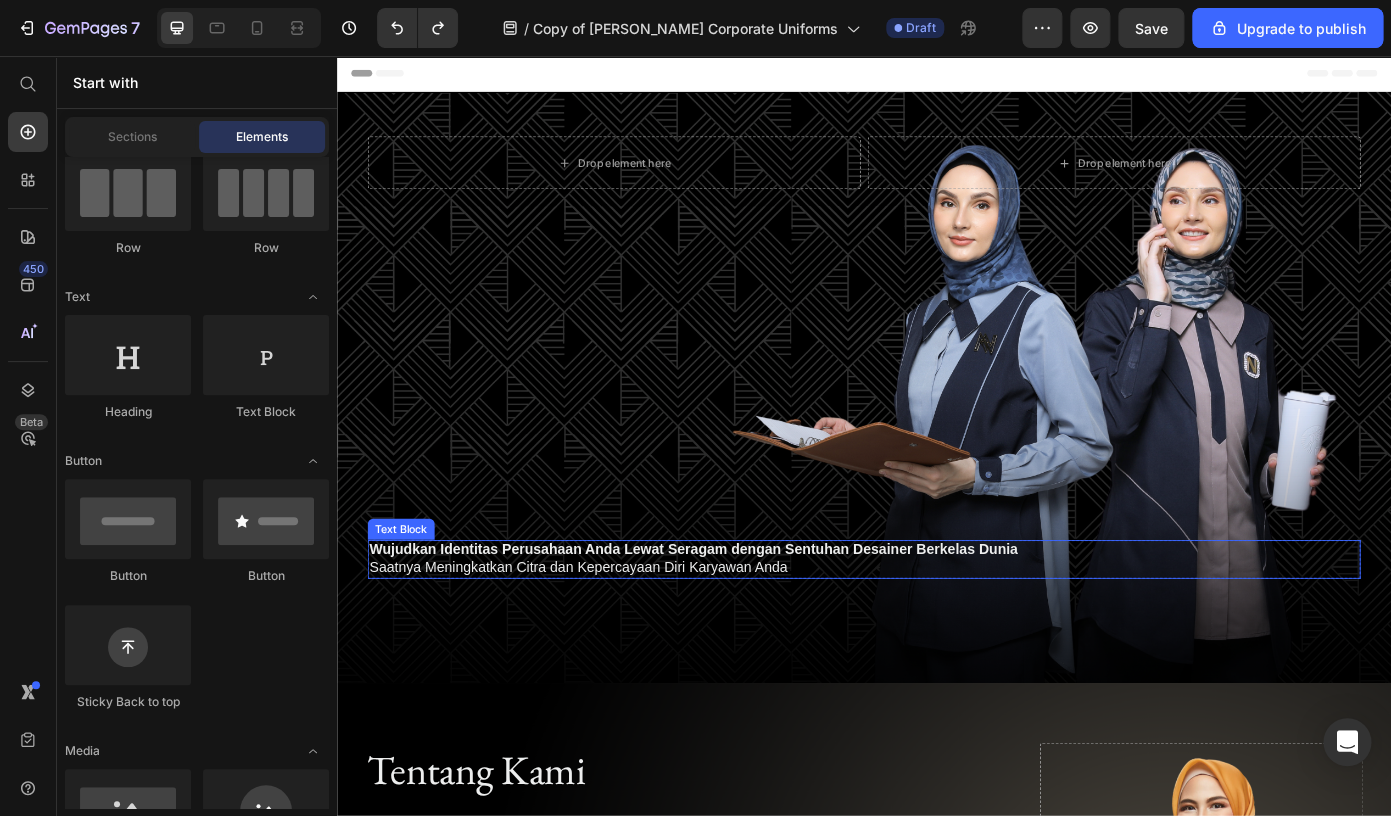 click on "Wujudkan Identitas Perusahaan Anda Lewat Seragam dengan Sentuhan Desainer Berkelas Dunia" at bounding box center [743, 617] 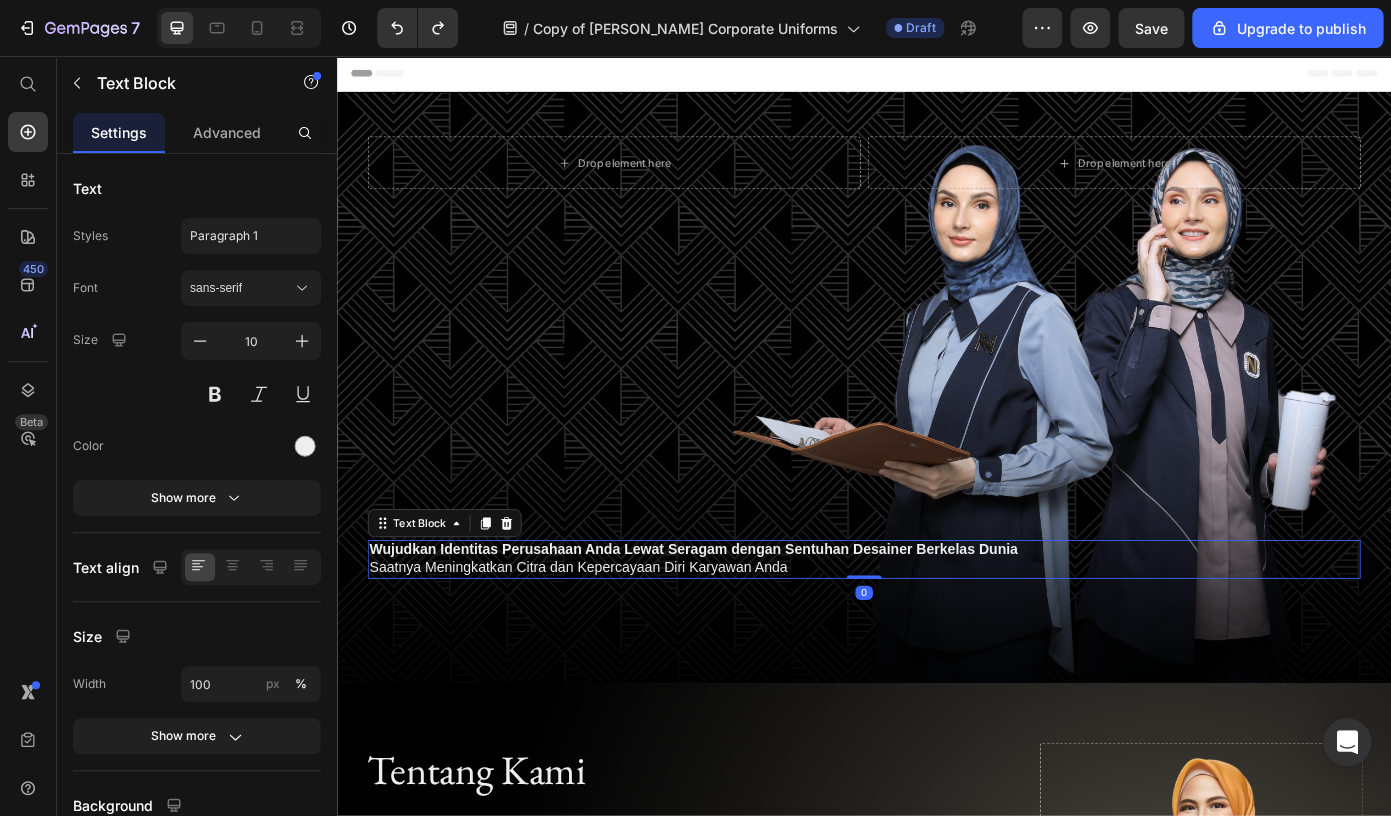 click on "Saatnya Meningkatkan Citra dan Kepercayaan Diri Karyawan Anda" at bounding box center (937, 639) 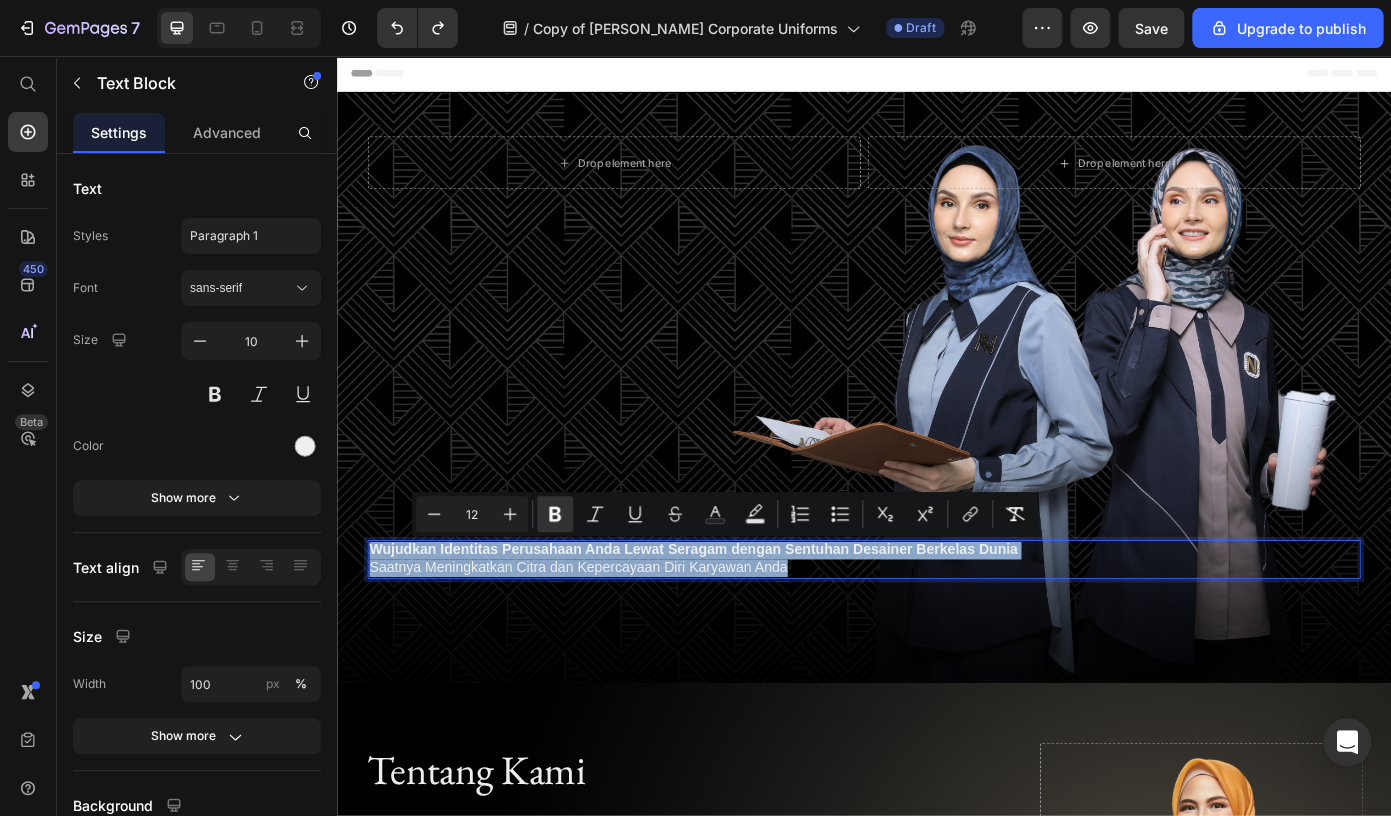 drag, startPoint x: 877, startPoint y: 637, endPoint x: 807, endPoint y: 590, distance: 84.31489 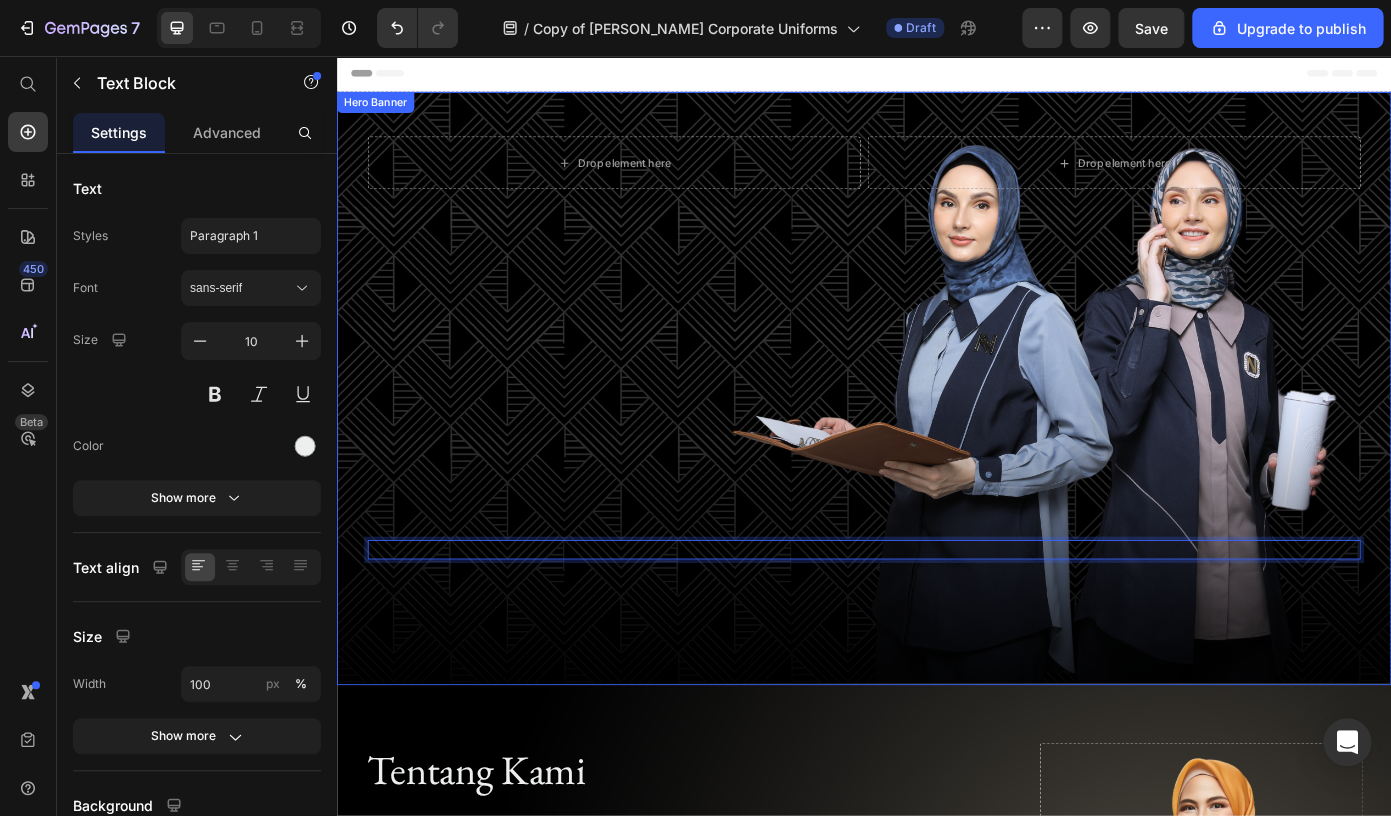 click at bounding box center [937, 434] 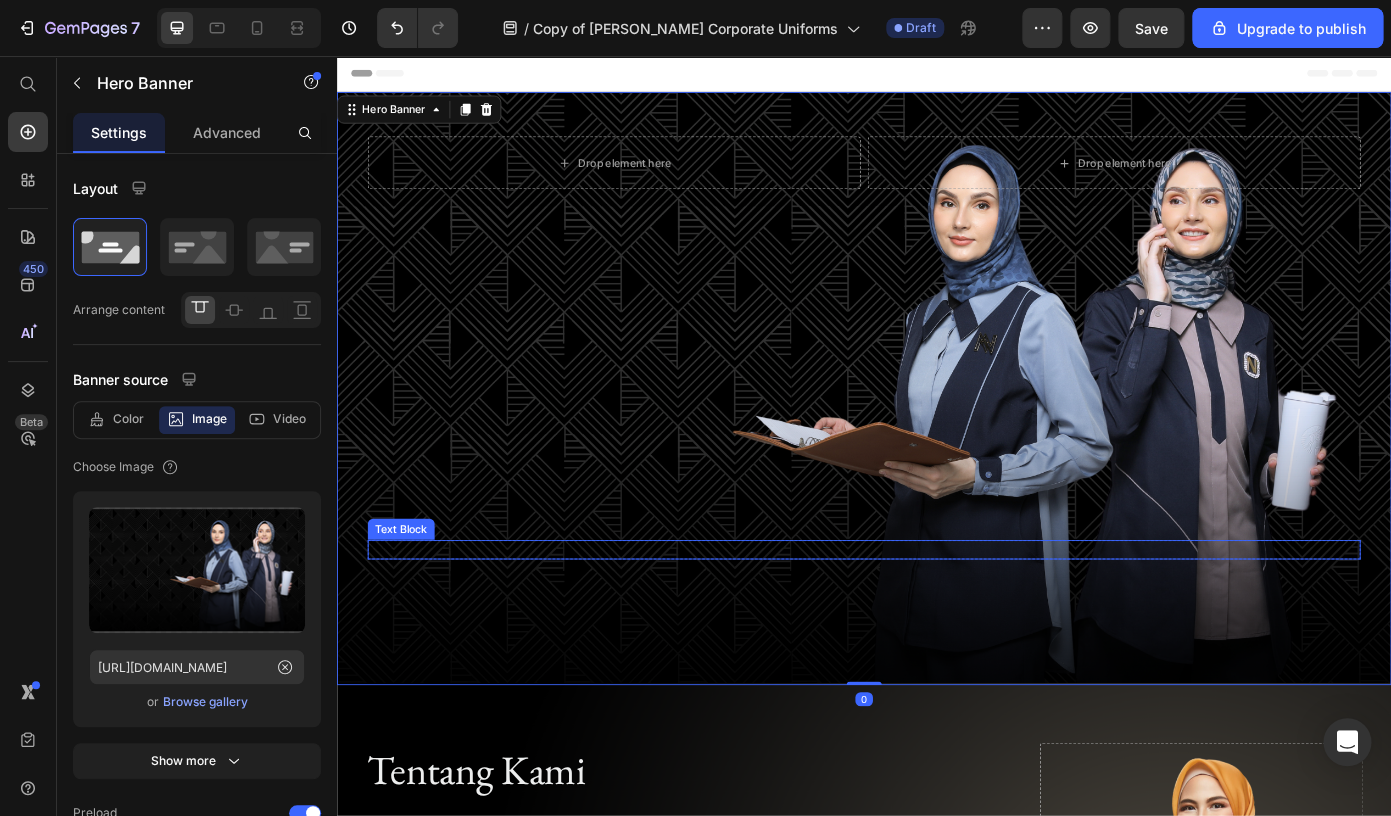 click at bounding box center (937, 618) 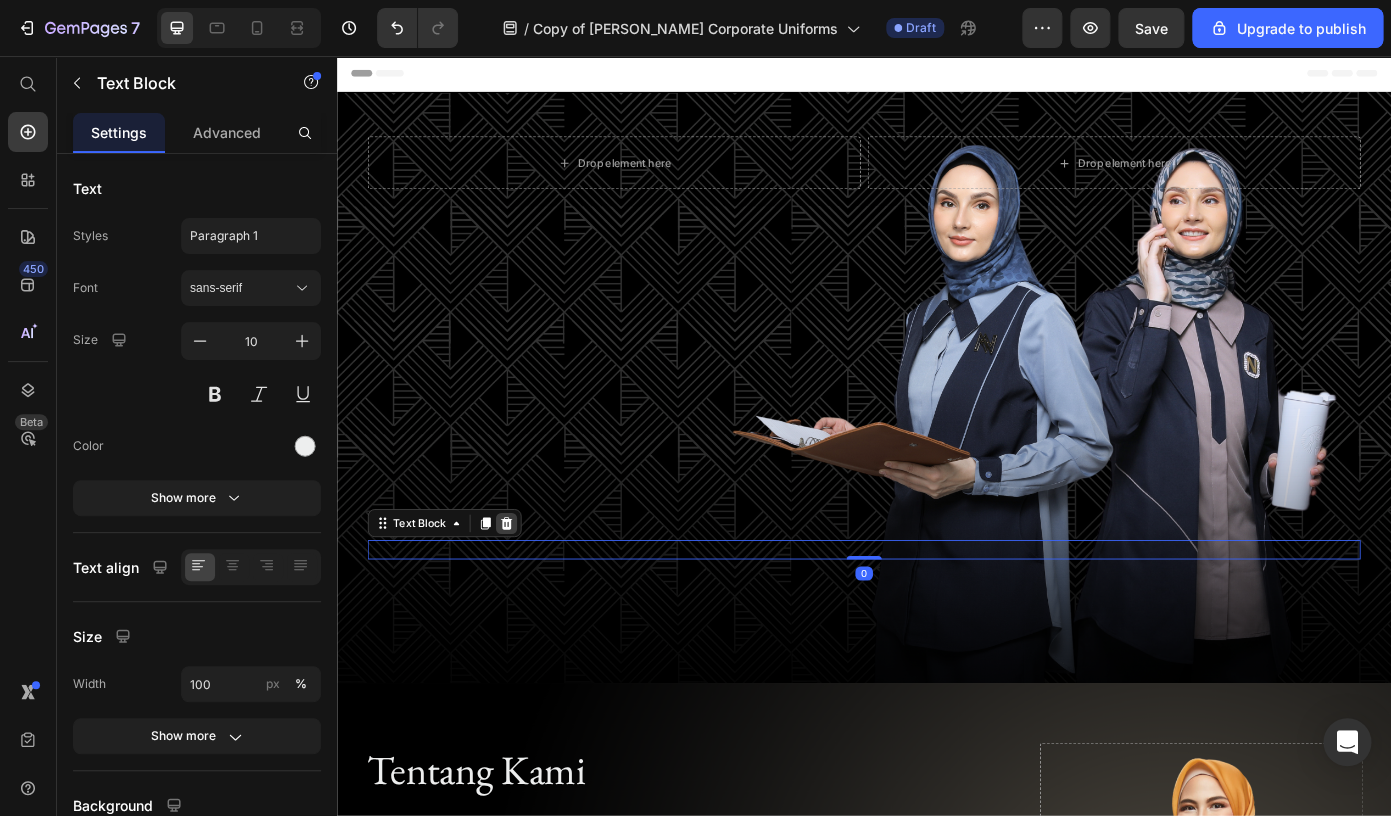 click 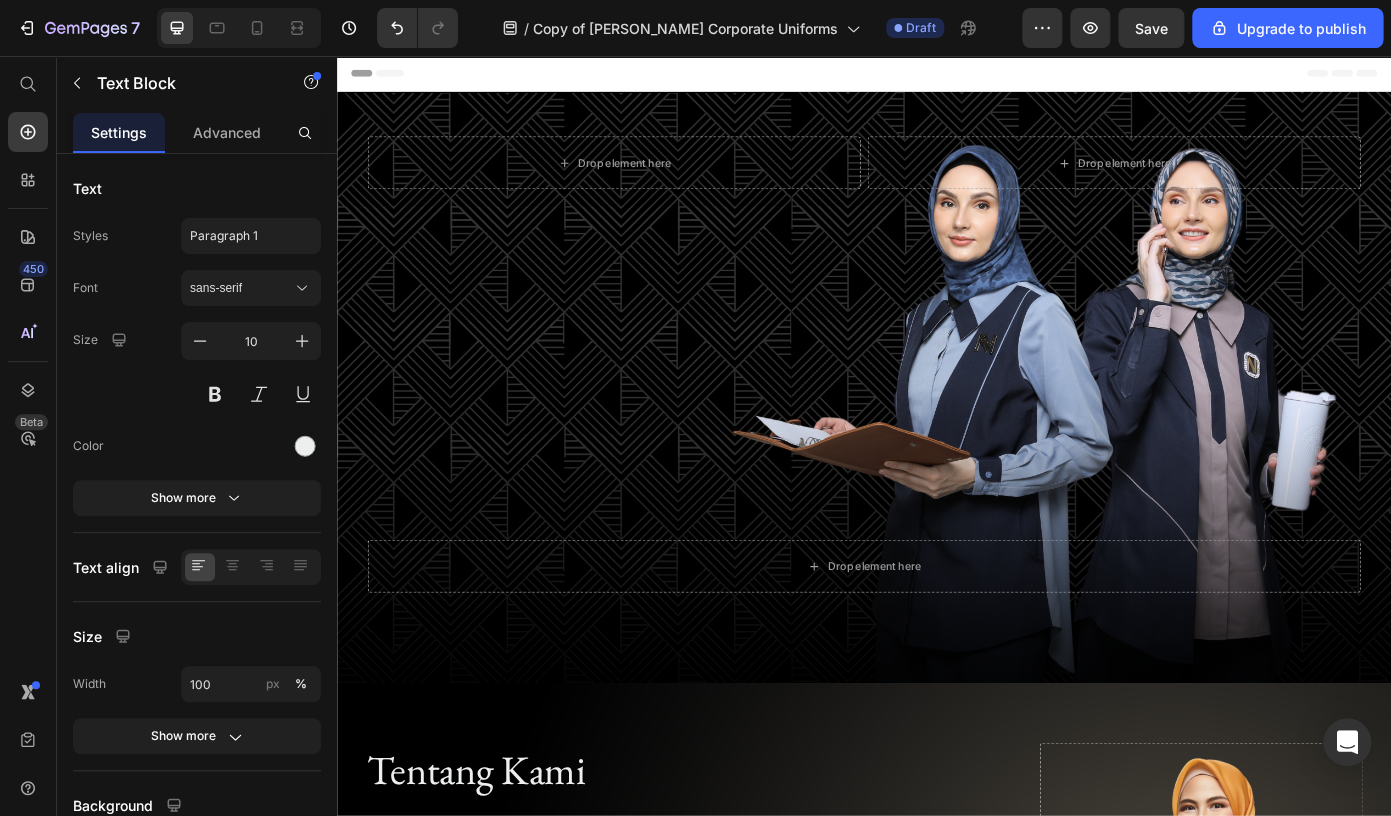 scroll, scrollTop: 176, scrollLeft: 0, axis: vertical 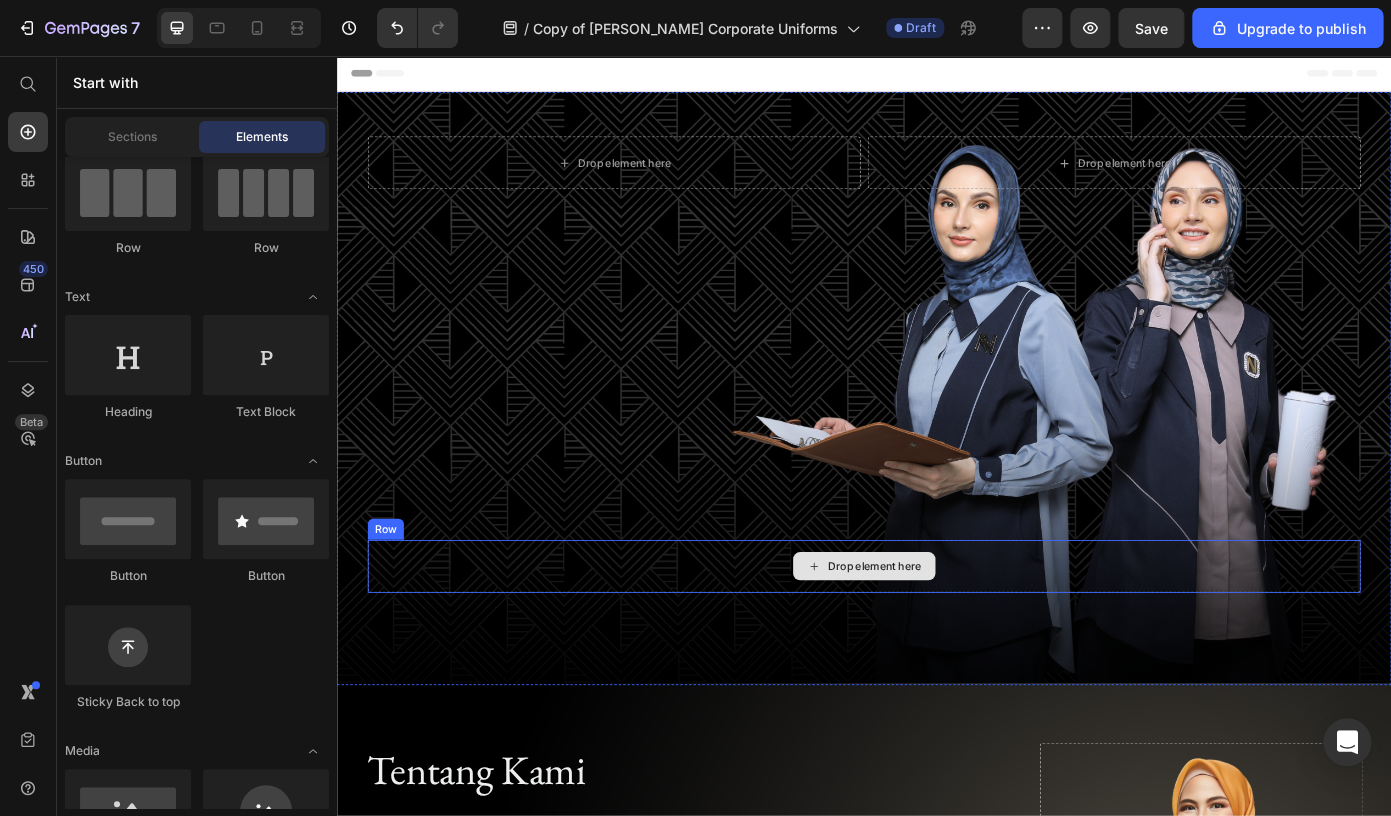 click on "Drop element here" at bounding box center (937, 637) 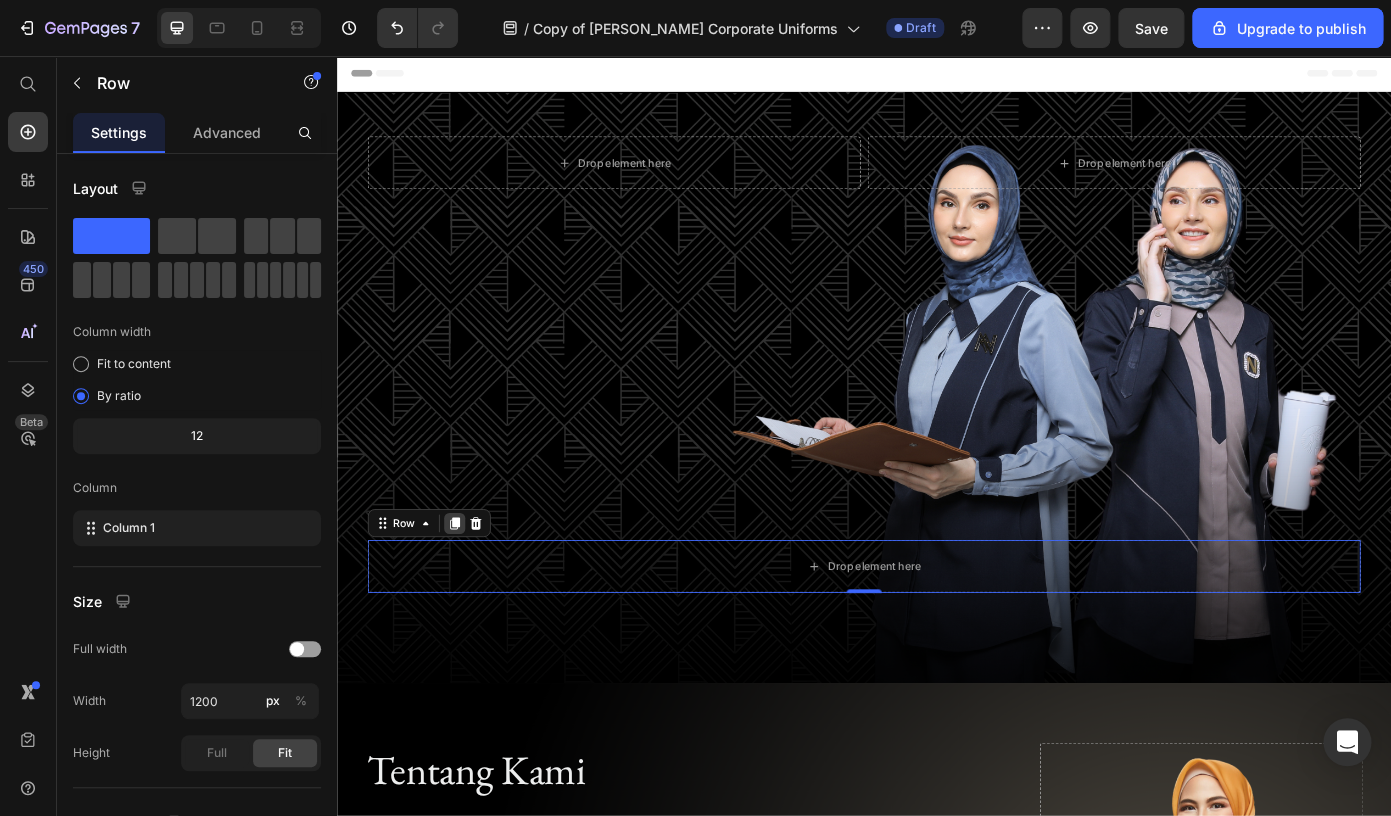 click at bounding box center (471, 588) 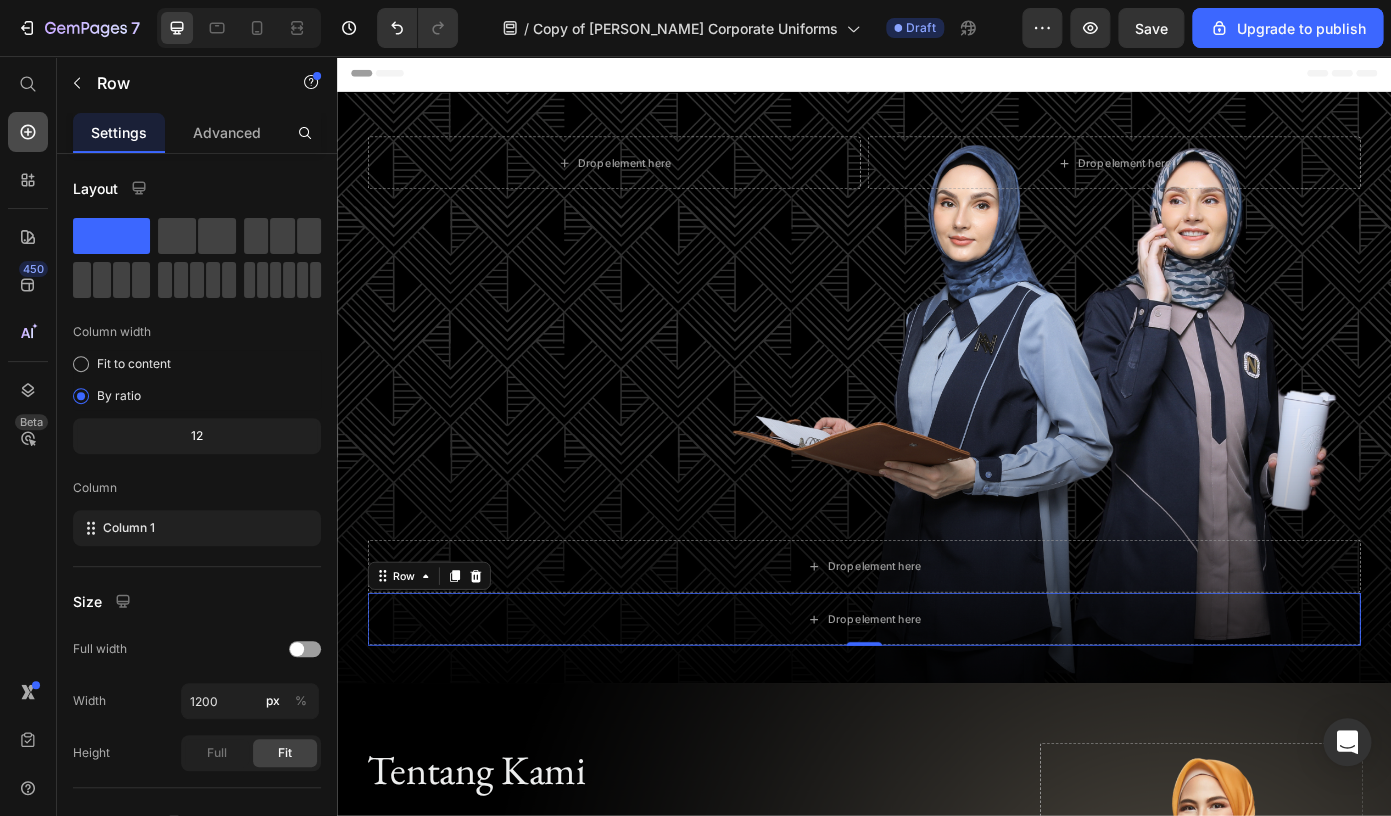 click 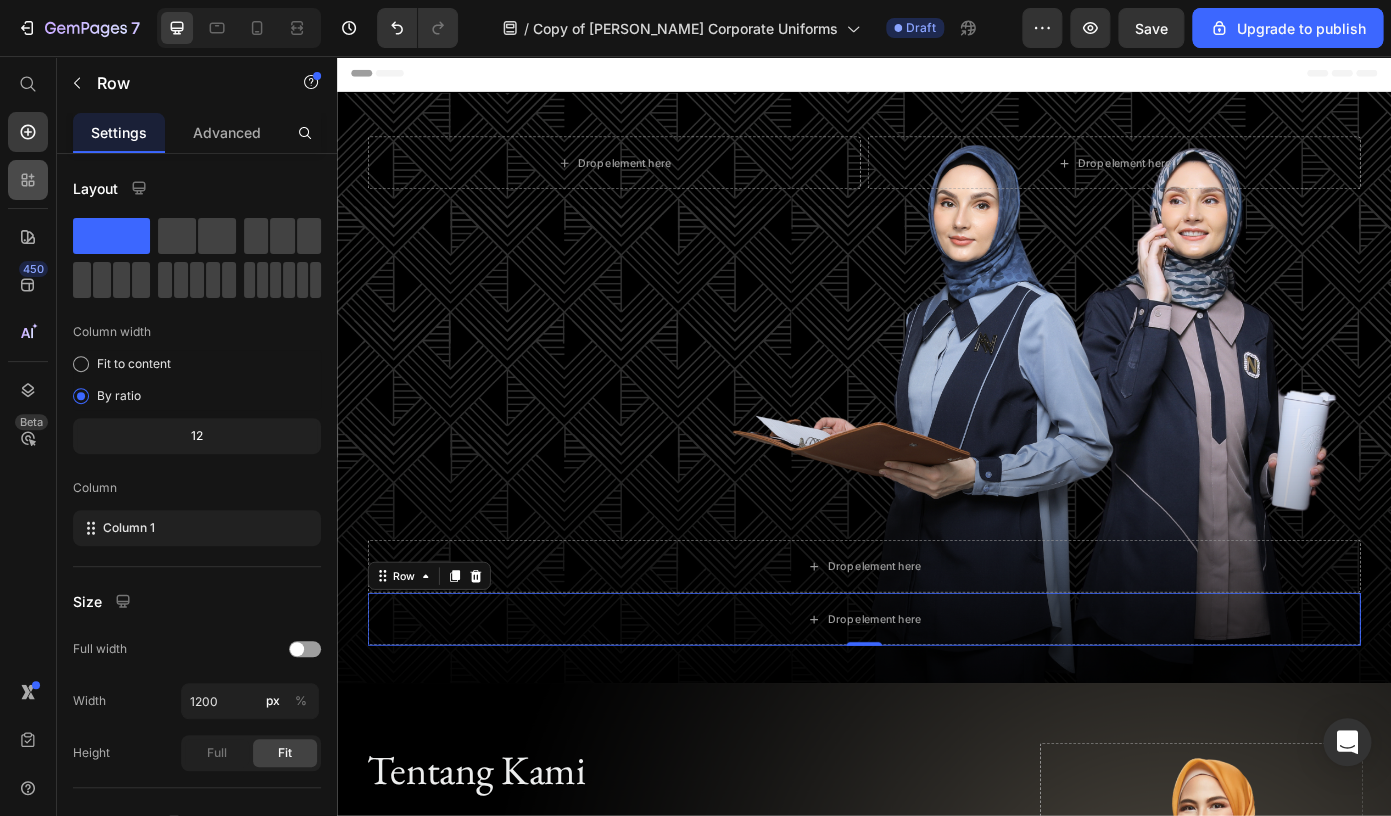 scroll, scrollTop: 176, scrollLeft: 0, axis: vertical 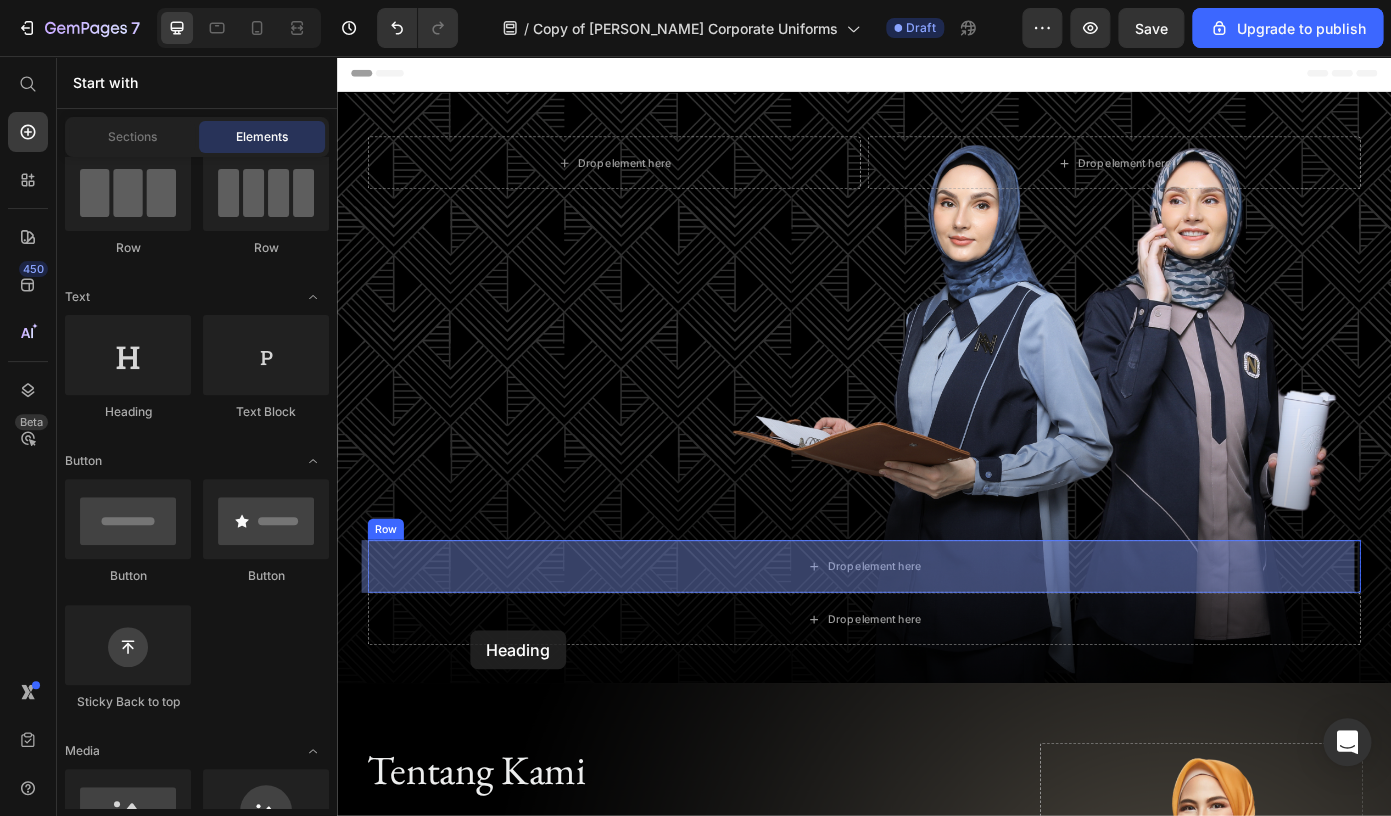 drag, startPoint x: 469, startPoint y: 415, endPoint x: 470, endPoint y: 630, distance: 215.00232 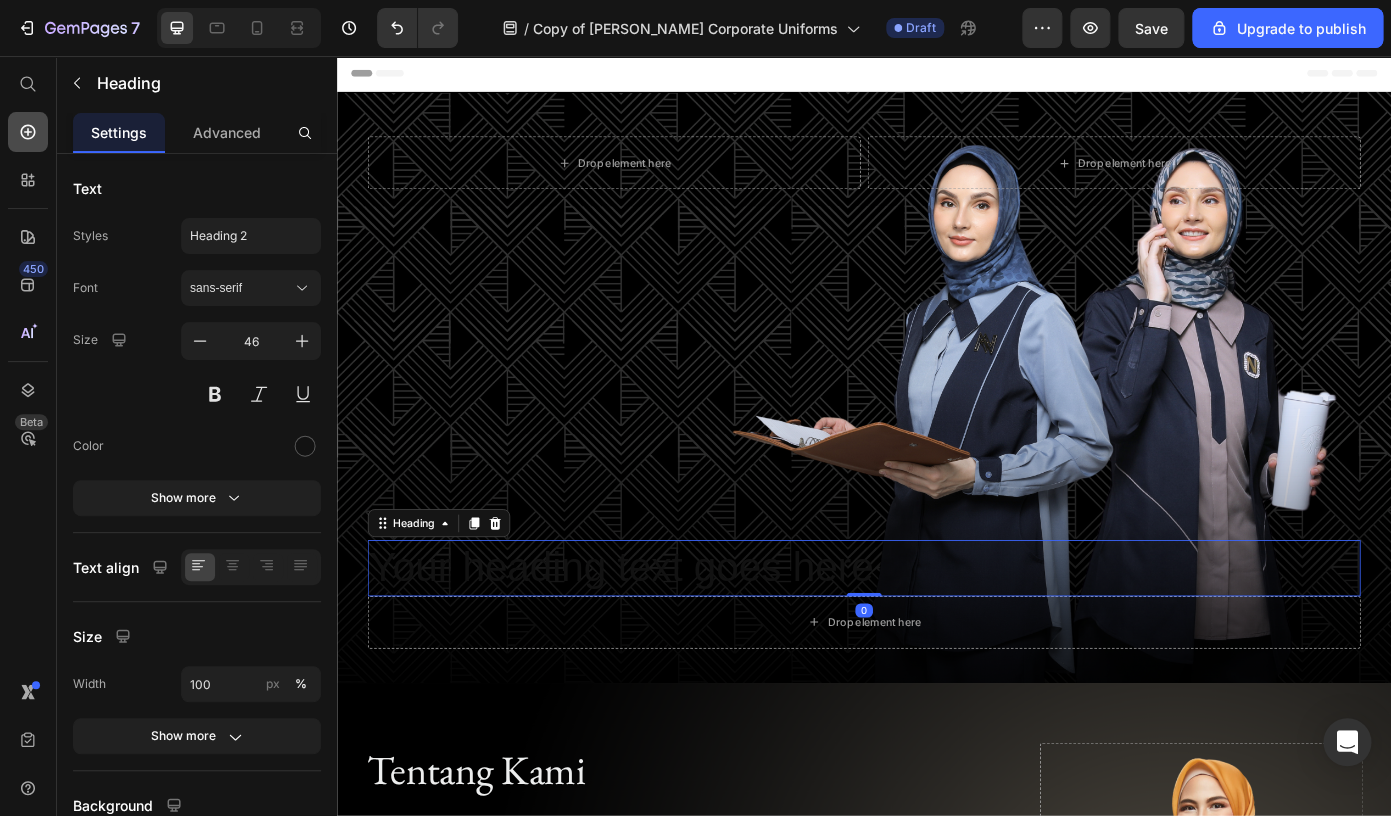 click 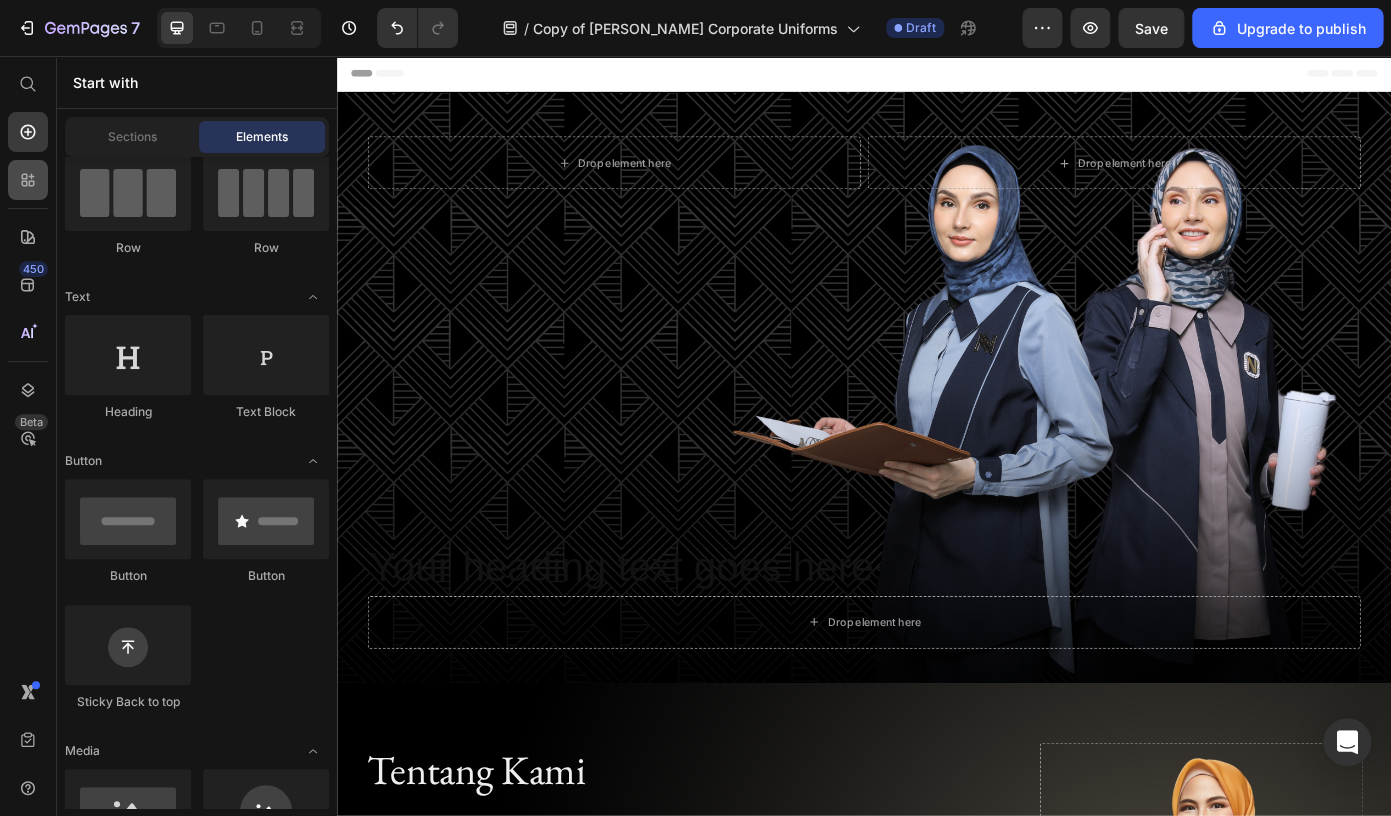 scroll, scrollTop: 176, scrollLeft: 0, axis: vertical 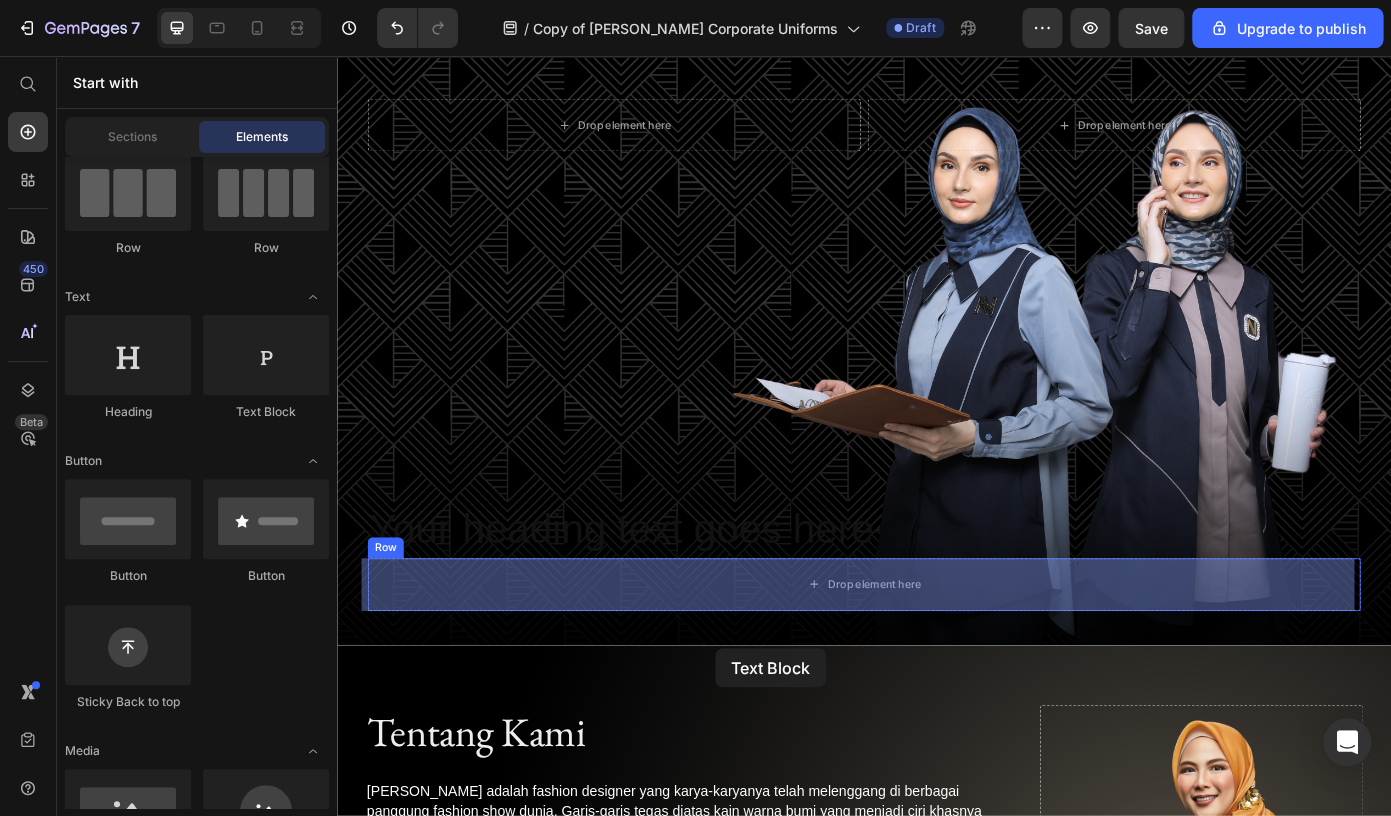 drag, startPoint x: 590, startPoint y: 410, endPoint x: 715, endPoint y: 648, distance: 268.82895 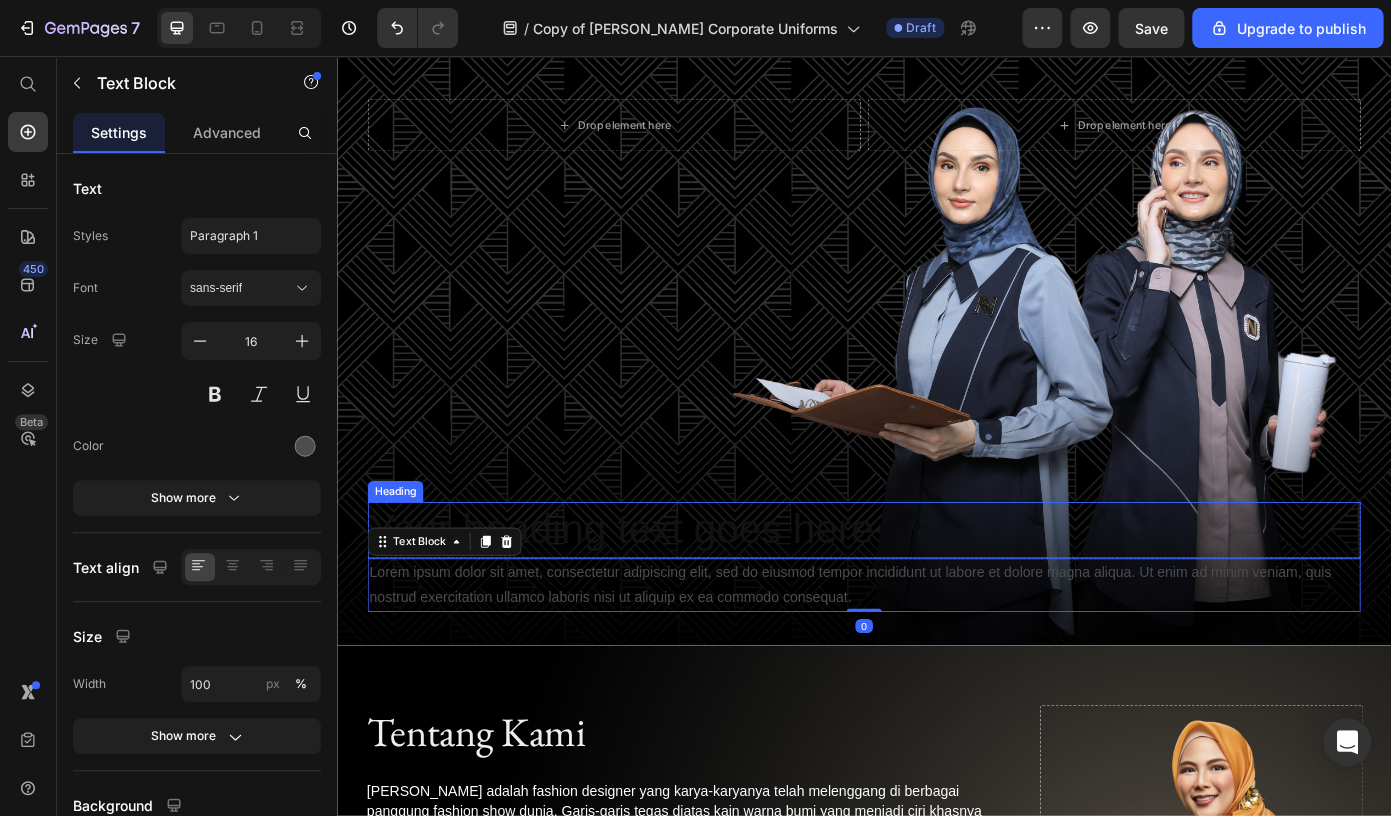 click on "Your heading text goes here" at bounding box center (937, 596) 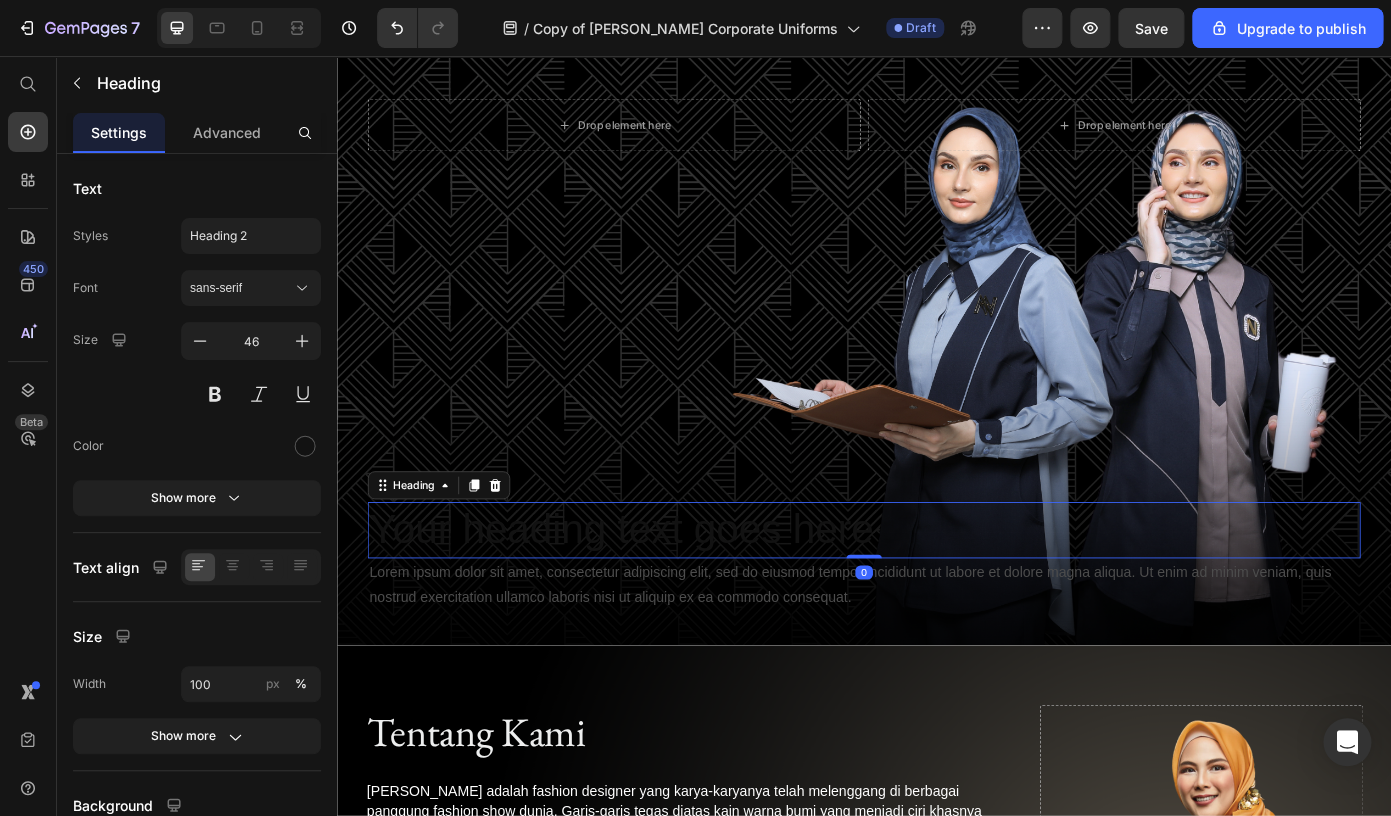 click on "Your heading text goes here" at bounding box center (937, 596) 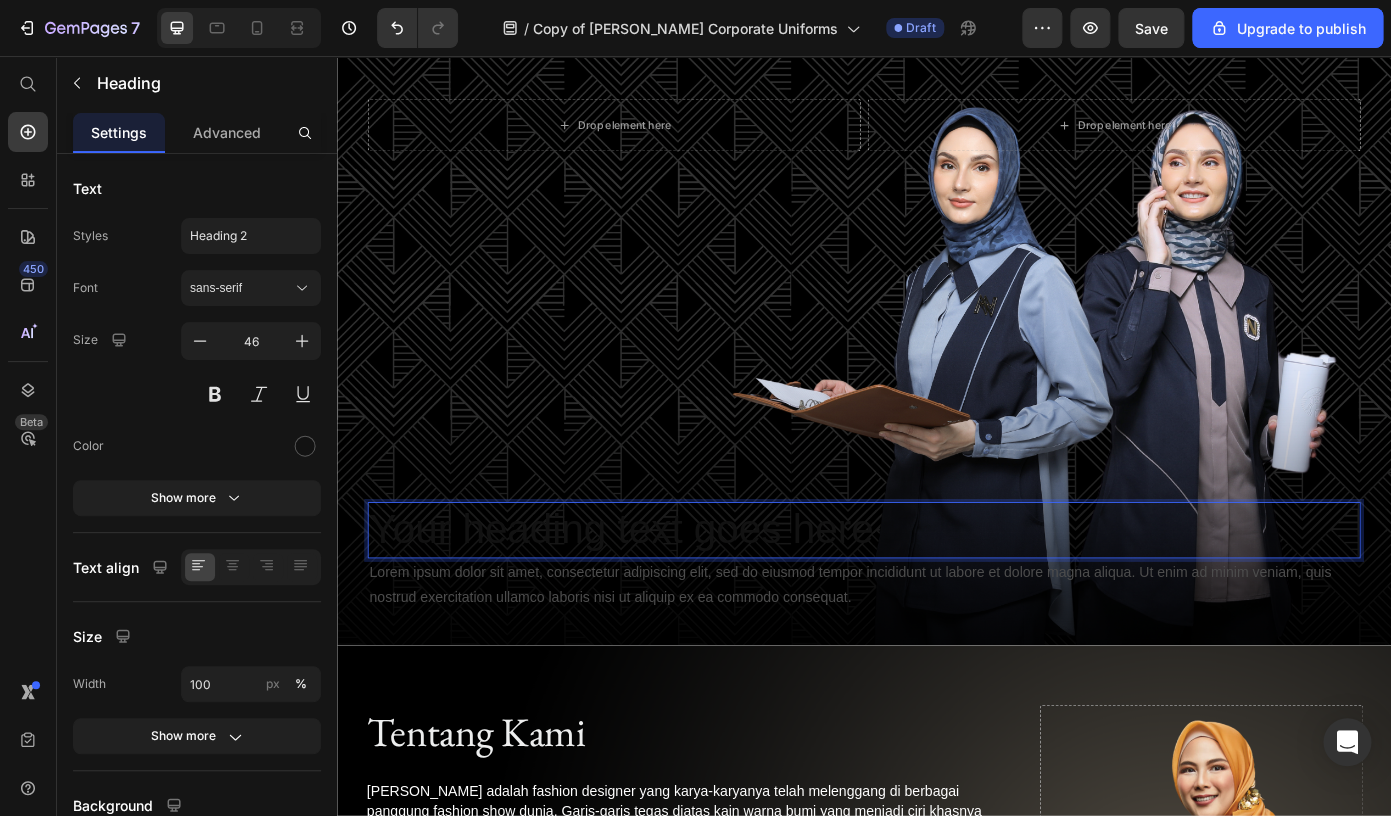click on "Your heading text goes here" at bounding box center (937, 596) 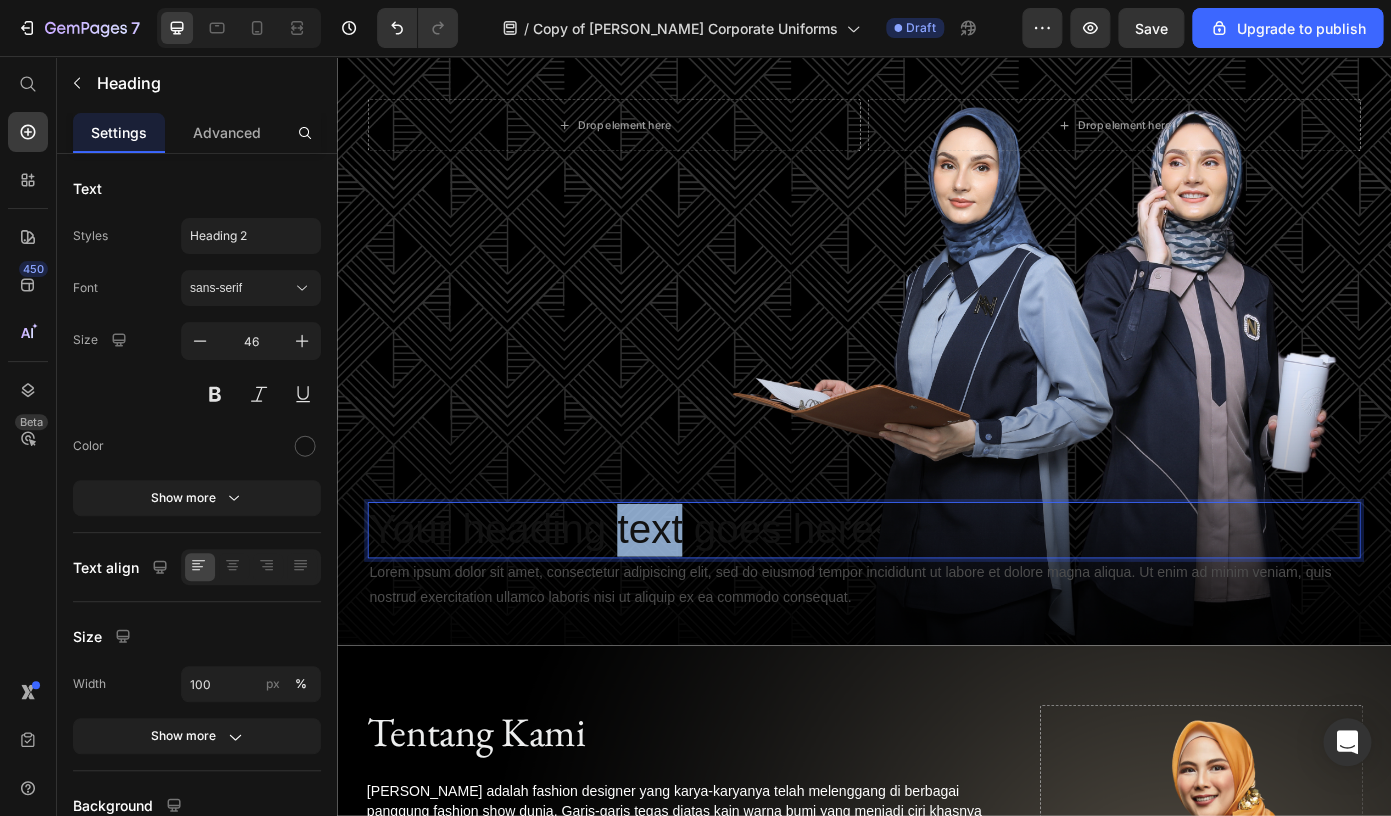 click on "Your heading text goes here" at bounding box center (937, 596) 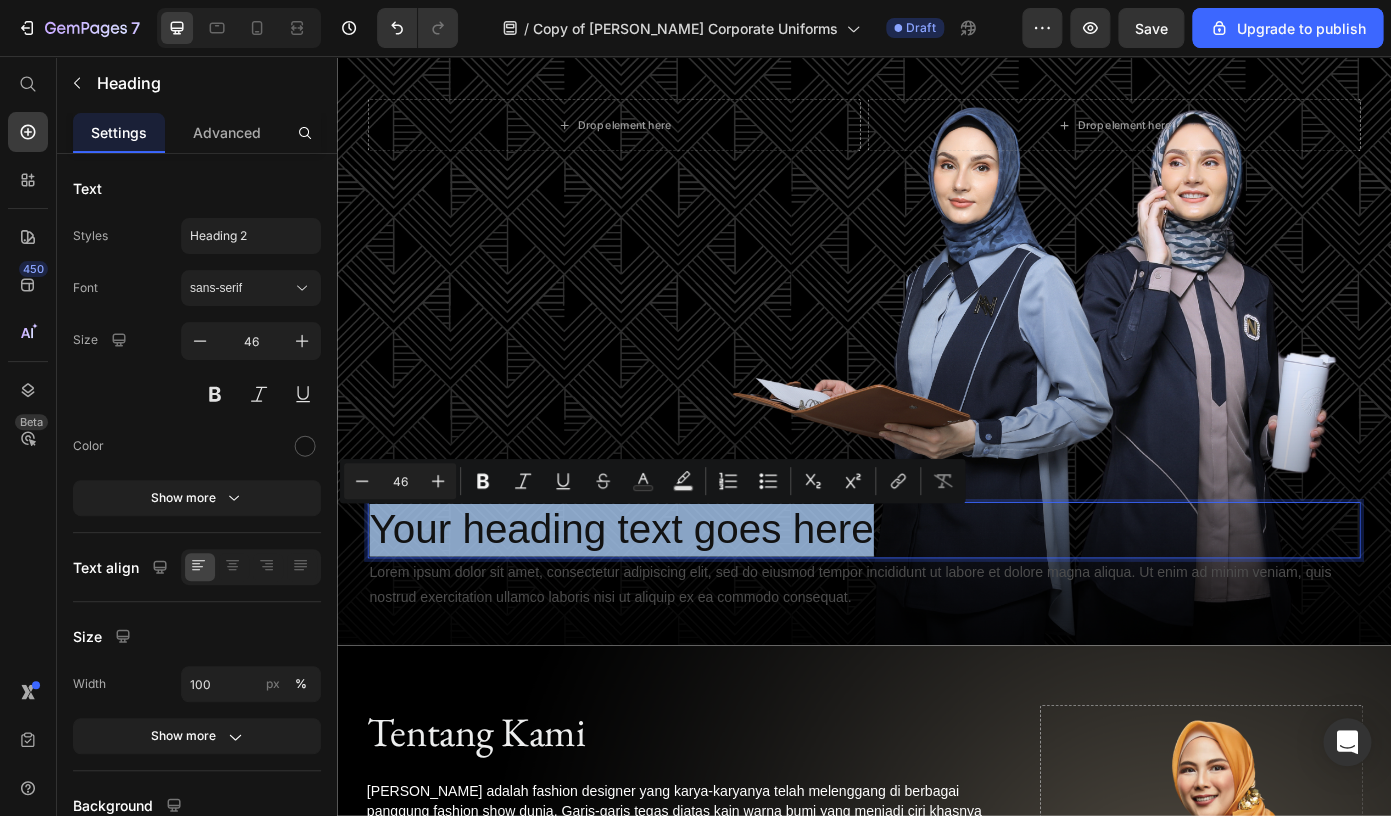 type on "12" 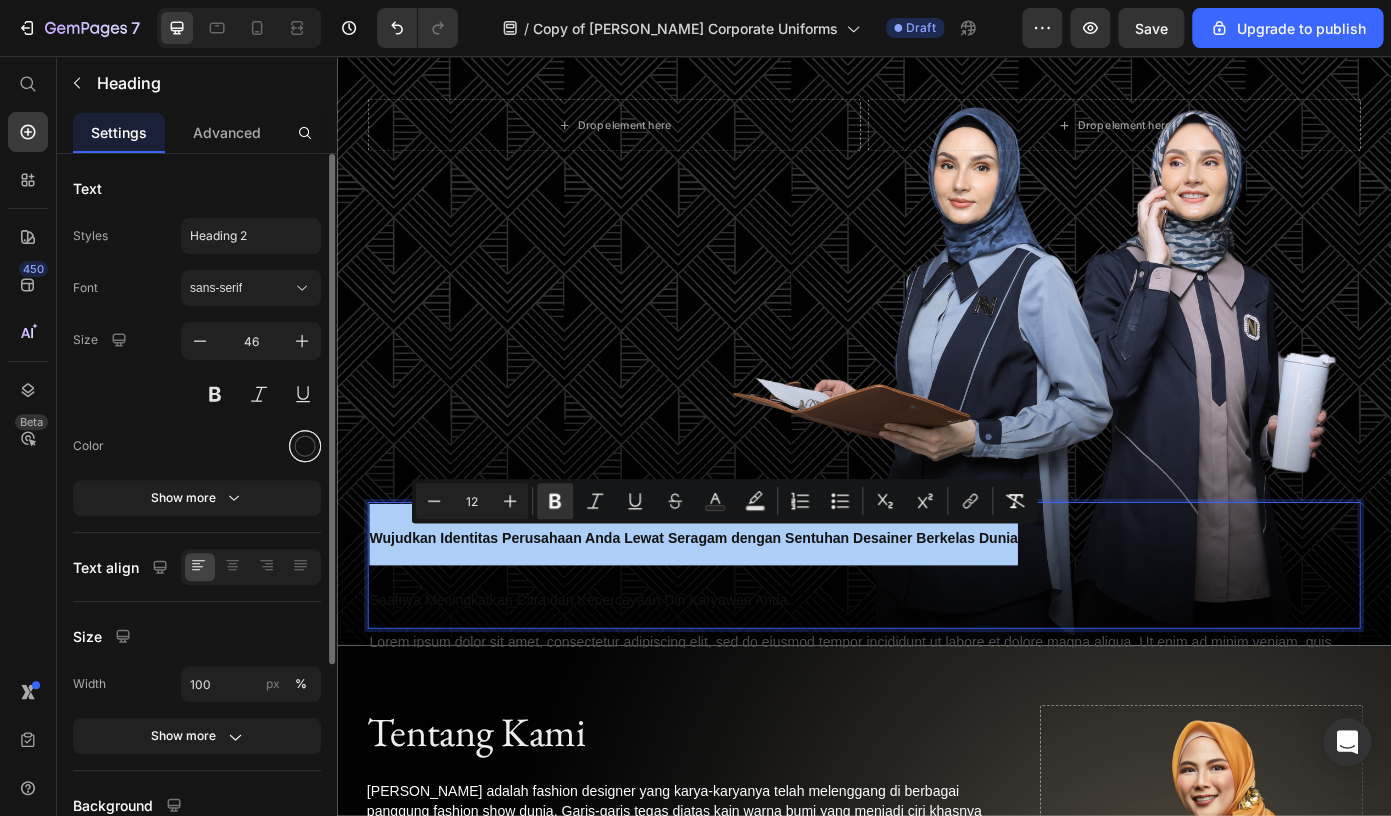 click at bounding box center (305, 446) 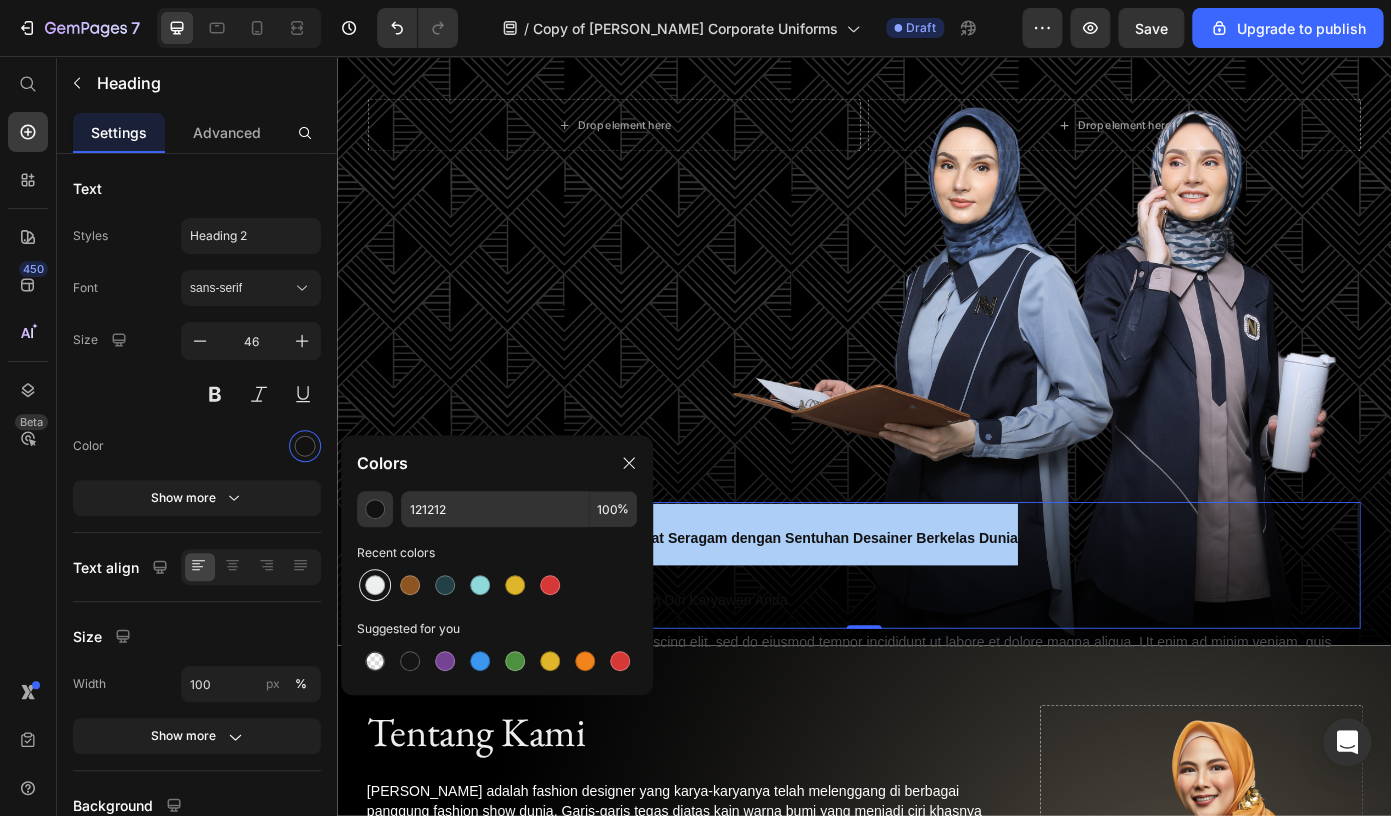 click at bounding box center (375, 585) 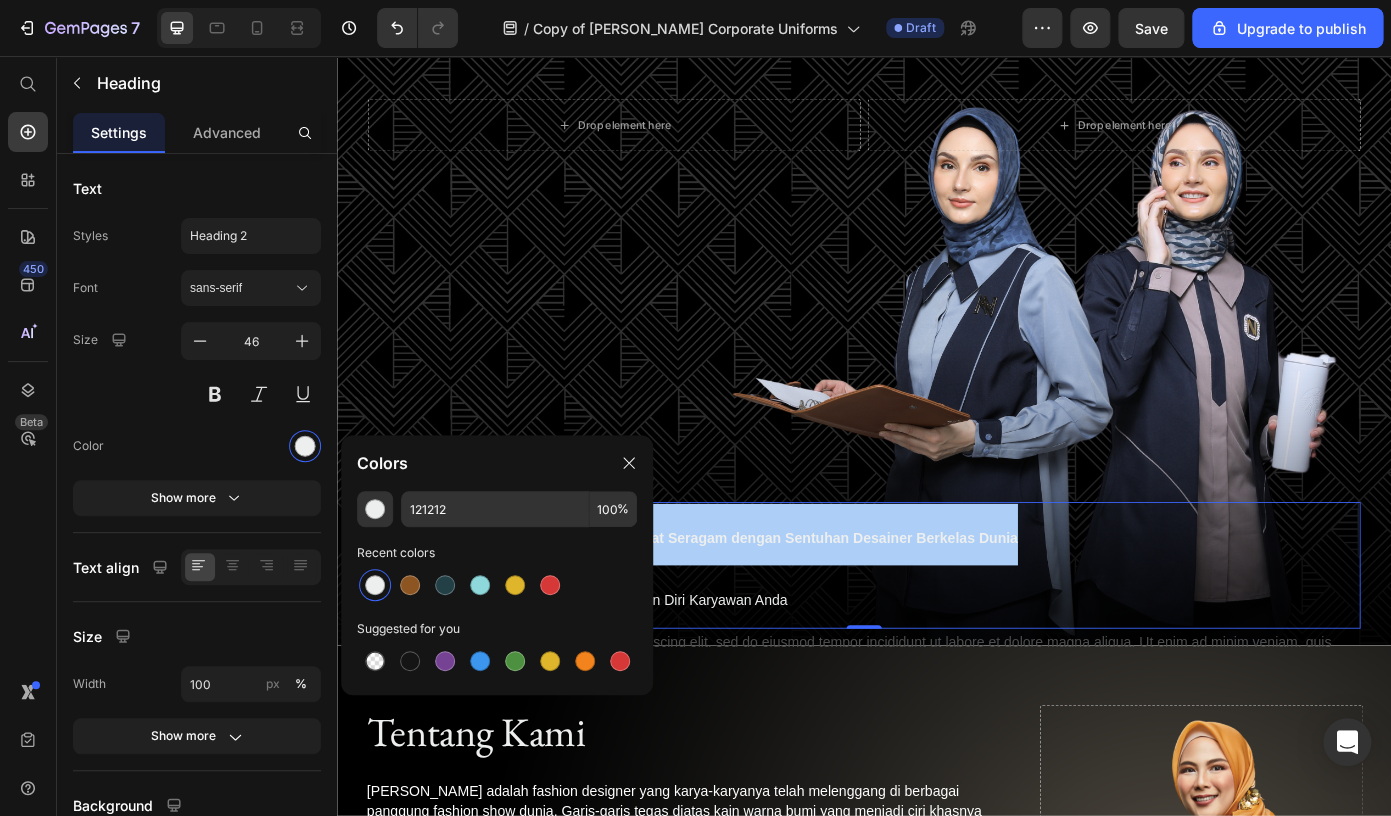 type on "EDEEEE" 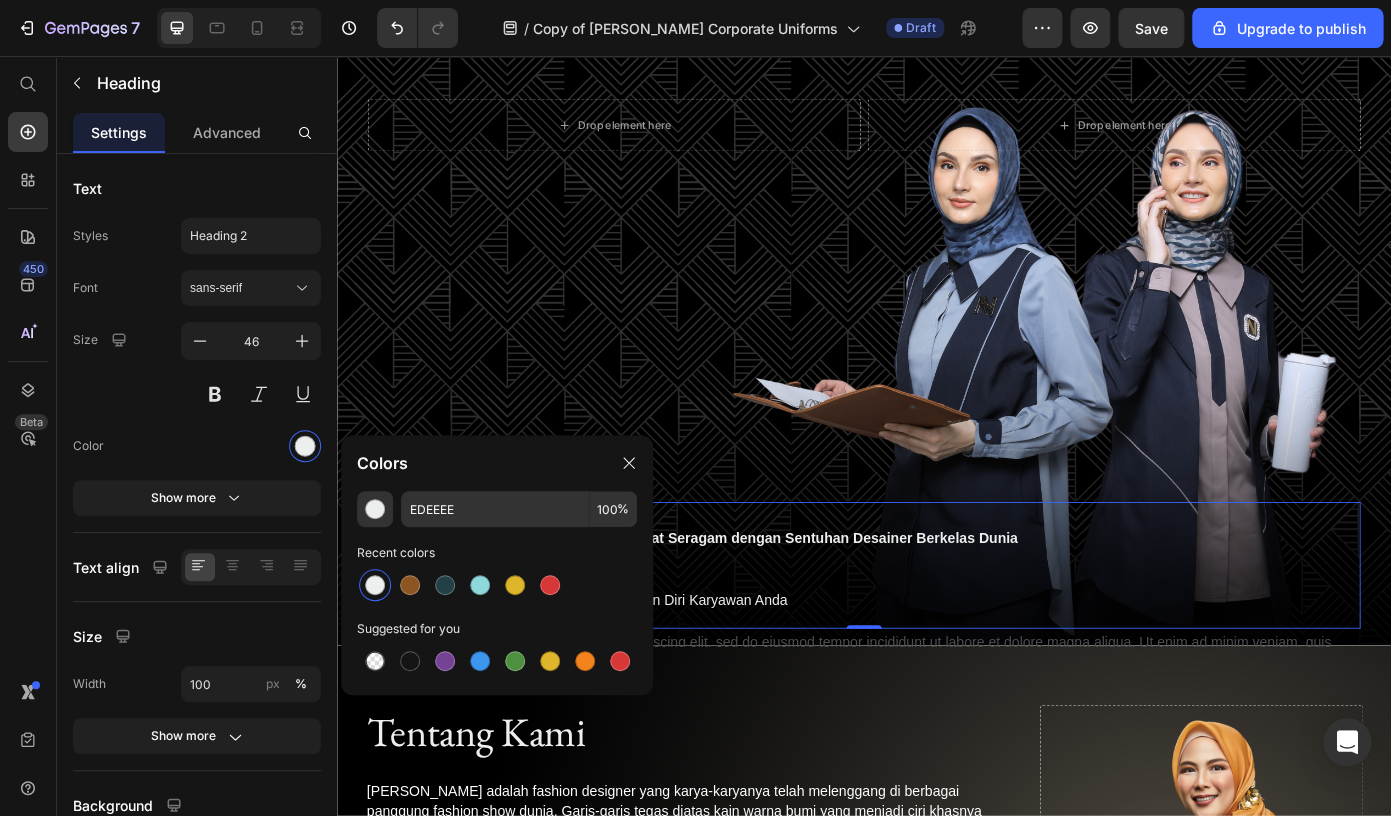 click on "Saatnya Meningkatkan Citra dan Kepercayaan Diri Karyawan Anda" at bounding box center (937, 671) 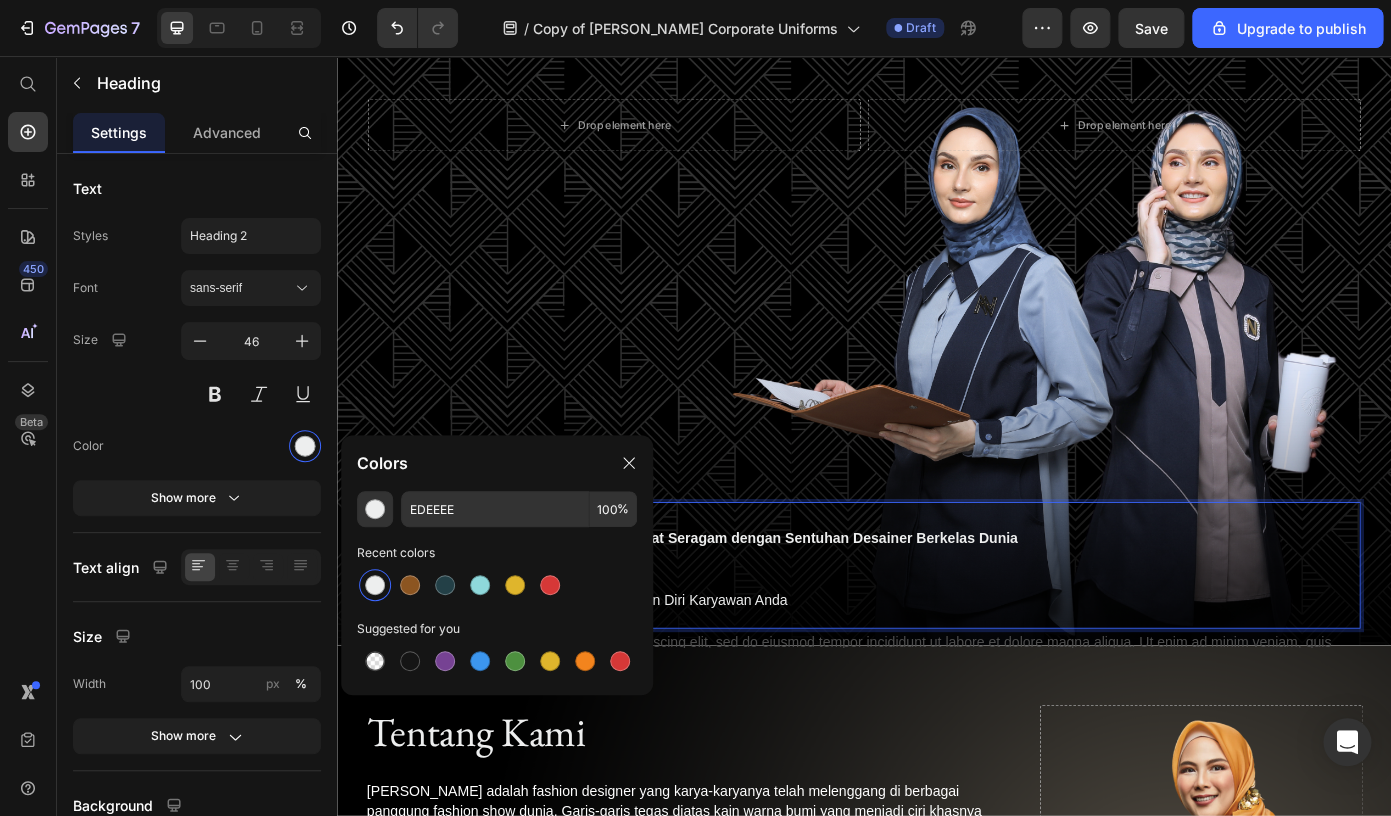 click on "Saatnya Meningkatkan Citra dan Kepercayaan Diri Karyawan Anda" at bounding box center (937, 671) 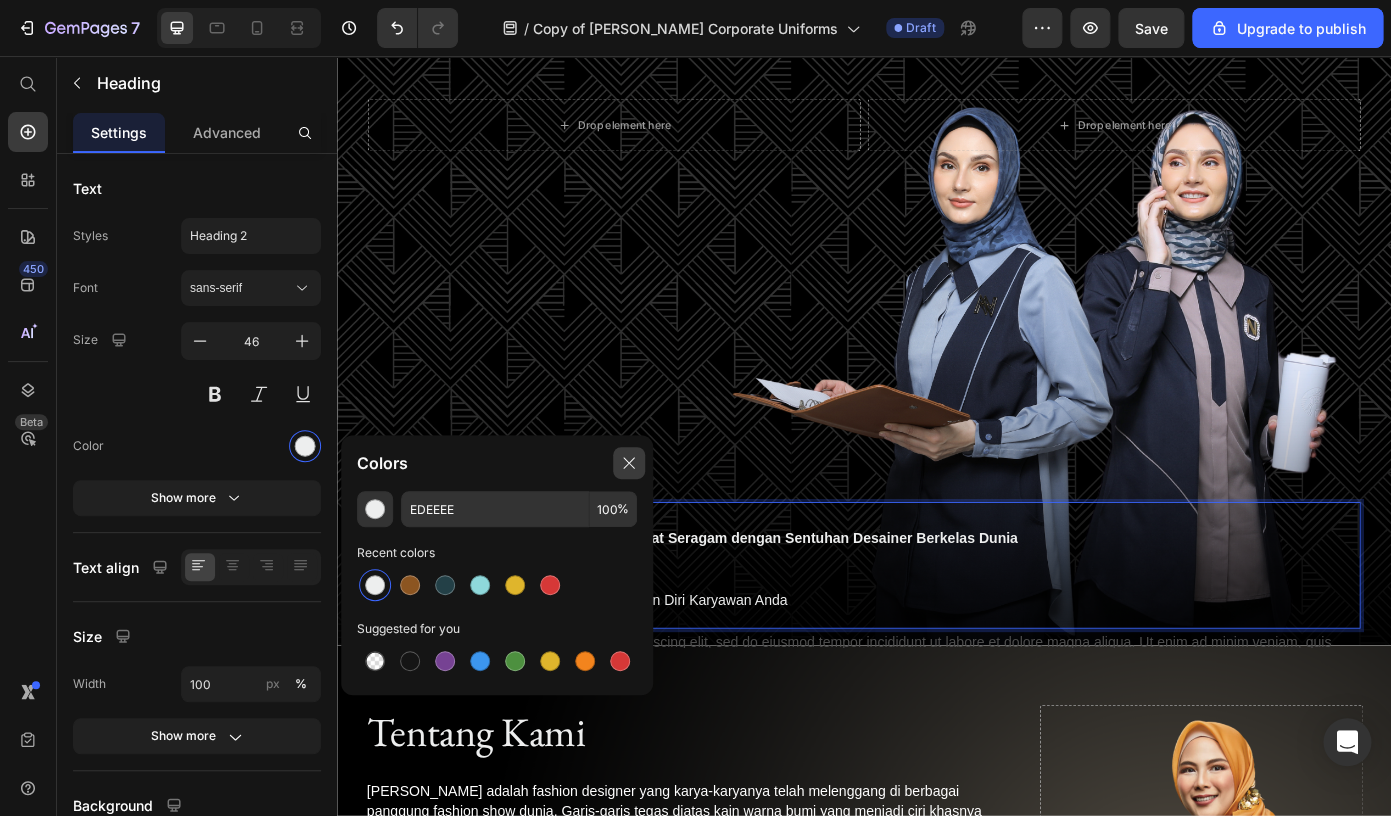 click 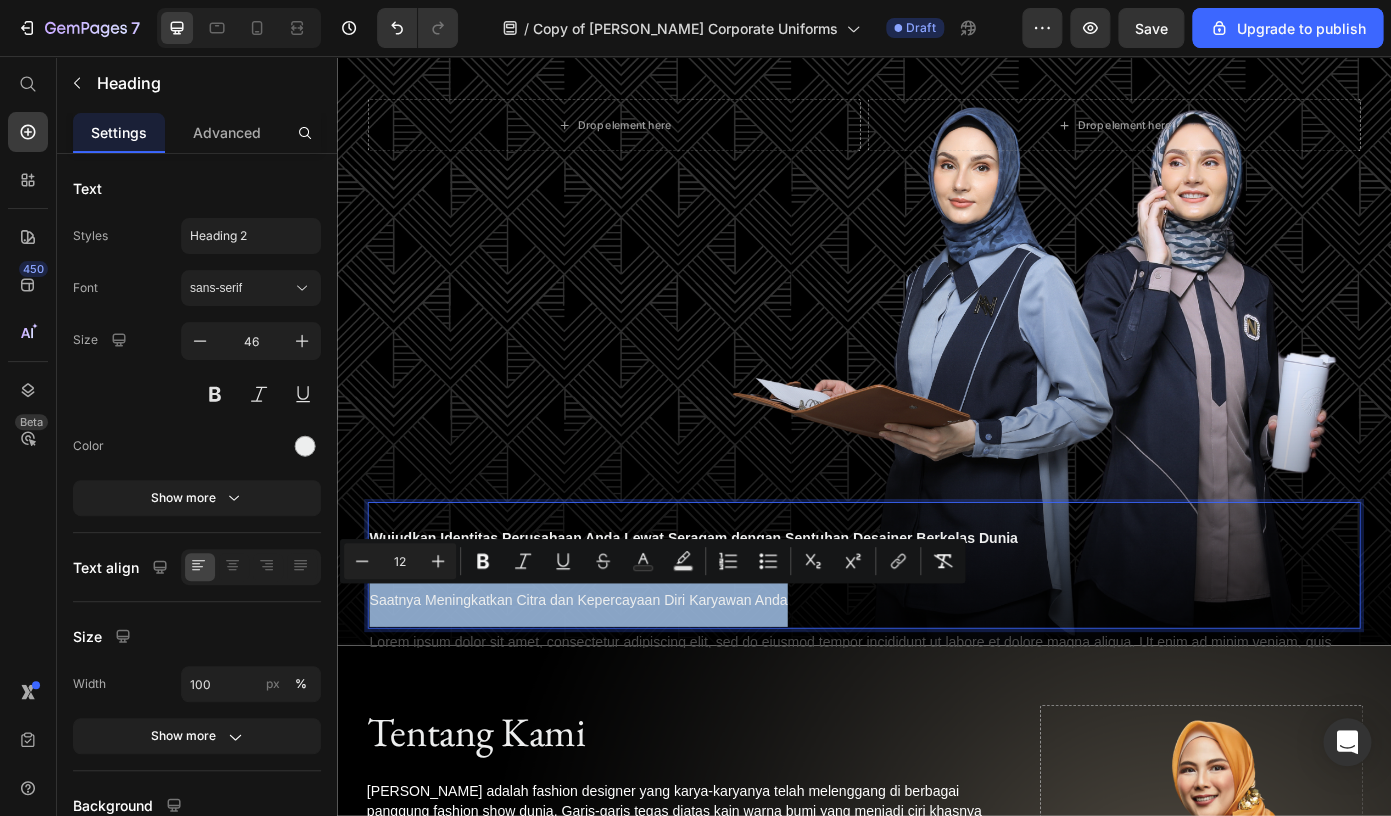 drag, startPoint x: 831, startPoint y: 674, endPoint x: 369, endPoint y: 669, distance: 462.02707 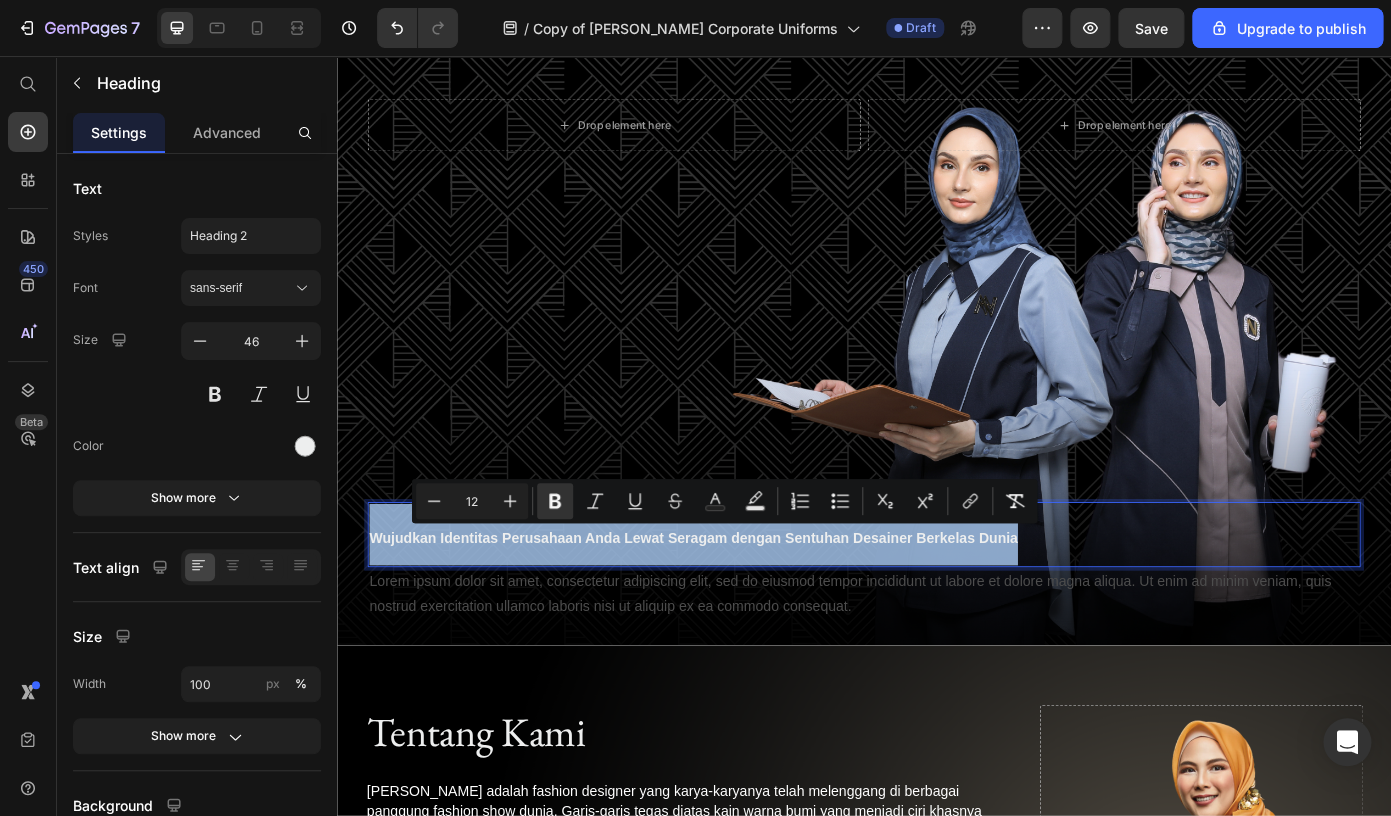 drag, startPoint x: 1149, startPoint y: 604, endPoint x: 349, endPoint y: 540, distance: 802.5559 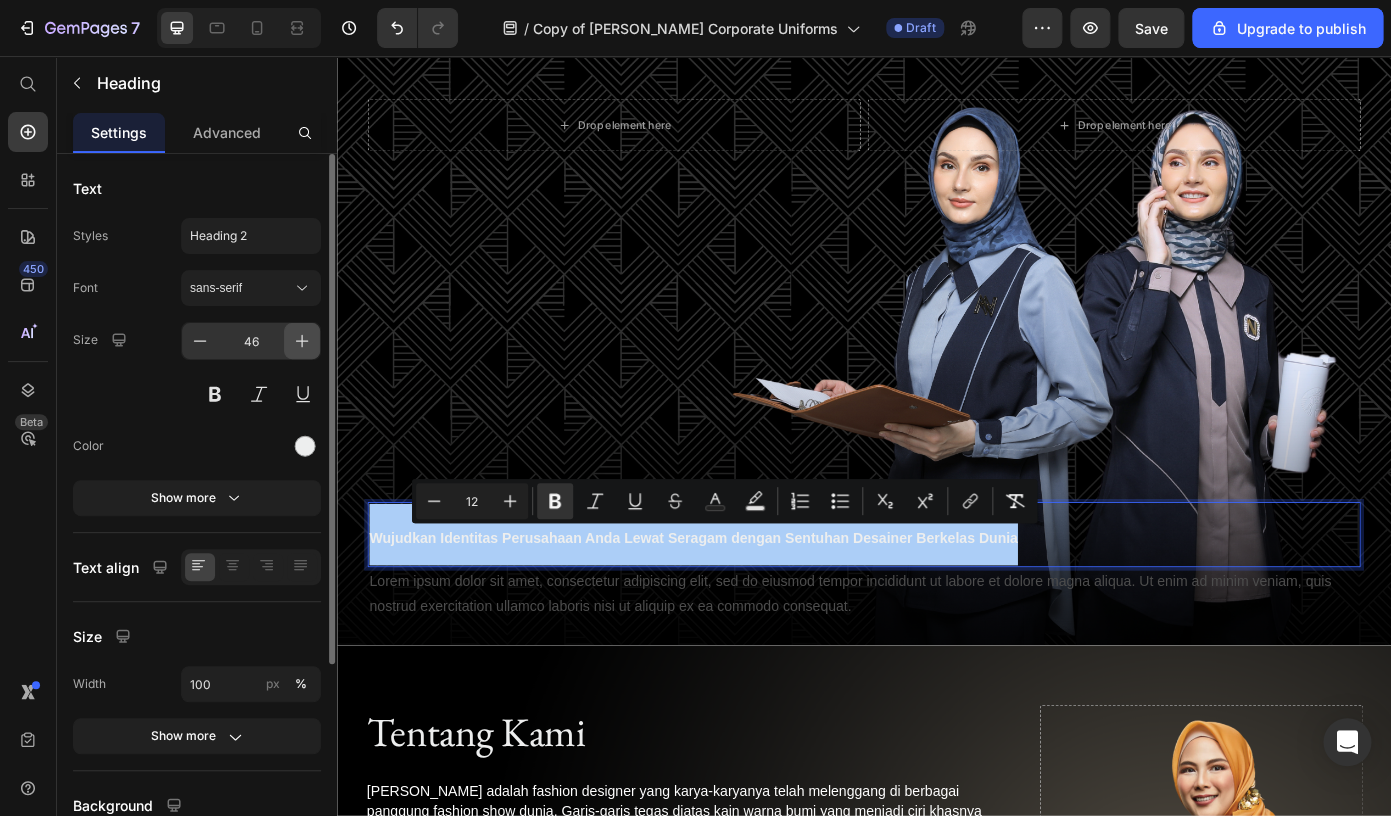 click 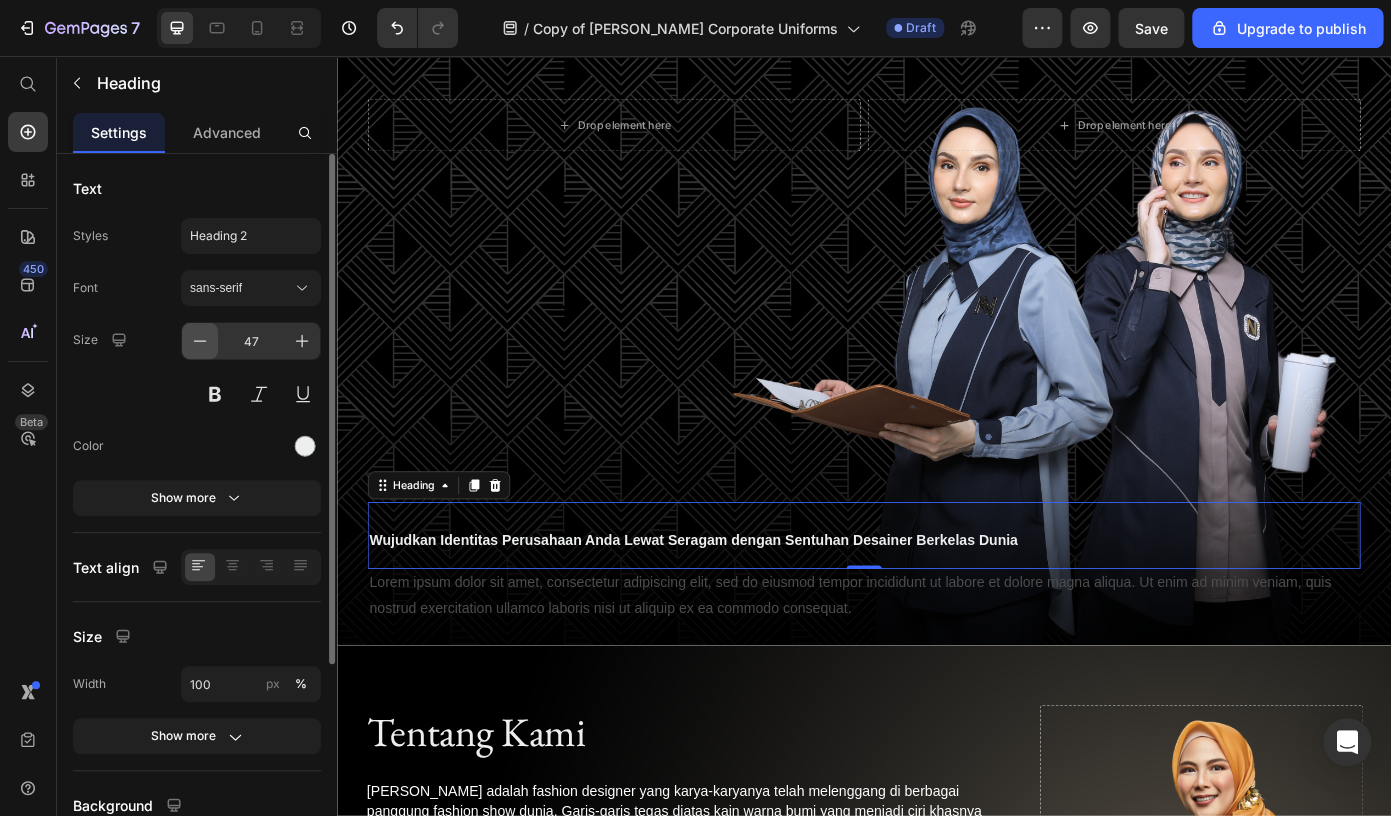 click 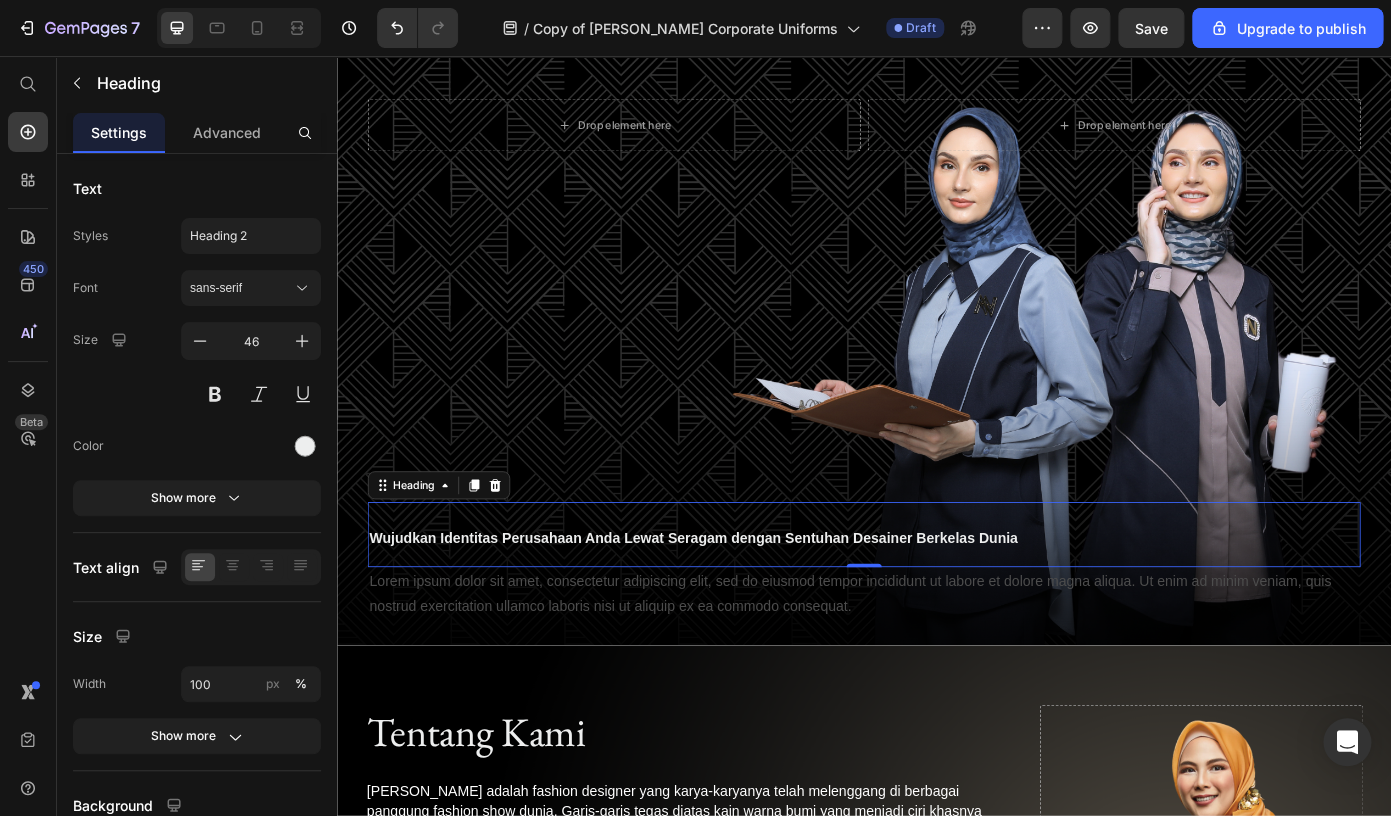 click on "Wujudkan Identitas Perusahaan Anda Lewat Seragam dengan Sentuhan Desainer Berkelas Dunia" at bounding box center (743, 605) 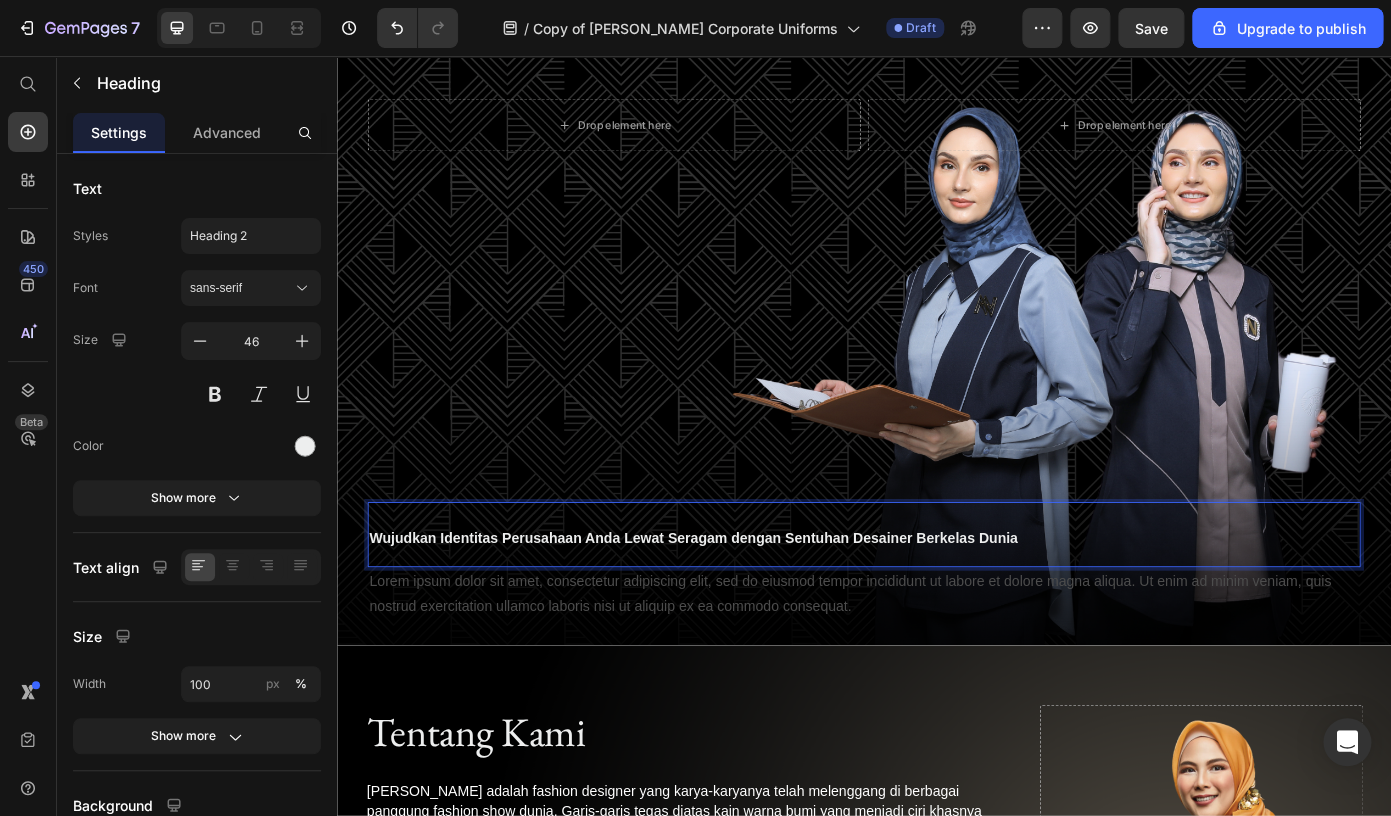 click on "Wujudkan Identitas Perusahaan Anda Lewat Seragam dengan Sentuhan Desainer Berkelas Dunia" at bounding box center (743, 605) 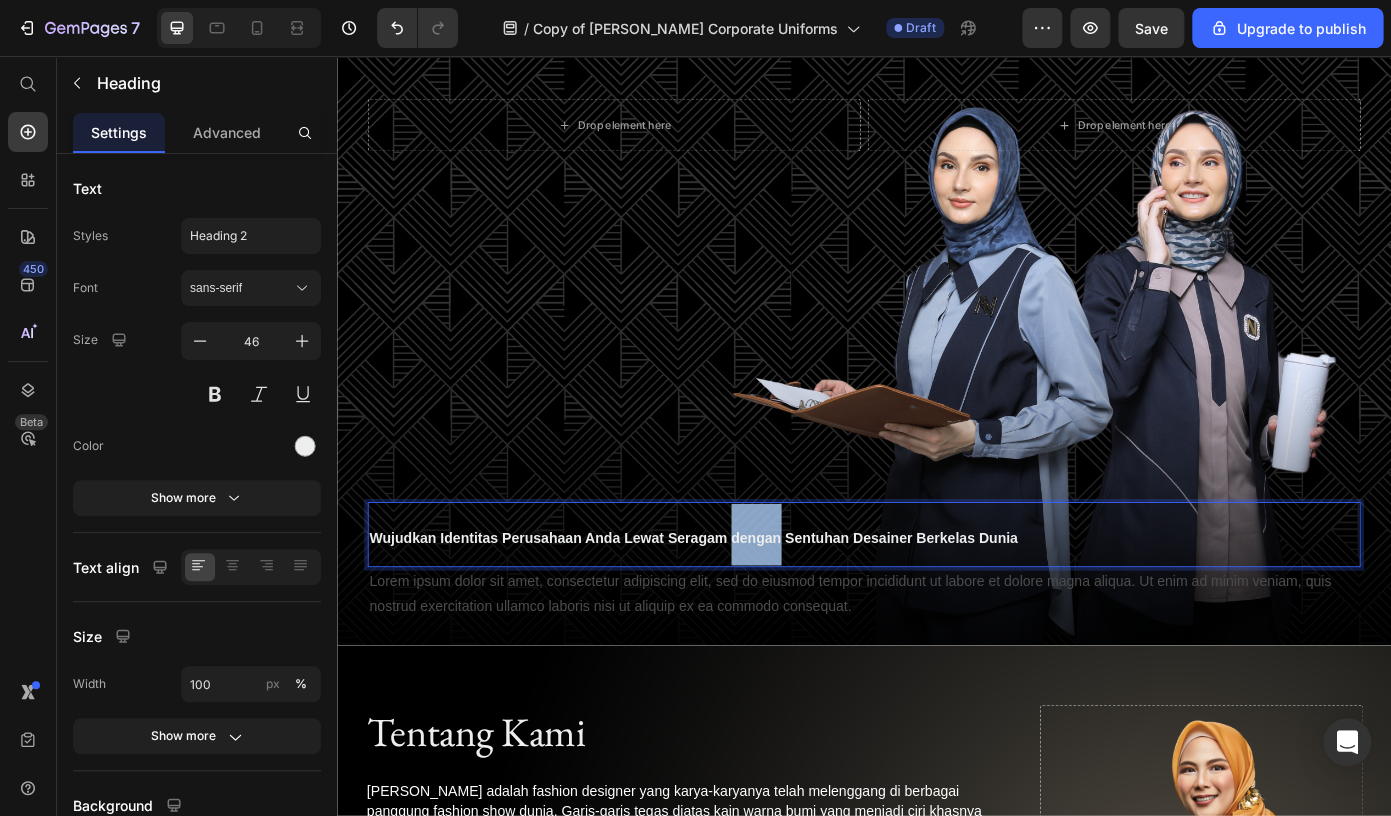 click on "Wujudkan Identitas Perusahaan Anda Lewat Seragam dengan Sentuhan Desainer Berkelas Dunia" at bounding box center (743, 605) 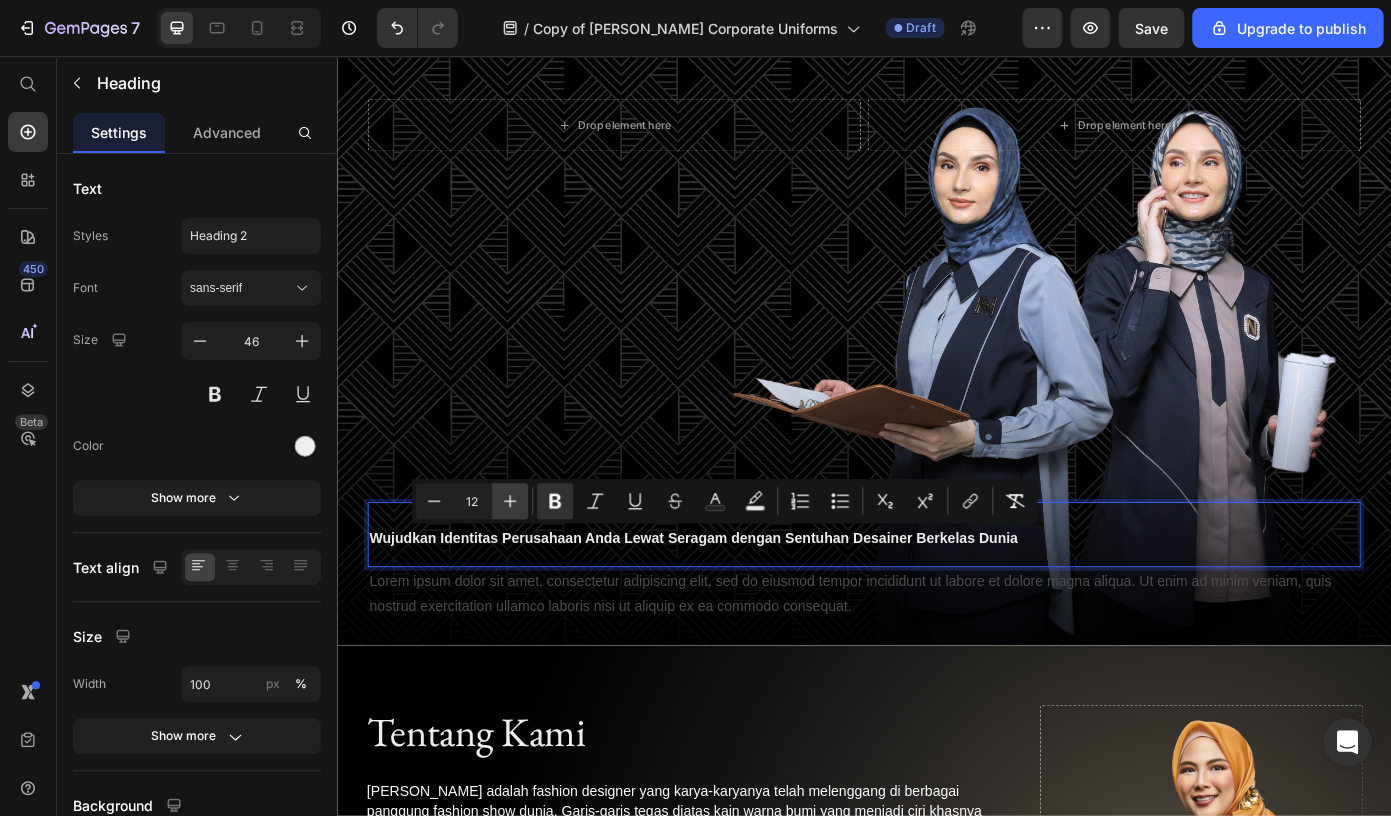 click 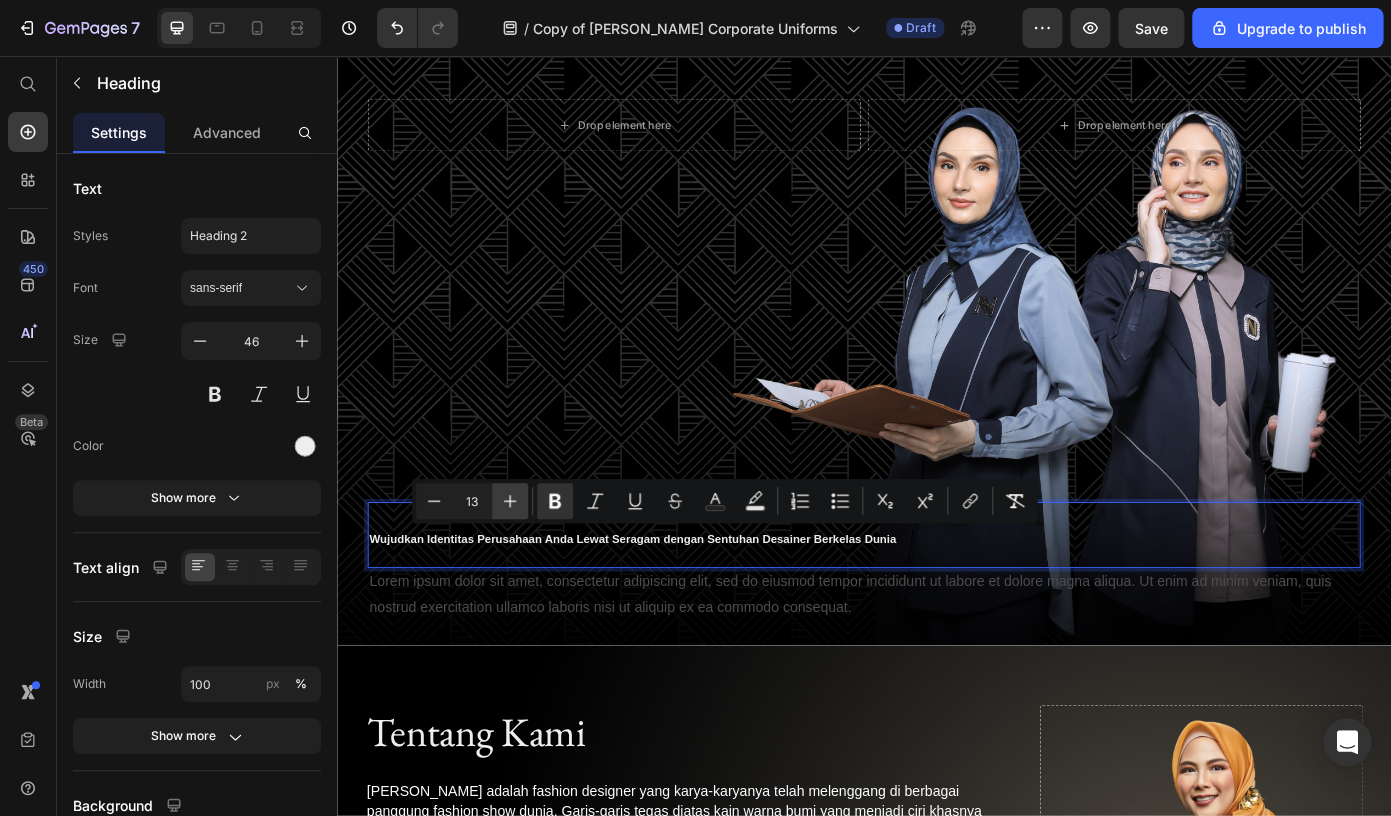 click 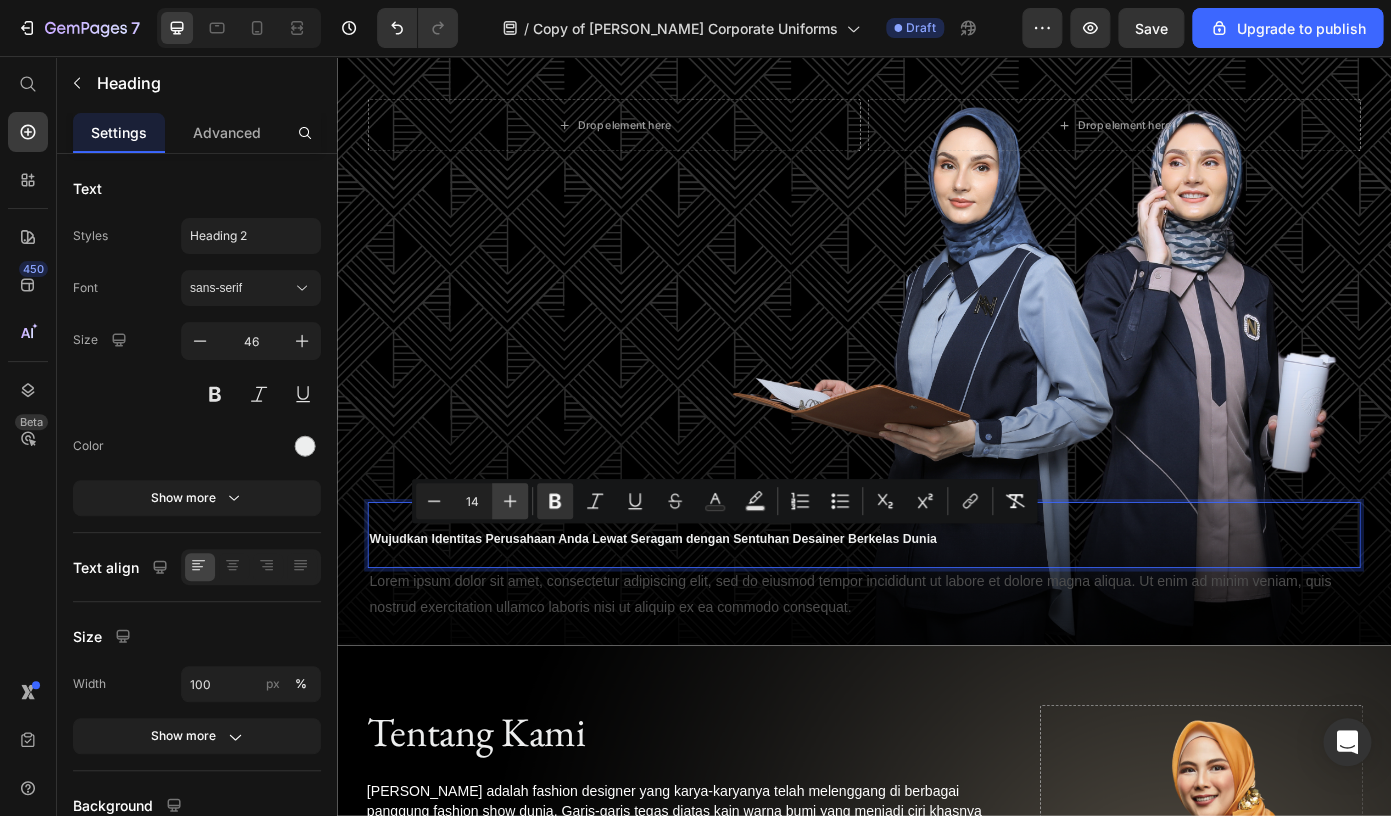 click 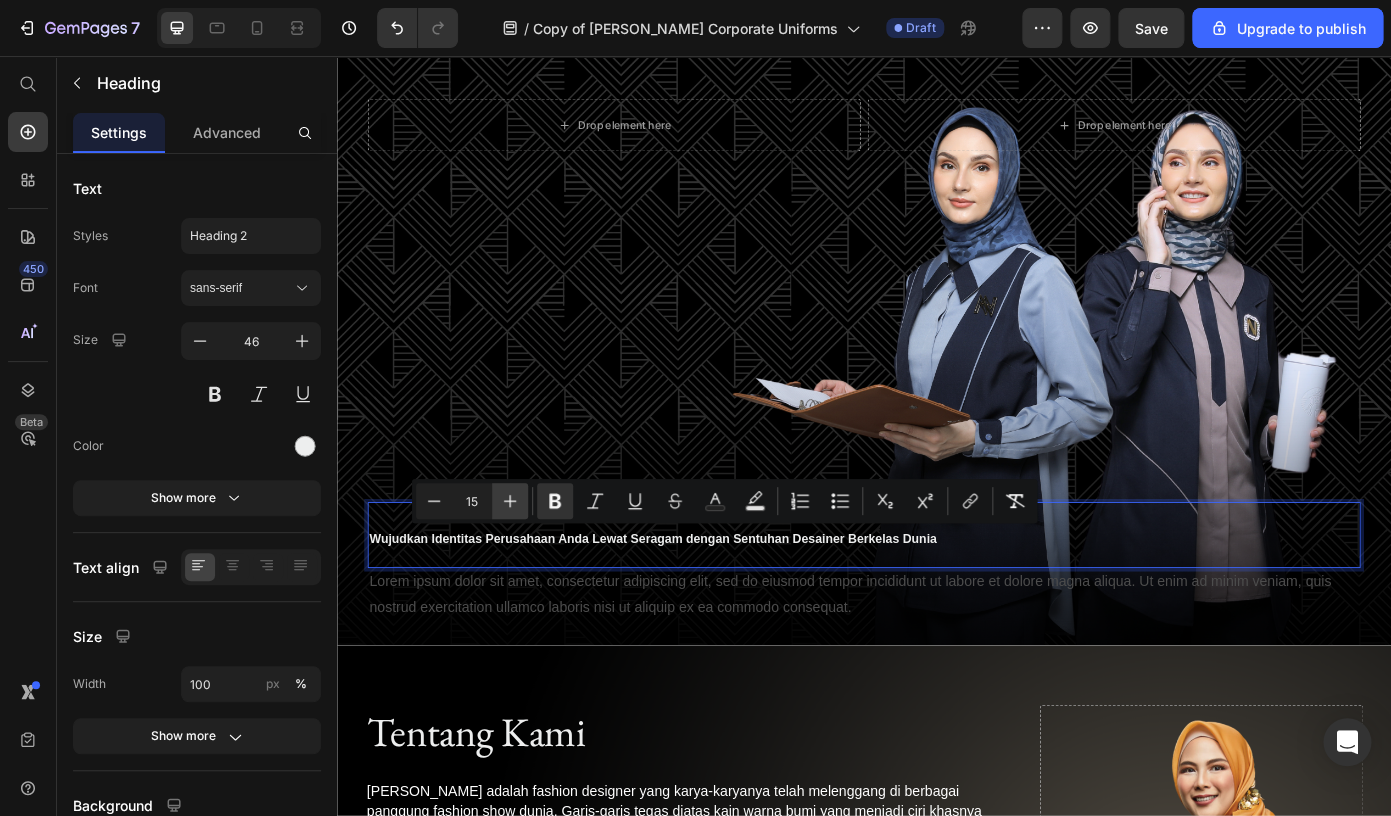 click 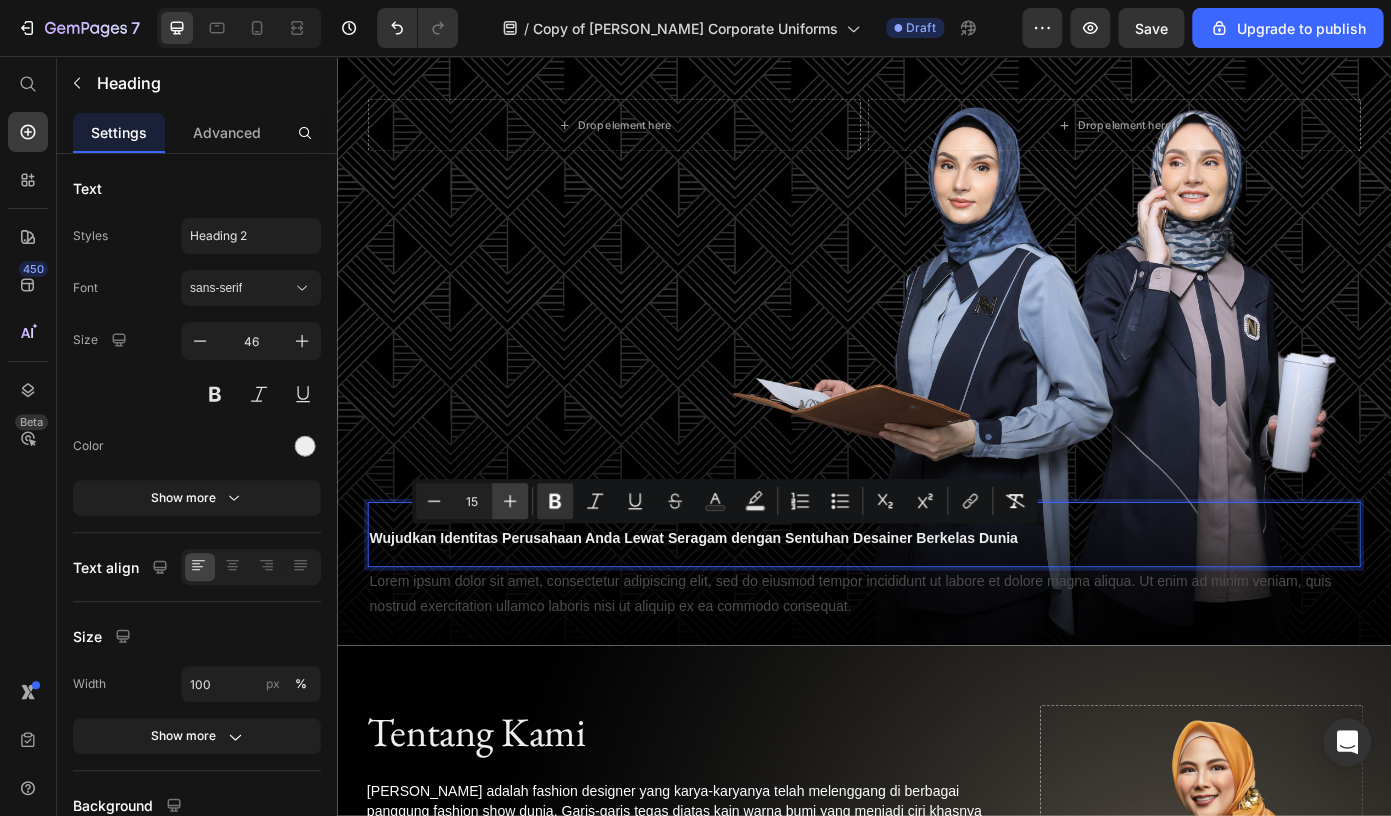 type on "16" 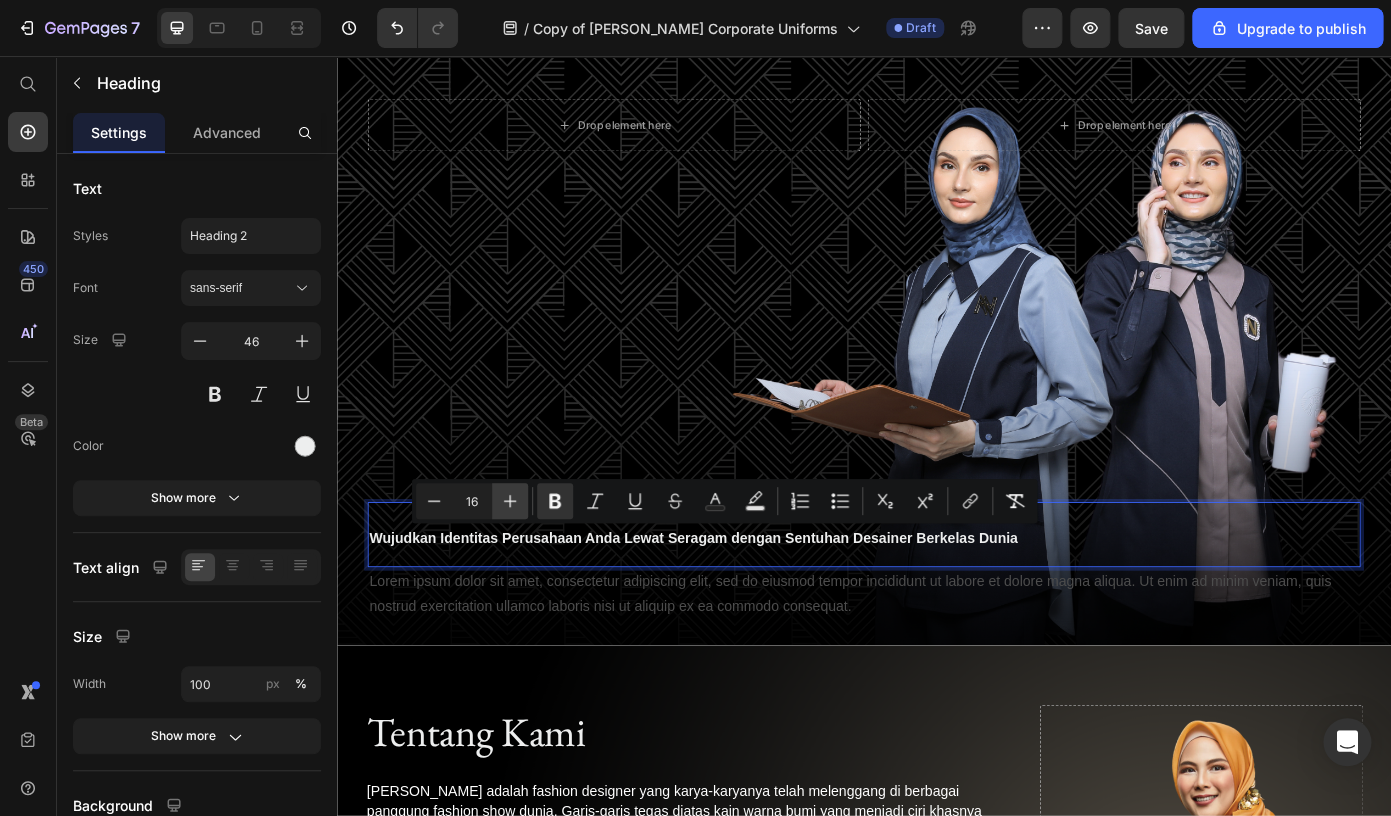 click on "Drop element here
Drop element here Row Wujudkan Identitas Perusahaan Anda Lewat Seragam dengan Sentuhan Desainer Berkelas Dunia Heading   0 Row Lorem ipsum dolor sit amet, consectetur adipiscing elit, sed do eiusmod tempor incididunt ut labore et dolore magna aliqua. Ut enim ad minim veniam, quis nostrud exercitation ullamco laboris nisi ut aliquip ex ea commodo consequat. Text Block Row" at bounding box center [937, 402] 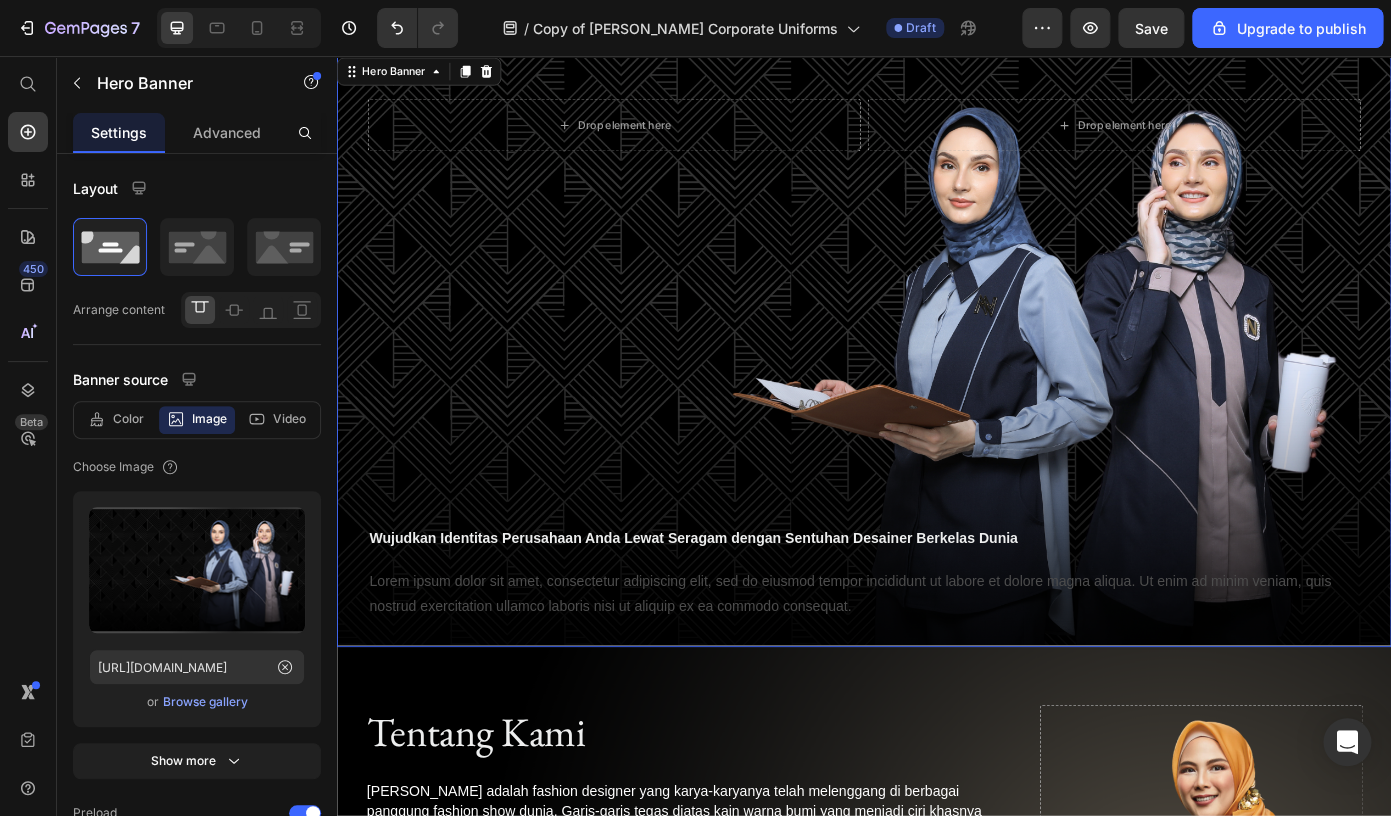 click on "Drop element here
Drop element here Row ⁠⁠⁠⁠⁠⁠⁠ Wujudkan Identitas Perusahaan Anda Lewat Seragam dengan Sentuhan Desainer Berkelas Dunia Heading Row Lorem ipsum dolor sit amet, consectetur adipiscing elit, sed do eiusmod tempor incididunt ut labore et dolore magna aliqua. Ut enim ad minim veniam, quis nostrud exercitation ullamco laboris nisi ut aliquip ex ea commodo consequat. Text Block Row" at bounding box center (937, 402) 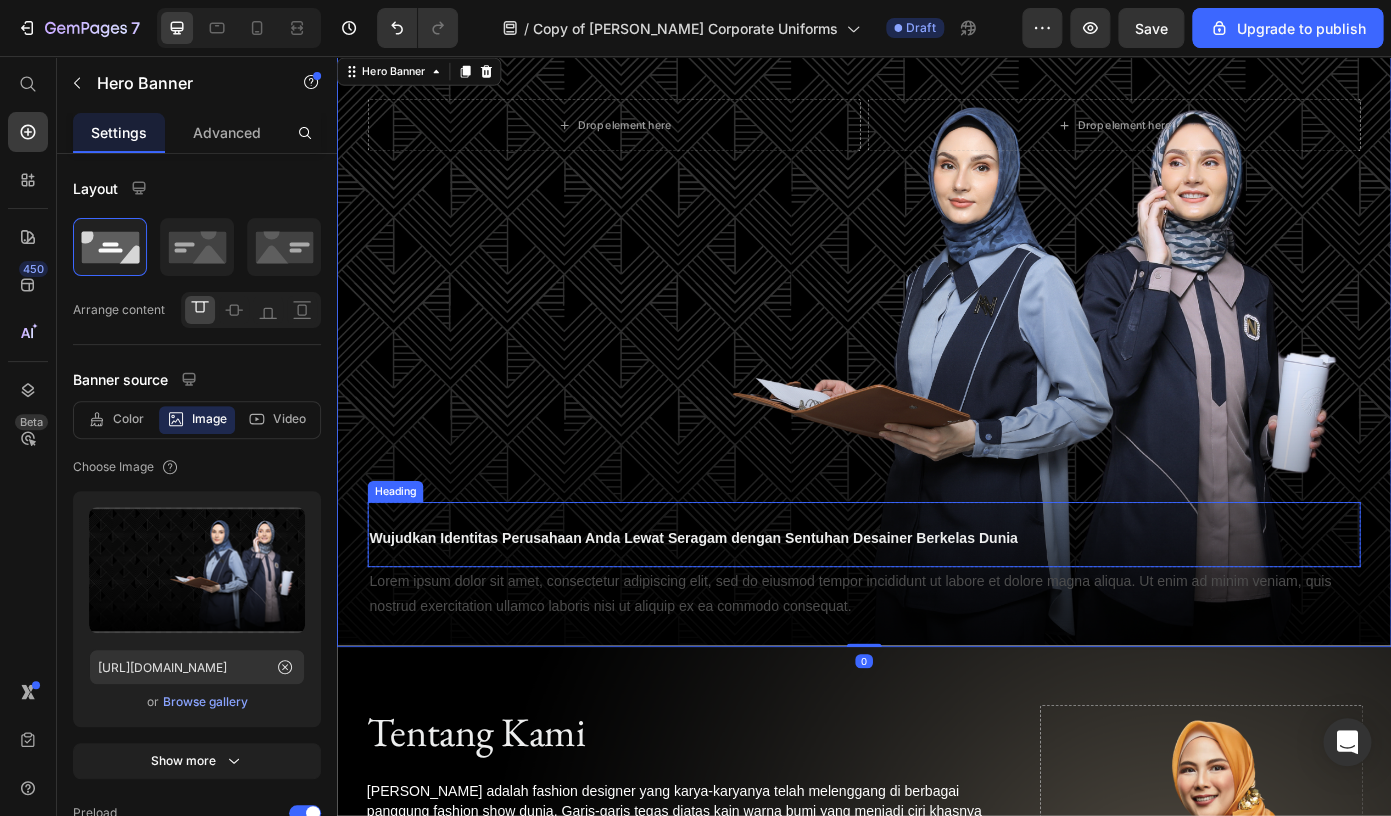 click on "Wujudkan Identitas Perusahaan Anda Lewat Seragam dengan Sentuhan Desainer Berkelas Dunia" at bounding box center [743, 605] 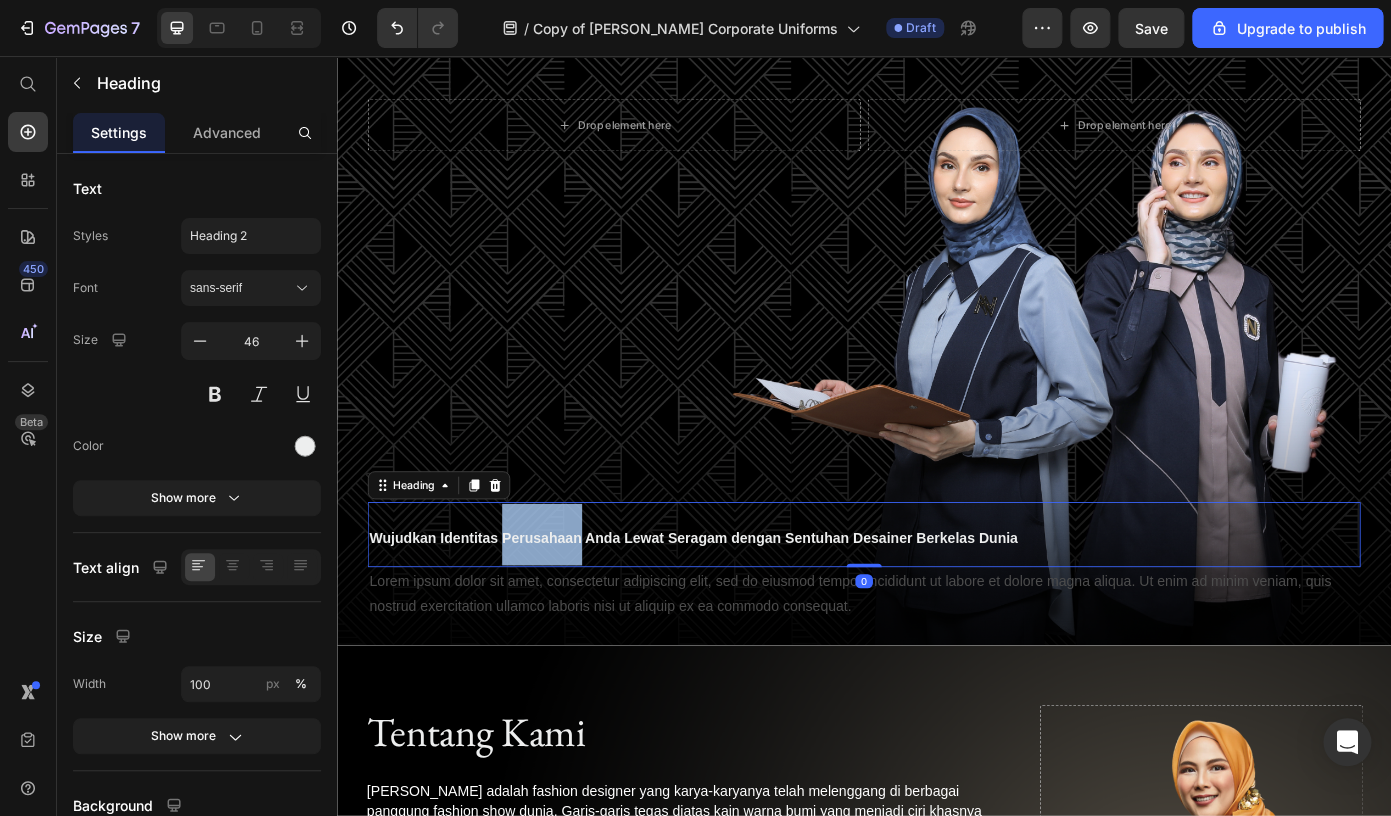 click on "Wujudkan Identitas Perusahaan Anda Lewat Seragam dengan Sentuhan Desainer Berkelas Dunia" at bounding box center [743, 605] 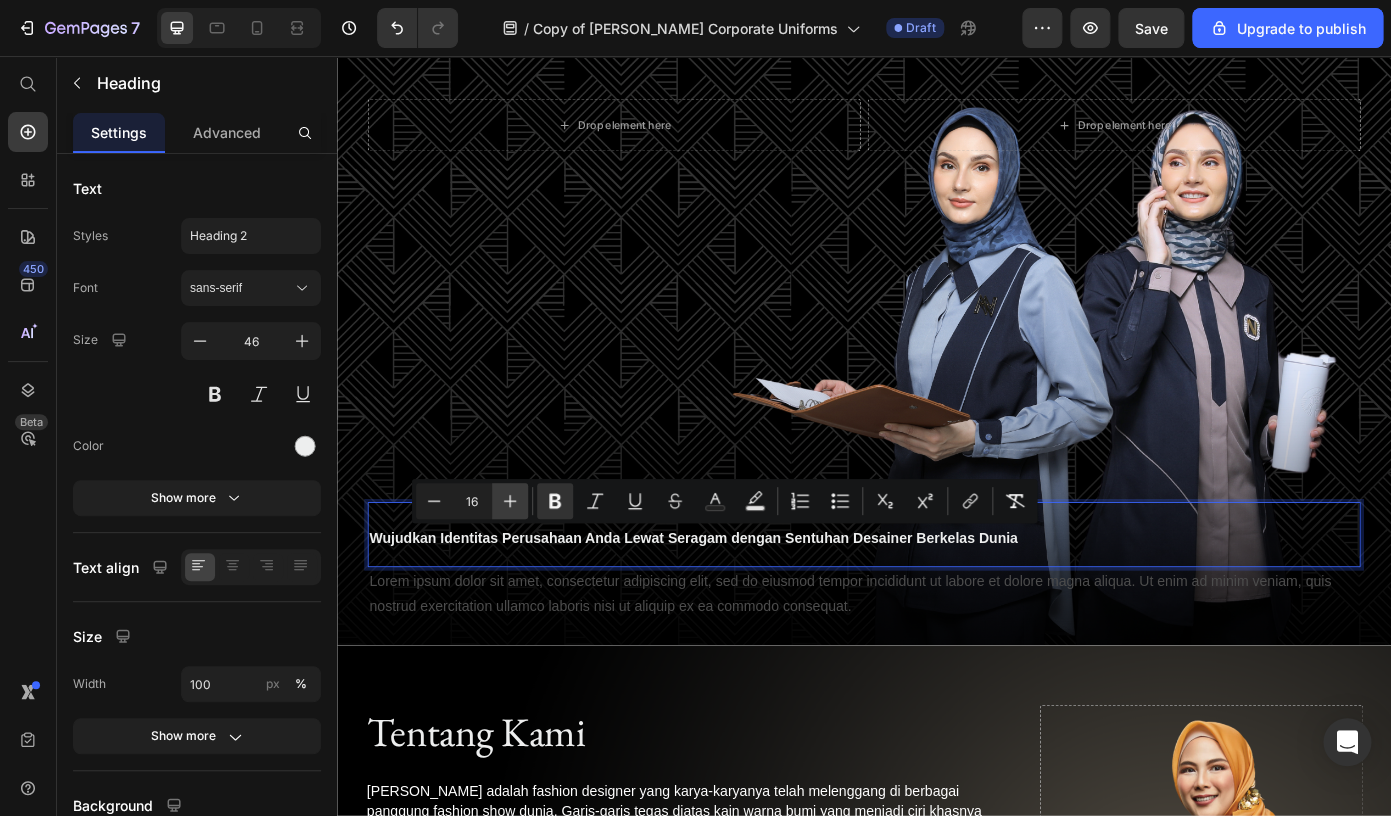 click 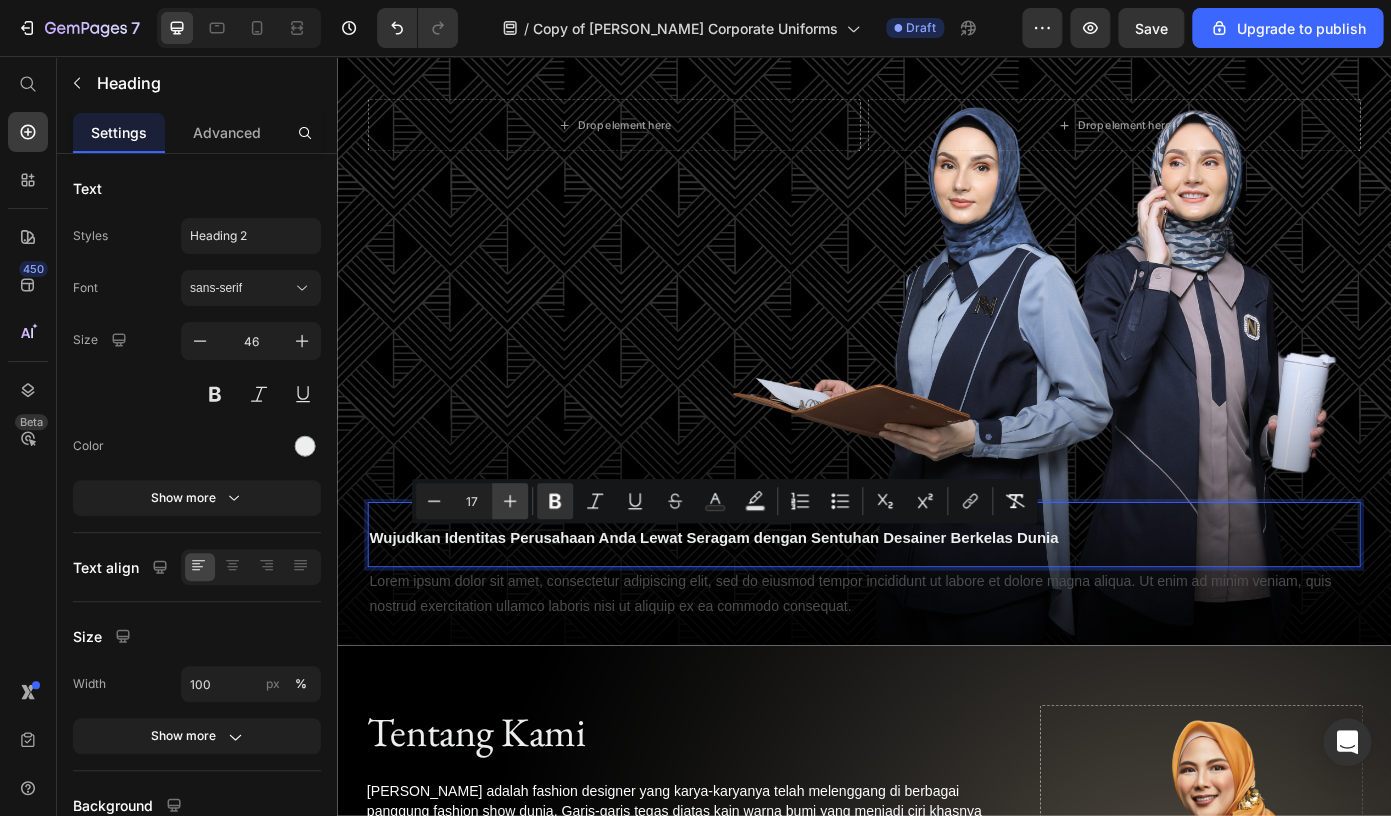 click 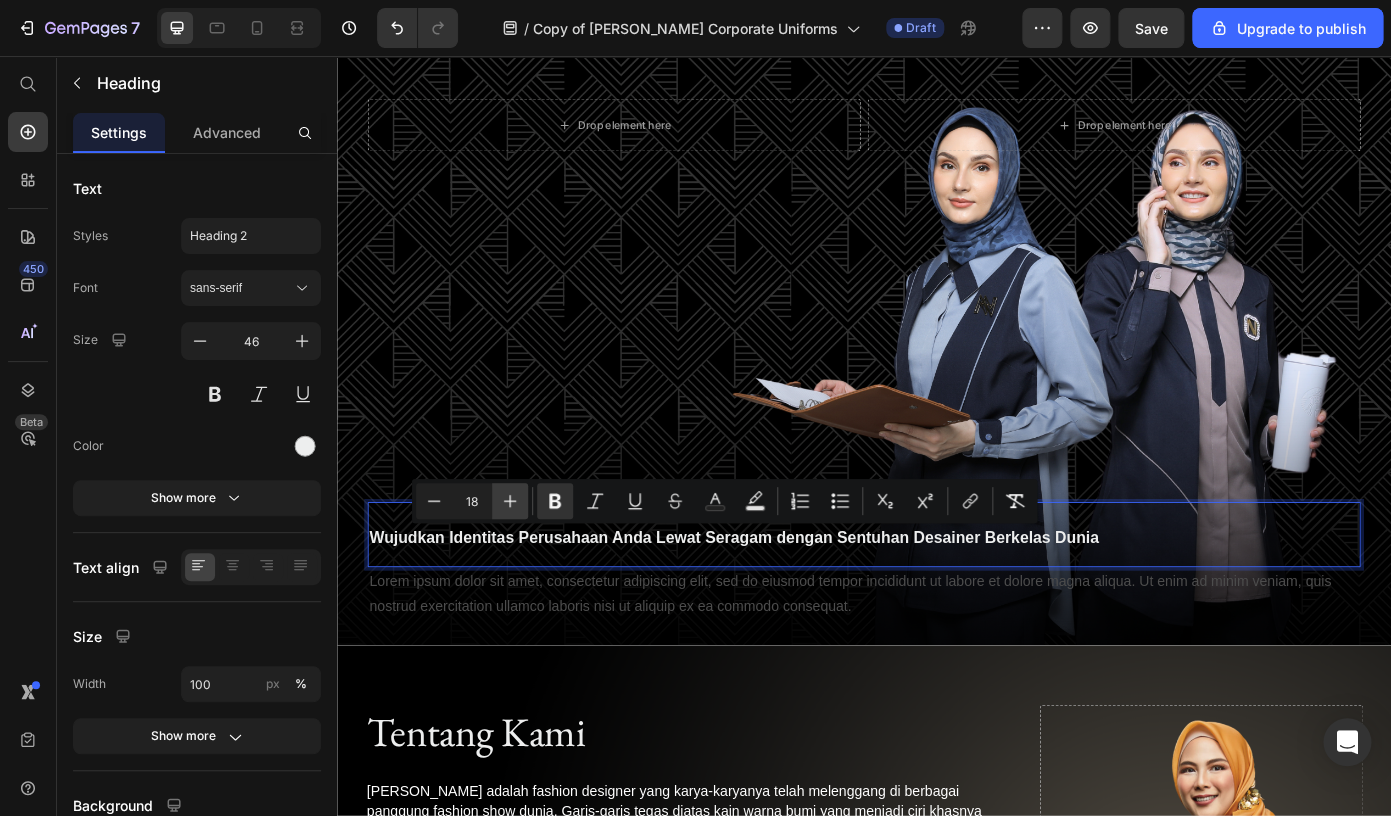 click 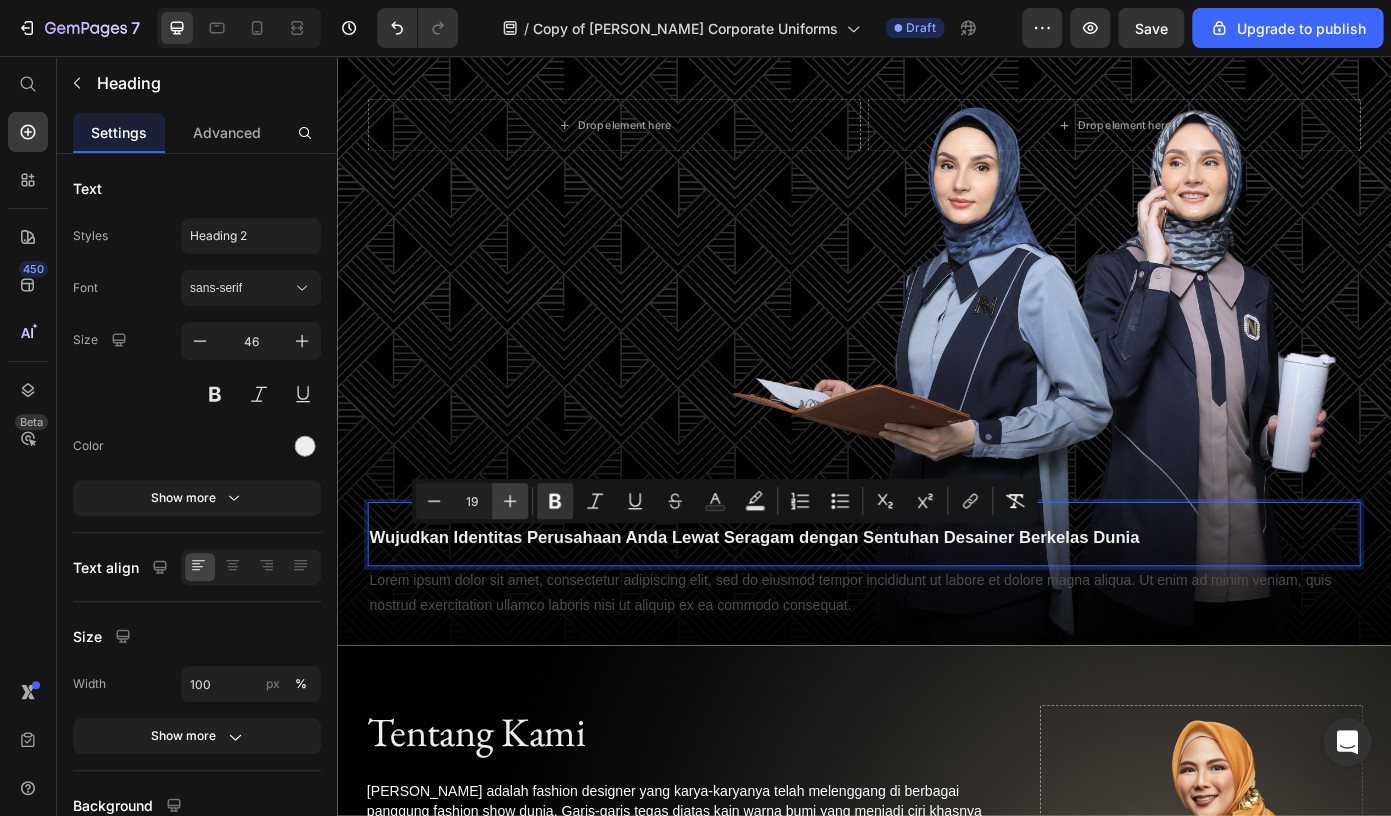 click 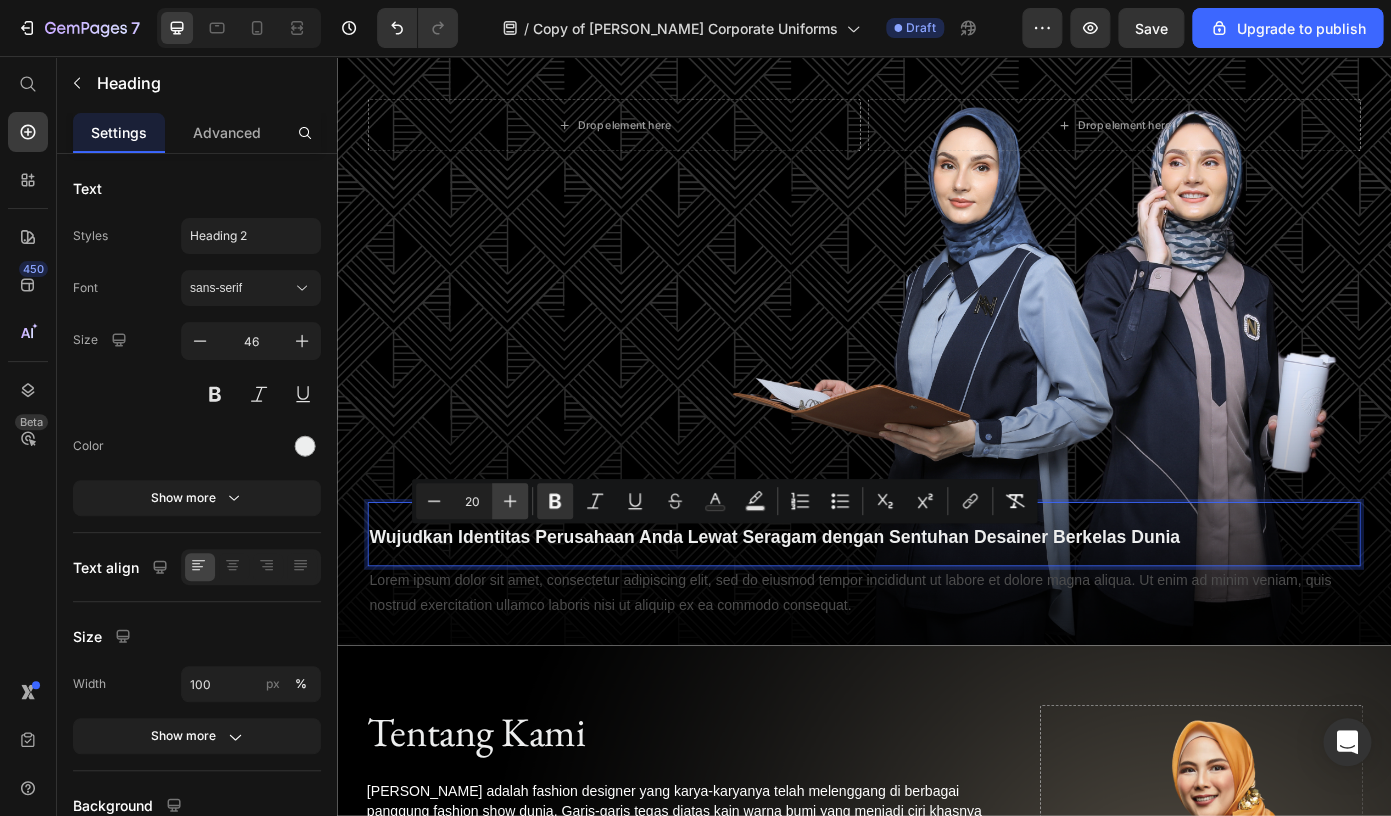 click 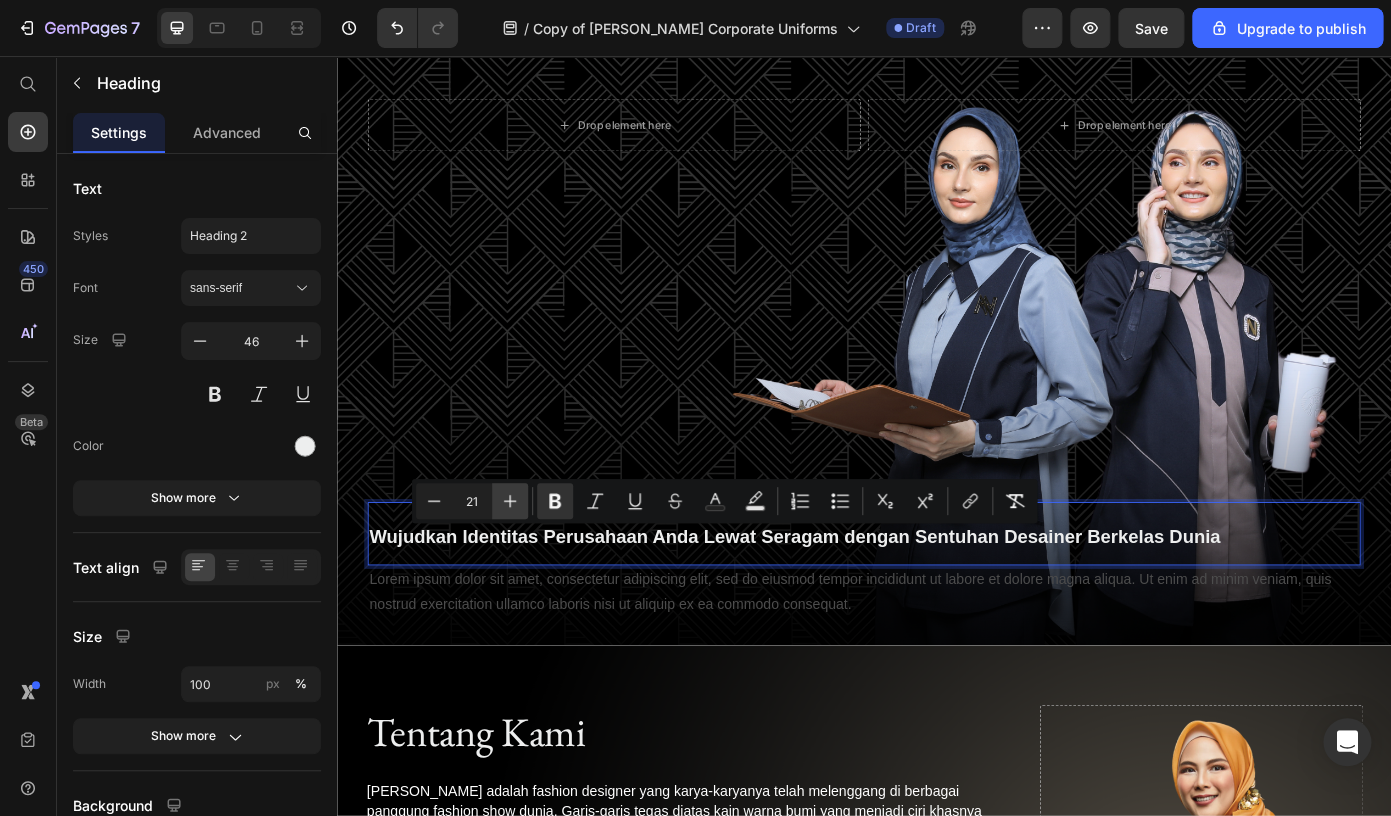 click 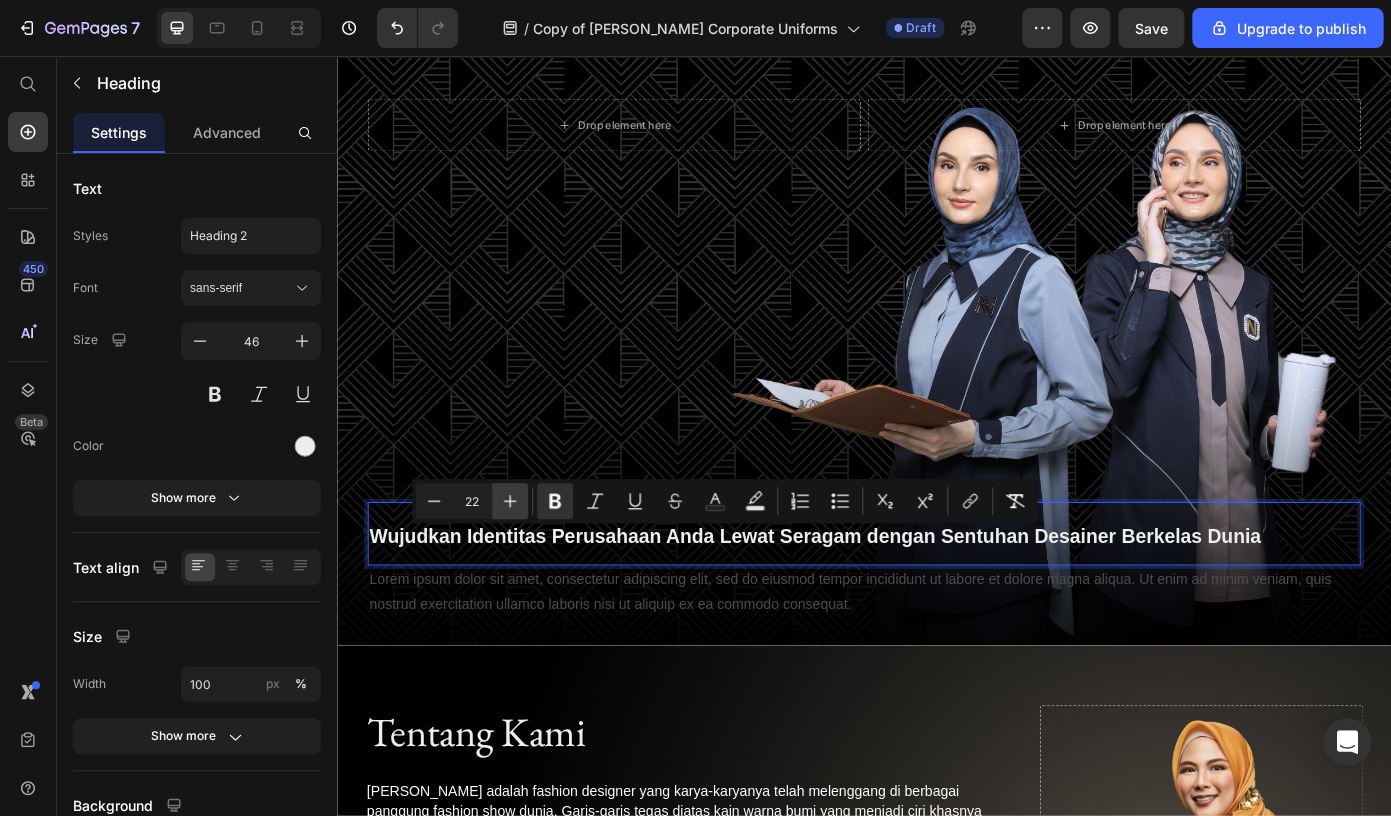 click 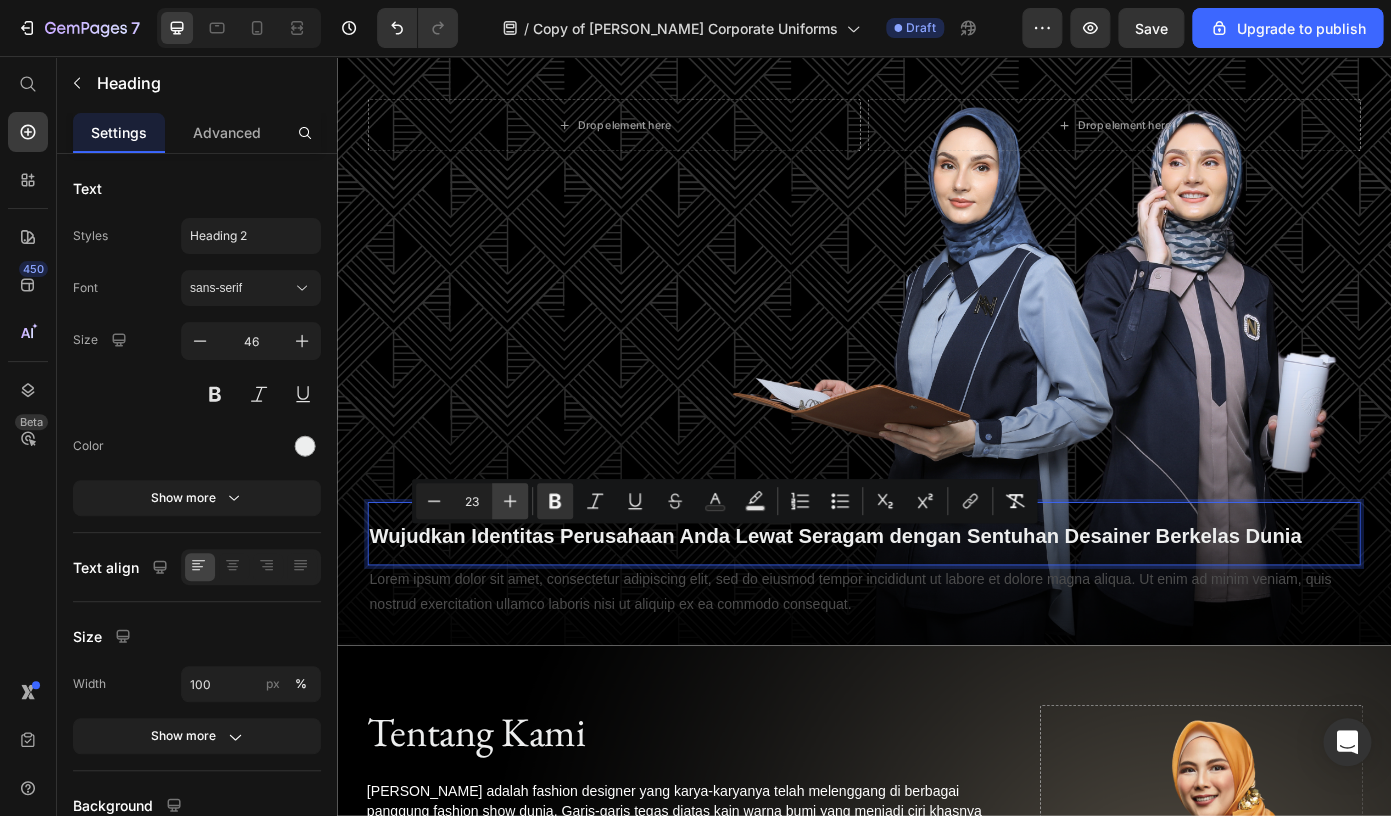 click 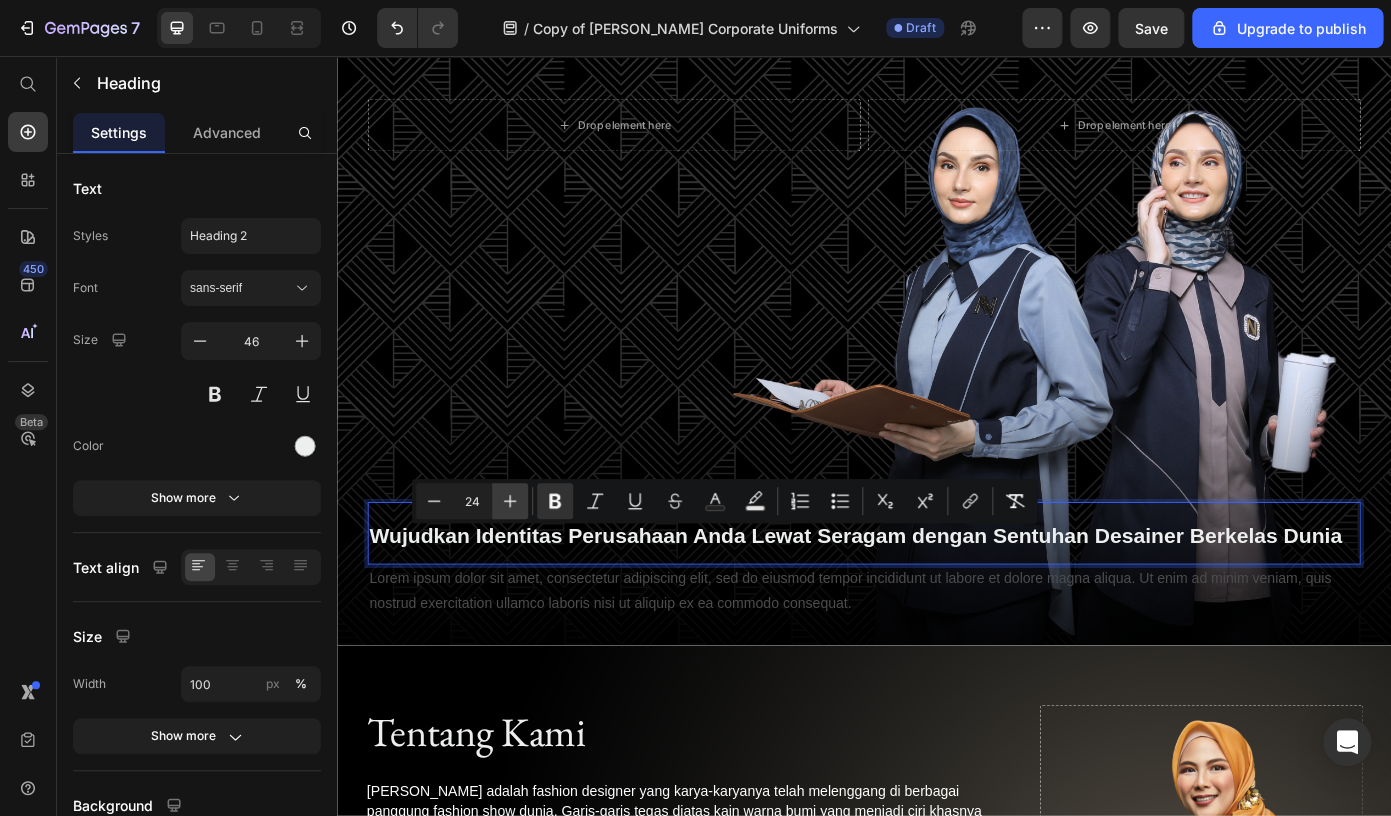 click 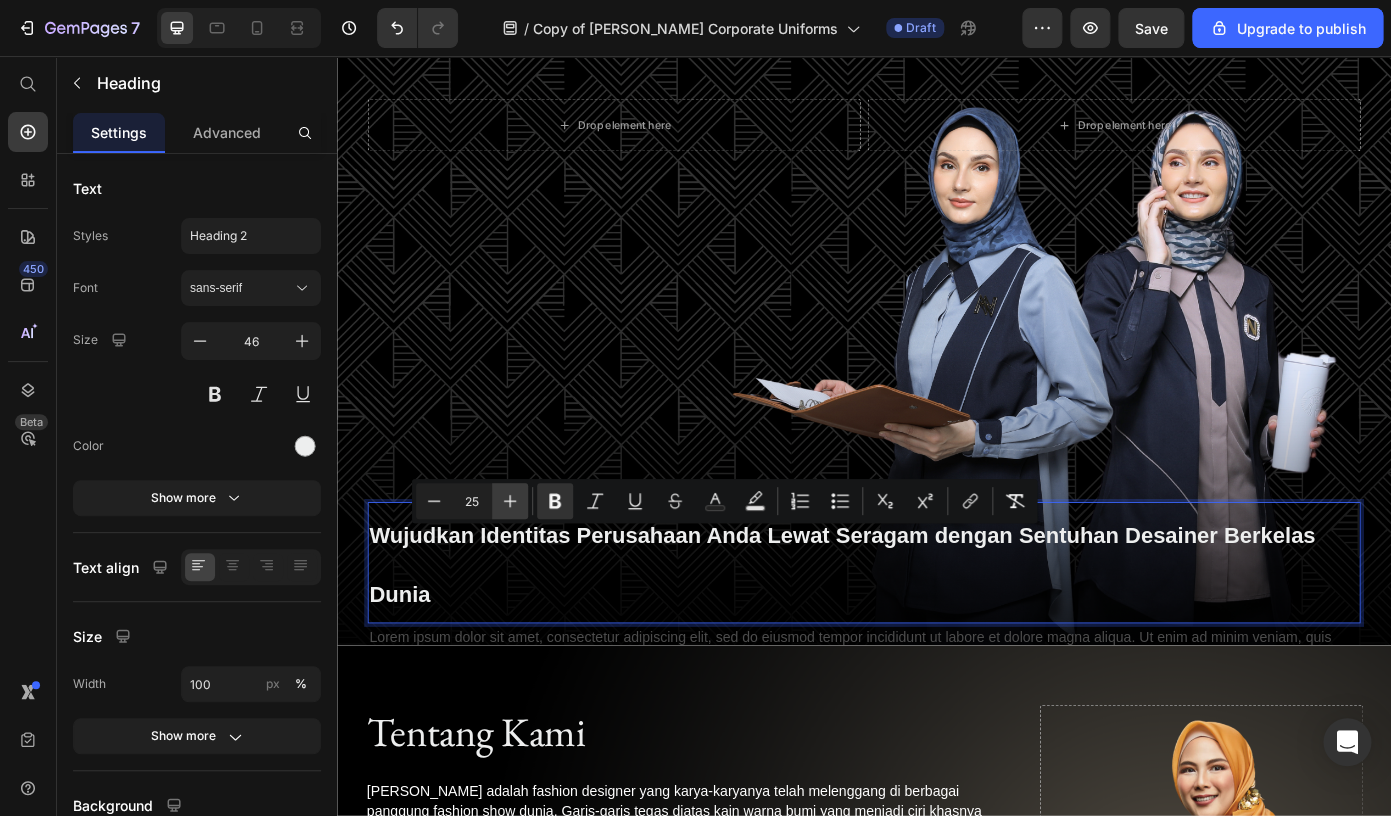 click 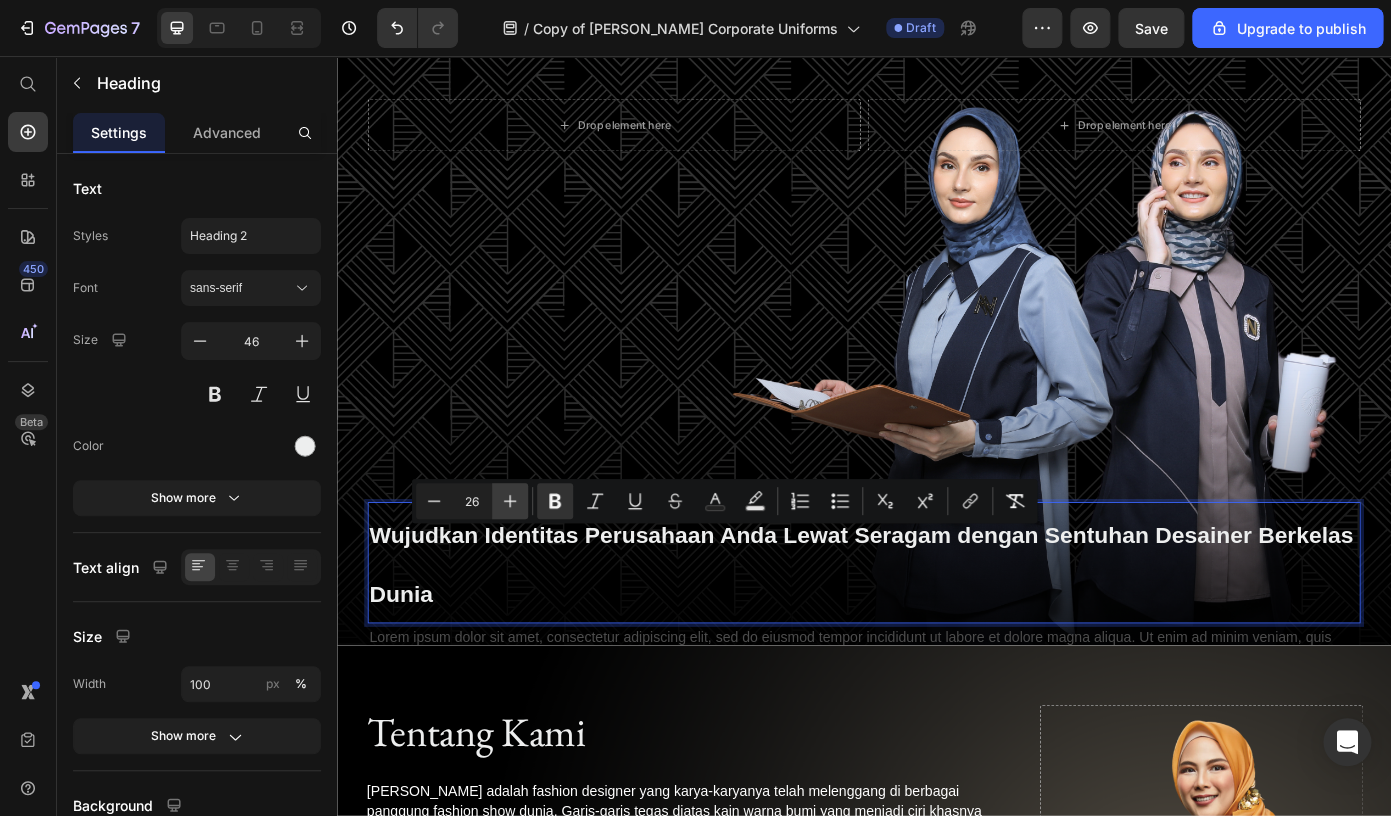 click 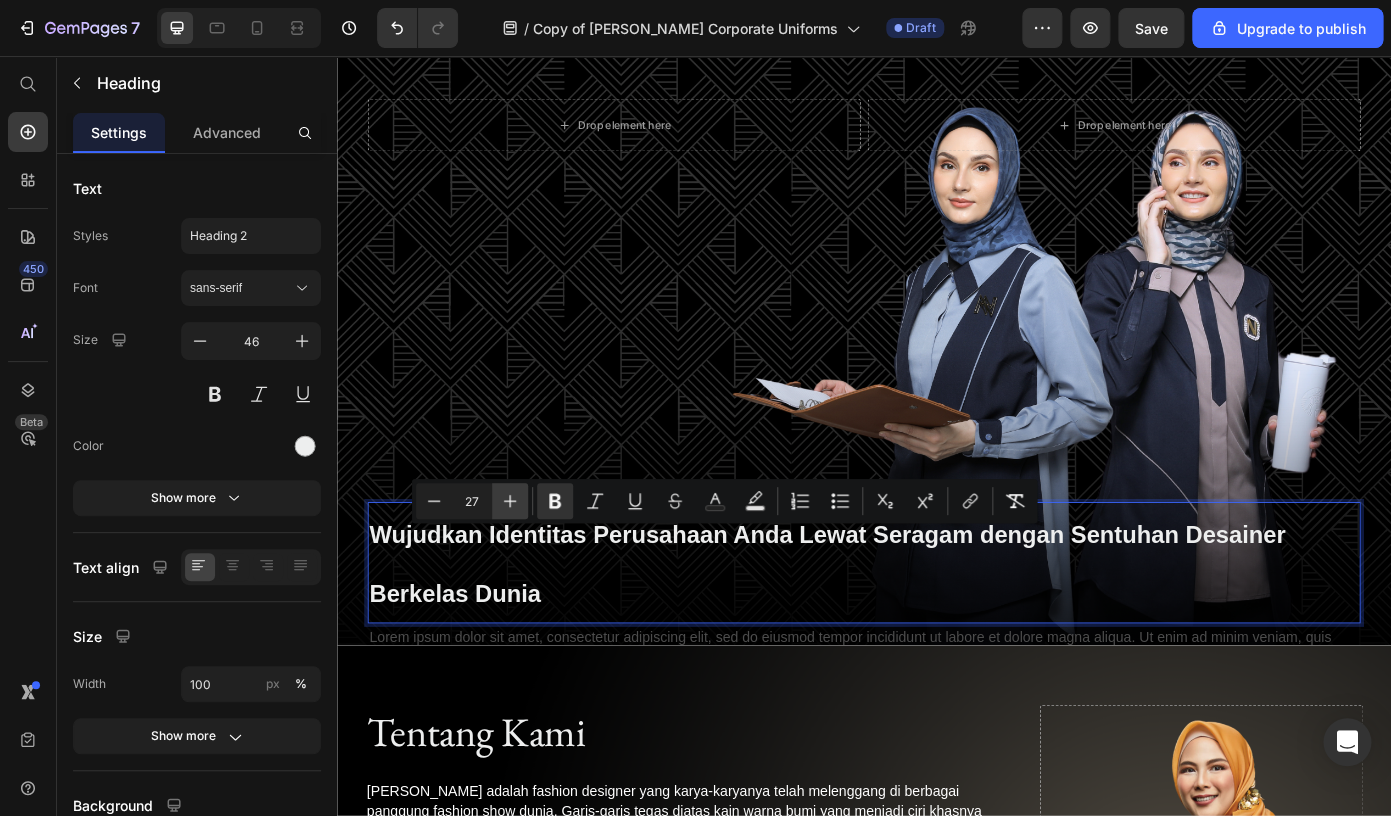 click 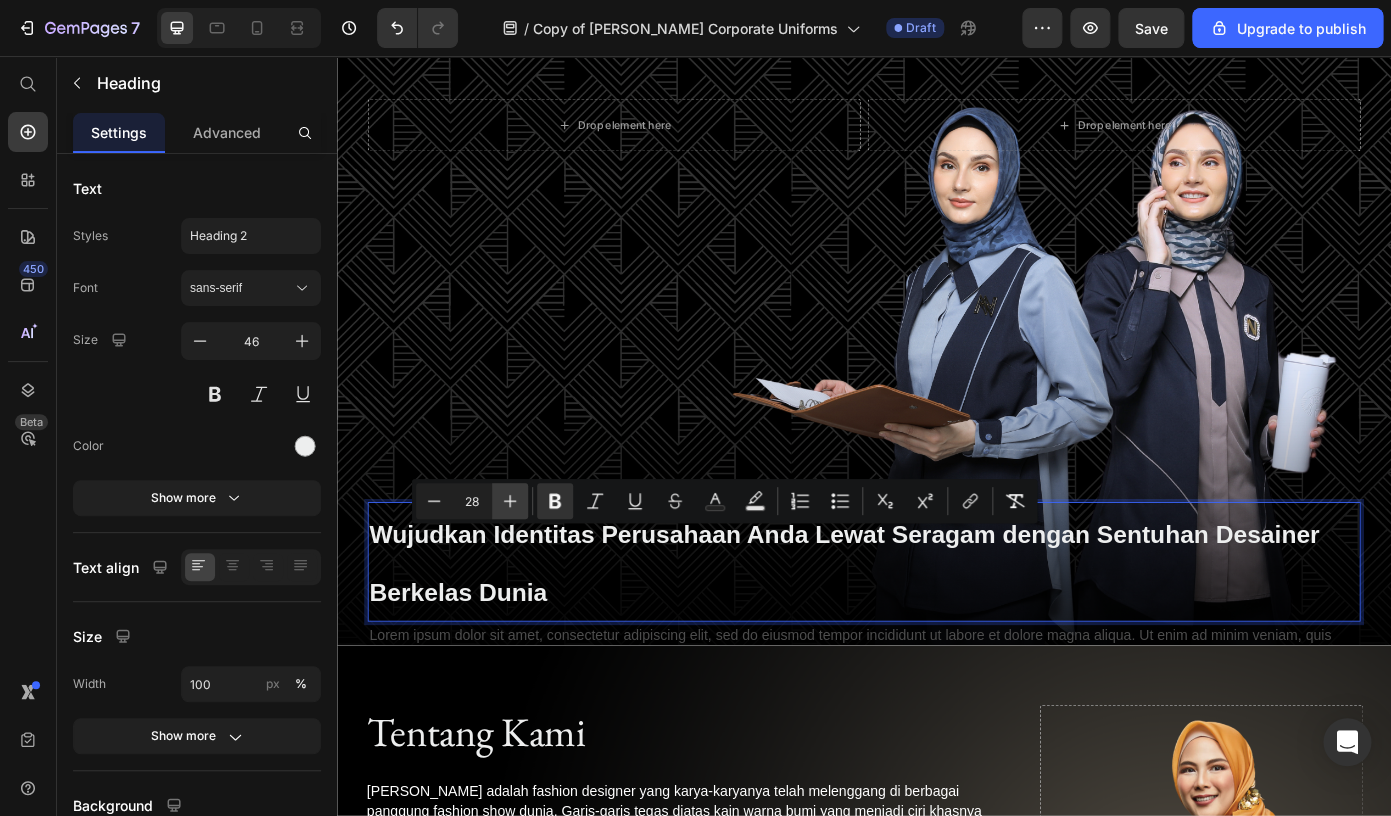 click 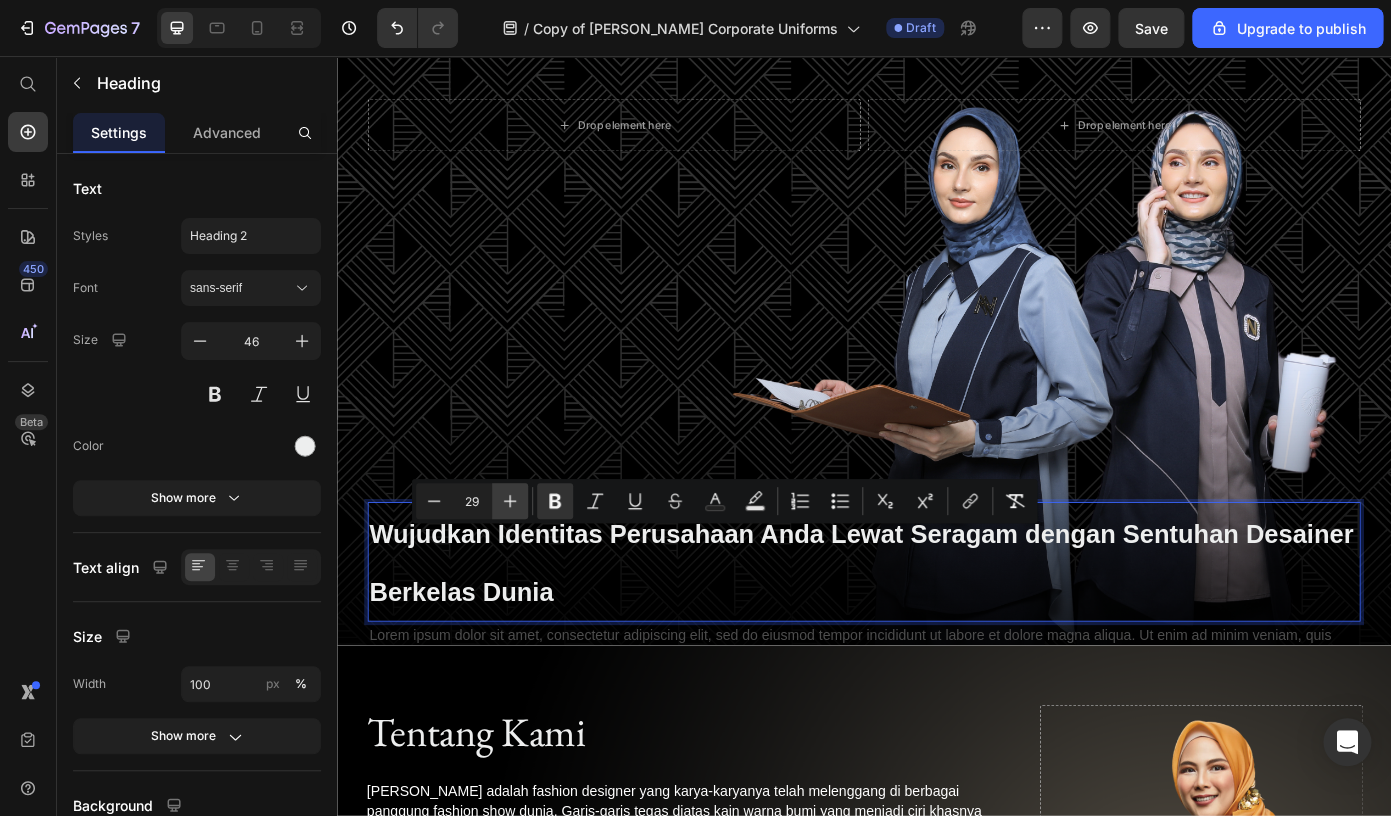 click 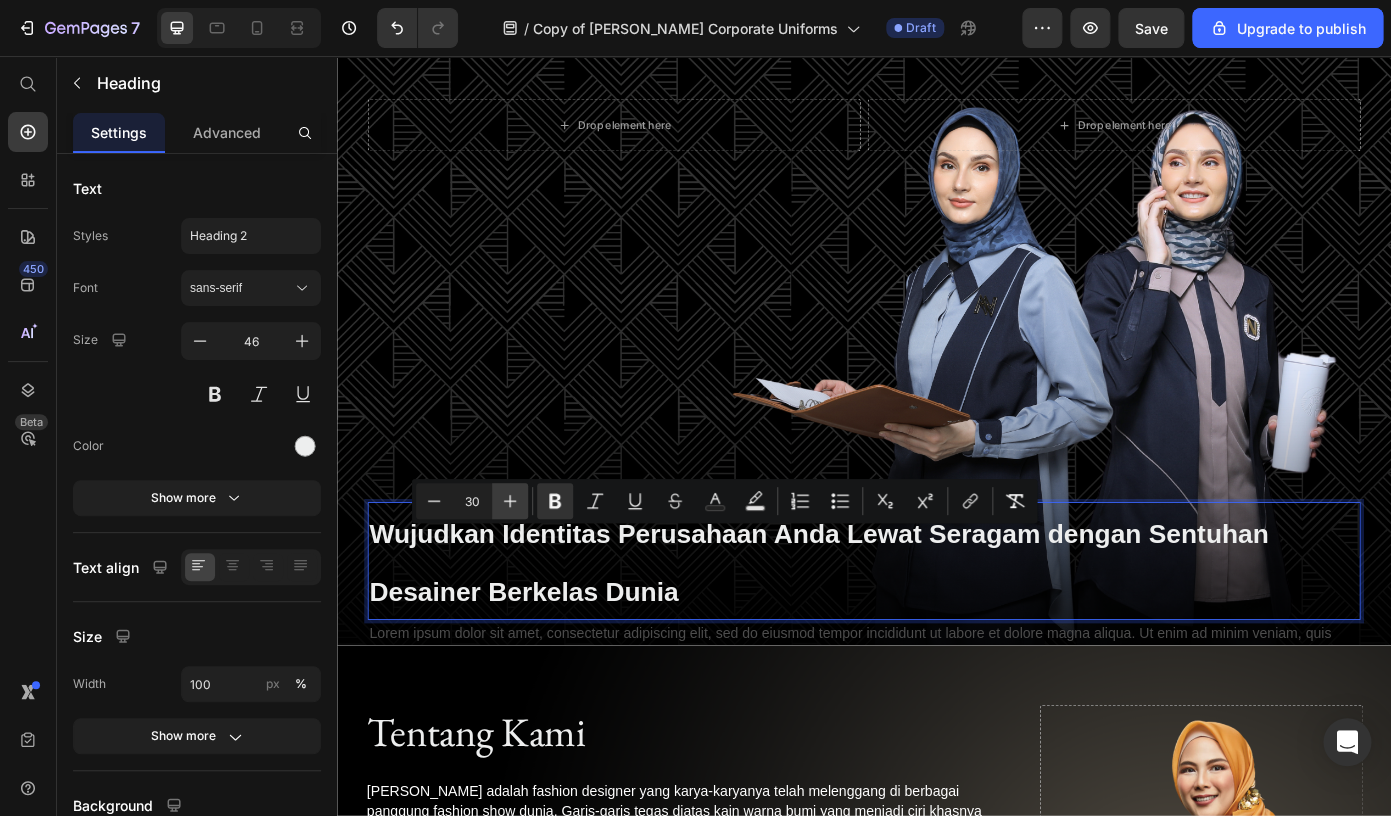 click 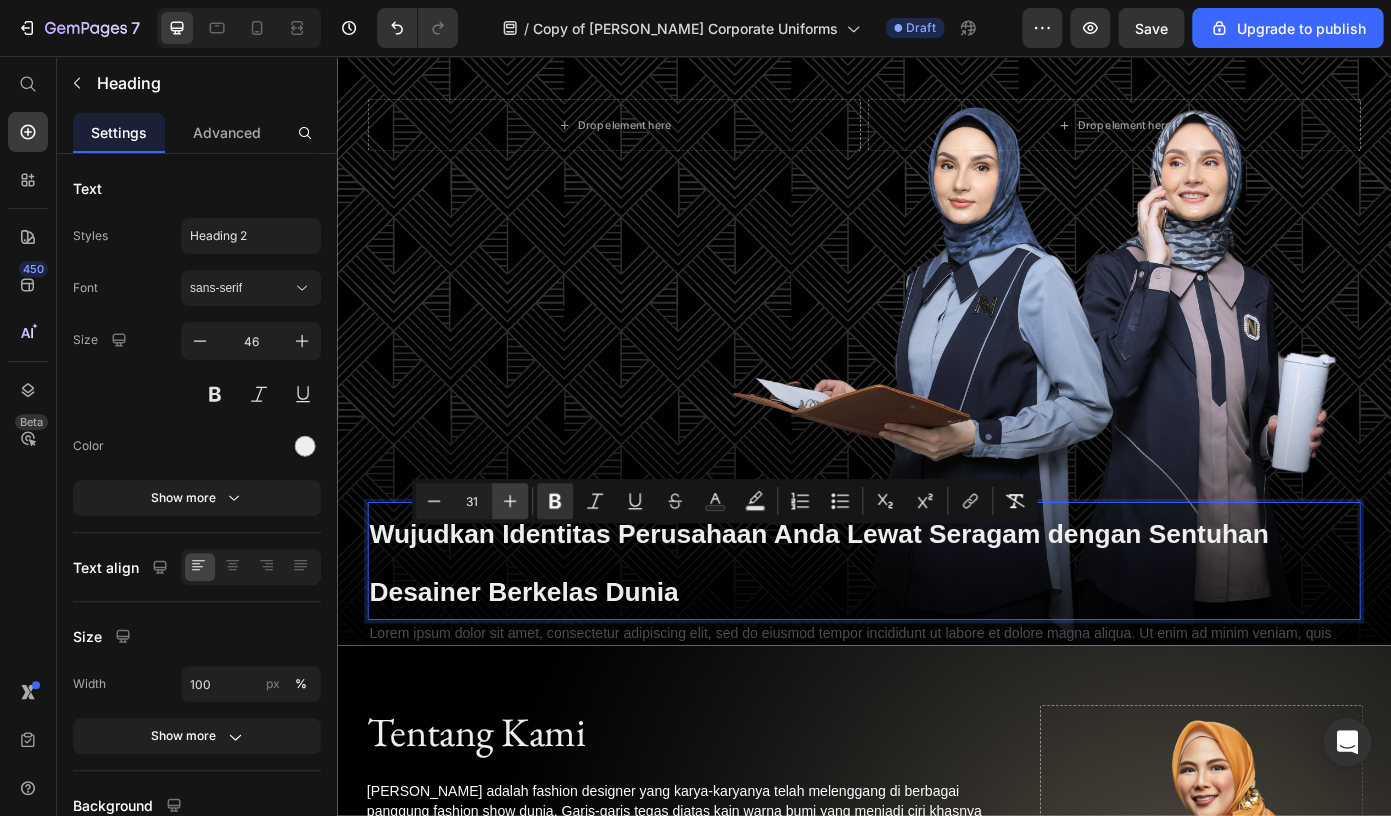 click 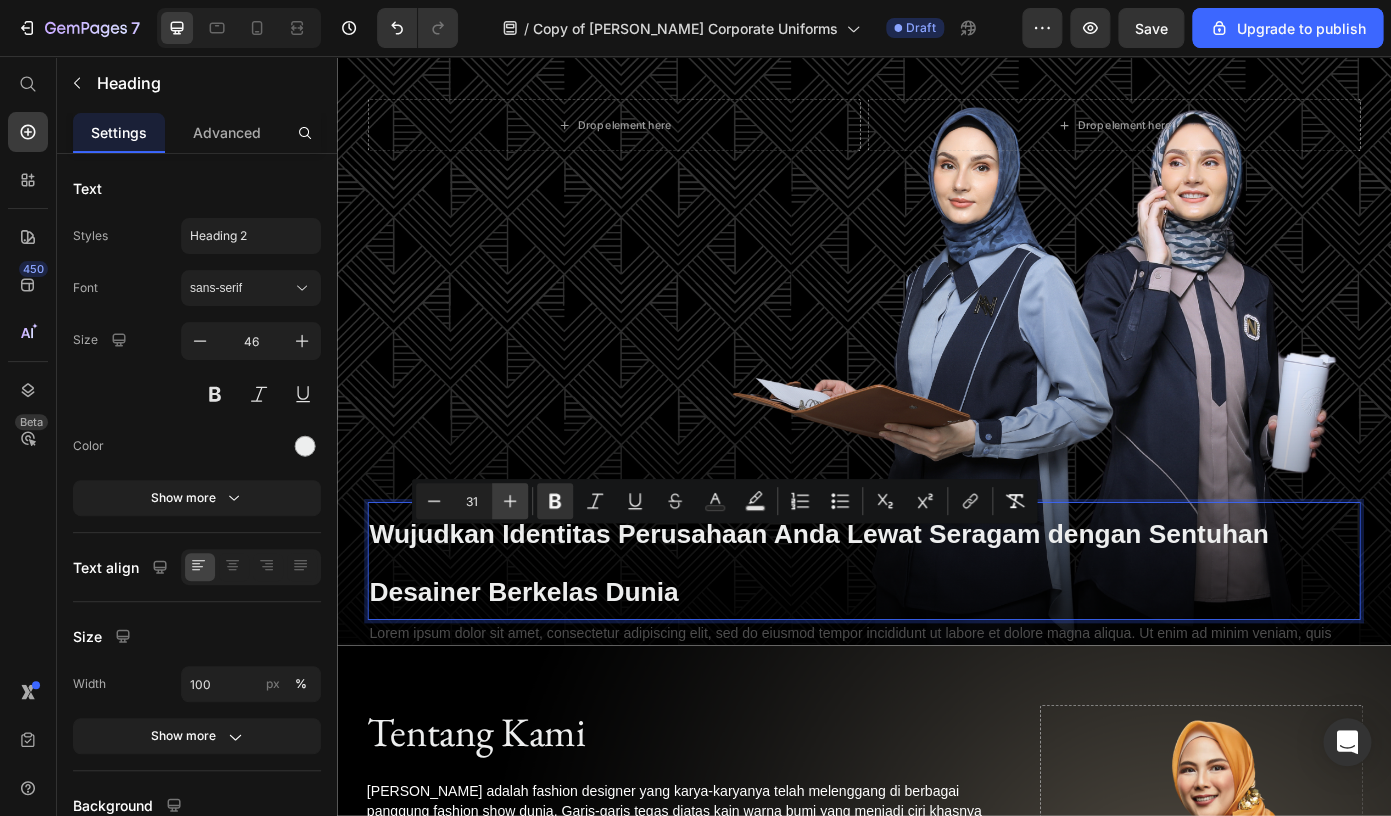 type on "32" 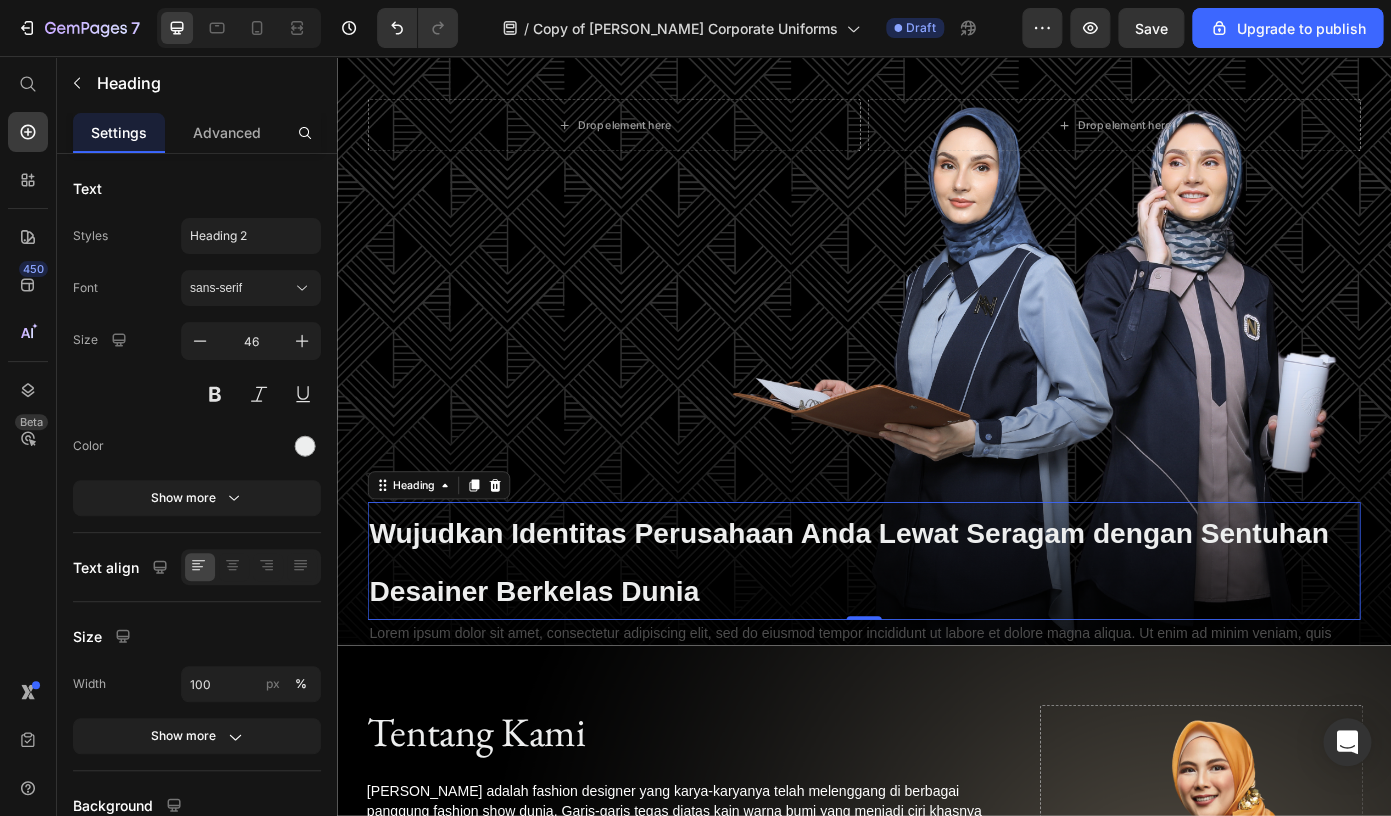 click on "Wujudkan Identitas Perusahaan Anda Lewat Seragam dengan Sentuhan Desainer Berkelas Dunia" at bounding box center (937, 631) 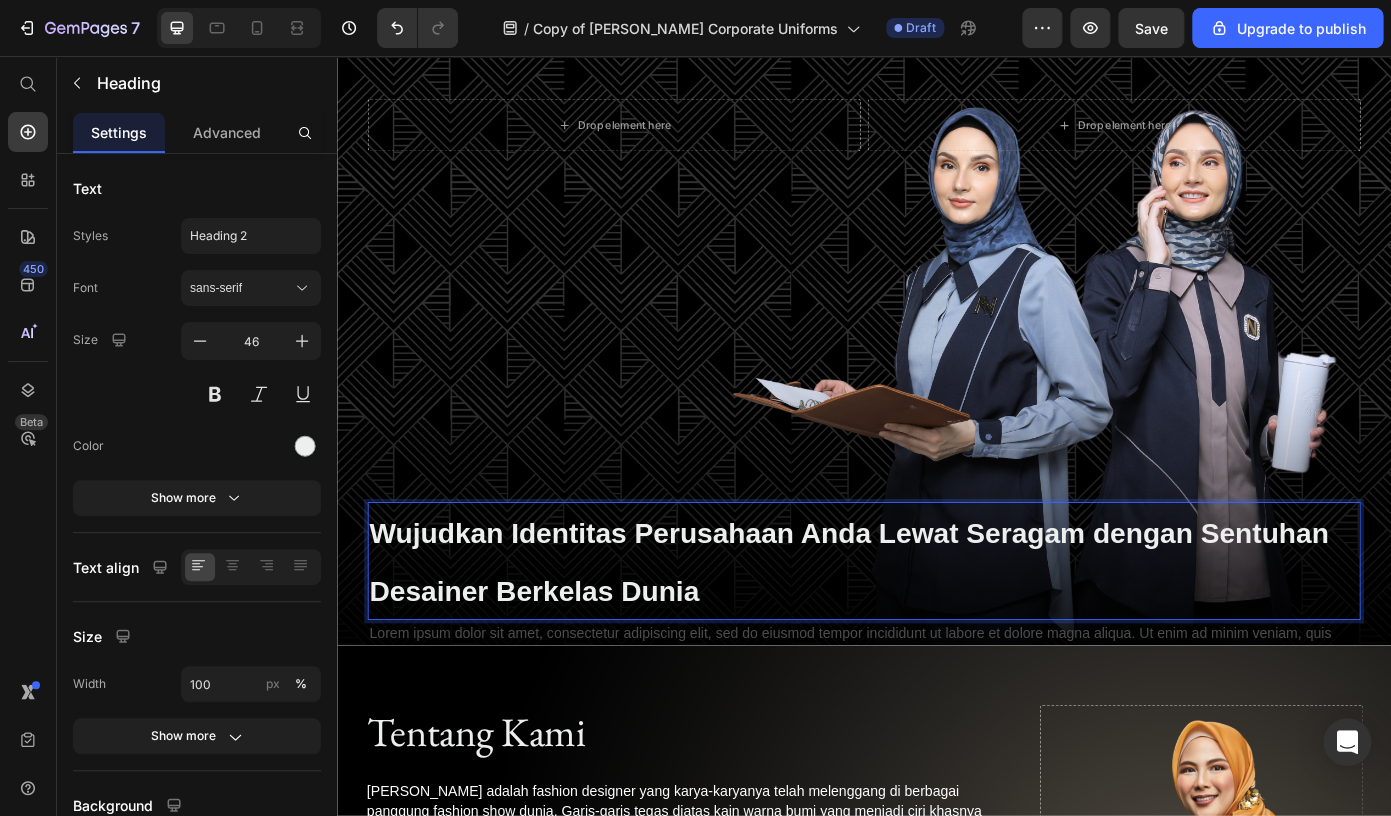 click on "Wujudkan Identitas Perusahaan Anda Lewat Seragam dengan Sentuhan Desainer Berkelas Dunia" at bounding box center [937, 631] 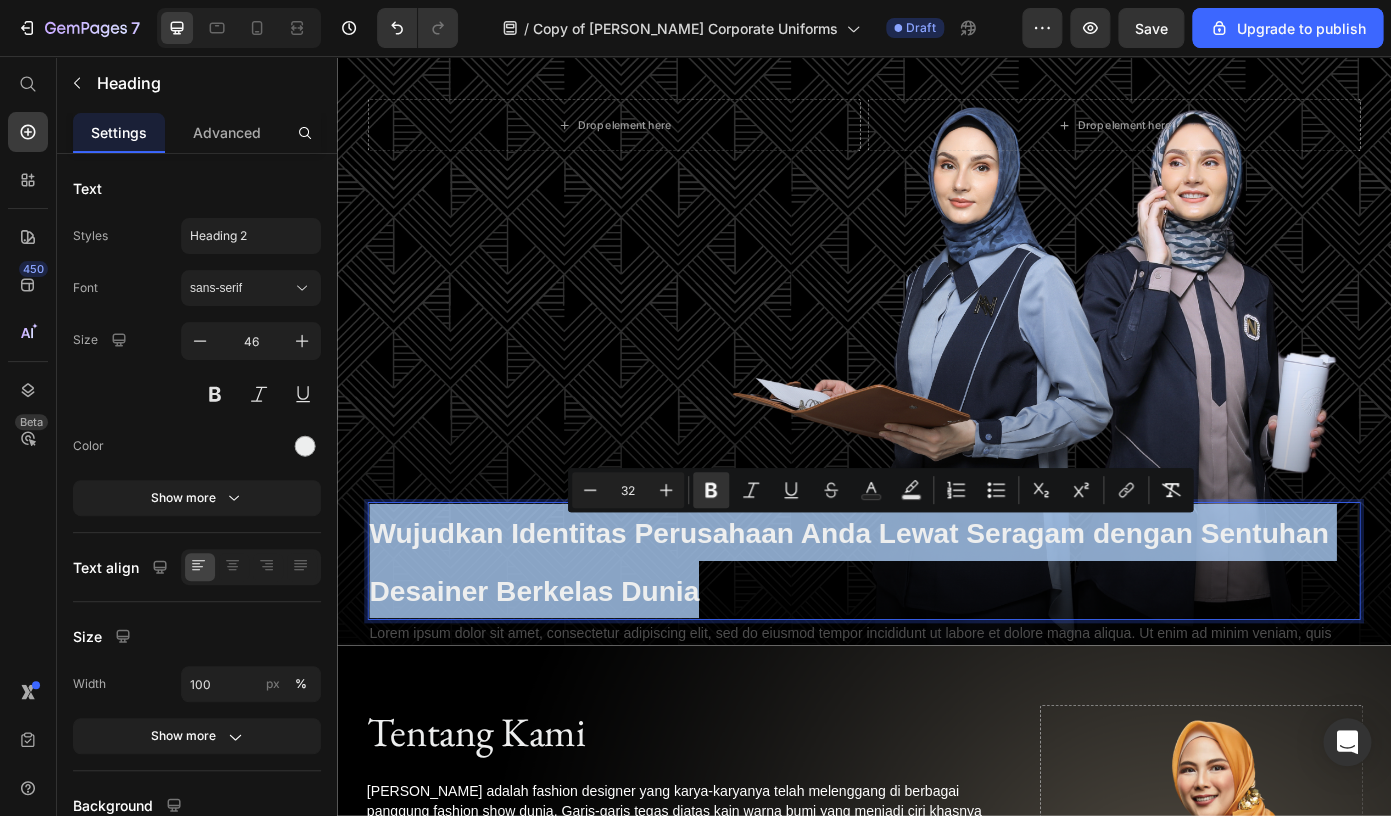 drag, startPoint x: 756, startPoint y: 661, endPoint x: 373, endPoint y: 589, distance: 389.70886 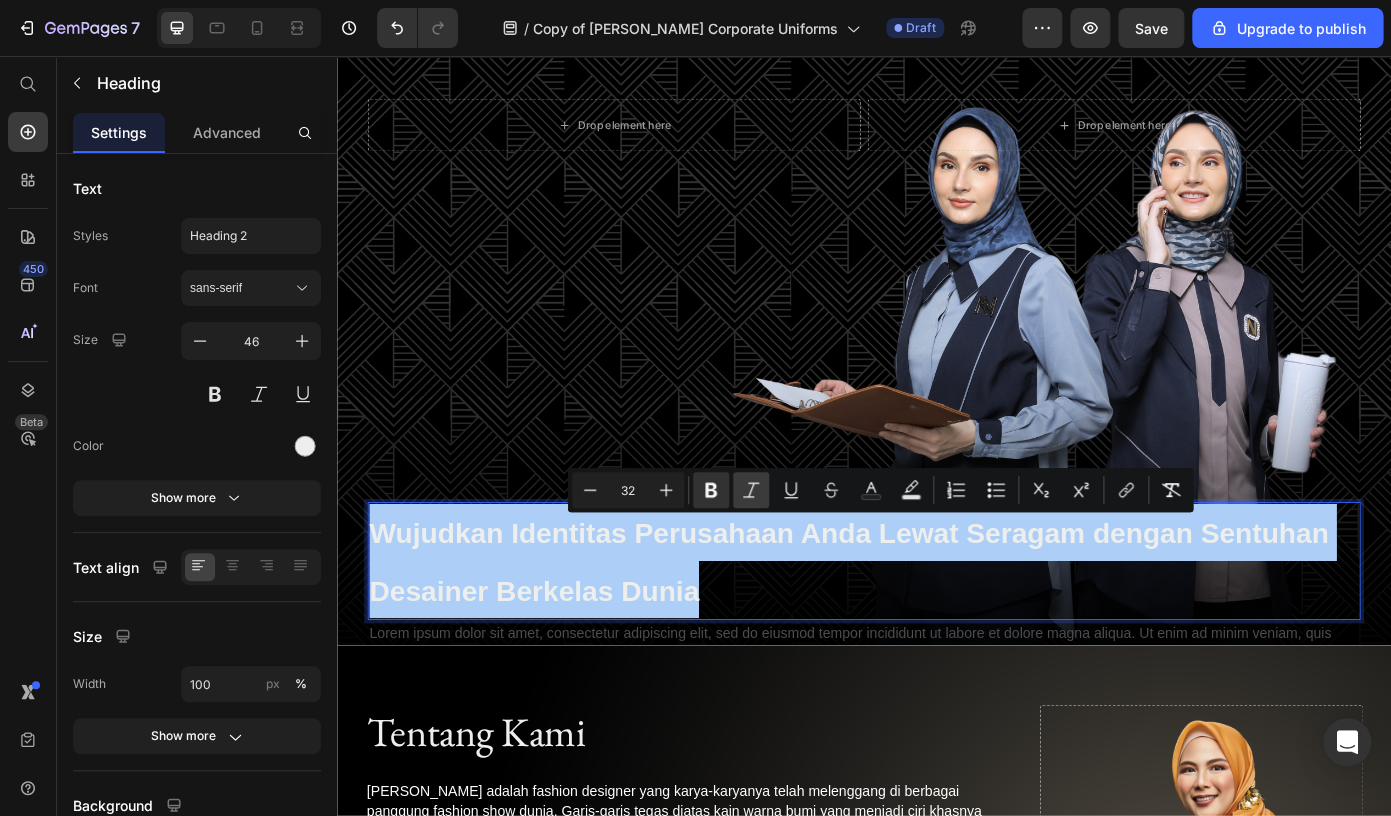 click 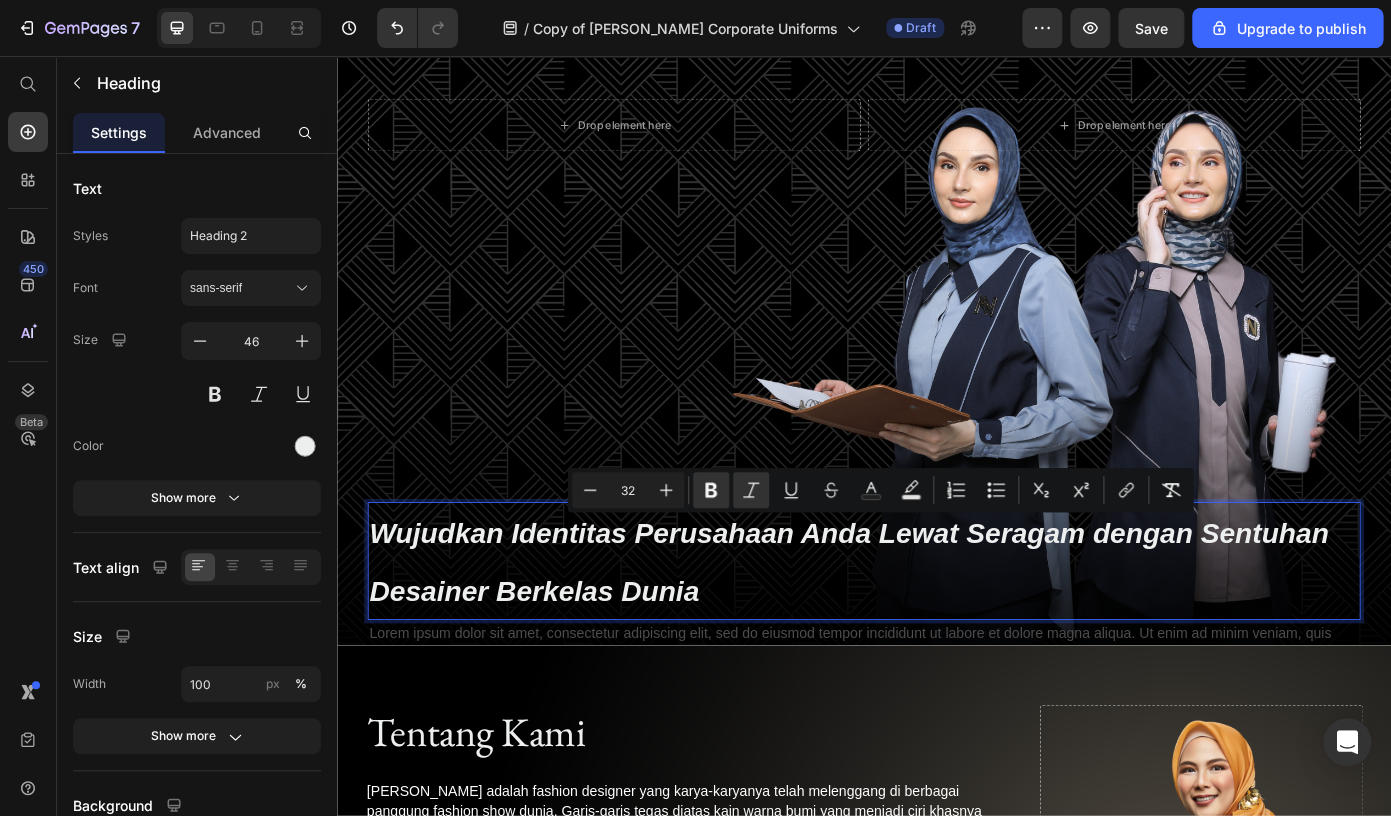 click on "Wujudkan Identitas Perusahaan Anda Lewat Seragam dengan Sentuhan Desainer Berkelas Dunia" at bounding box center [937, 631] 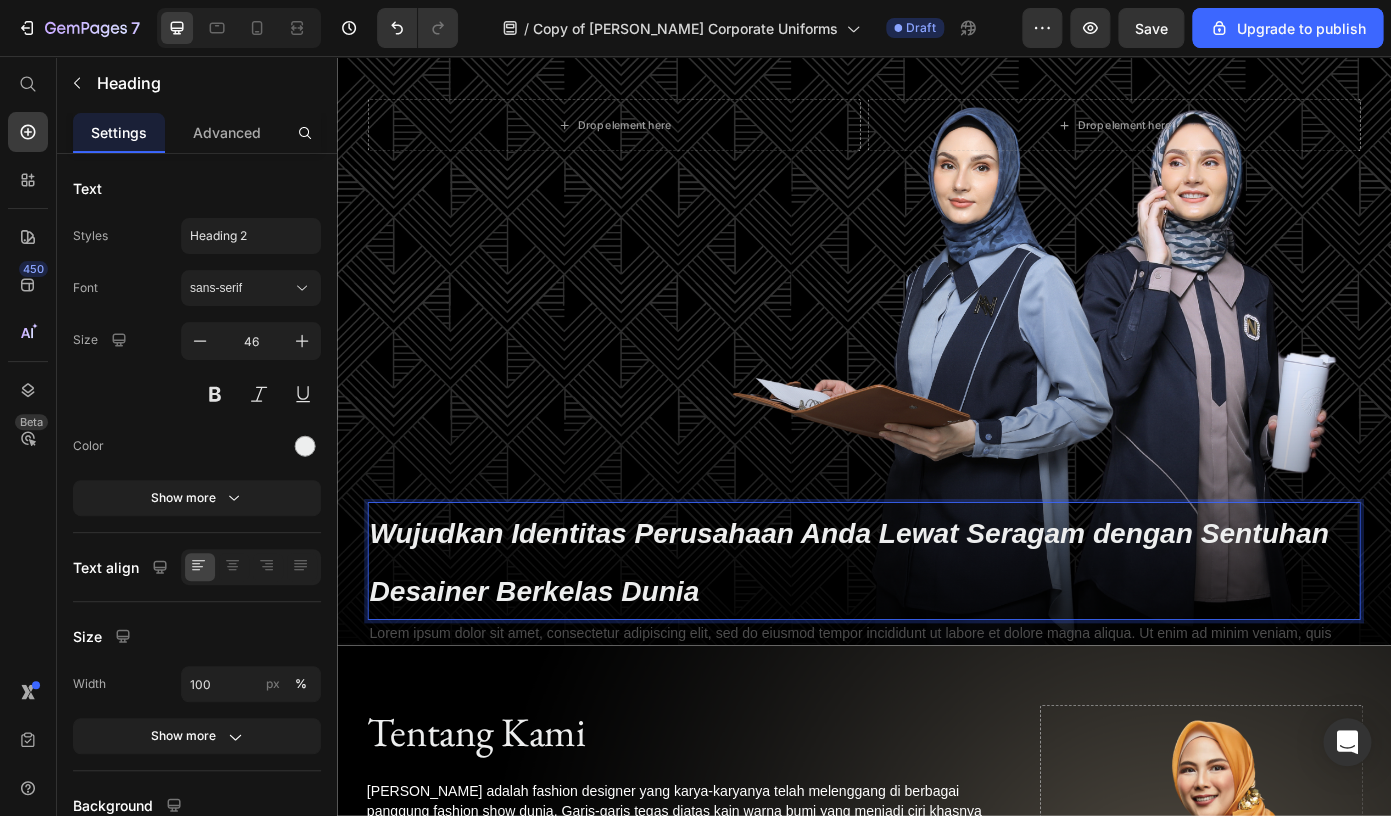 click on "Wujudkan Identitas Perusahaan Anda Lewat Seragam dengan Sentuhan Desainer Berkelas Dunia" at bounding box center (920, 632) 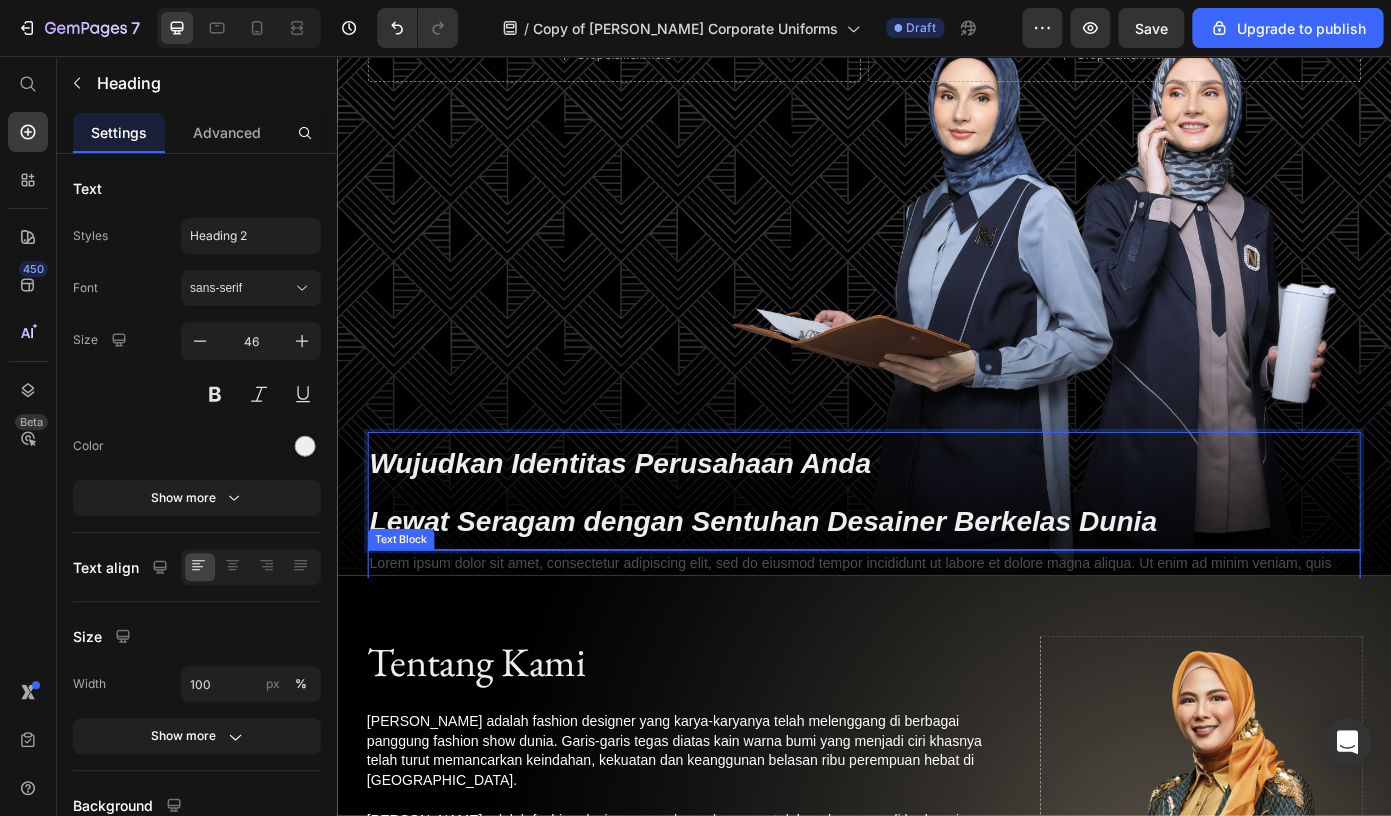 scroll, scrollTop: 123, scrollLeft: 0, axis: vertical 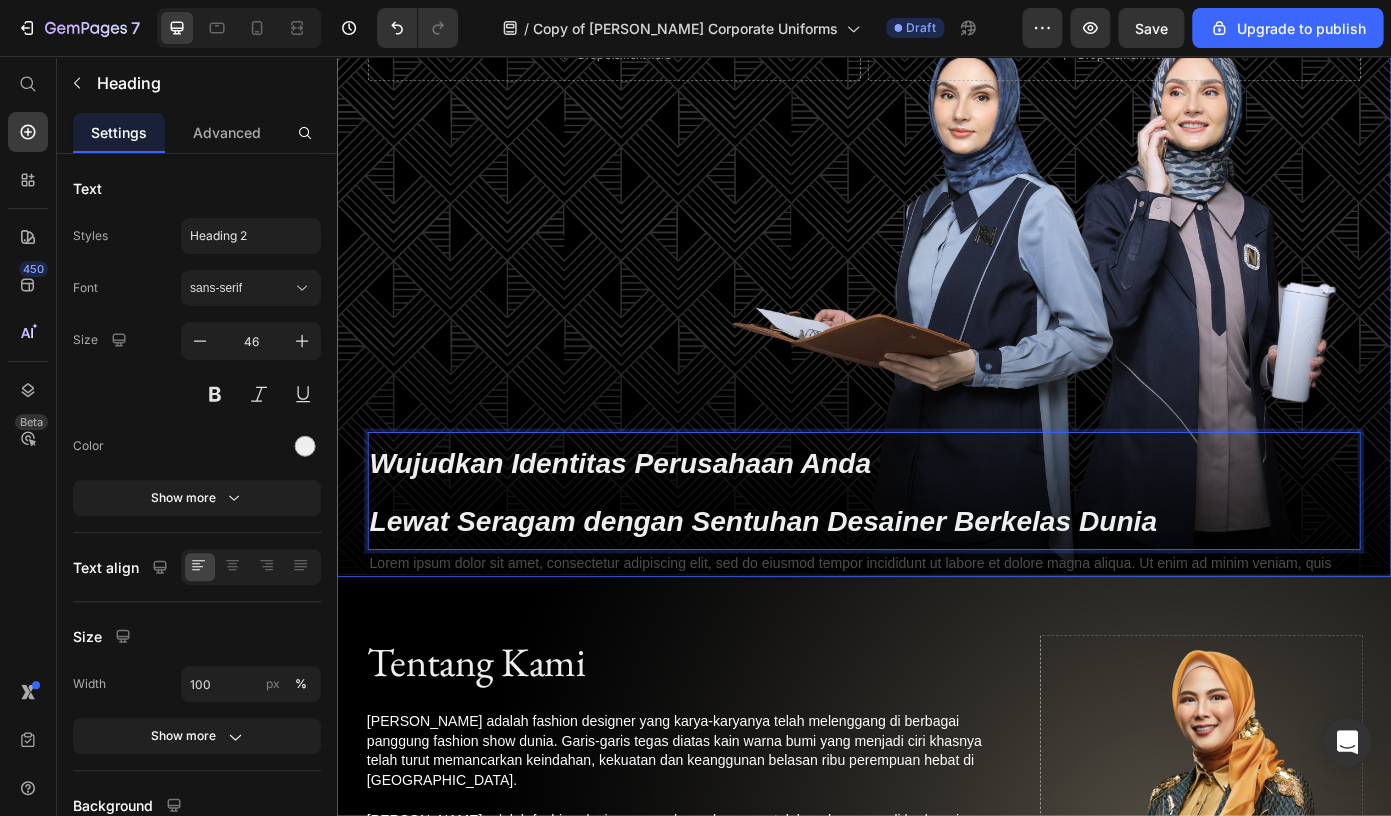 click on "Drop element here
Drop element here Row Wujudkan Identitas Perusahaan Anda Lewat Seragam dengan Sentuhan Desainer Berkelas Dunia Heading   0 Row Lorem ipsum dolor sit amet, consectetur adipiscing elit, sed do eiusmod tempor incididunt ut labore et dolore magna aliqua. Ut enim ad minim veniam, quis nostrud exercitation ullamco laboris nisi ut aliquip ex ea commodo consequat. Text Block Row" at bounding box center [937, 352] 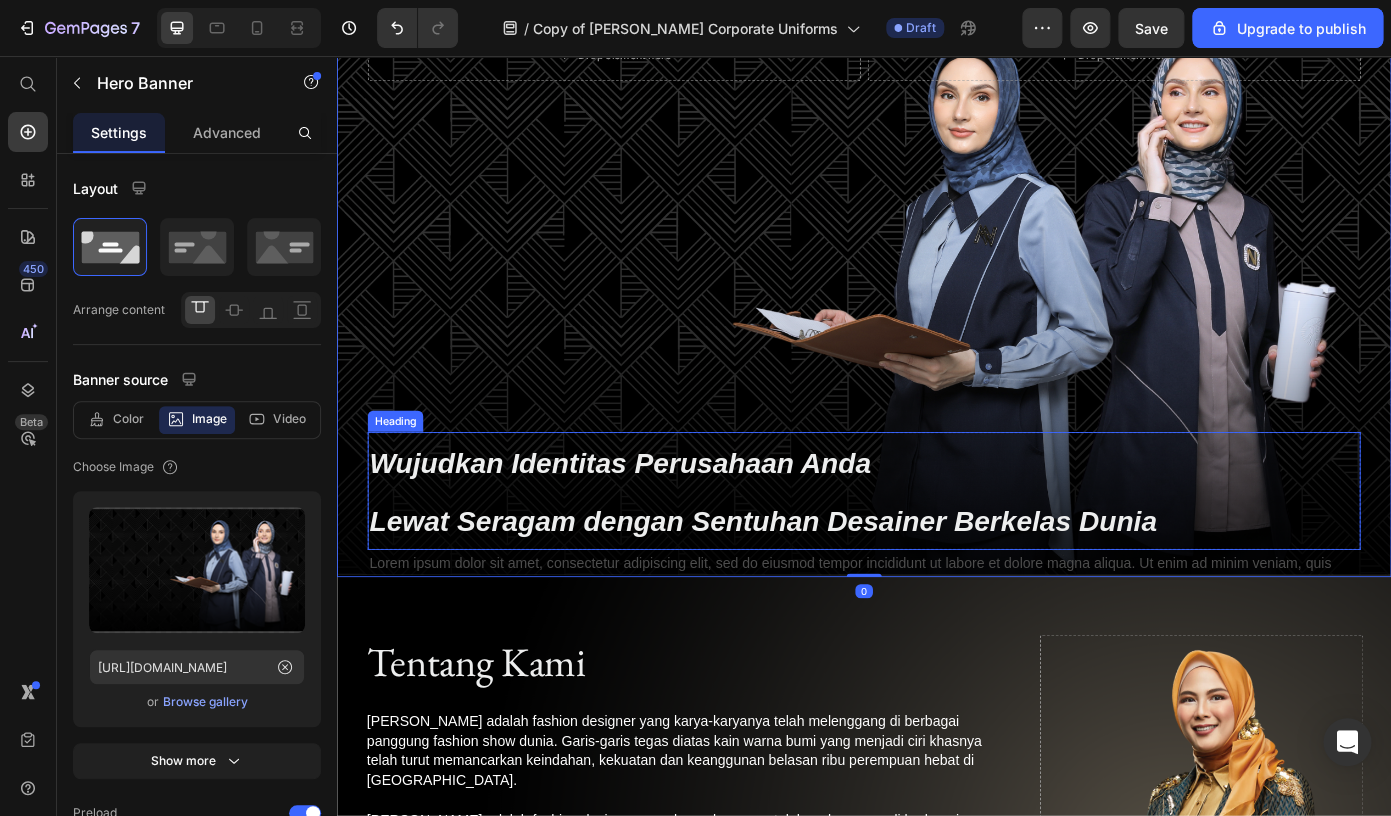 click on "⁠⁠⁠⁠⁠⁠⁠ Wujudkan Identitas Perusahaan Anda Lewat Seragam dengan Sentuhan Desainer Berkelas Dunia" at bounding box center (937, 551) 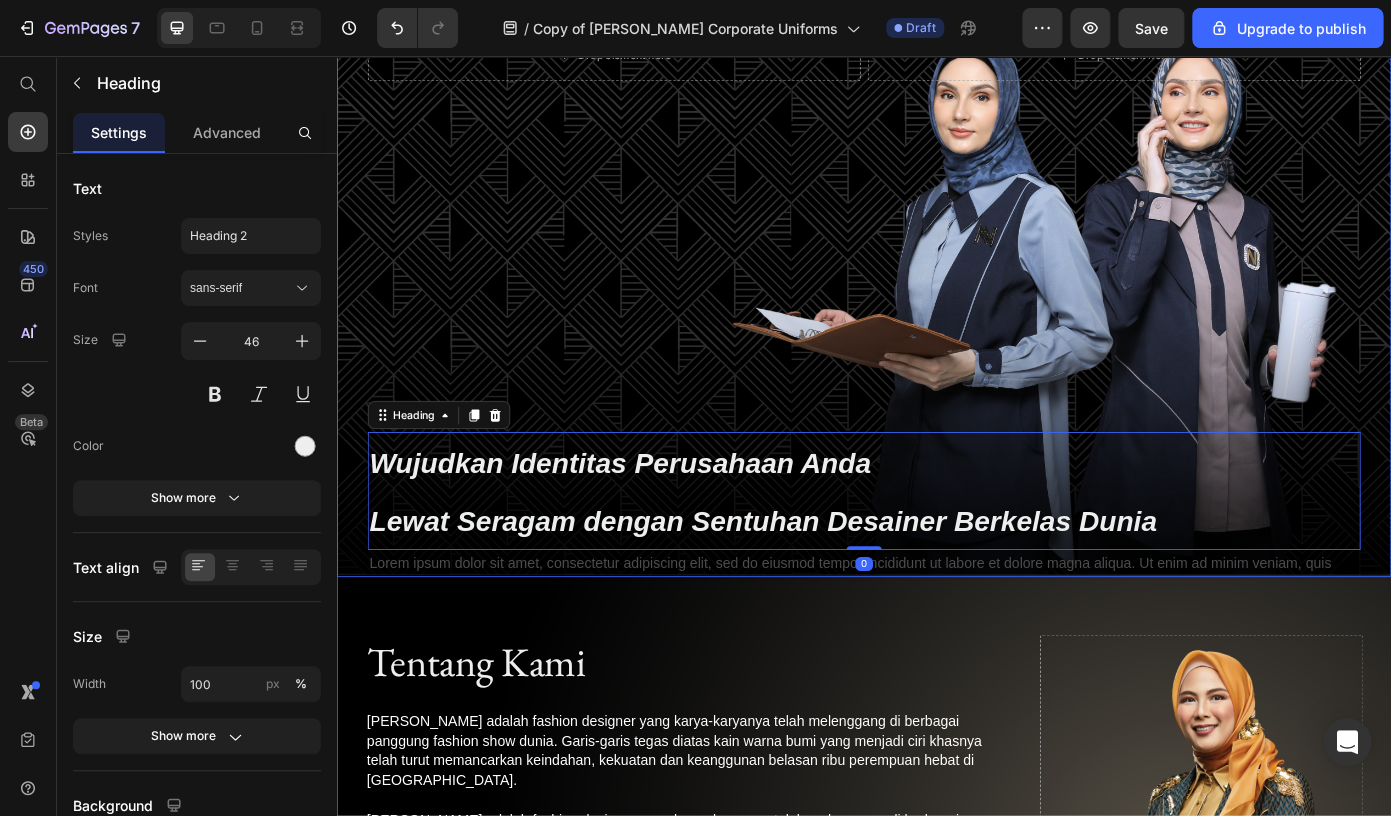 click on "Drop element here
Drop element here Row ⁠⁠⁠⁠⁠⁠⁠ Wujudkan Identitas Perusahaan Anda Lewat Seragam dengan Sentuhan Desainer Berkelas Dunia Heading   0 Row Lorem ipsum dolor sit amet, consectetur adipiscing elit, sed do eiusmod tempor incididunt ut labore et dolore magna aliqua. Ut enim ad minim veniam, quis nostrud exercitation ullamco laboris nisi ut aliquip ex ea commodo consequat. Text Block Row" at bounding box center [937, 352] 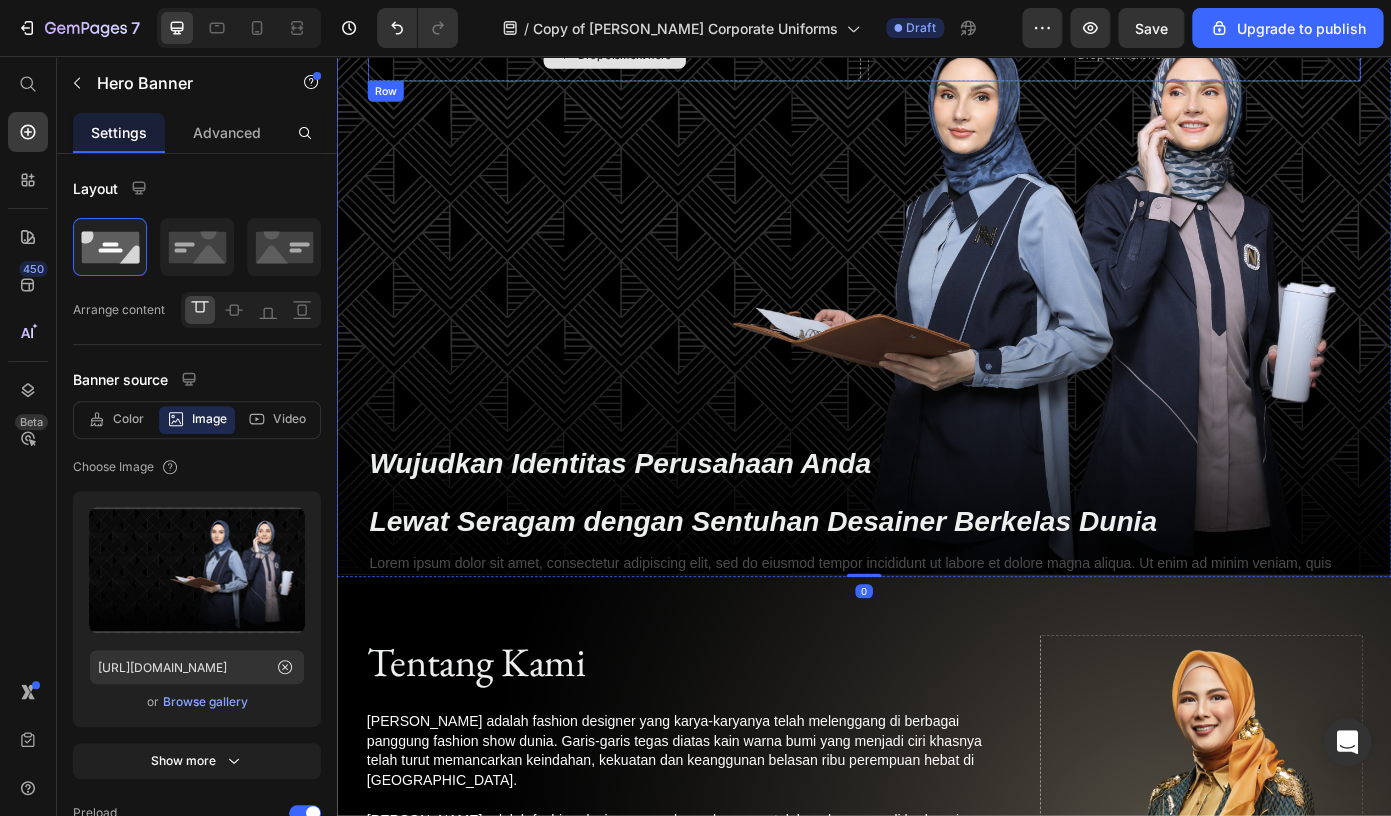 click on "Drop element here" at bounding box center (652, 55) 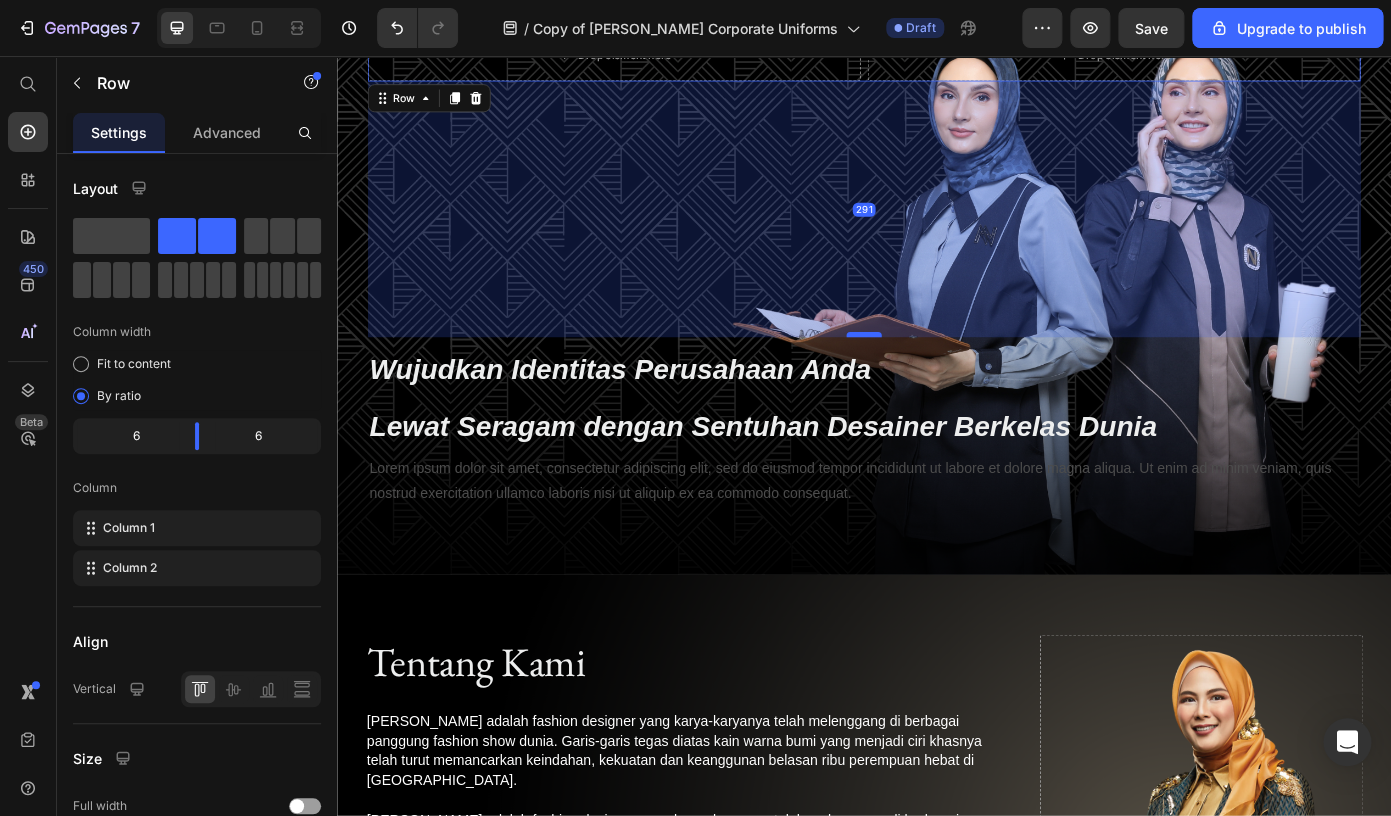 drag, startPoint x: 939, startPoint y: 482, endPoint x: 937, endPoint y: 374, distance: 108.01852 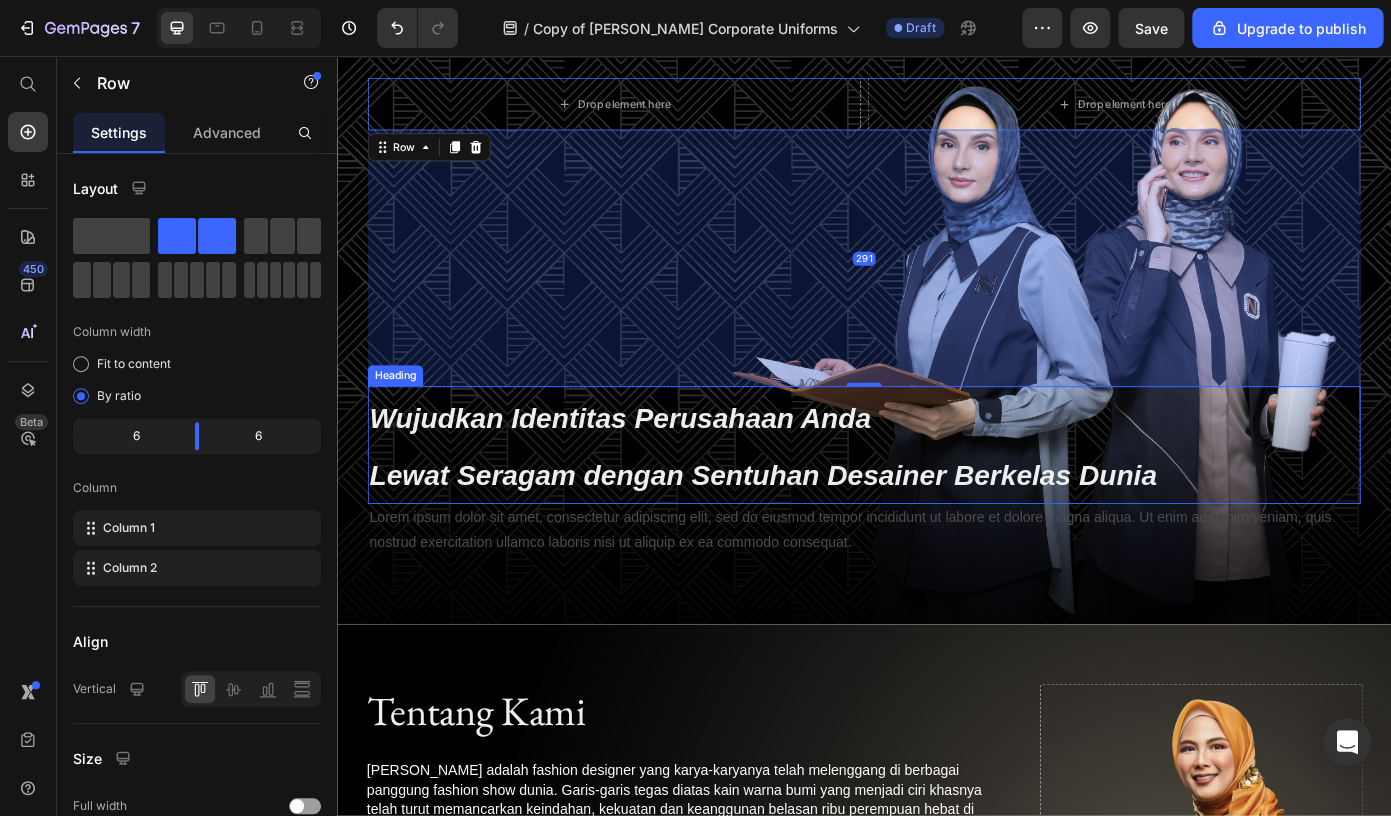 scroll, scrollTop: 0, scrollLeft: 0, axis: both 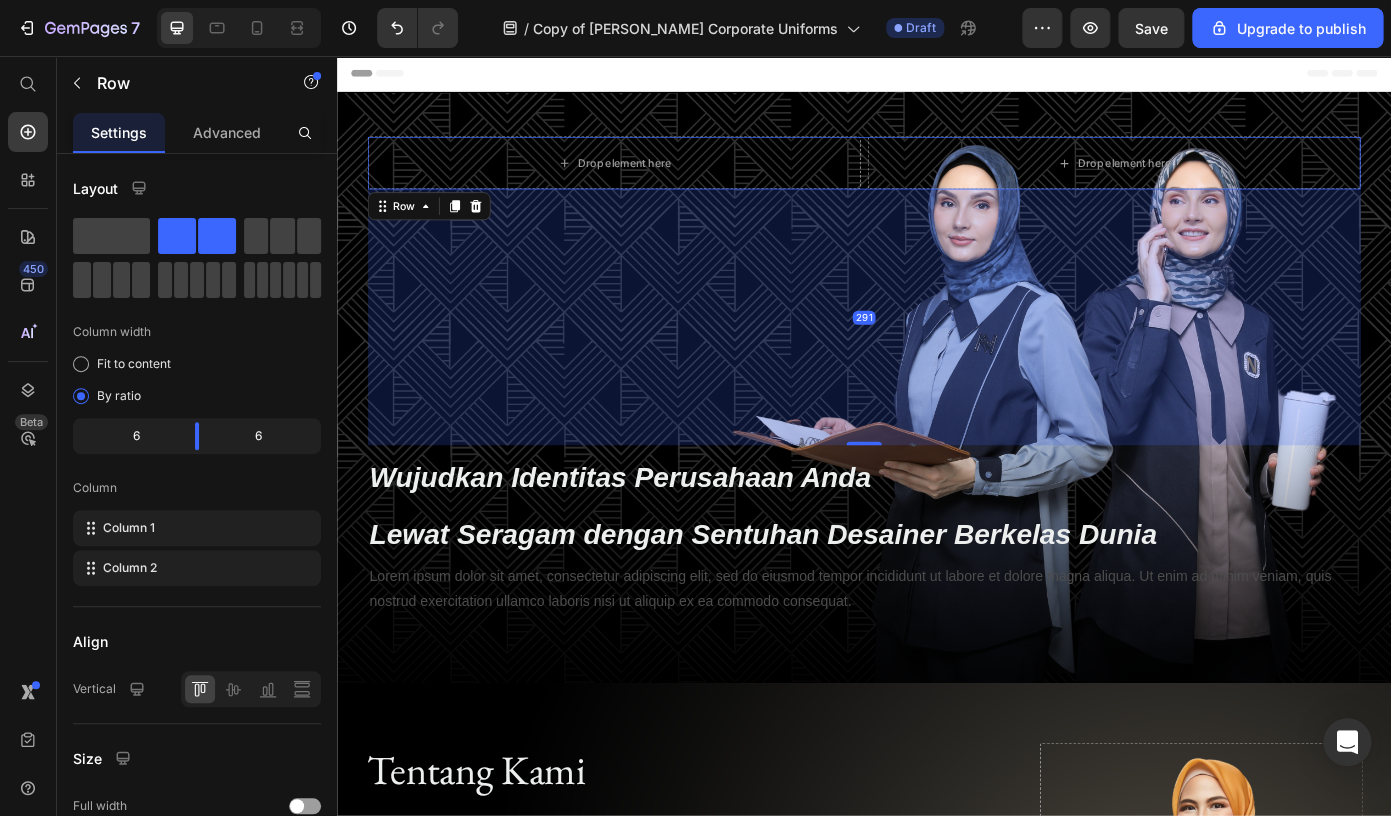click on "291" at bounding box center [937, 353] 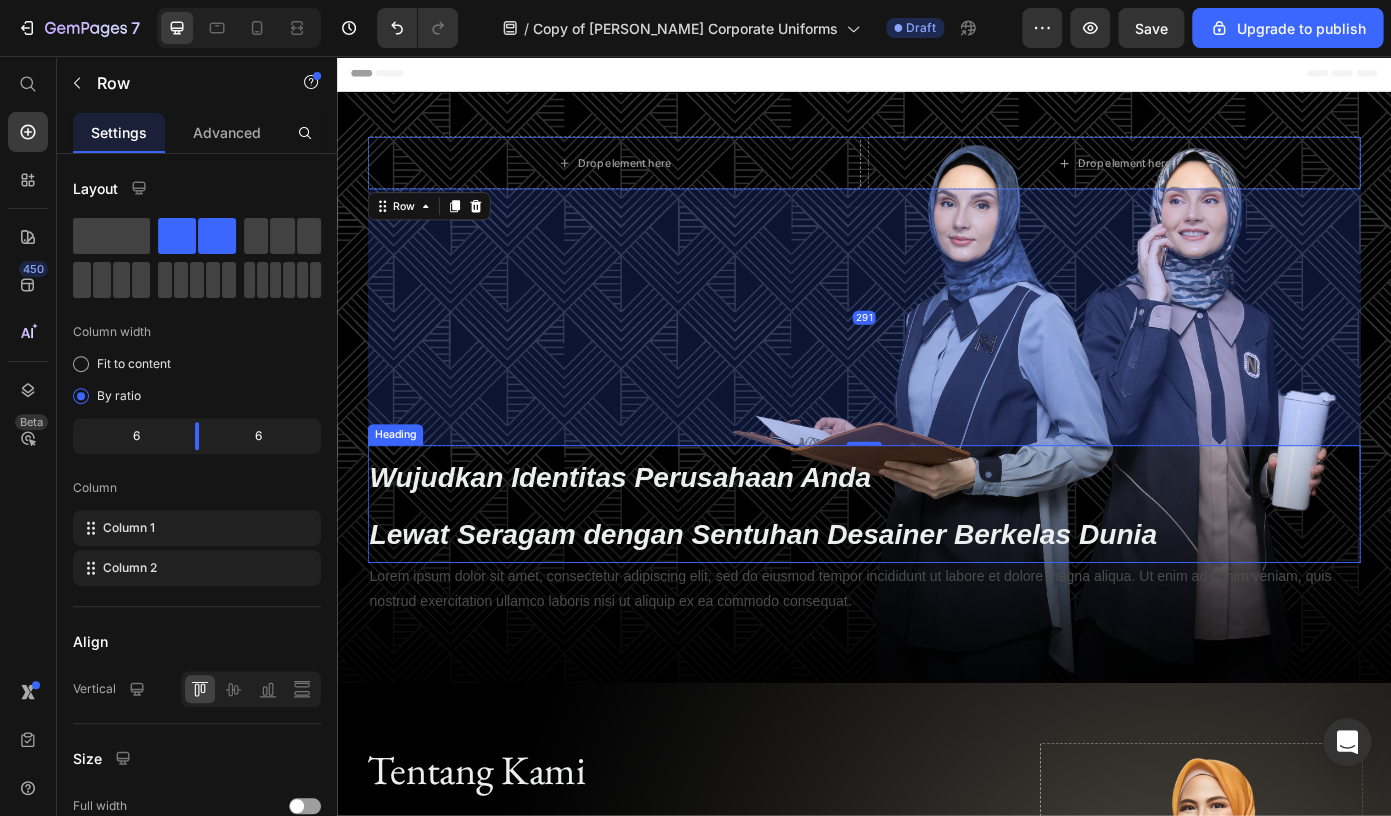 click on "⁠⁠⁠⁠⁠⁠⁠ Wujudkan Identitas Perusahaan Anda Lewat Seragam dengan Sentuhan Desainer Berkelas Dunia" at bounding box center [937, 566] 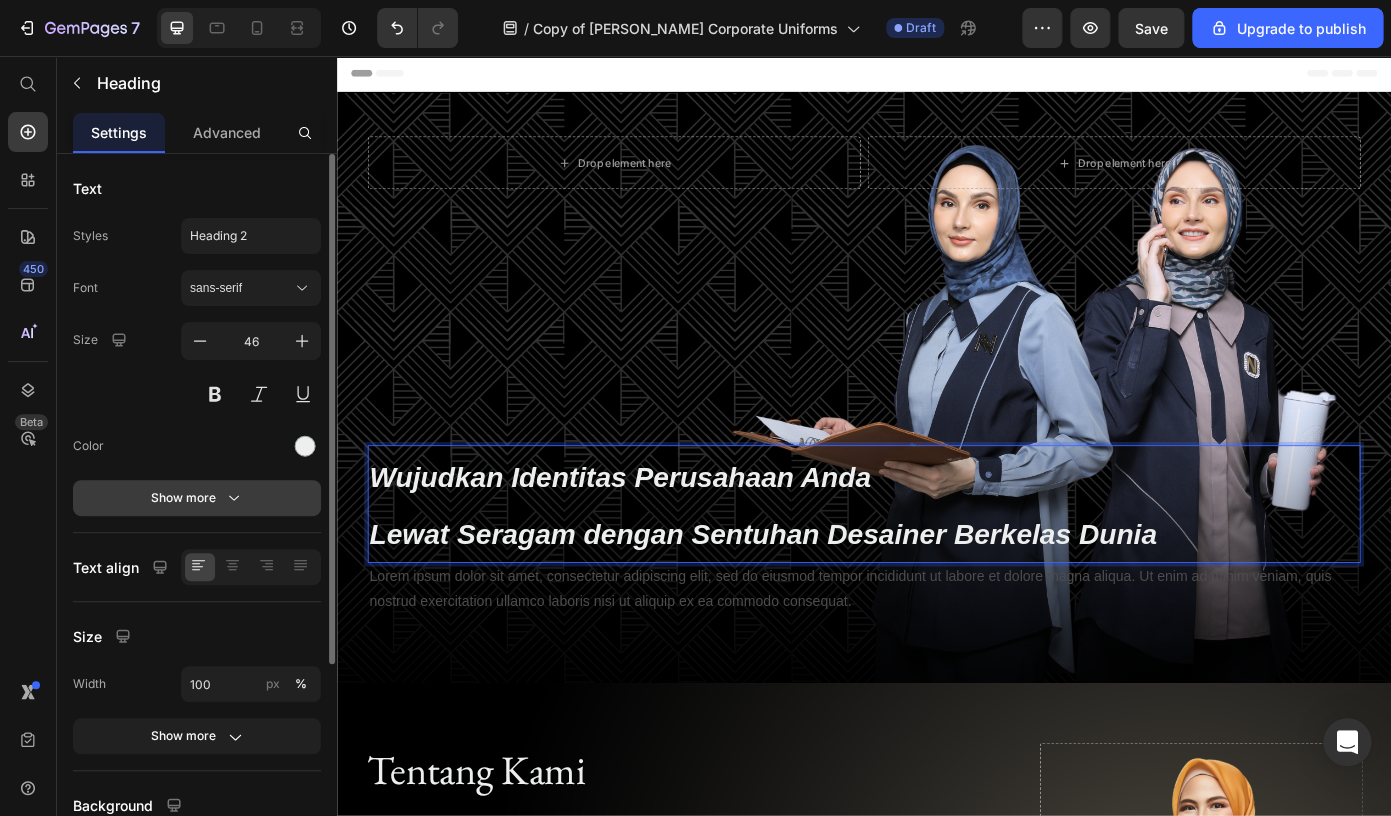 click on "Show more" at bounding box center [197, 498] 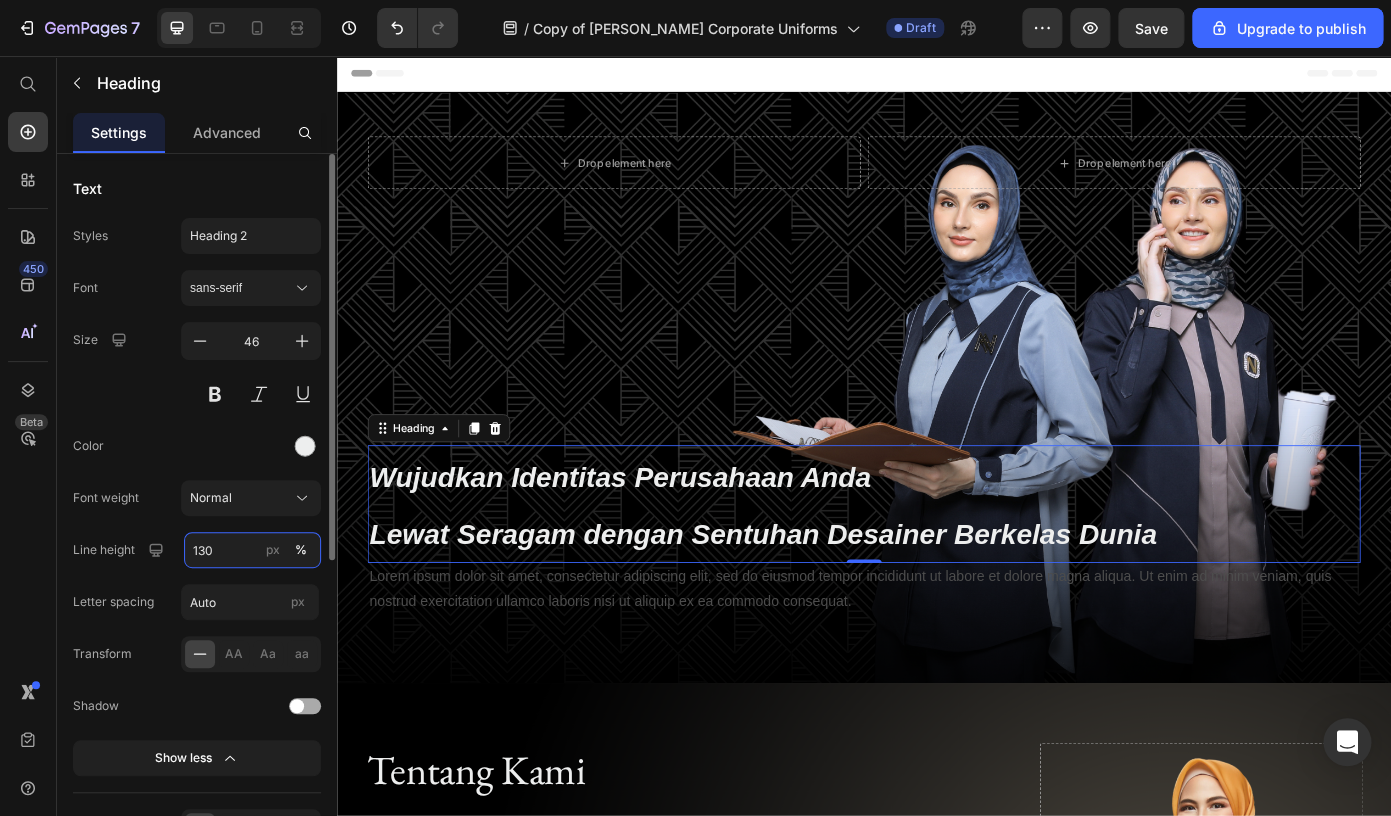 click on "130" at bounding box center (252, 550) 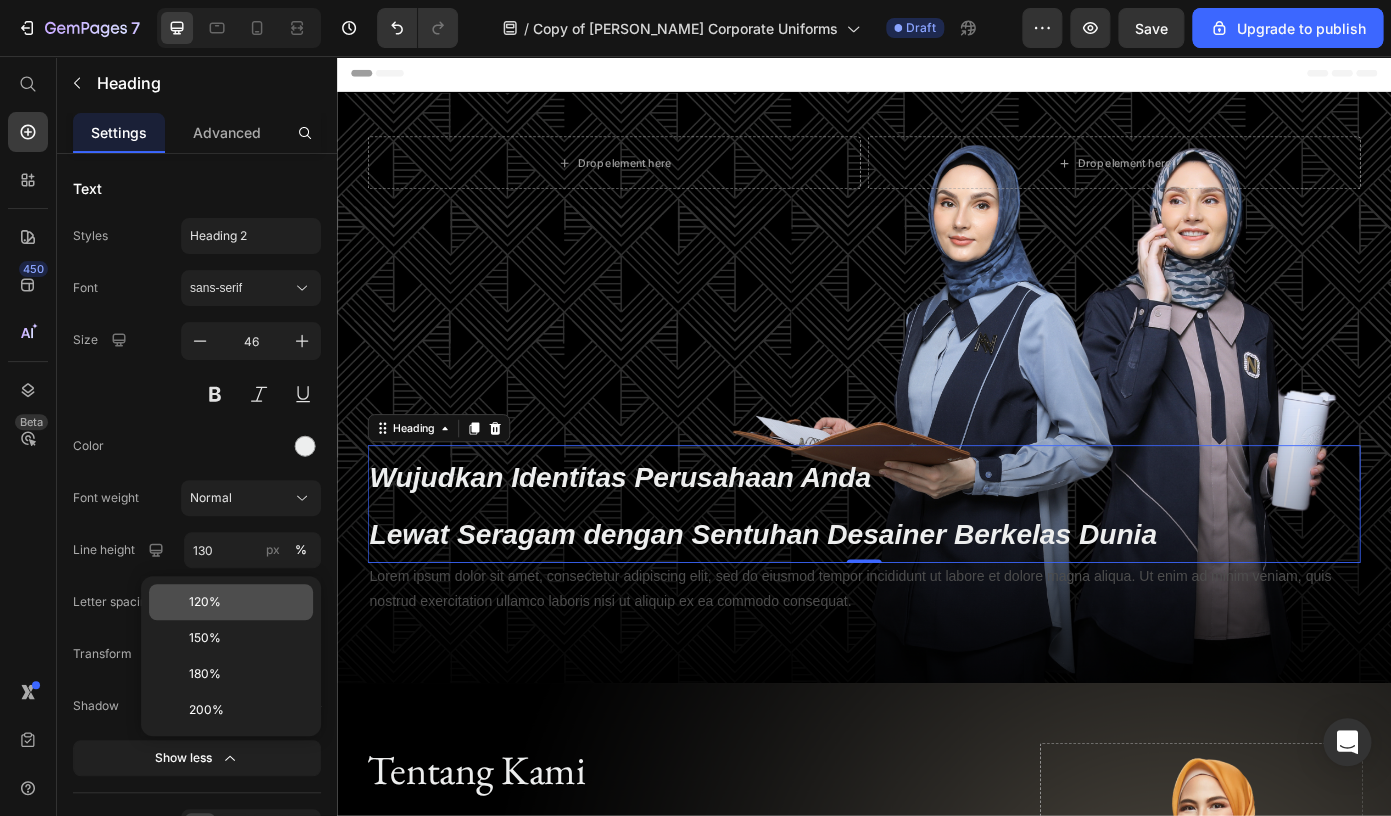 click on "120%" at bounding box center [247, 602] 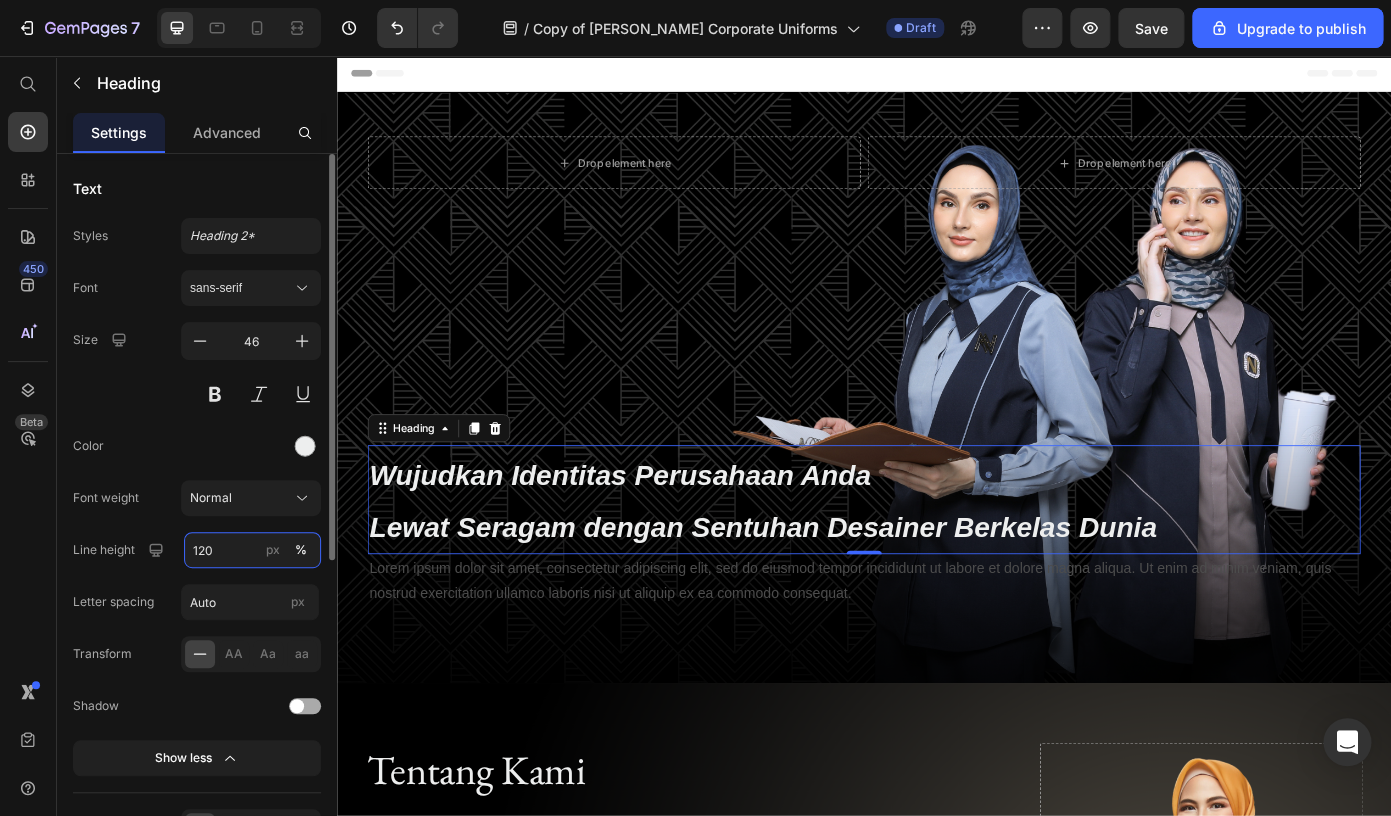 click on "120" at bounding box center [252, 550] 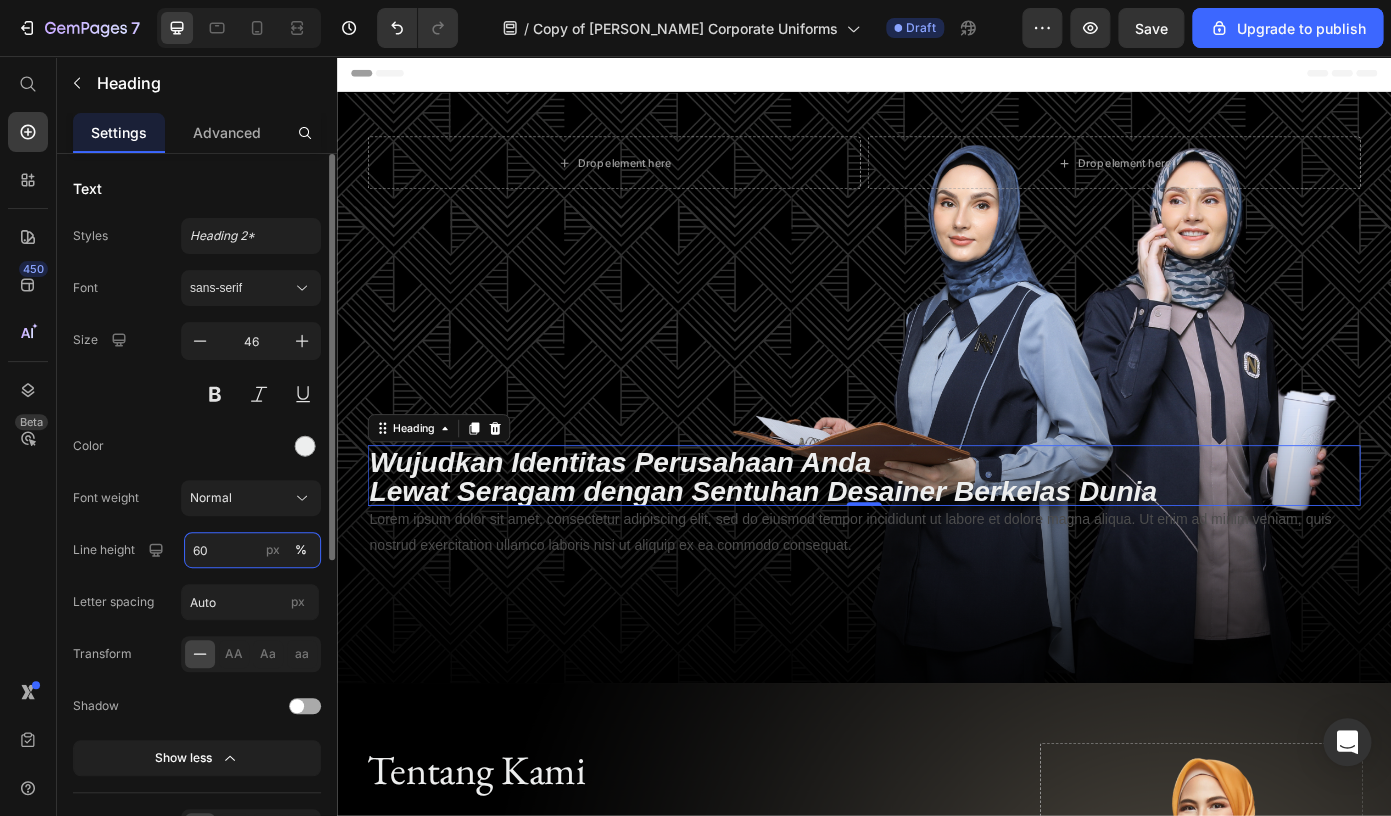drag, startPoint x: 216, startPoint y: 553, endPoint x: 134, endPoint y: 539, distance: 83.18654 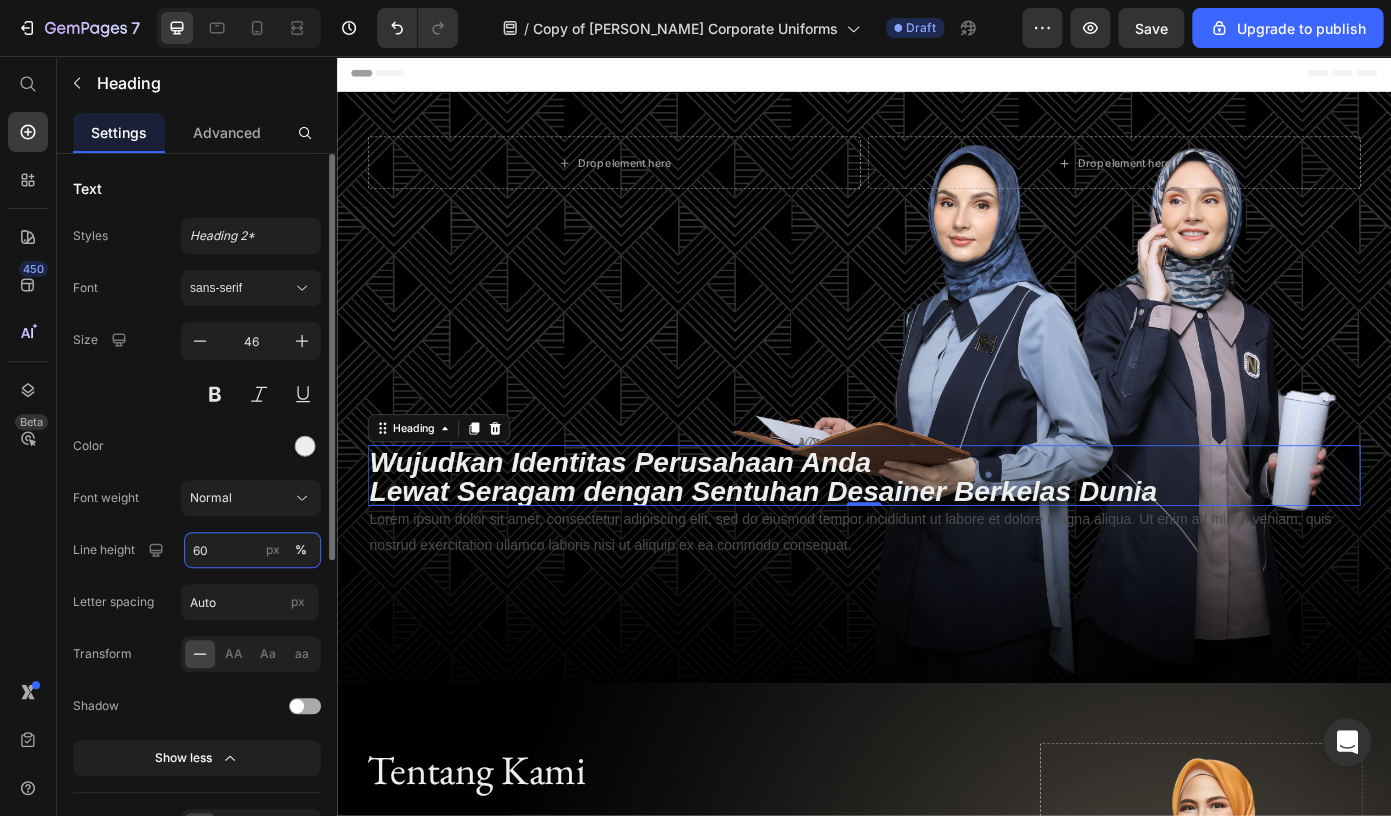 click on "60" at bounding box center (252, 550) 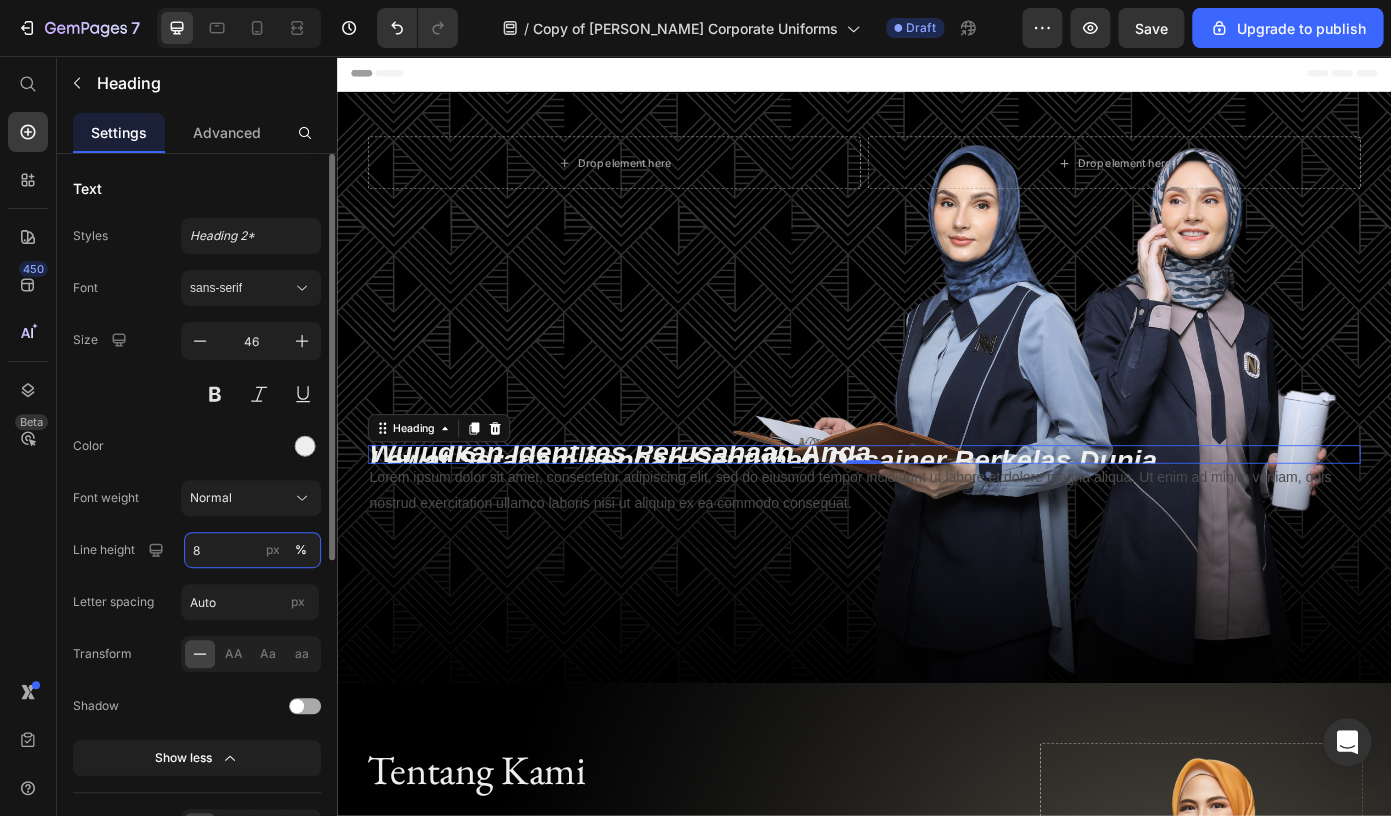 type on "80" 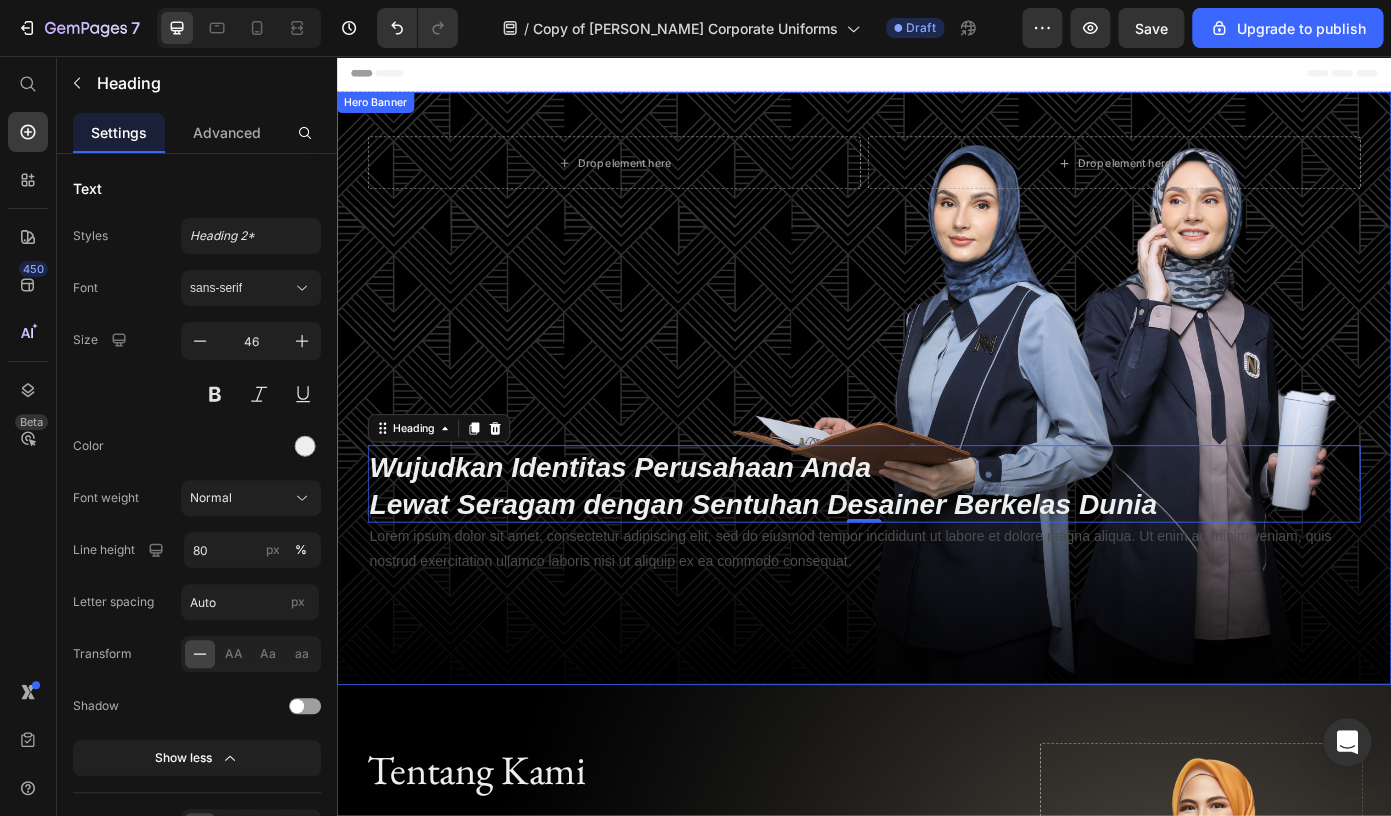 click on "Drop element here
Drop element here Row ⁠⁠⁠⁠⁠⁠⁠ Wujudkan Identitas Perusahaan Anda Lewat Seragam dengan Sentuhan Desainer Berkelas Dunia Heading   0 Row Lorem ipsum dolor sit amet, consectetur adipiscing elit, sed do eiusmod tempor incididunt ut labore et dolore magna aliqua. Ut enim ad minim veniam, quis nostrud exercitation ullamco laboris nisi ut aliquip ex ea commodo consequat. Text Block Row" at bounding box center (937, 398) 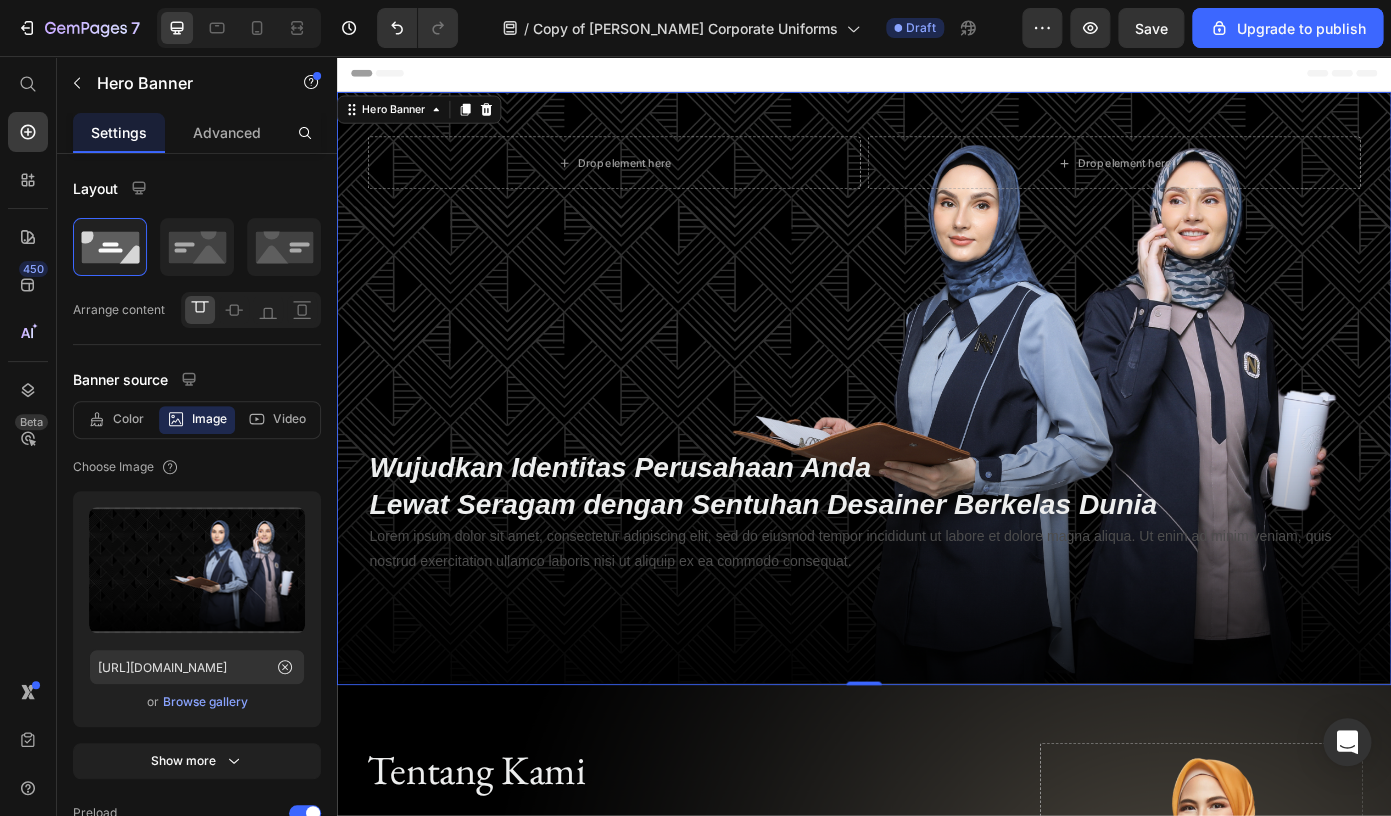 click on "Drop element here
Drop element here Row ⁠⁠⁠⁠⁠⁠⁠ Wujudkan Identitas Perusahaan Anda Lewat Seragam dengan Sentuhan Desainer Berkelas Dunia Heading Row Lorem ipsum dolor sit amet, consectetur adipiscing elit, sed do eiusmod tempor incididunt ut labore et dolore magna aliqua. Ut enim ad minim veniam, quis nostrud exercitation ullamco laboris nisi ut aliquip ex ea commodo consequat. Text Block Row" at bounding box center (937, 398) 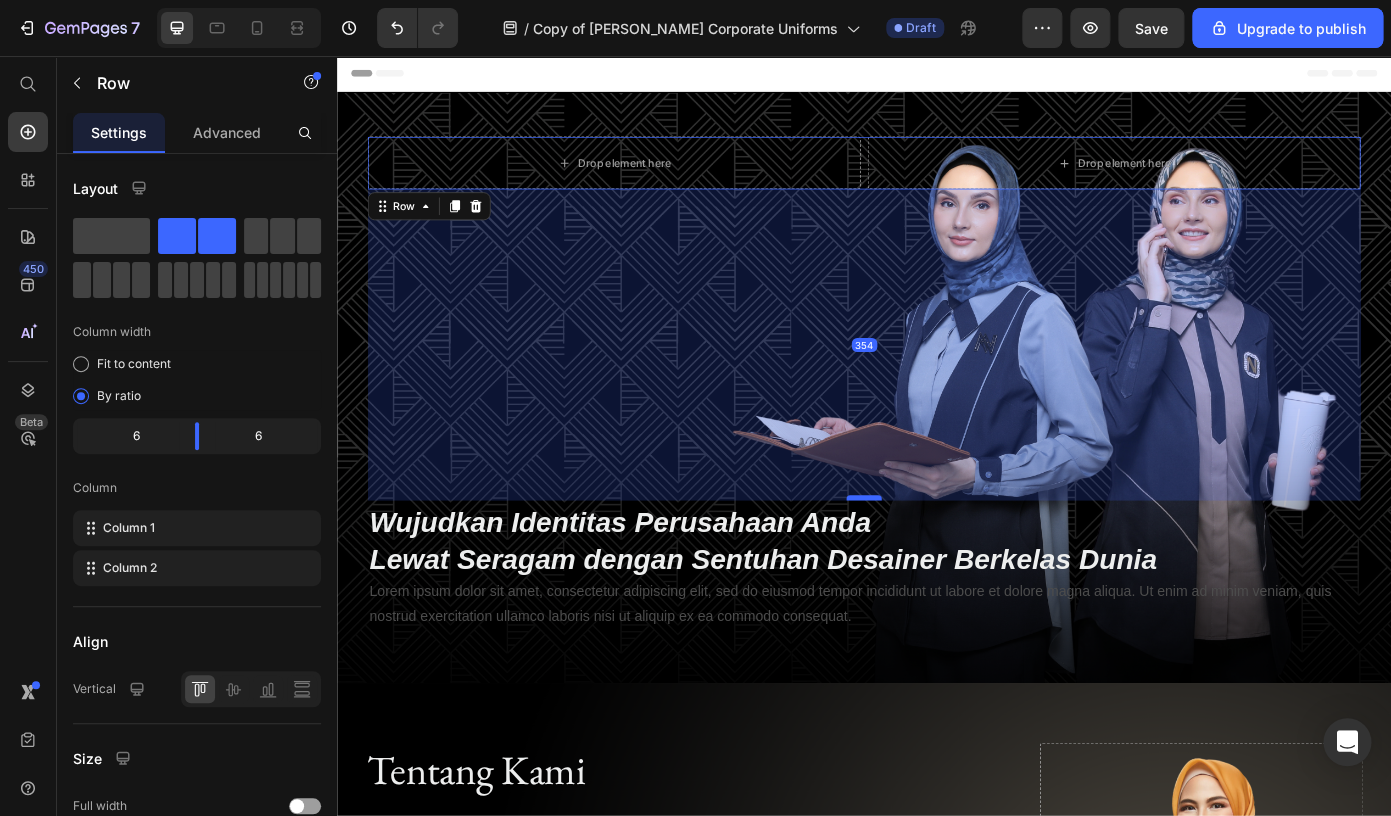 drag, startPoint x: 934, startPoint y: 498, endPoint x: 925, endPoint y: 561, distance: 63.63961 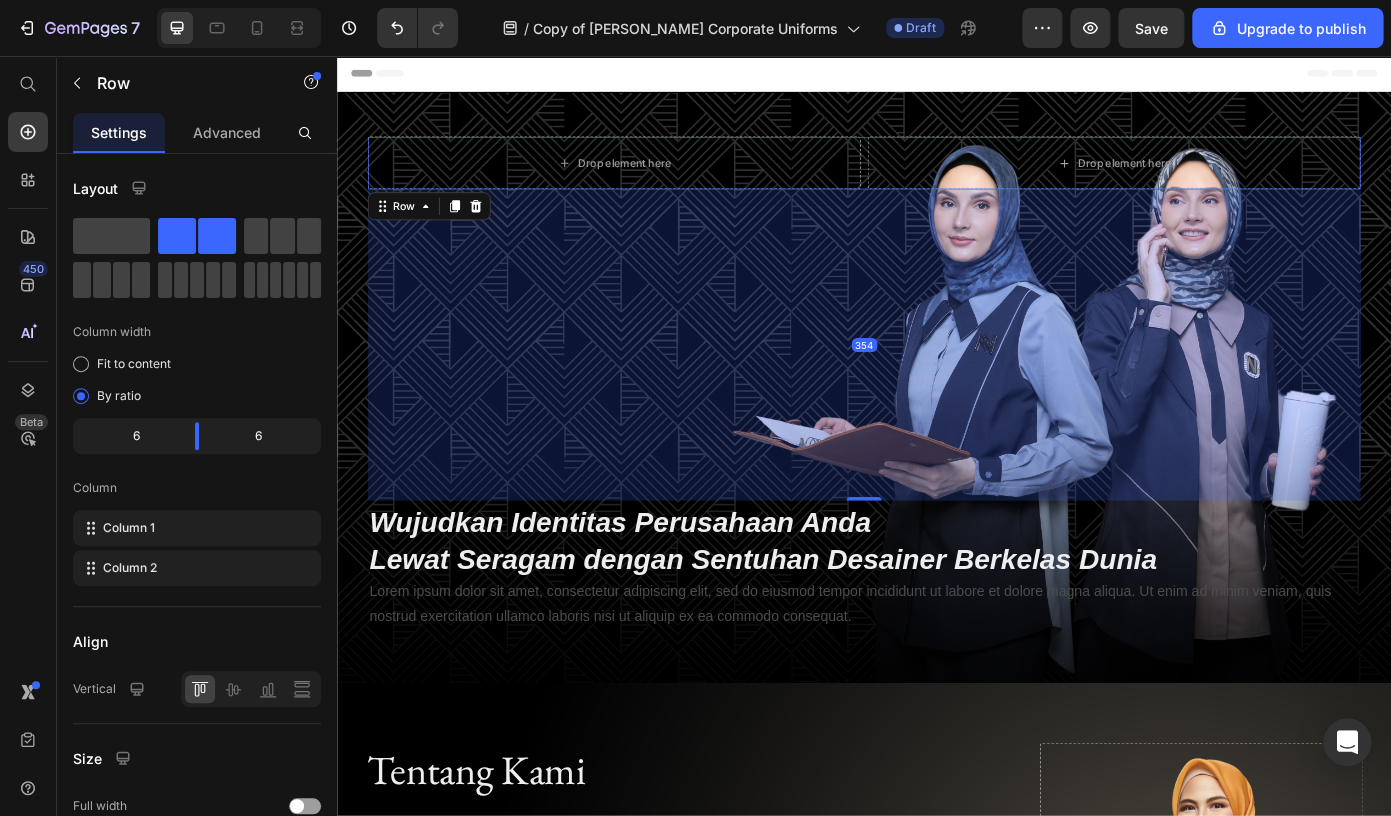 click on "354" at bounding box center [937, 385] 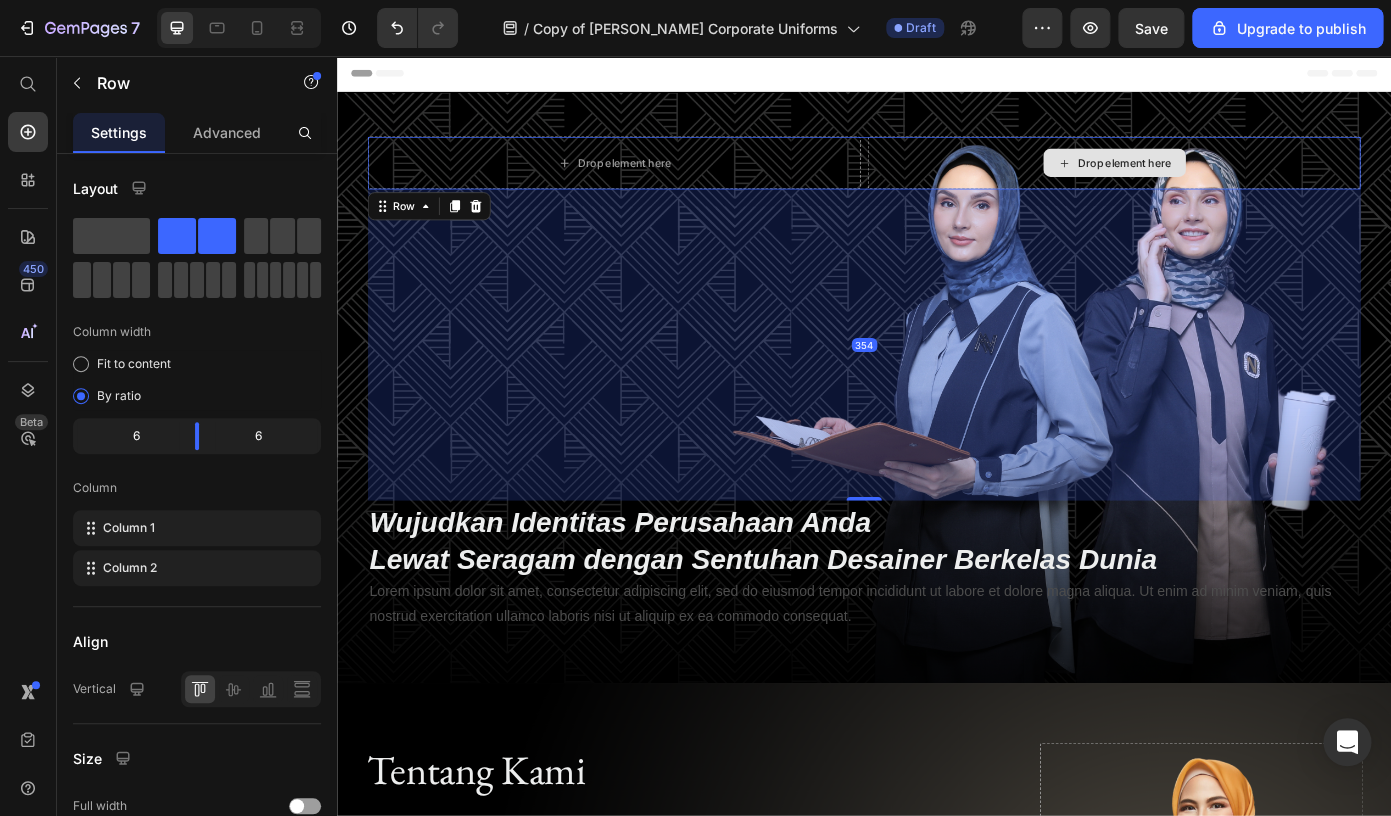 click on "Drop element here" at bounding box center [1221, 178] 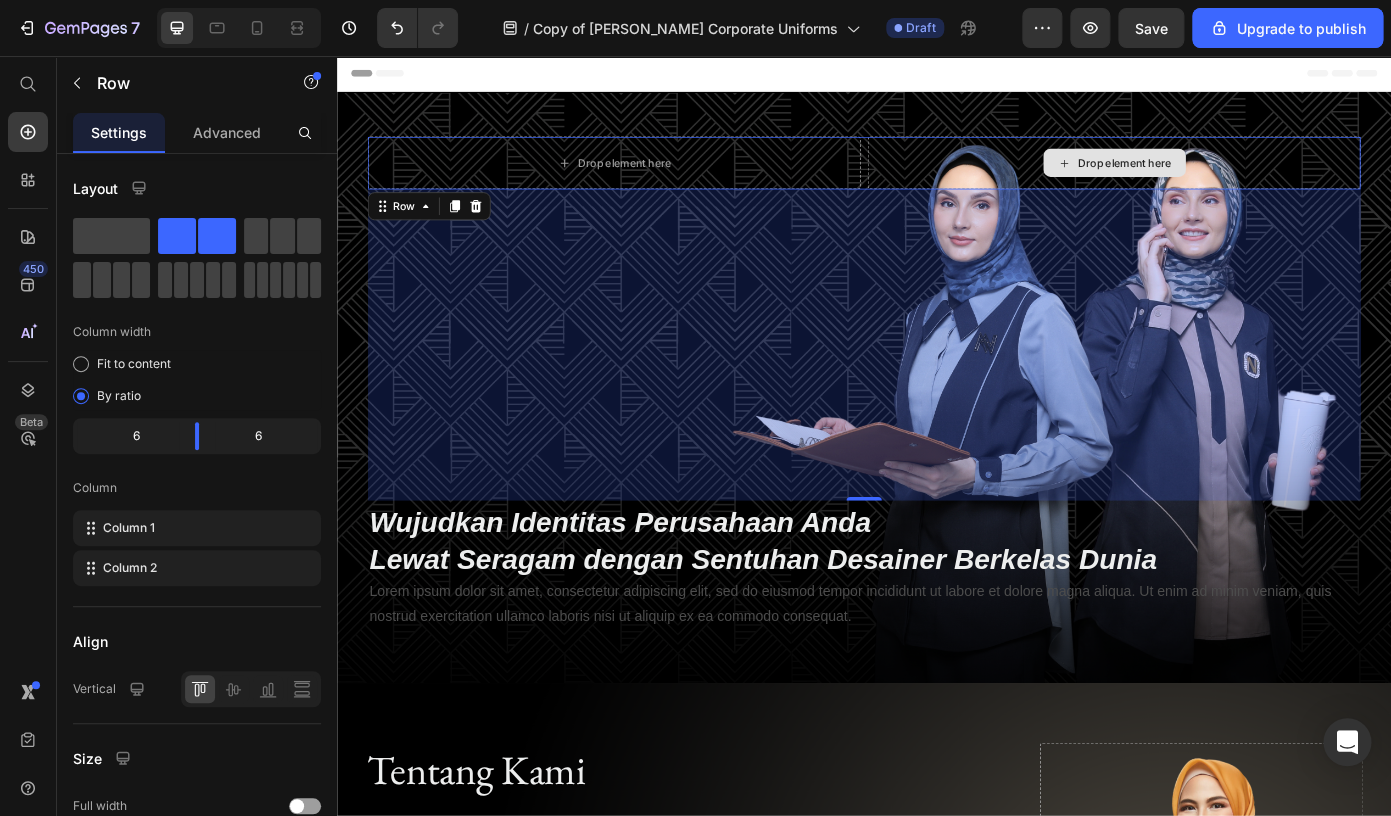 click on "Drop element here" at bounding box center (1221, 178) 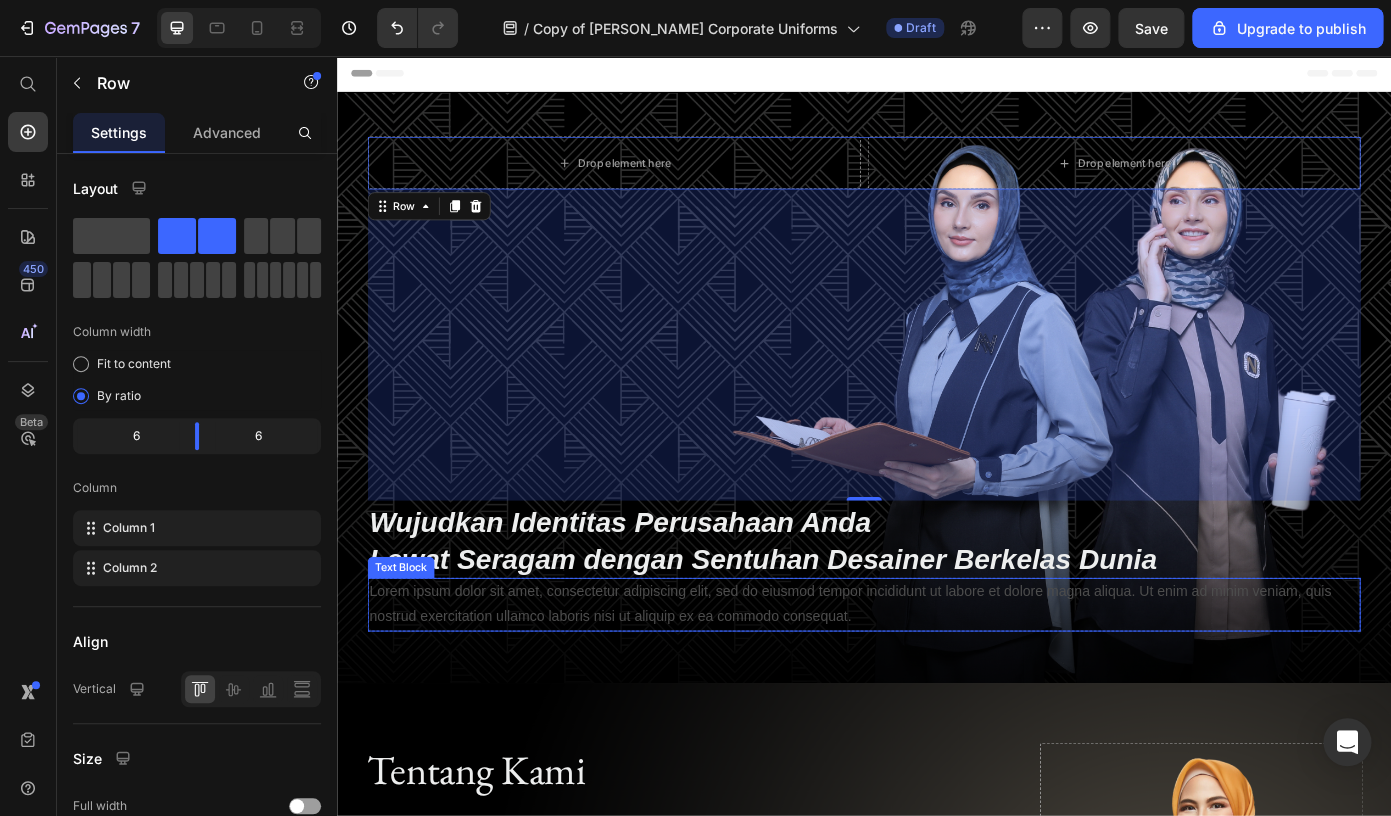 click on "Lorem ipsum dolor sit amet, consectetur adipiscing elit, sed do eiusmod tempor incididunt ut labore et dolore magna aliqua. Ut enim ad minim veniam, quis nostrud exercitation ullamco laboris nisi ut aliquip ex ea commodo consequat." at bounding box center (937, 681) 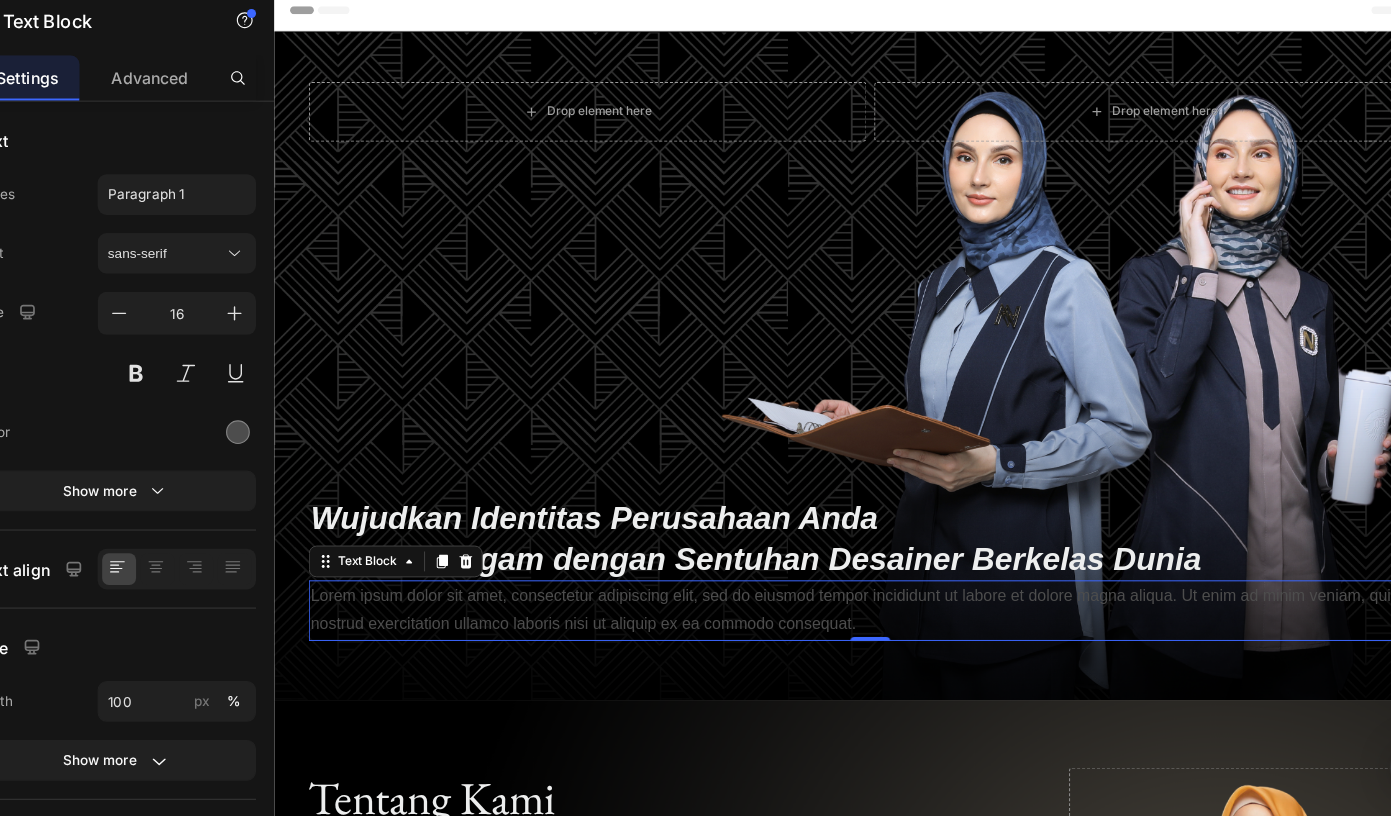 click on "Lorem ipsum dolor sit amet, consectetur adipiscing elit, sed do eiusmod tempor incididunt ut labore et dolore magna aliqua. Ut enim ad minim veniam, quis nostrud exercitation ullamco laboris nisi ut aliquip ex ea commodo consequat." at bounding box center (874, 616) 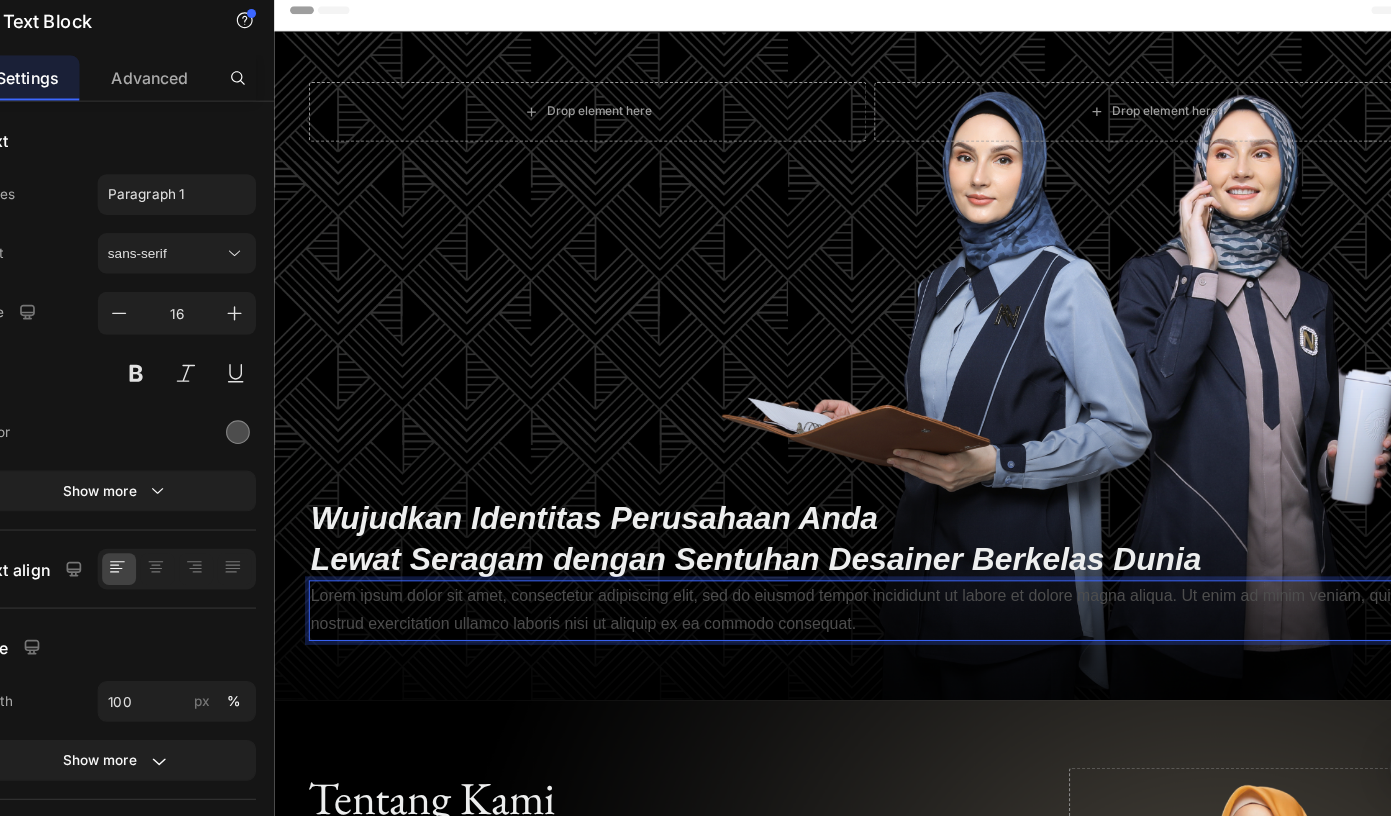 click on "Lorem ipsum dolor sit amet, consectetur adipiscing elit, sed do eiusmod tempor incididunt ut labore et dolore magna aliqua. Ut enim ad minim veniam, quis nostrud exercitation ullamco laboris nisi ut aliquip ex ea commodo consequat." at bounding box center [874, 616] 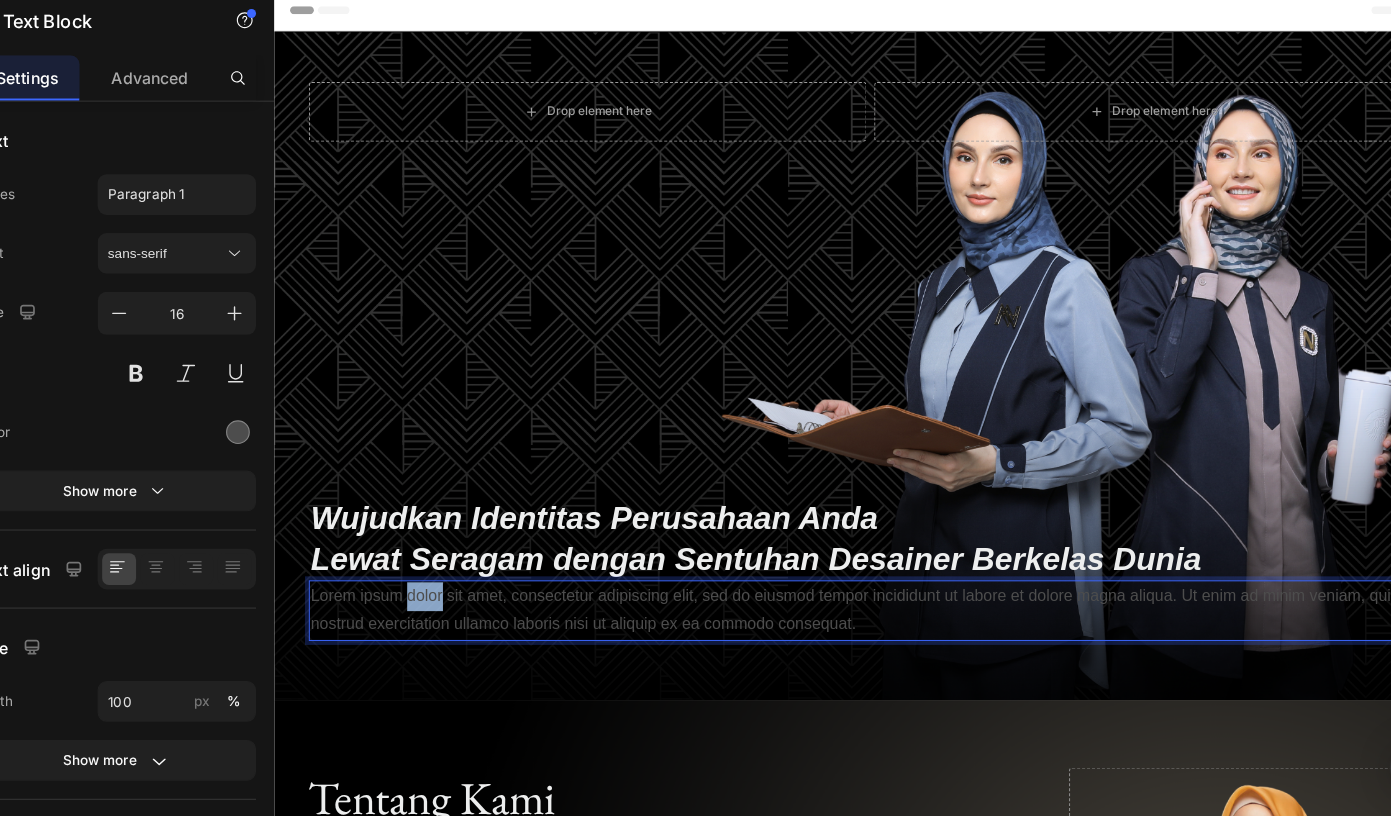 click on "Lorem ipsum dolor sit amet, consectetur adipiscing elit, sed do eiusmod tempor incididunt ut labore et dolore magna aliqua. Ut enim ad minim veniam, quis nostrud exercitation ullamco laboris nisi ut aliquip ex ea commodo consequat." at bounding box center [874, 616] 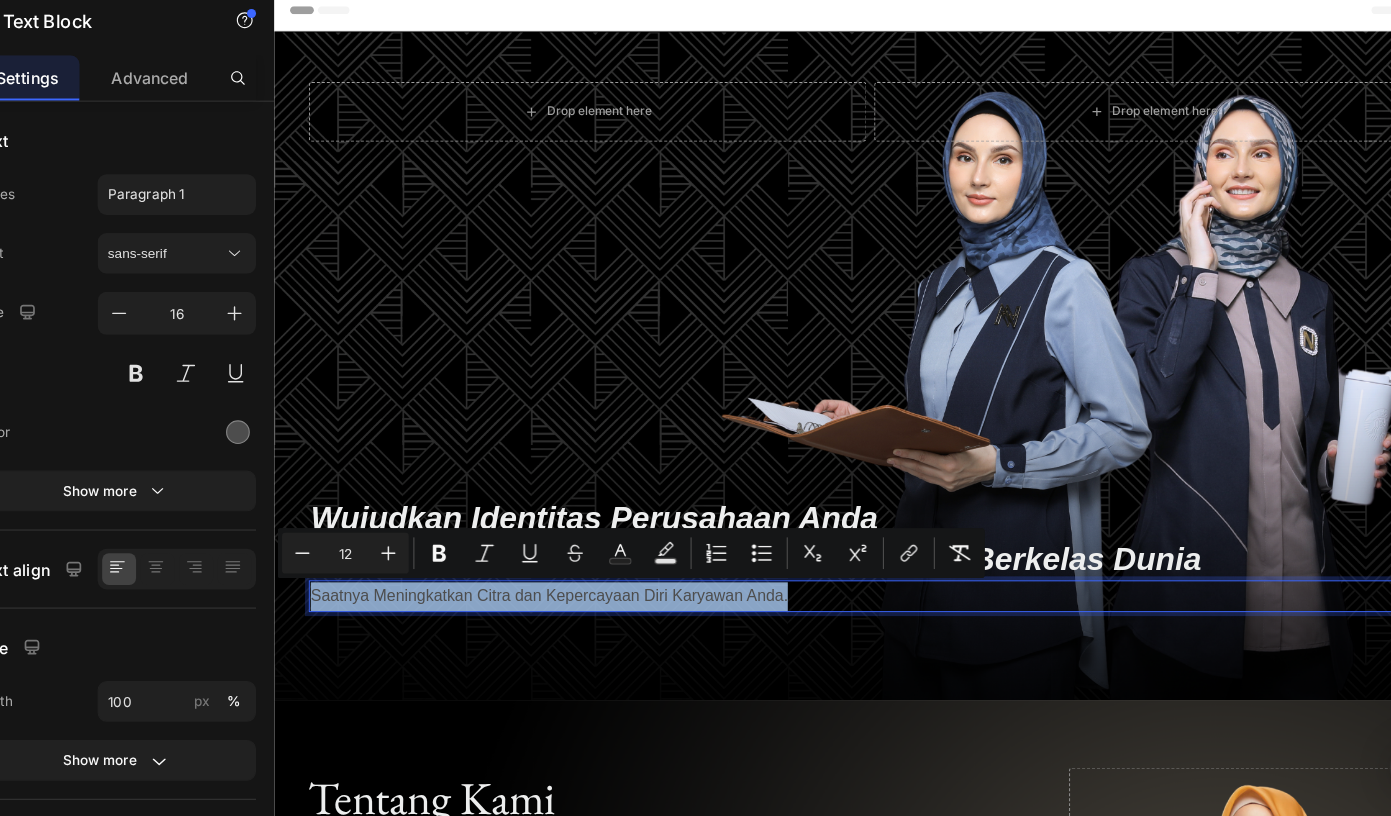 drag, startPoint x: 800, startPoint y: 599, endPoint x: 299, endPoint y: 608, distance: 501.08084 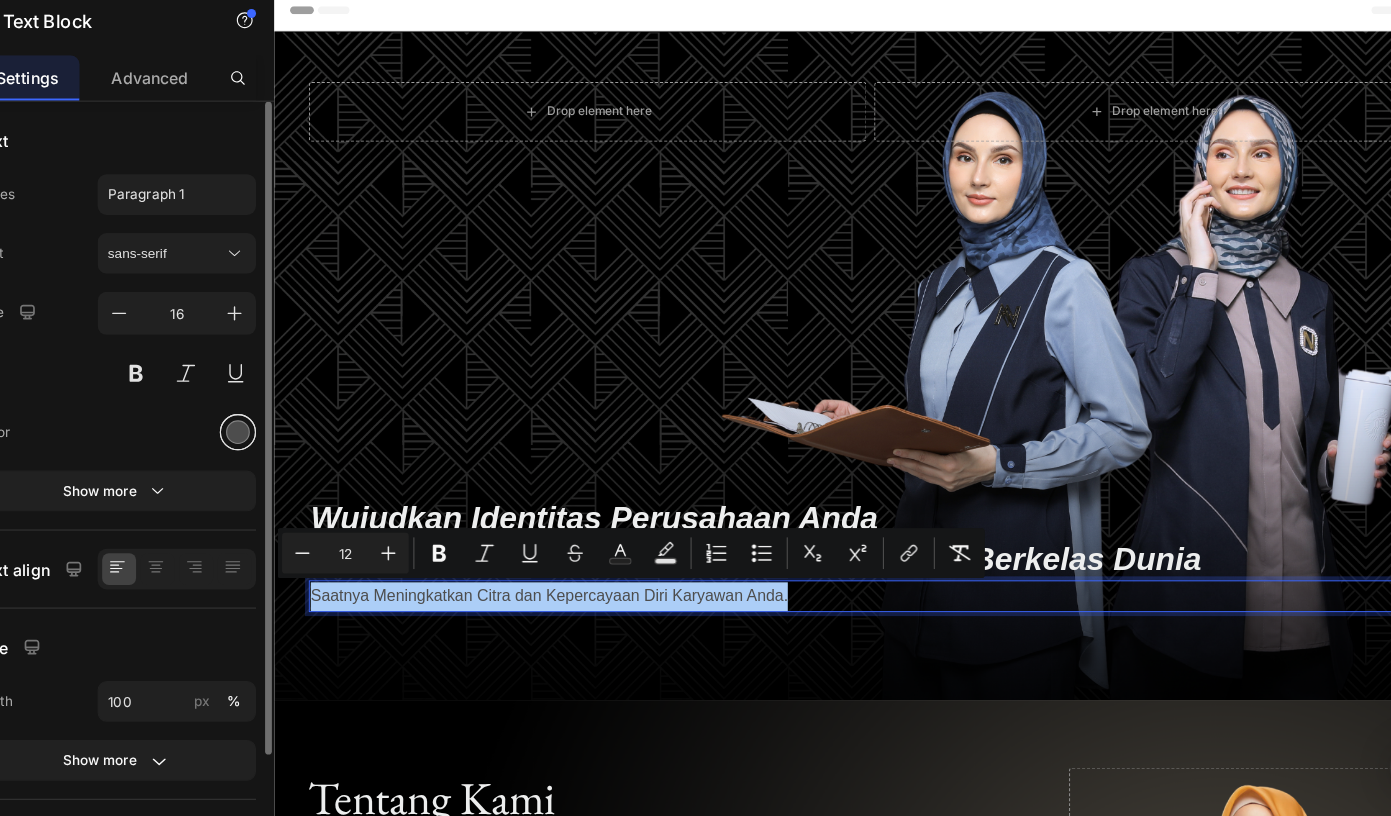 click at bounding box center (305, 446) 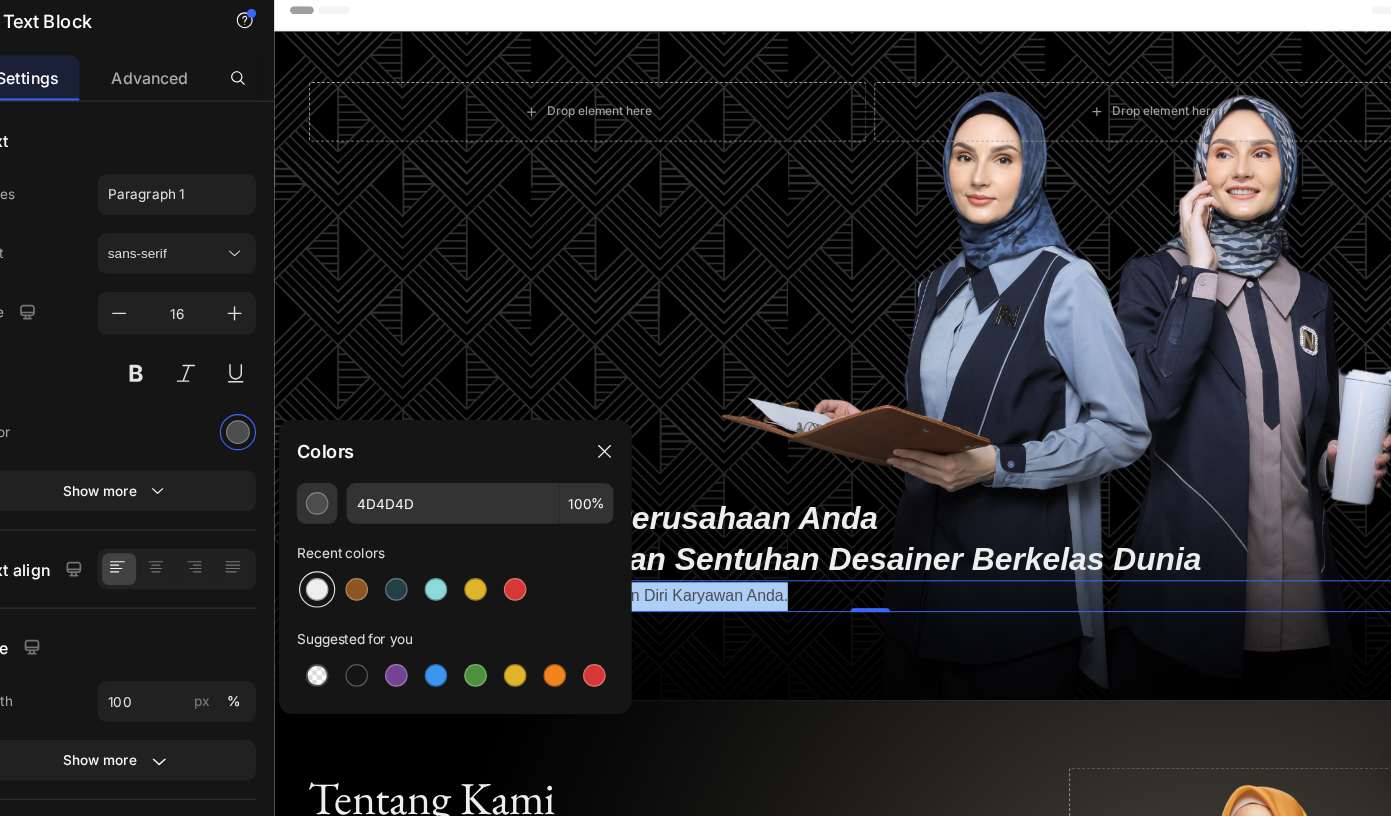 click at bounding box center [375, 585] 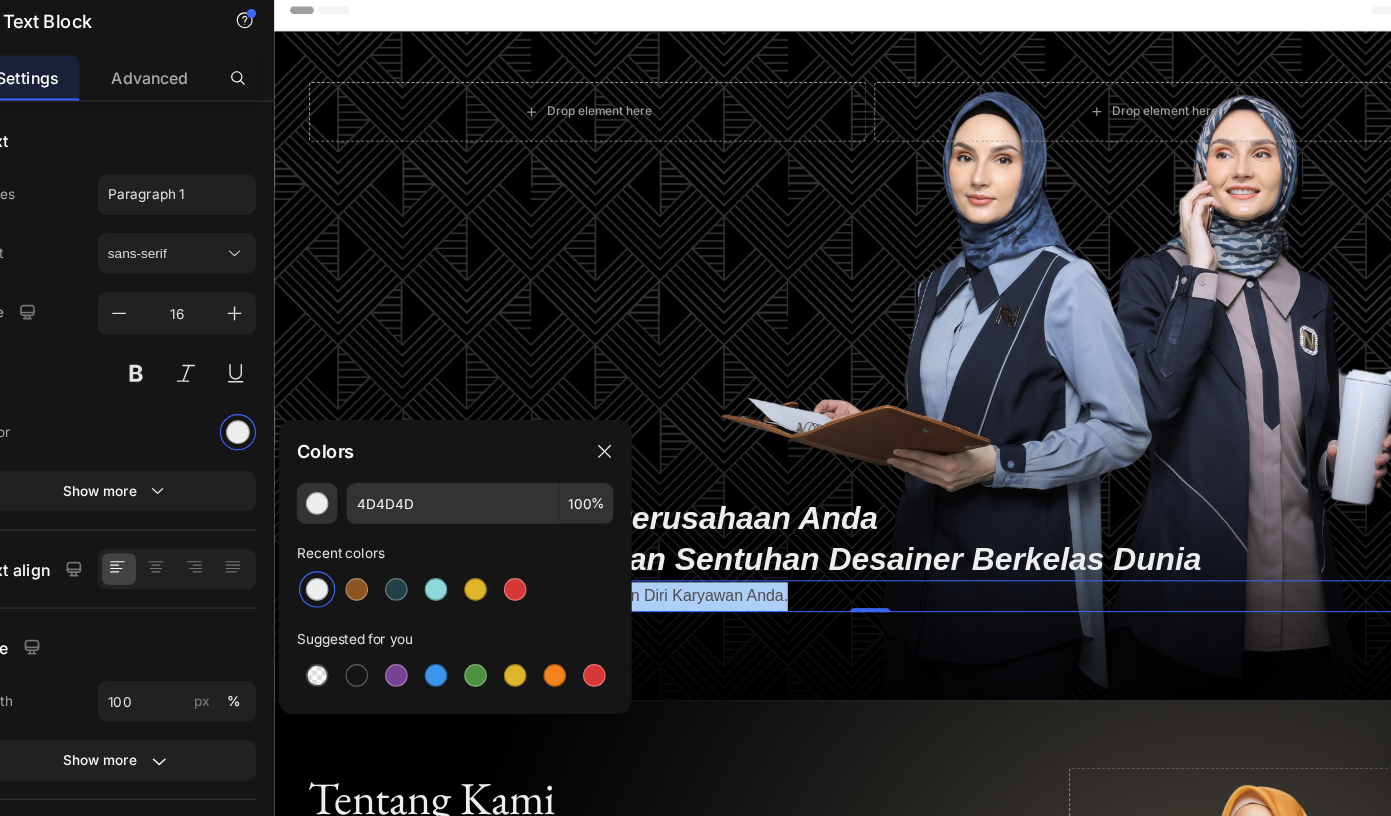 type on "EDEEEE" 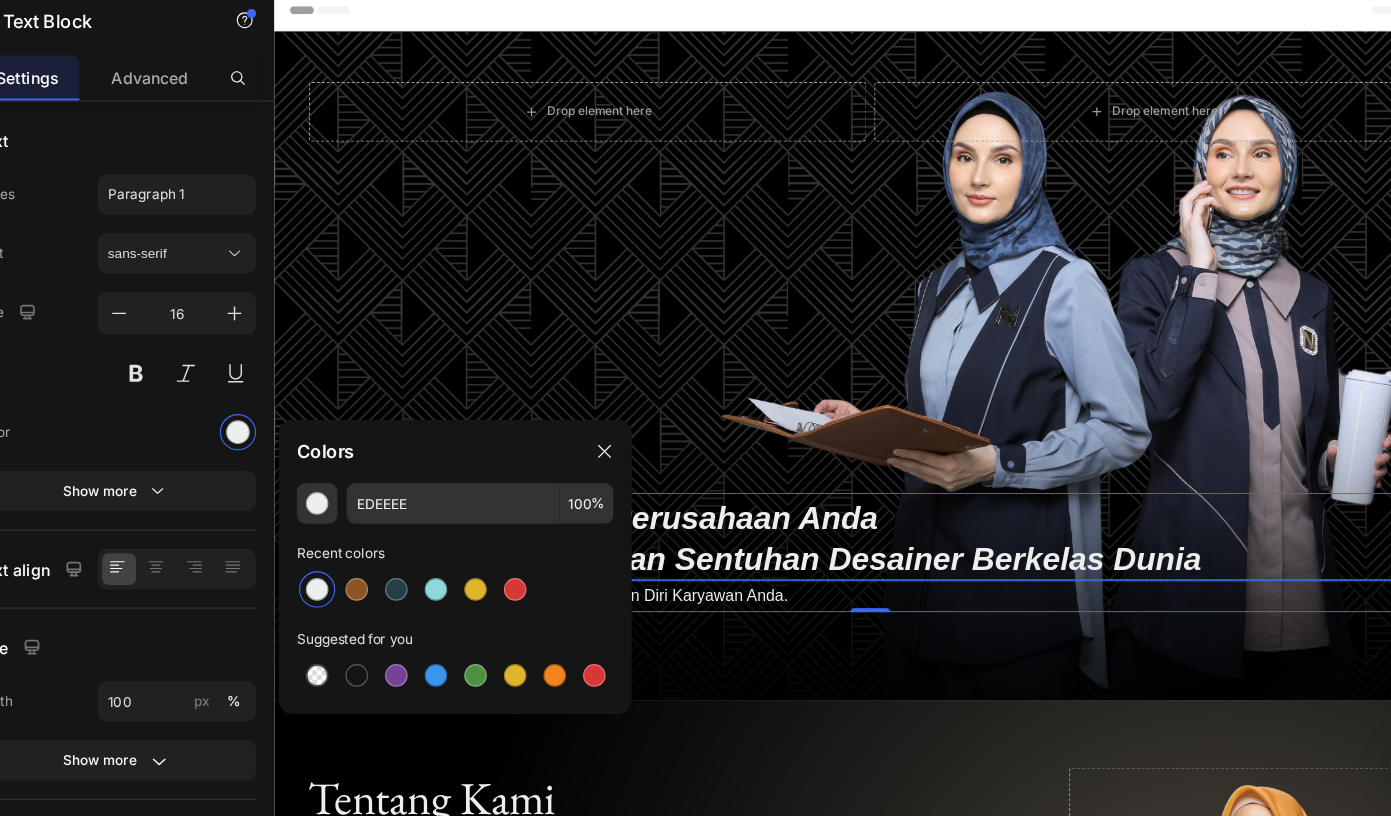 click on "Lewat Seragam dengan Sentuhan Desainer Berkelas Dunia" at bounding box center (759, 564) 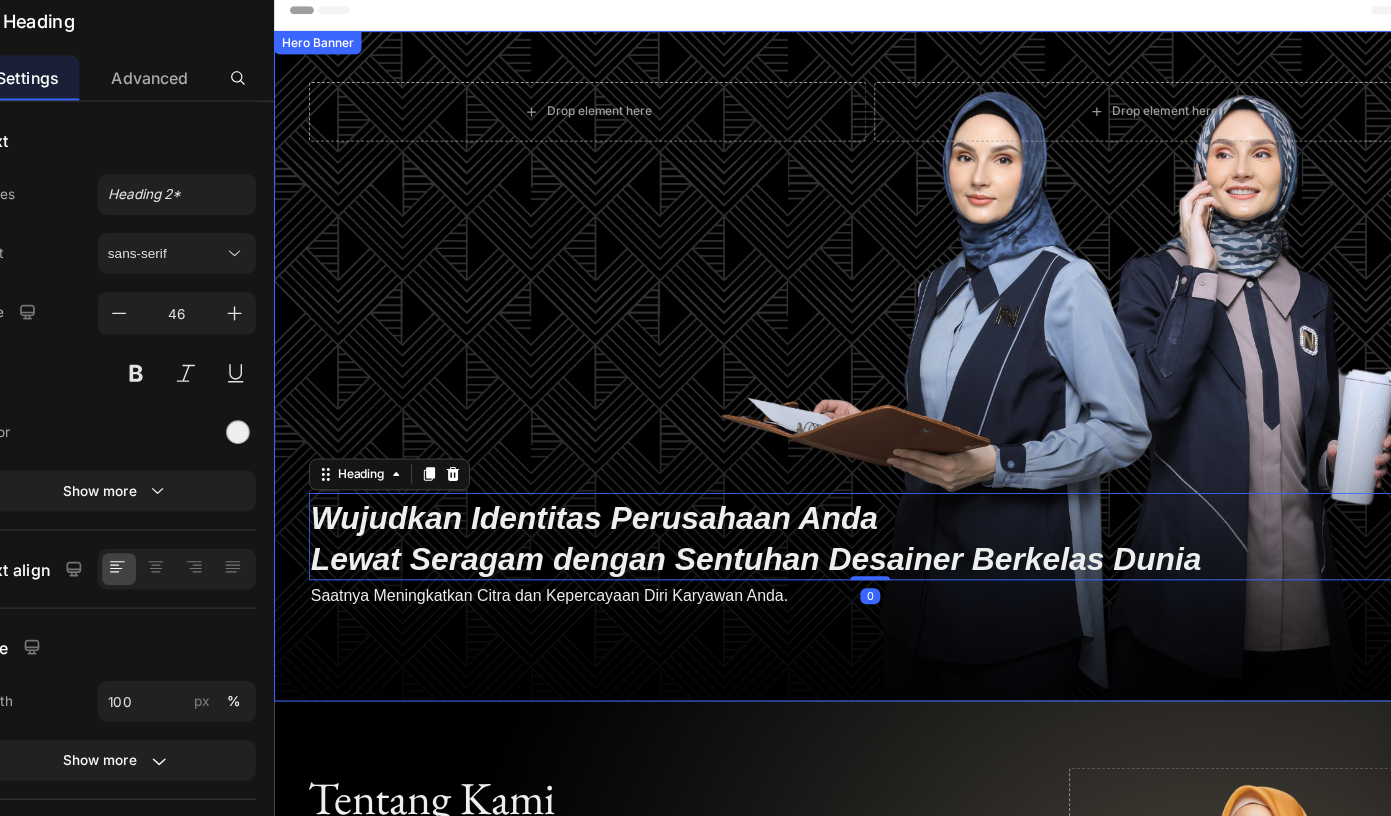 click on "Drop element here
Drop element here Row ⁠⁠⁠⁠⁠⁠⁠ Wujudkan Identitas Perusahaan Anda Lewat Seragam dengan Sentuhan Desainer Berkelas Dunia Heading   0 Row Saatnya Meningkatkan Citra dan Kepercayaan Diri Karyawan Anda. Text Block Row" at bounding box center [874, 350] 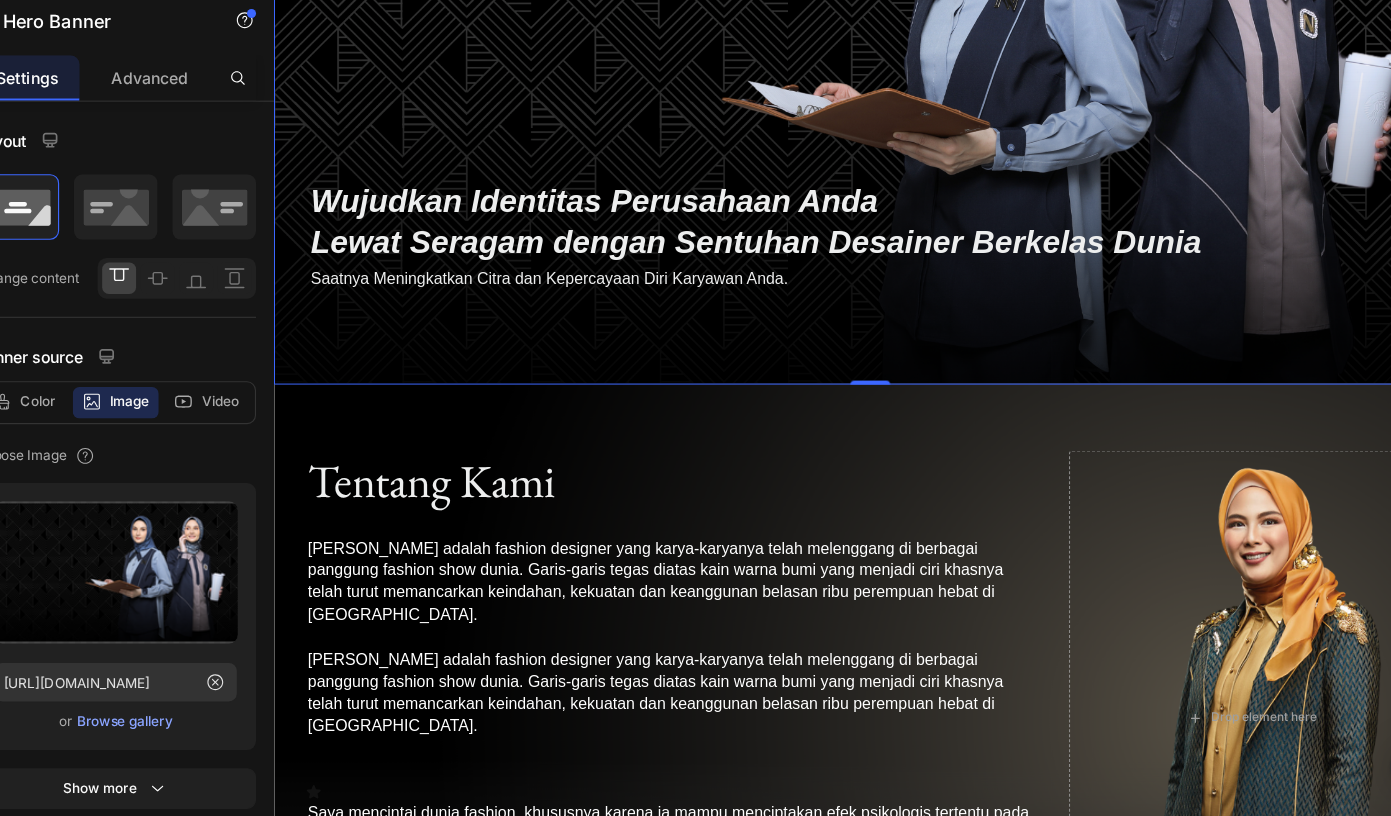 scroll, scrollTop: 320, scrollLeft: 0, axis: vertical 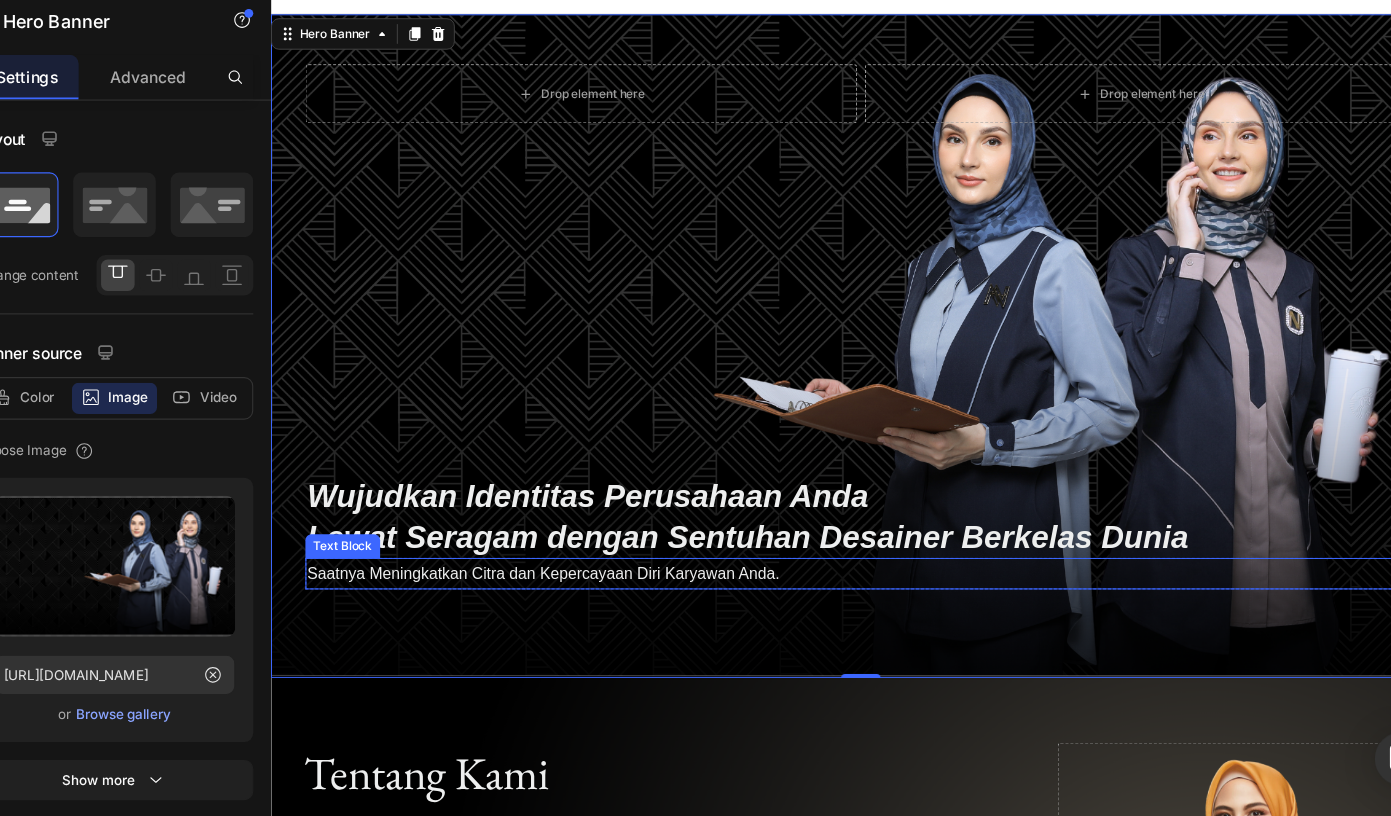 click on "Saatnya Meningkatkan Citra dan Kepercayaan Diri Karyawan Anda." at bounding box center (548, 583) 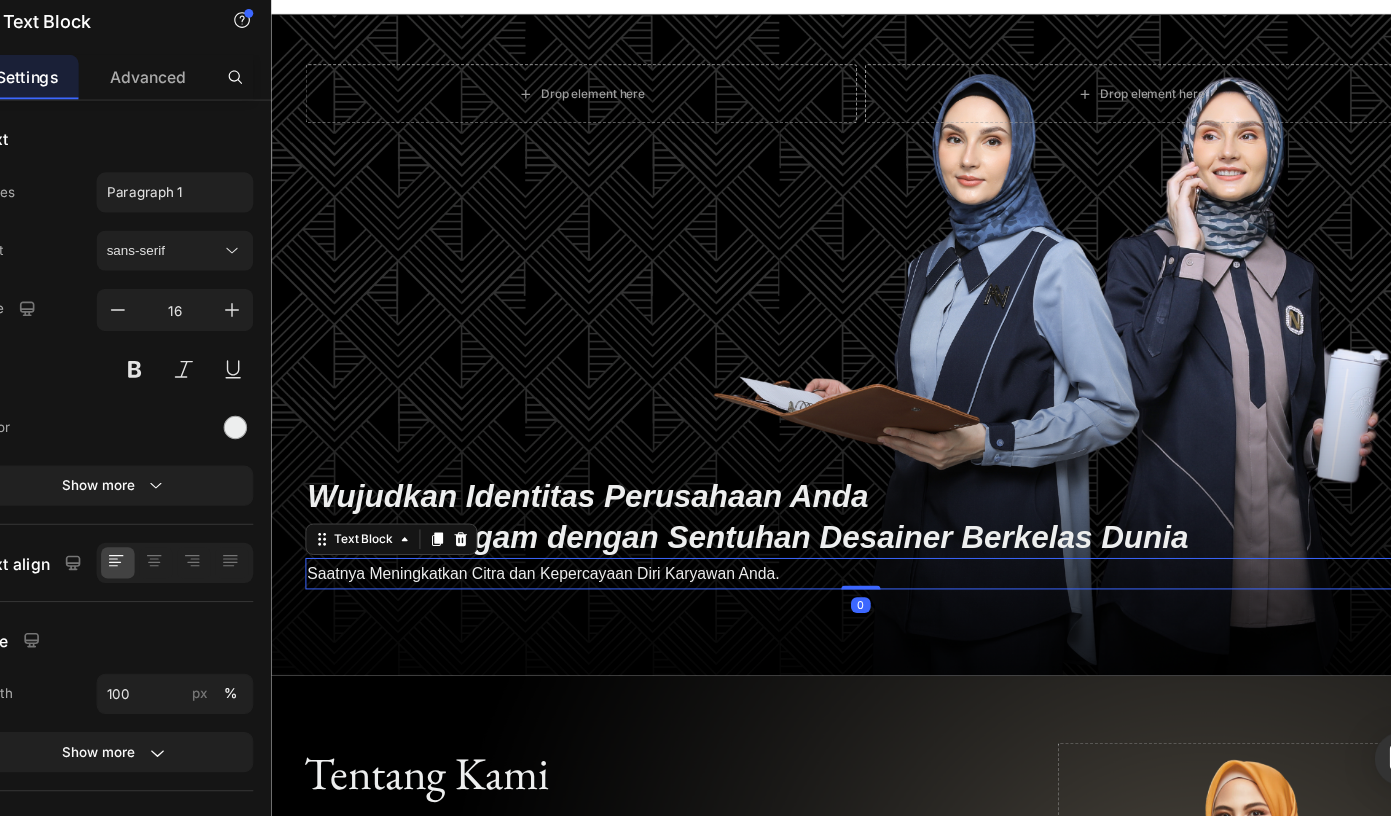 click on "Saatnya Meningkatkan Citra dan Kepercayaan Diri Karyawan Anda." at bounding box center [871, 584] 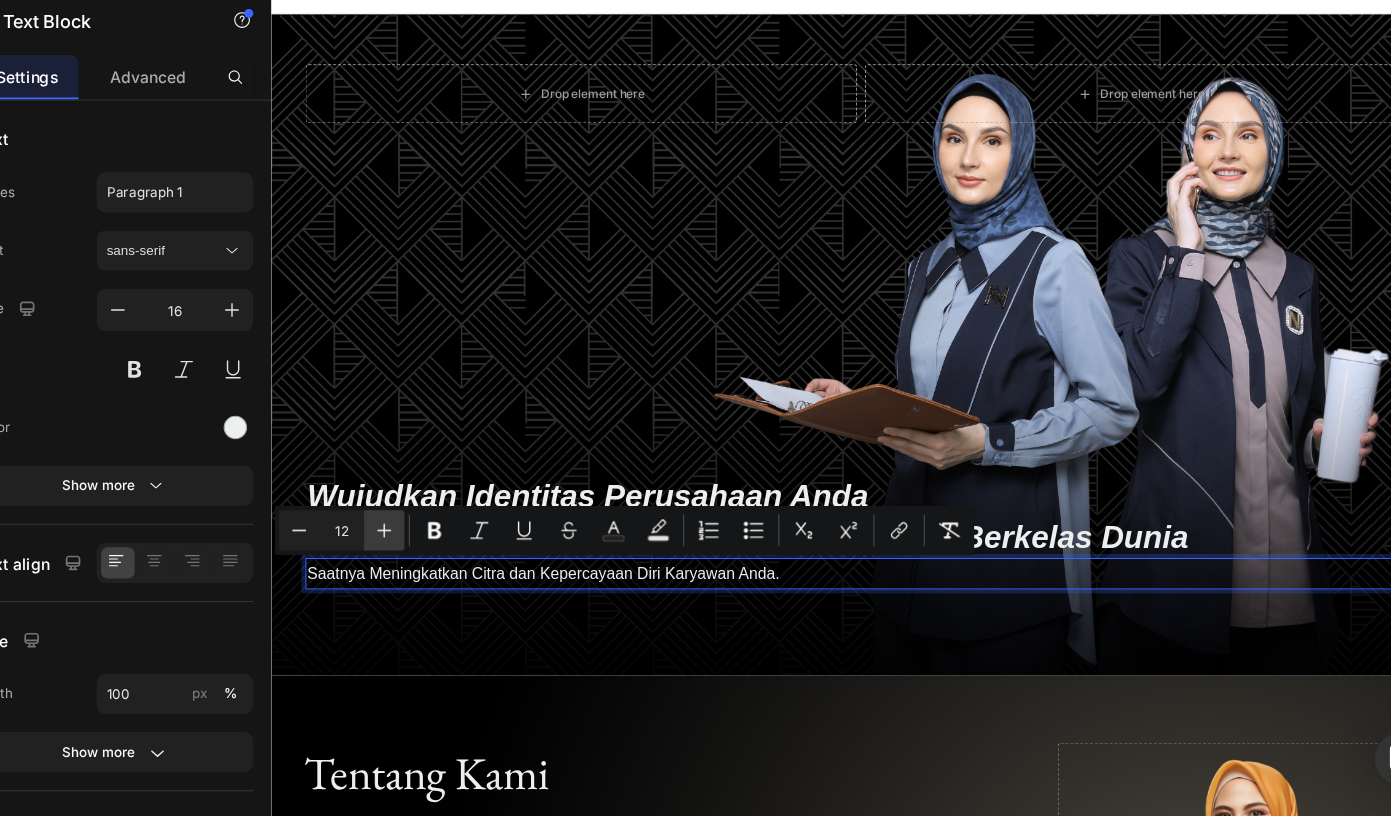 click 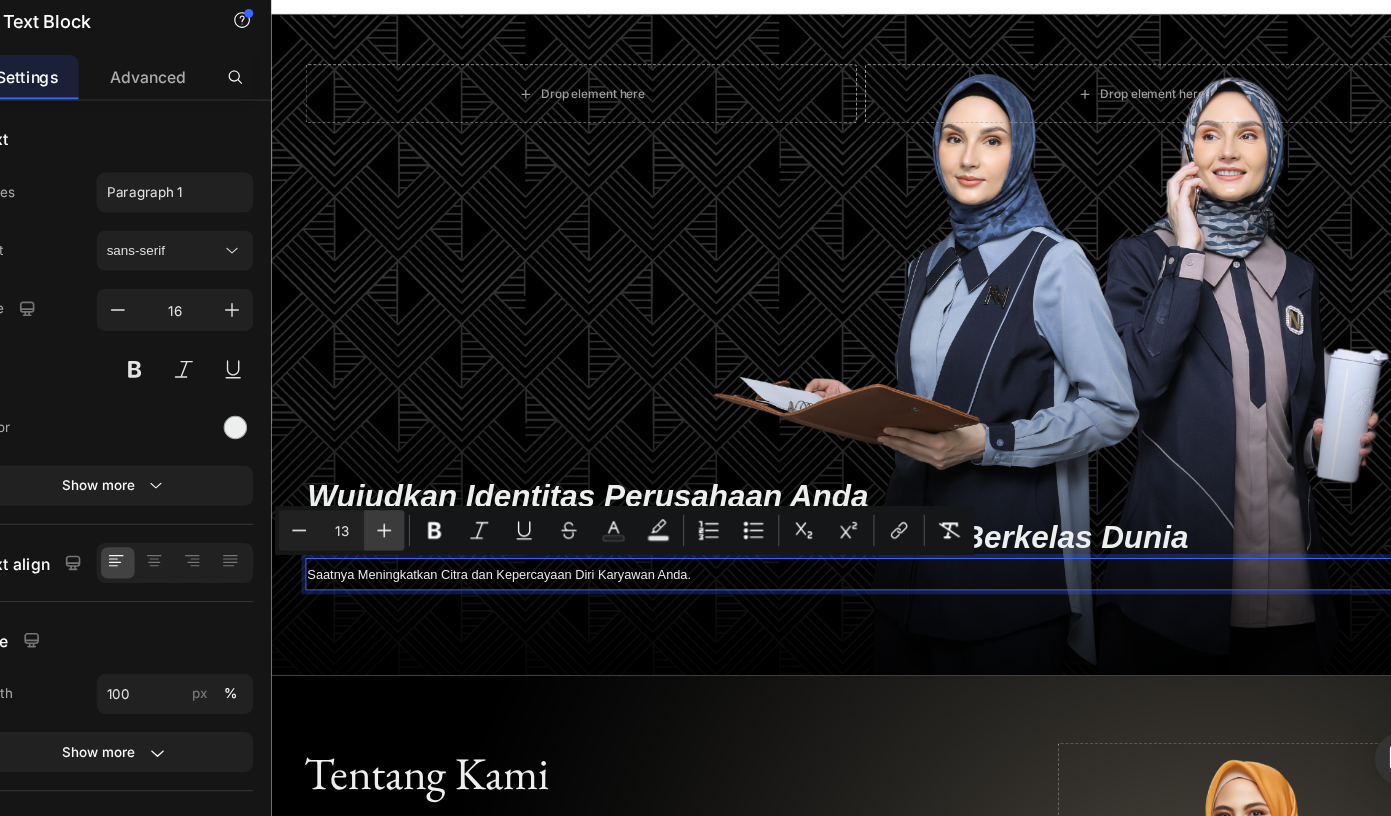 click 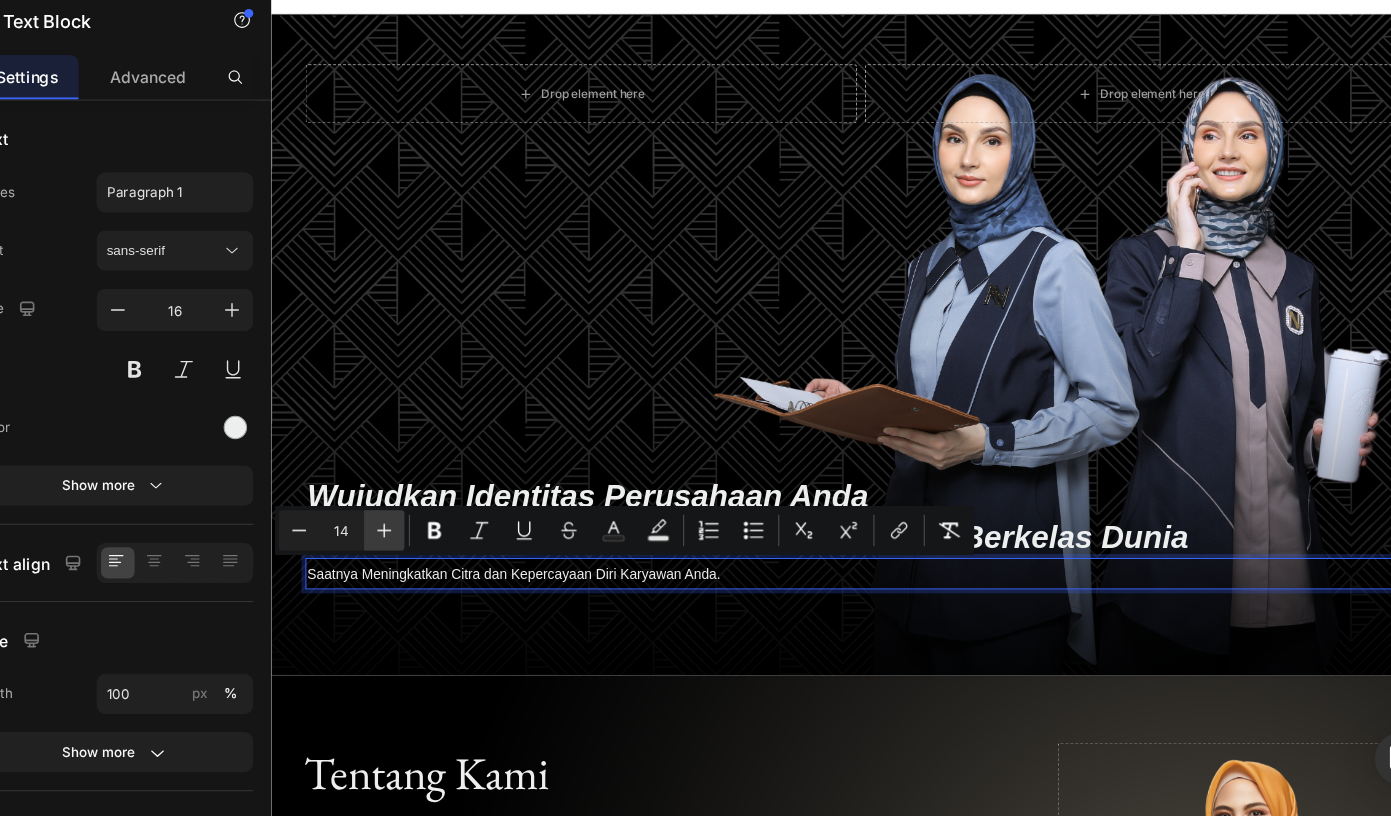 click 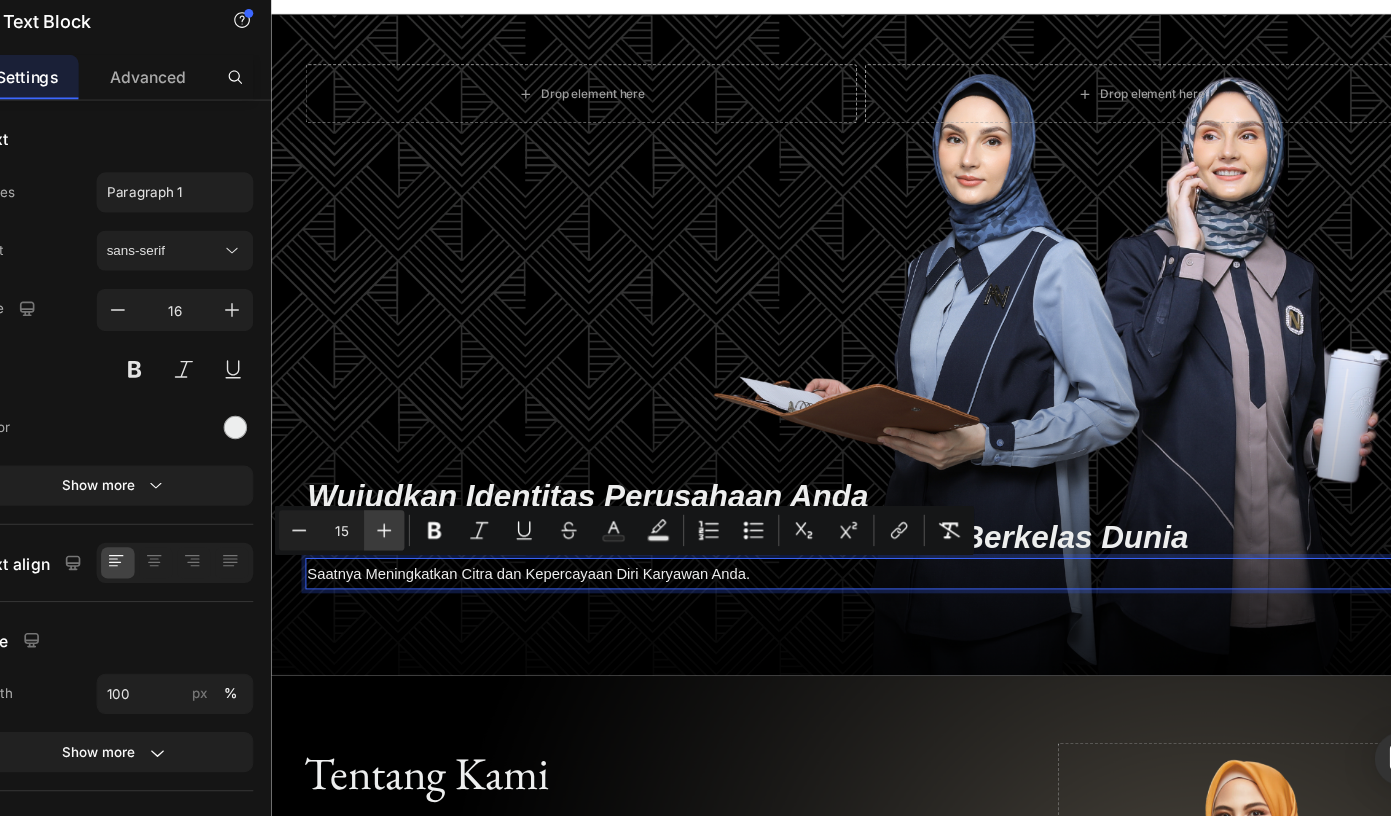 click 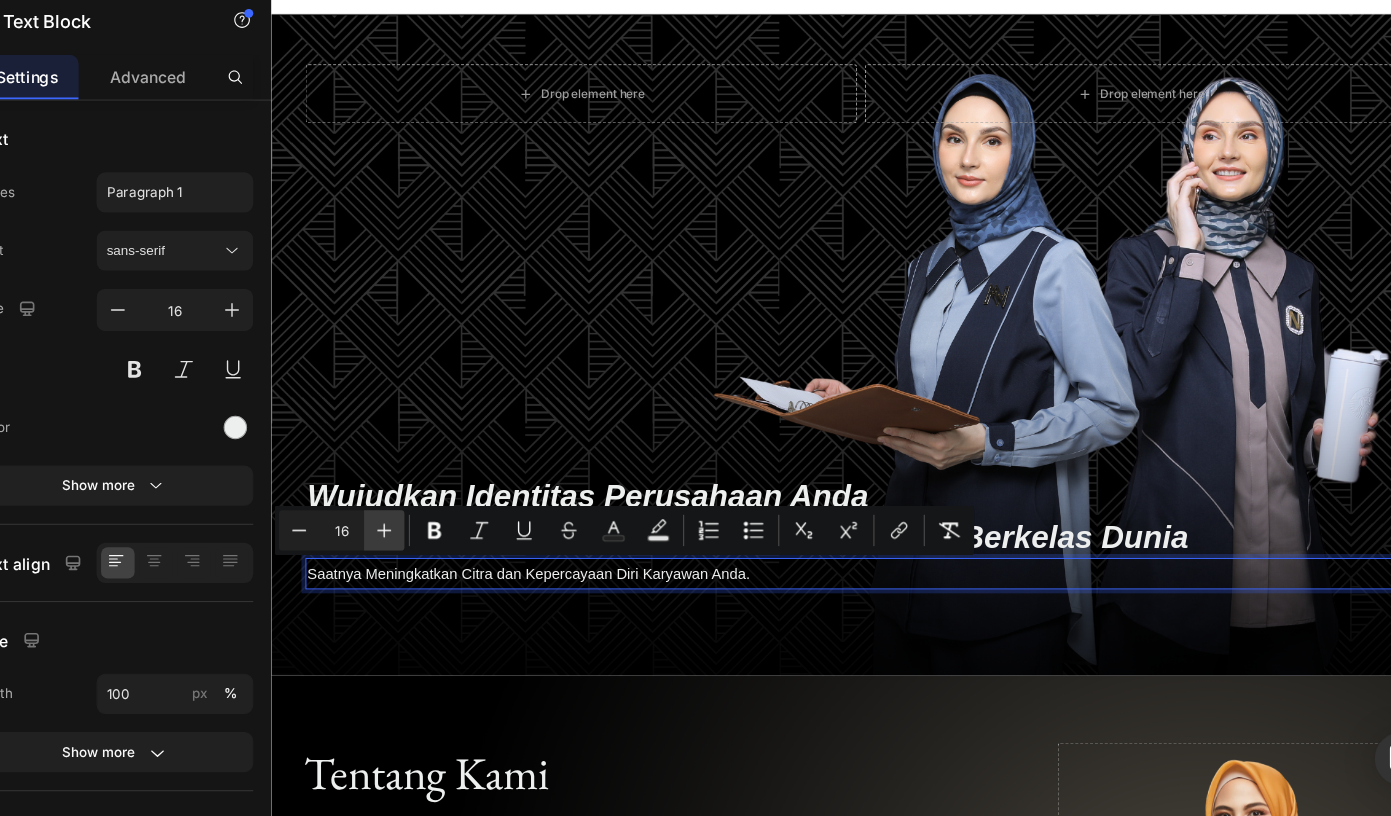 click 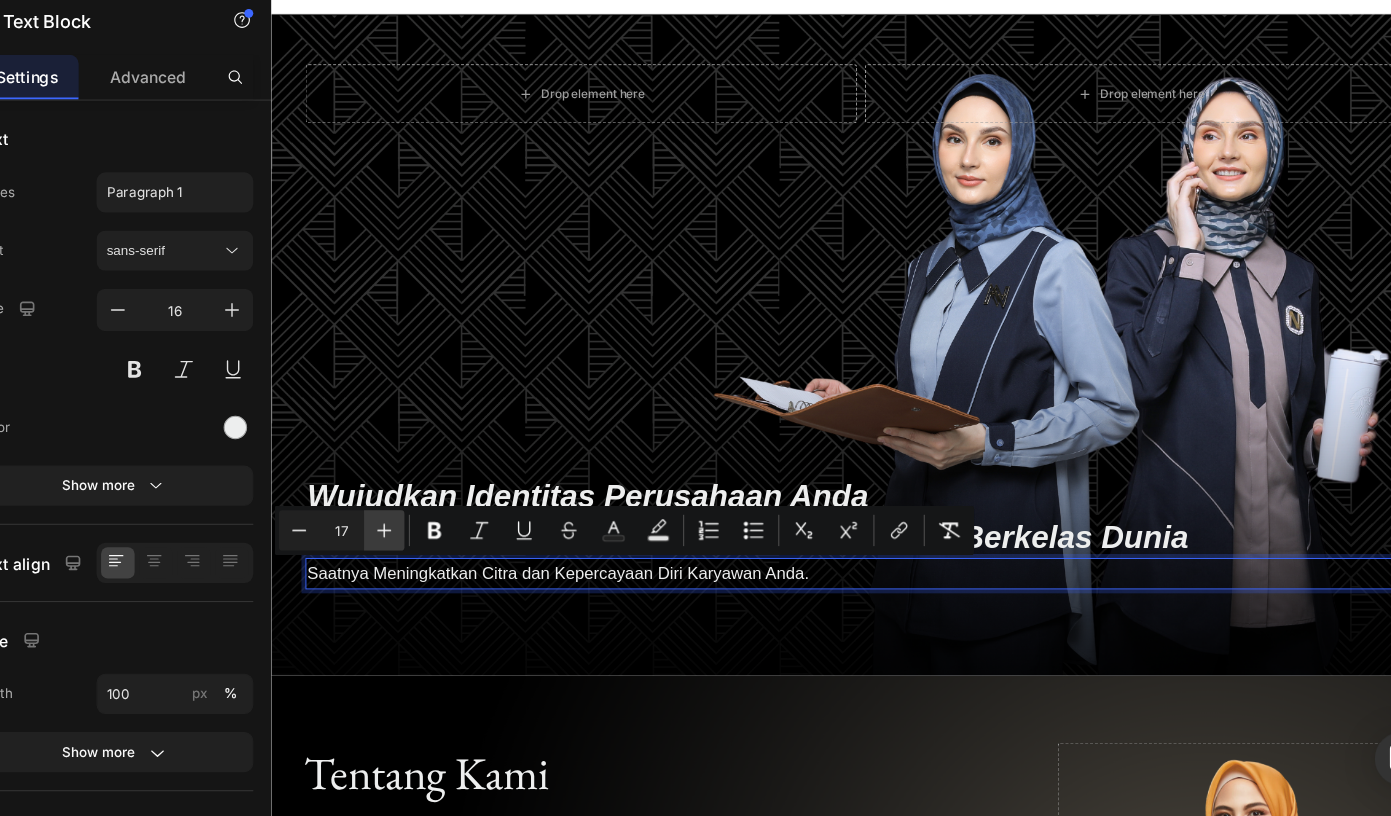 click 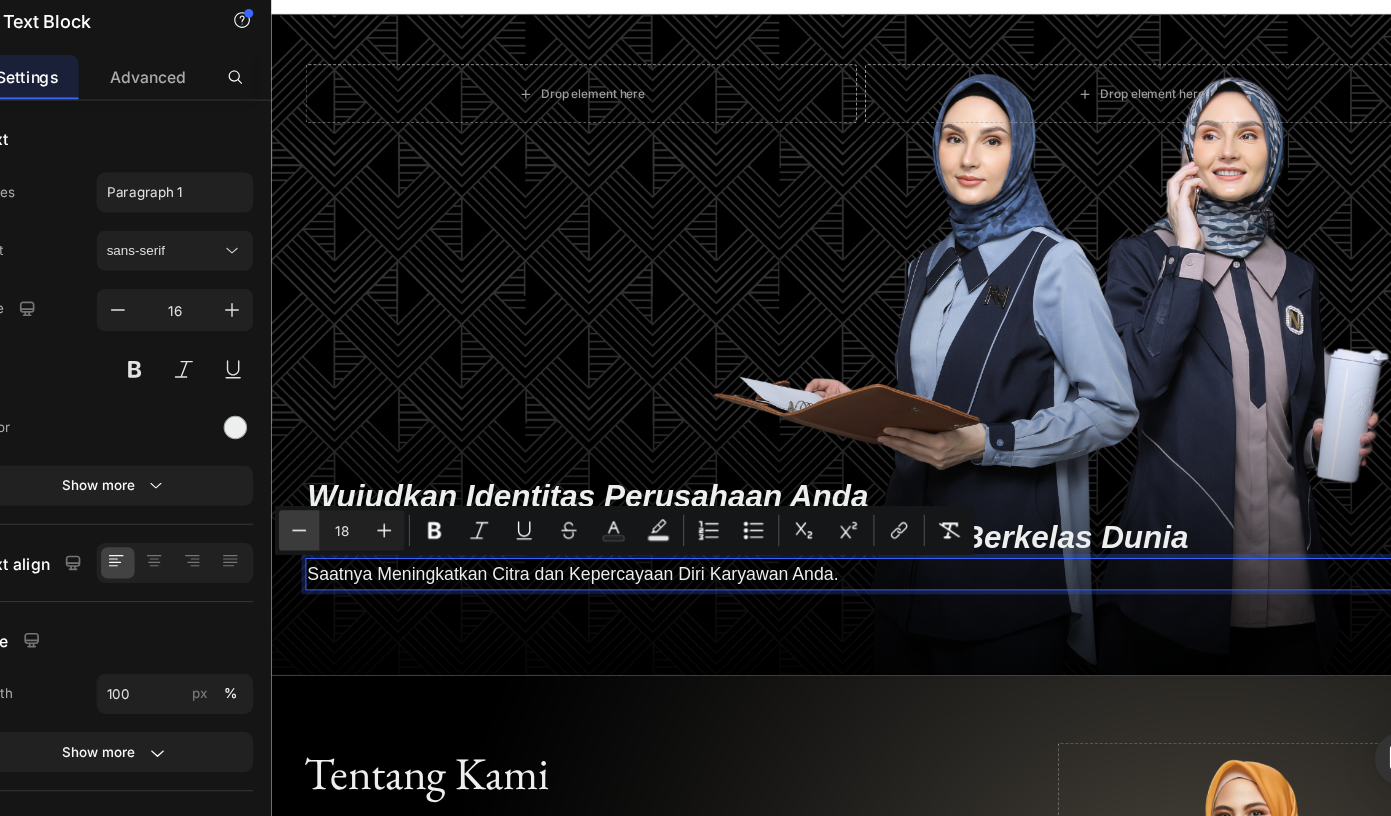 click 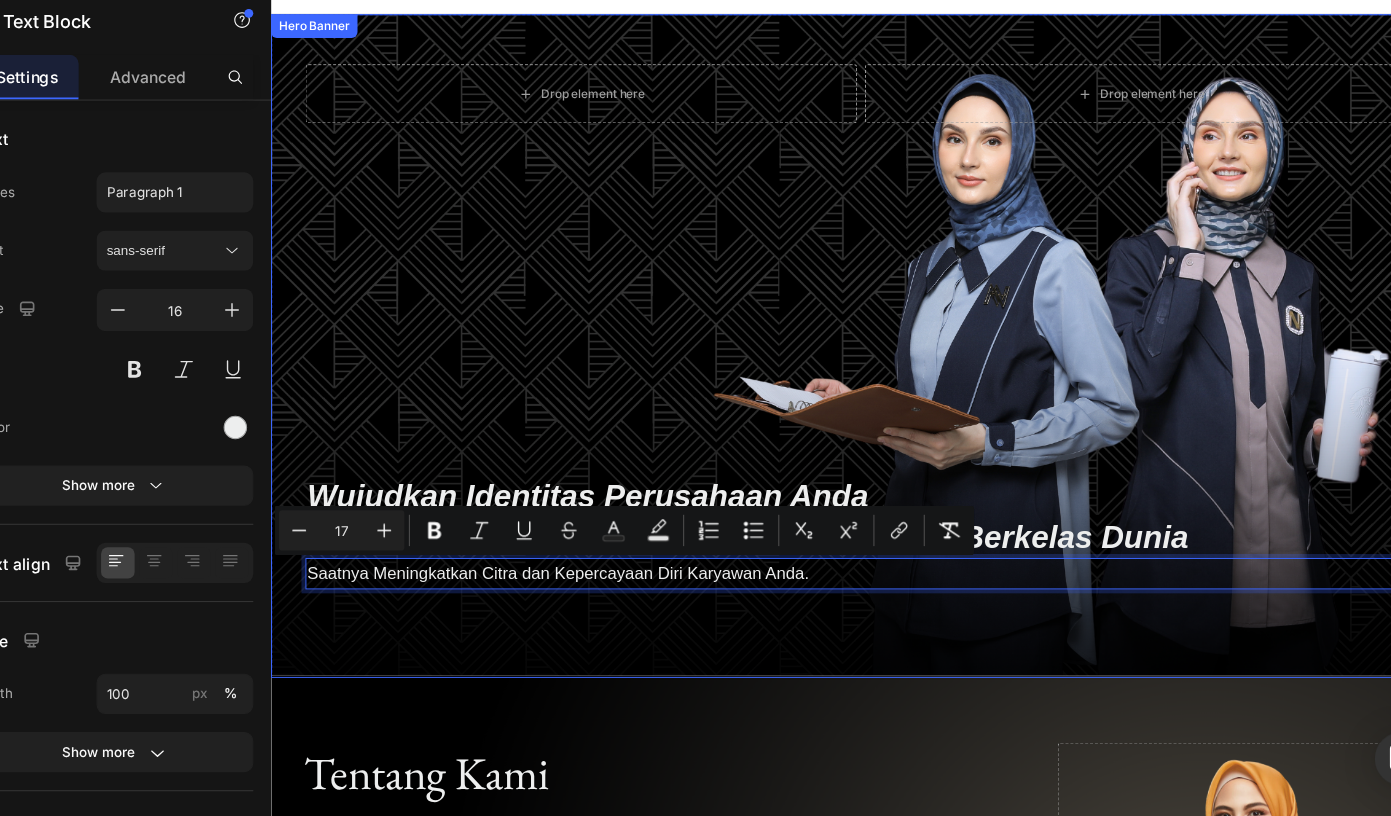 click on "Drop element here
Drop element here Row ⁠⁠⁠⁠⁠⁠⁠ Wujudkan Identitas Perusahaan Anda Lewat Seragam dengan Sentuhan Desainer Berkelas Dunia Heading Row Saatnya Meningkatkan Citra dan Kepercayaan Diri Karyawan Anda. Text Block   0 Row" at bounding box center (871, 333) 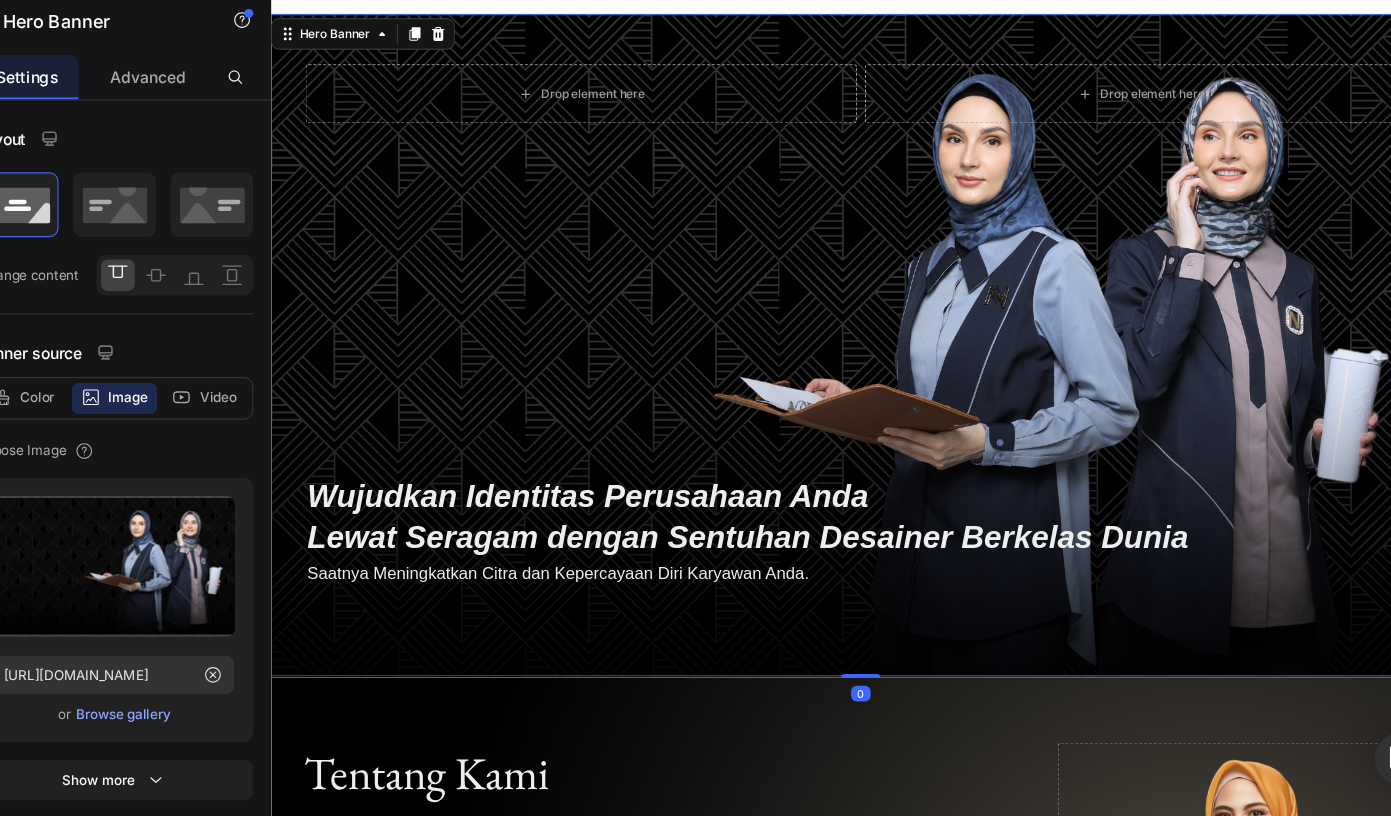 click on "Drop element here
Drop element here Row ⁠⁠⁠⁠⁠⁠⁠ Wujudkan Identitas Perusahaan Anda Lewat Seragam dengan Sentuhan Desainer Berkelas Dunia Heading Row Saatnya Meningkatkan Citra dan Kepercayaan Diri Karyawan Anda. Text Block Row" at bounding box center [871, 333] 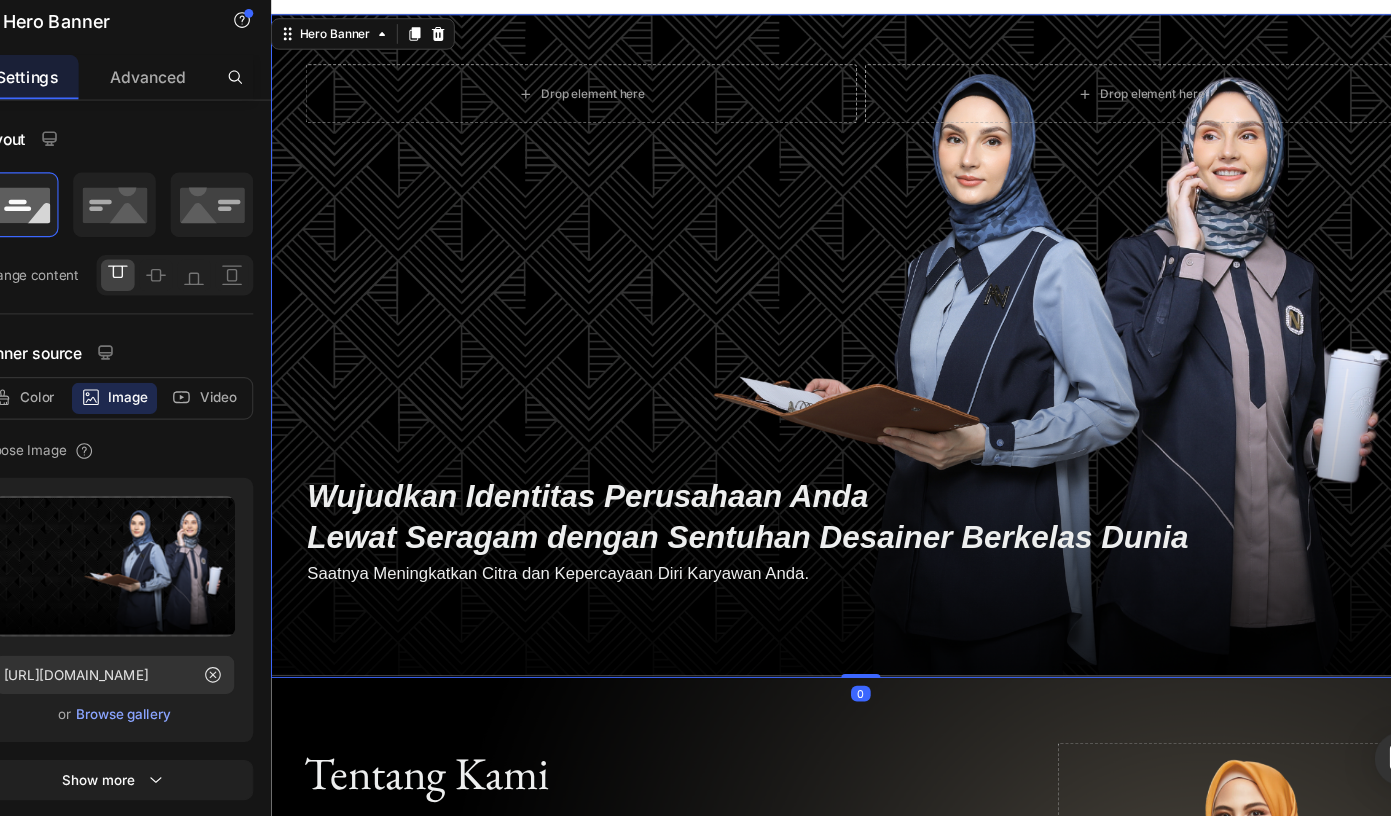 click on "Drop element here
Drop element here Row ⁠⁠⁠⁠⁠⁠⁠ Wujudkan Identitas Perusahaan Anda Lewat Seragam dengan Sentuhan Desainer Berkelas Dunia Heading Row Saatnya Meningkatkan Citra dan Kepercayaan Diri Karyawan Anda. Text Block Row" at bounding box center (871, 333) 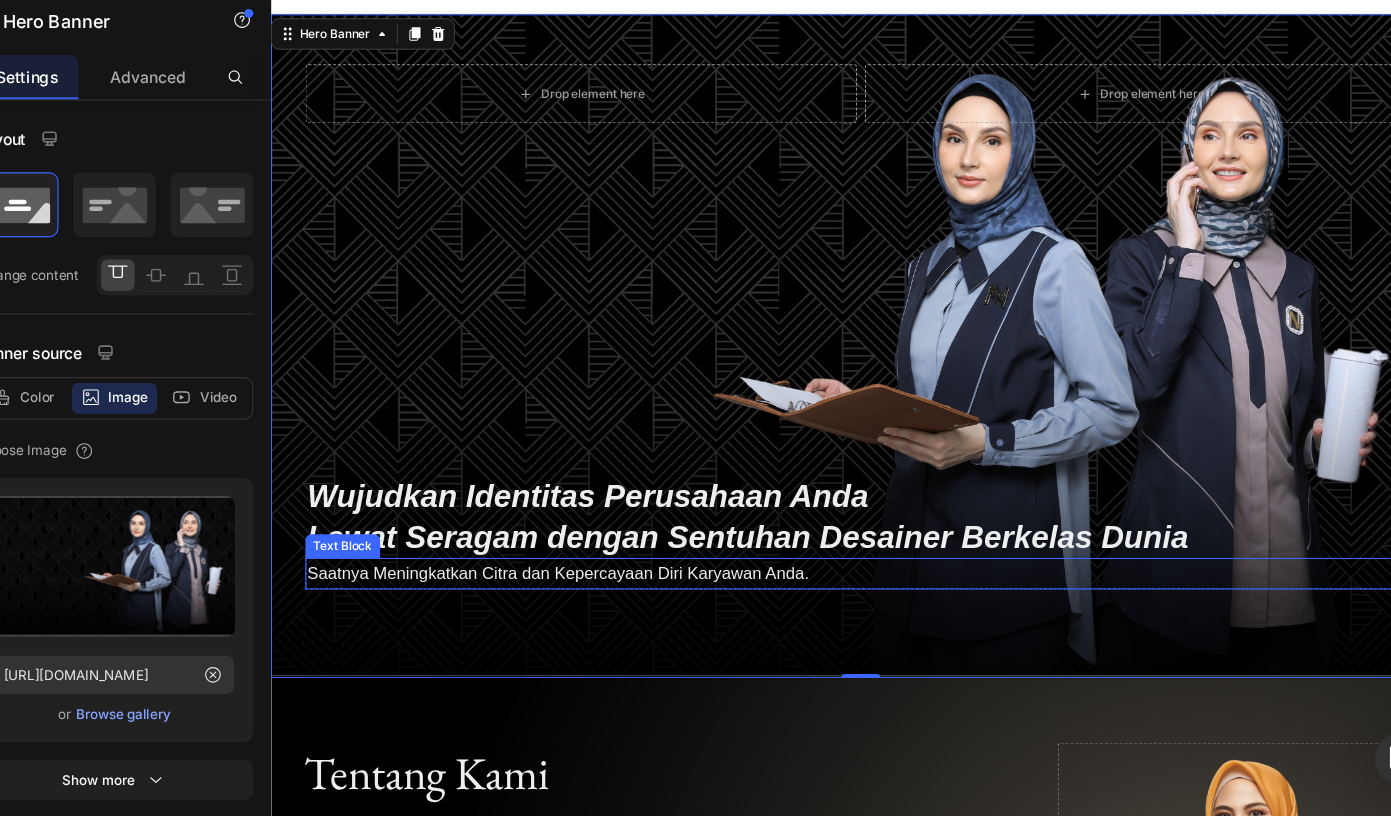 click on "Saatnya Meningkatkan Citra dan Kepercayaan Diri Karyawan Anda." at bounding box center [871, 584] 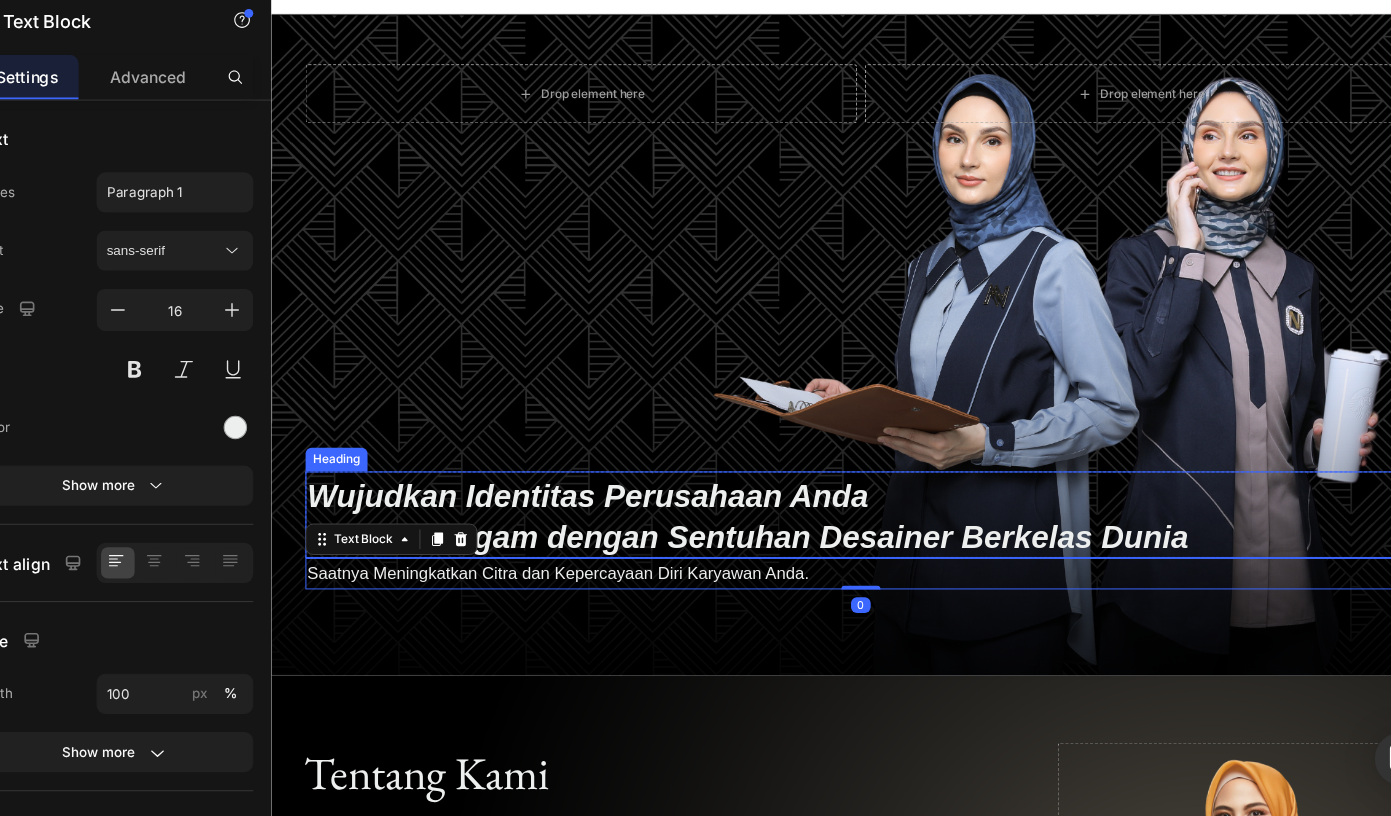 click on "Lewat Seragam dengan Sentuhan Desainer Berkelas Dunia" at bounding box center [756, 547] 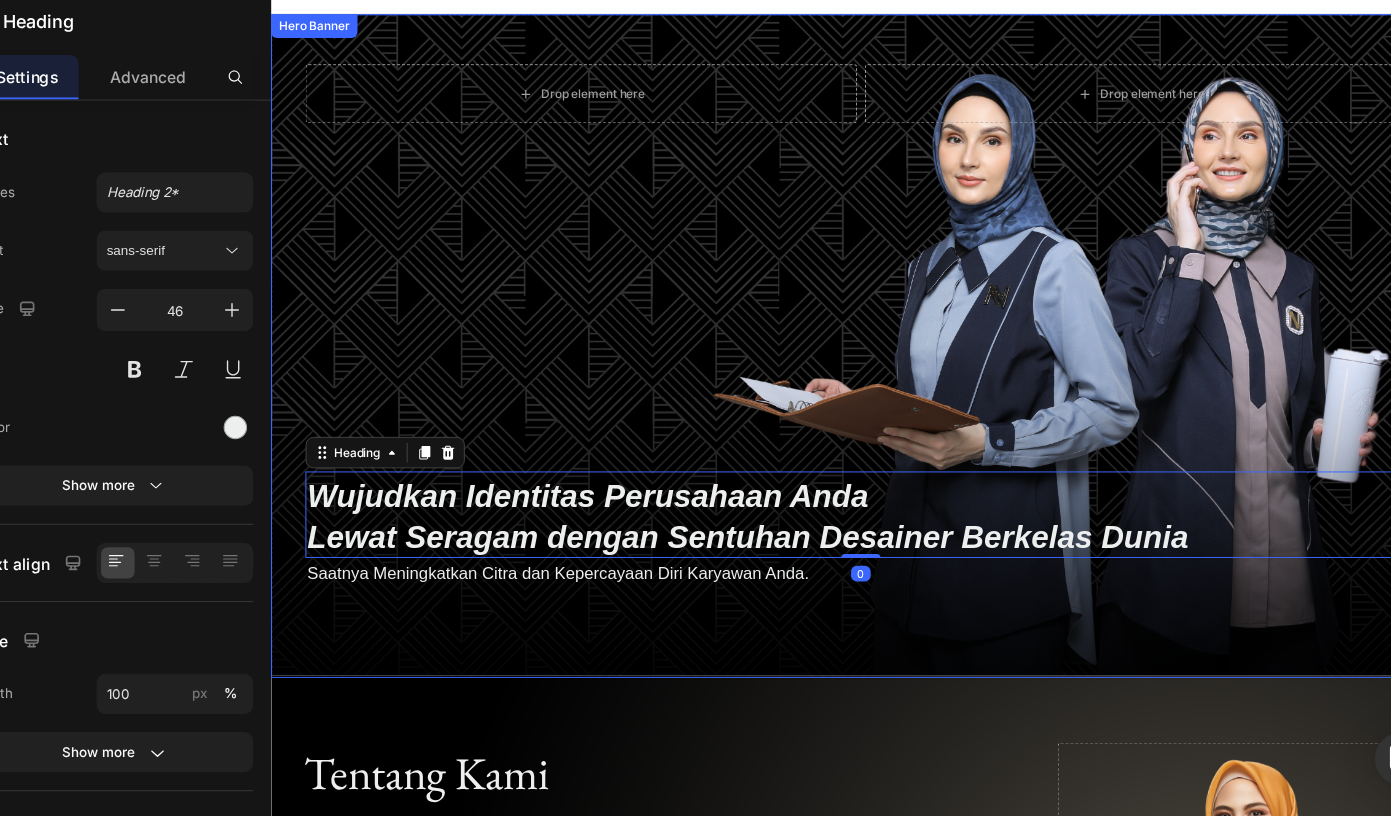 click on "Drop element here
Drop element here Row ⁠⁠⁠⁠⁠⁠⁠ Wujudkan Identitas Perusahaan Anda Lewat Seragam dengan Sentuhan Desainer Berkelas Dunia Heading   0 Row Saatnya Meningkatkan Citra dan Kepercayaan Diri Karyawan Anda. Text Block Row" at bounding box center (871, 333) 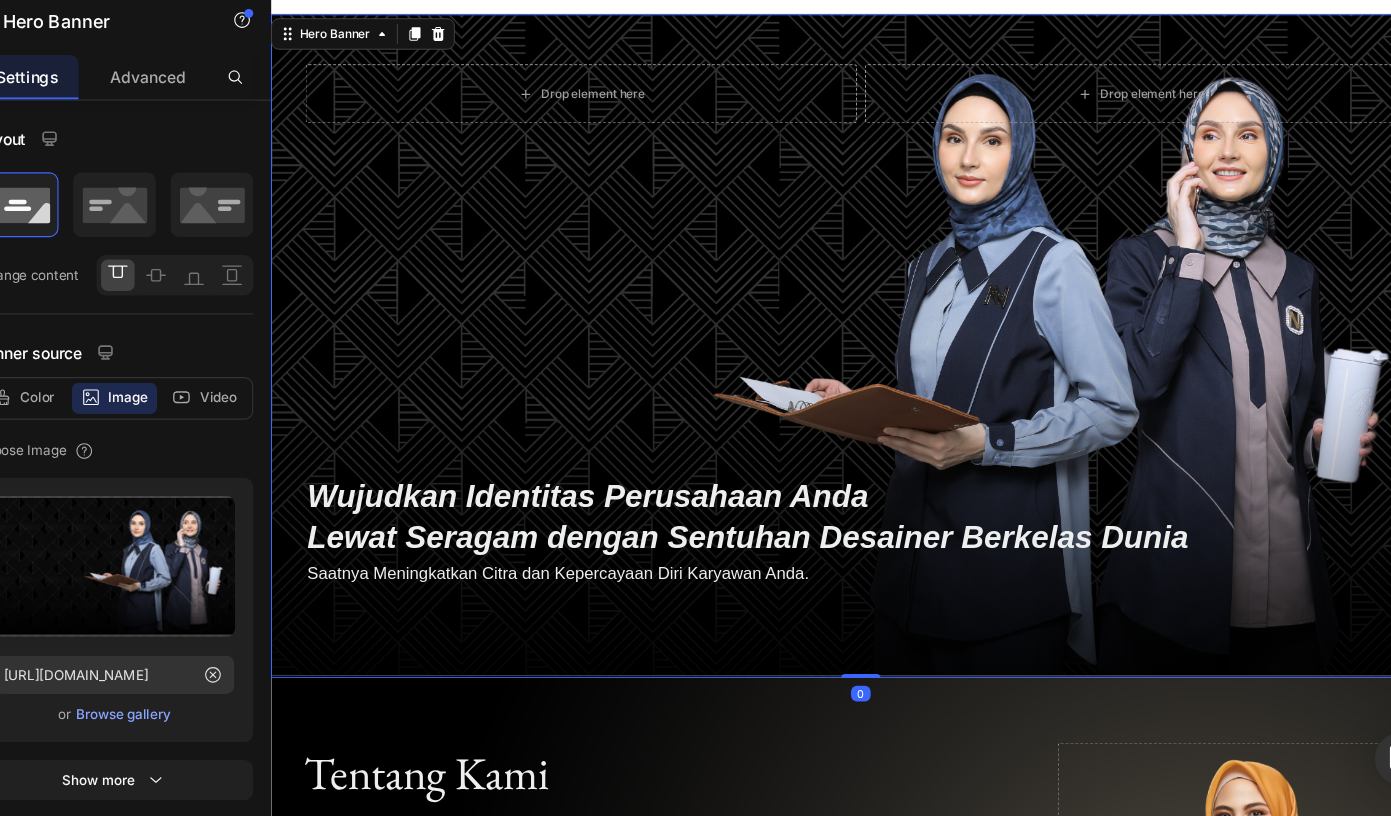 click on "Drop element here
Drop element here Row ⁠⁠⁠⁠⁠⁠⁠ Wujudkan Identitas Perusahaan Anda Lewat Seragam dengan Sentuhan Desainer Berkelas Dunia Heading Row Saatnya Meningkatkan Citra dan Kepercayaan Diri Karyawan Anda. Text Block Row" at bounding box center [871, 333] 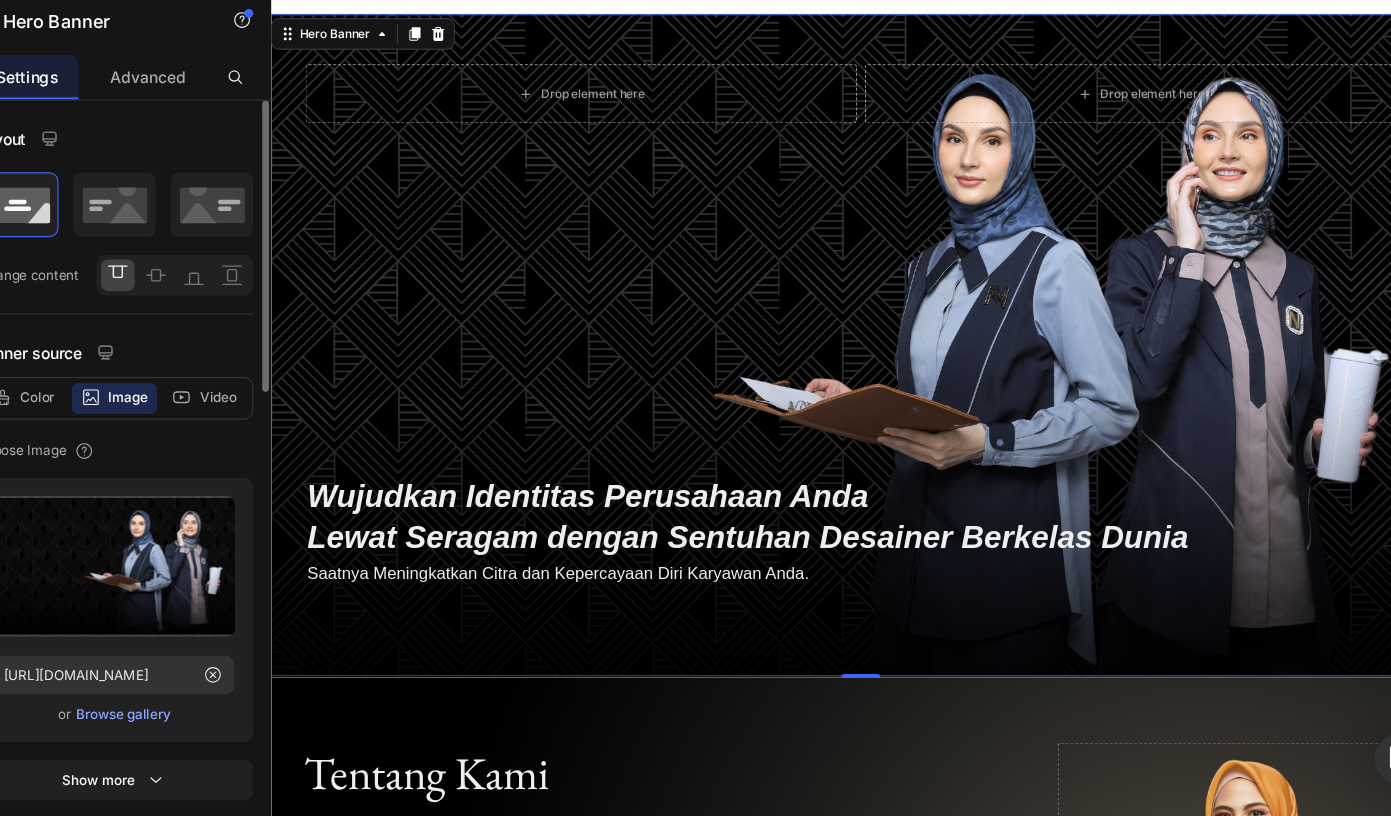 click on "Banner source" at bounding box center [197, 379] 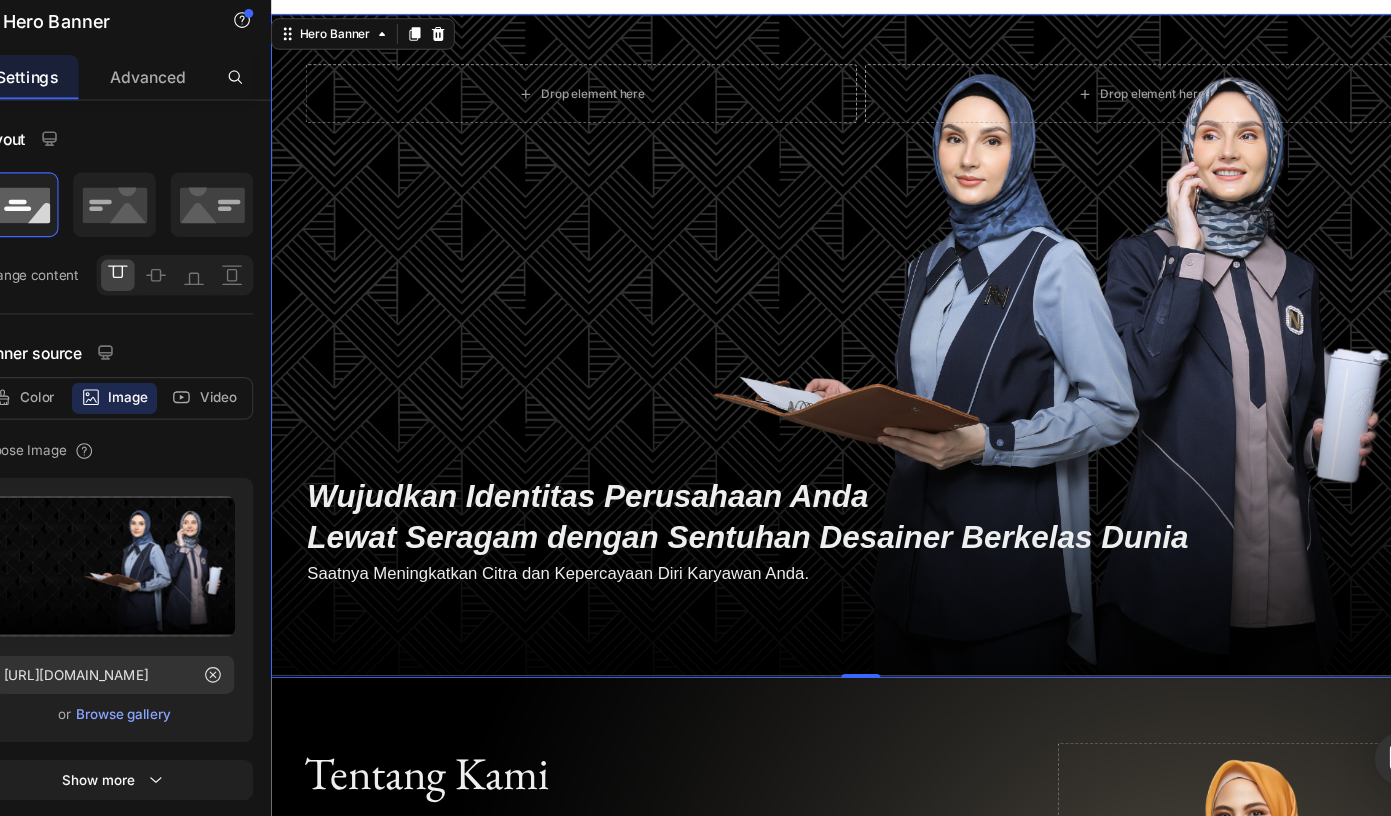 click on "Drop element here
Drop element here Row ⁠⁠⁠⁠⁠⁠⁠ Wujudkan Identitas Perusahaan Anda Lewat Seragam dengan Sentuhan Desainer Berkelas Dunia Heading Row Saatnya Meningkatkan Citra dan Kepercayaan Diri Karyawan Anda. Text Block Row" at bounding box center (871, 333) 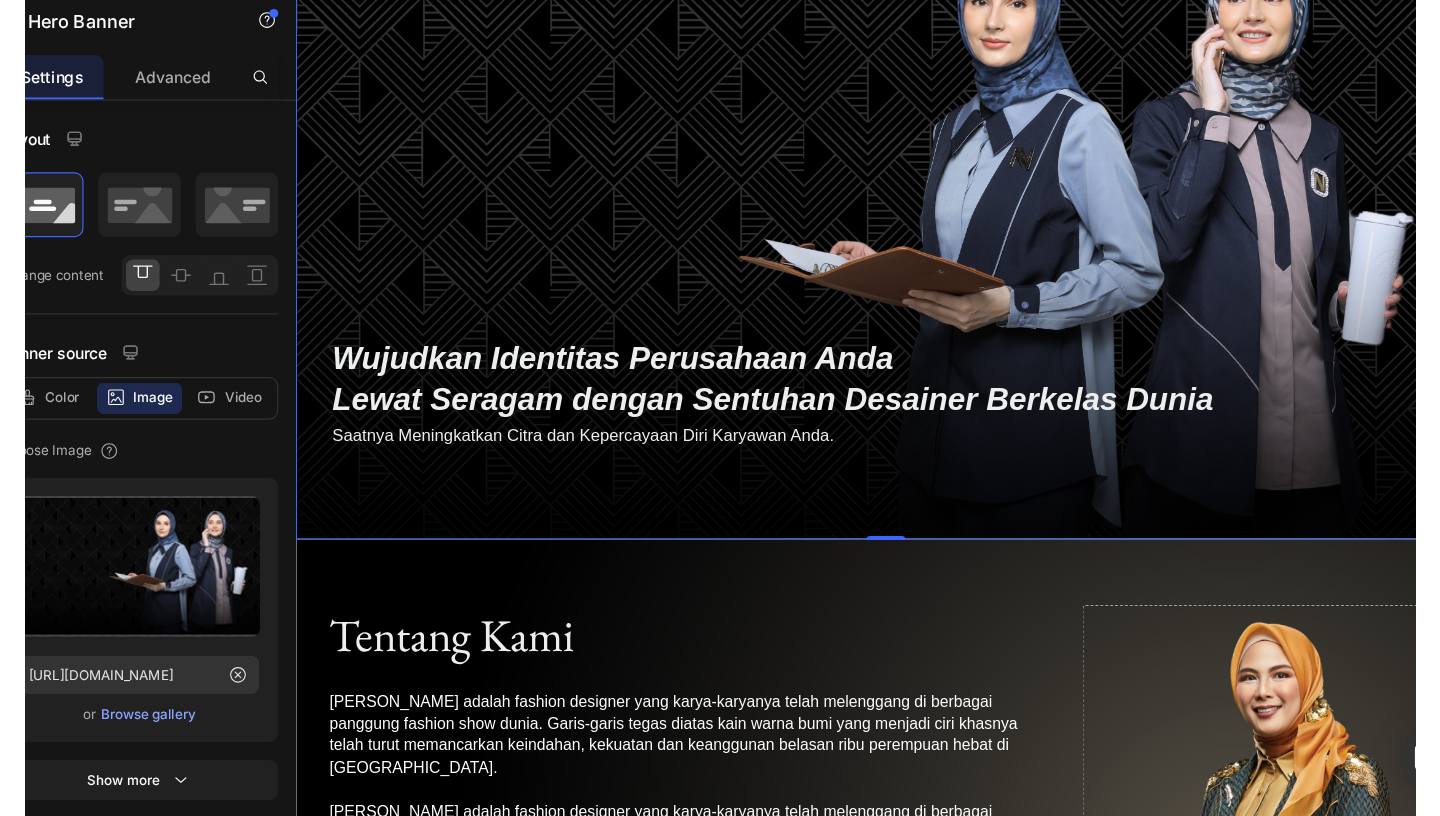 scroll, scrollTop: 0, scrollLeft: 0, axis: both 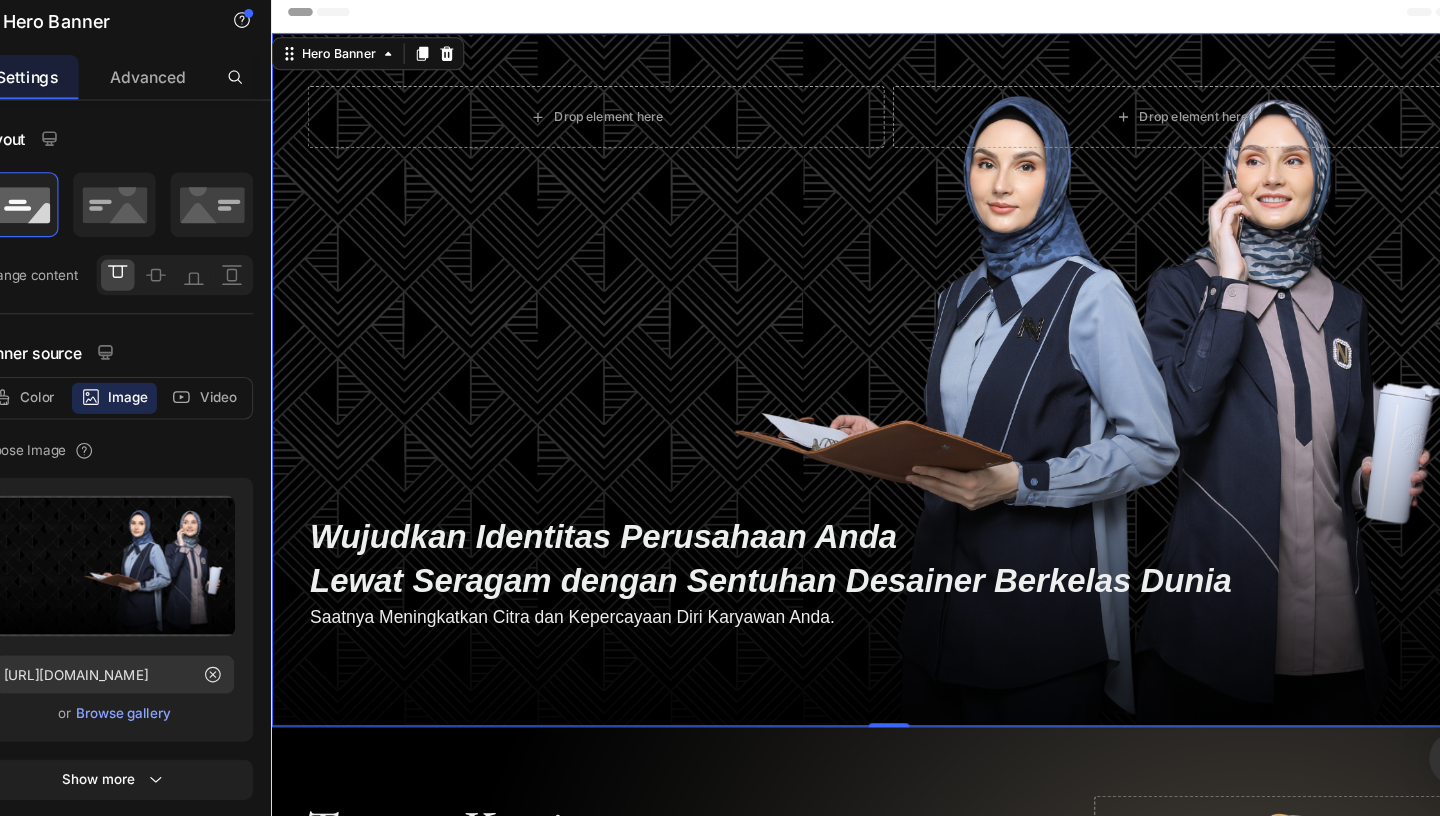 click on "Drop element here
Drop element here Row ⁠⁠⁠⁠⁠⁠⁠ Wujudkan Identitas Perusahaan Anda Lewat Seragam dengan Sentuhan Desainer Berkelas Dunia Heading Row Saatnya Meningkatkan Citra dan Kepercayaan Diri Karyawan Anda. Text Block Row" at bounding box center [871, 350] 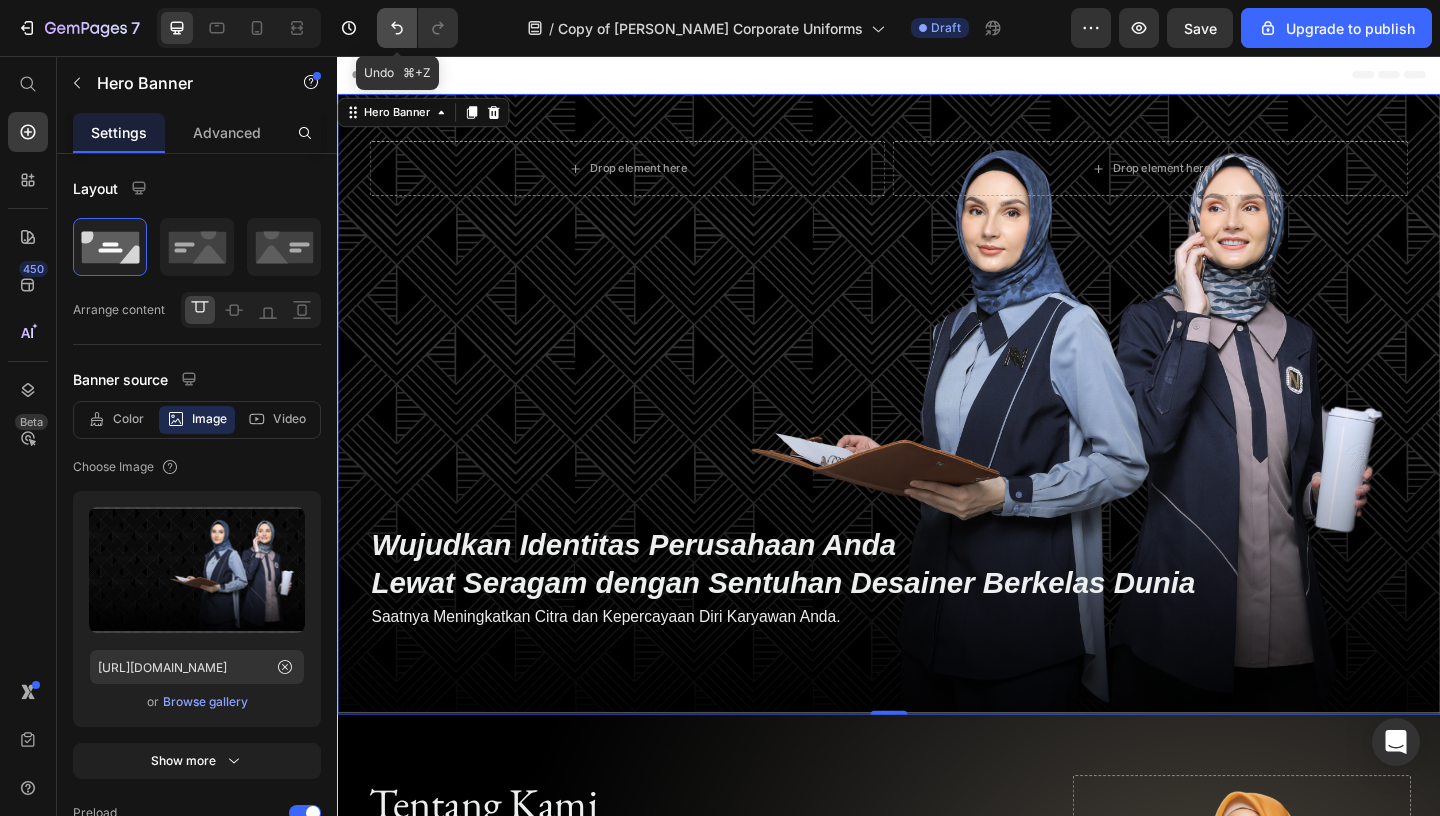 click 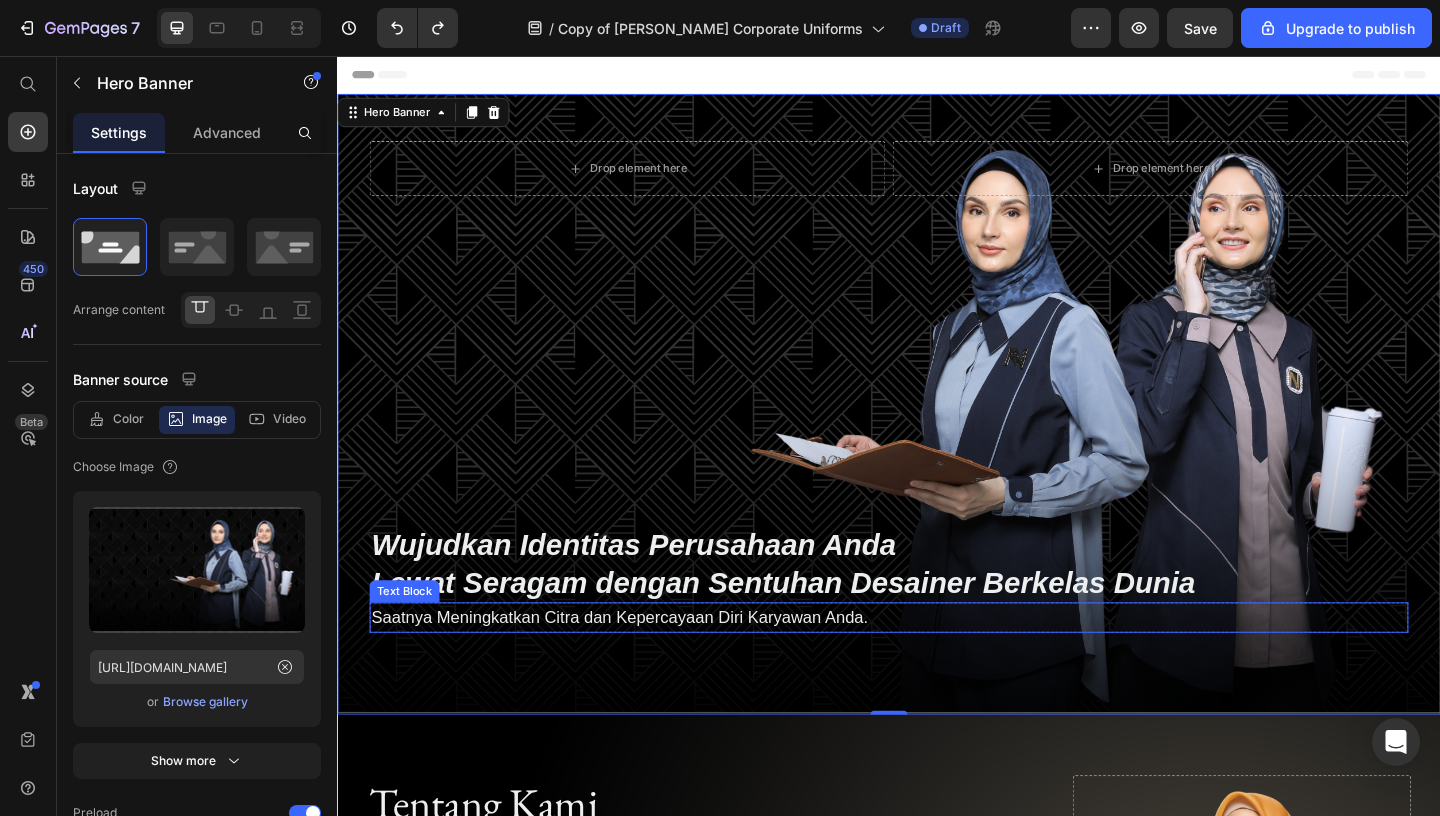 click on "Saatnya Meningkatkan Citra dan Kepercayaan Diri Karyawan Anda." at bounding box center (644, 666) 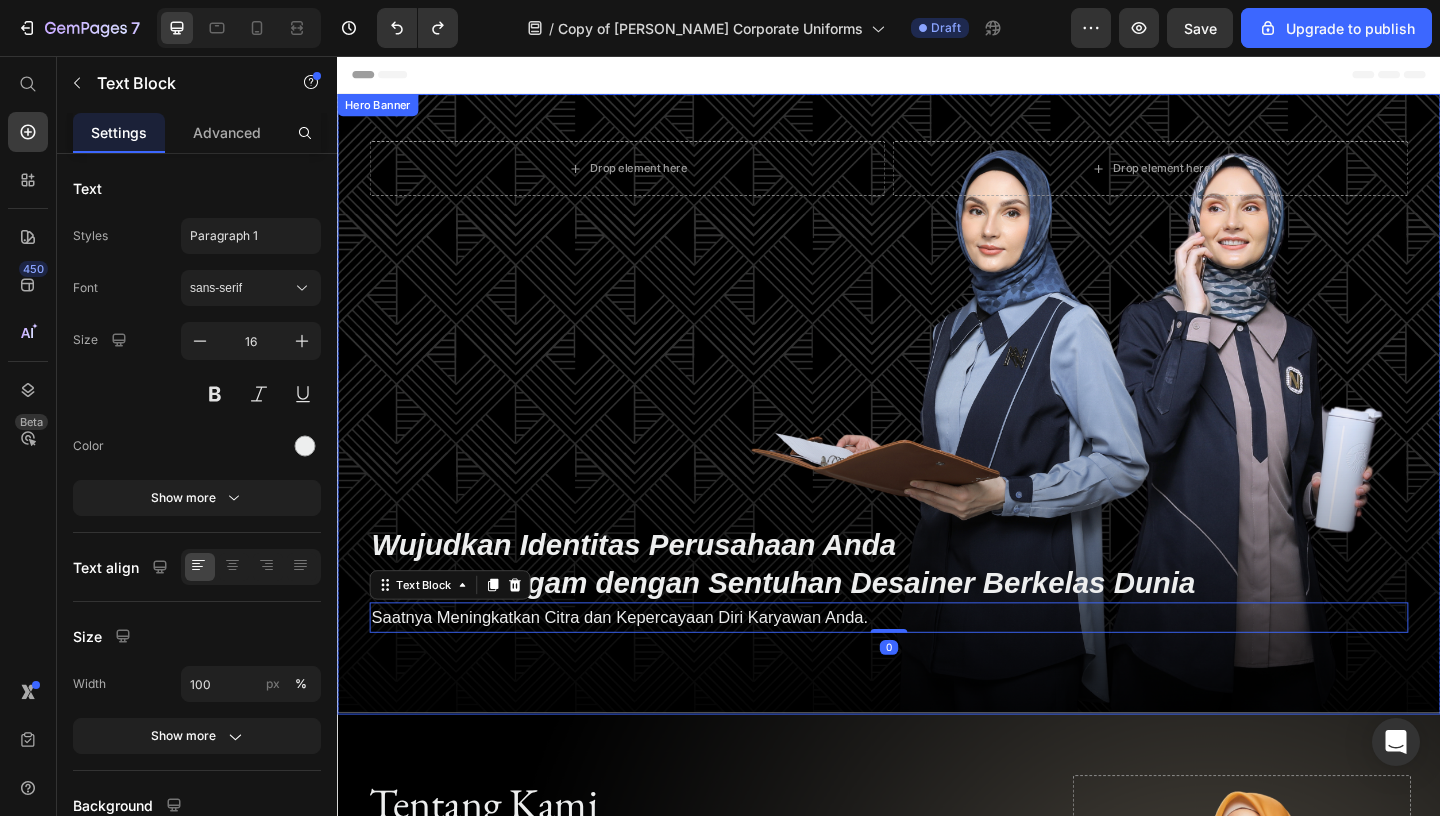click on "Drop element here
Drop element here Row ⁠⁠⁠⁠⁠⁠⁠ Wujudkan Identitas Perusahaan Anda Lewat Seragam dengan Sentuhan Desainer Berkelas Dunia Heading Row Saatnya Meningkatkan Citra dan Kepercayaan Diri Karyawan Anda. Text Block   0 Row" at bounding box center (937, 415) 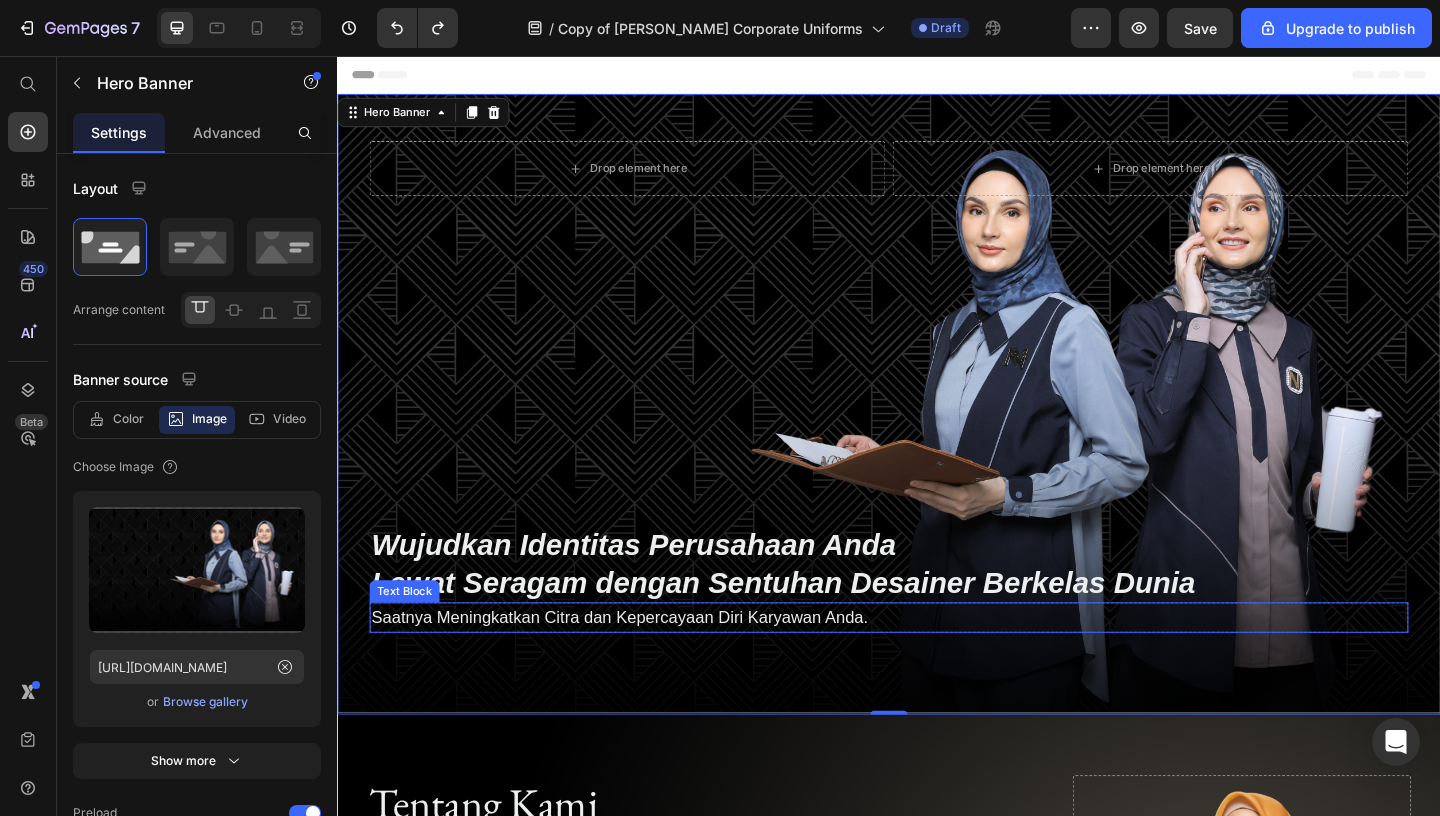 click on "Saatnya Meningkatkan Citra dan Kepercayaan Diri Karyawan Anda." at bounding box center (644, 666) 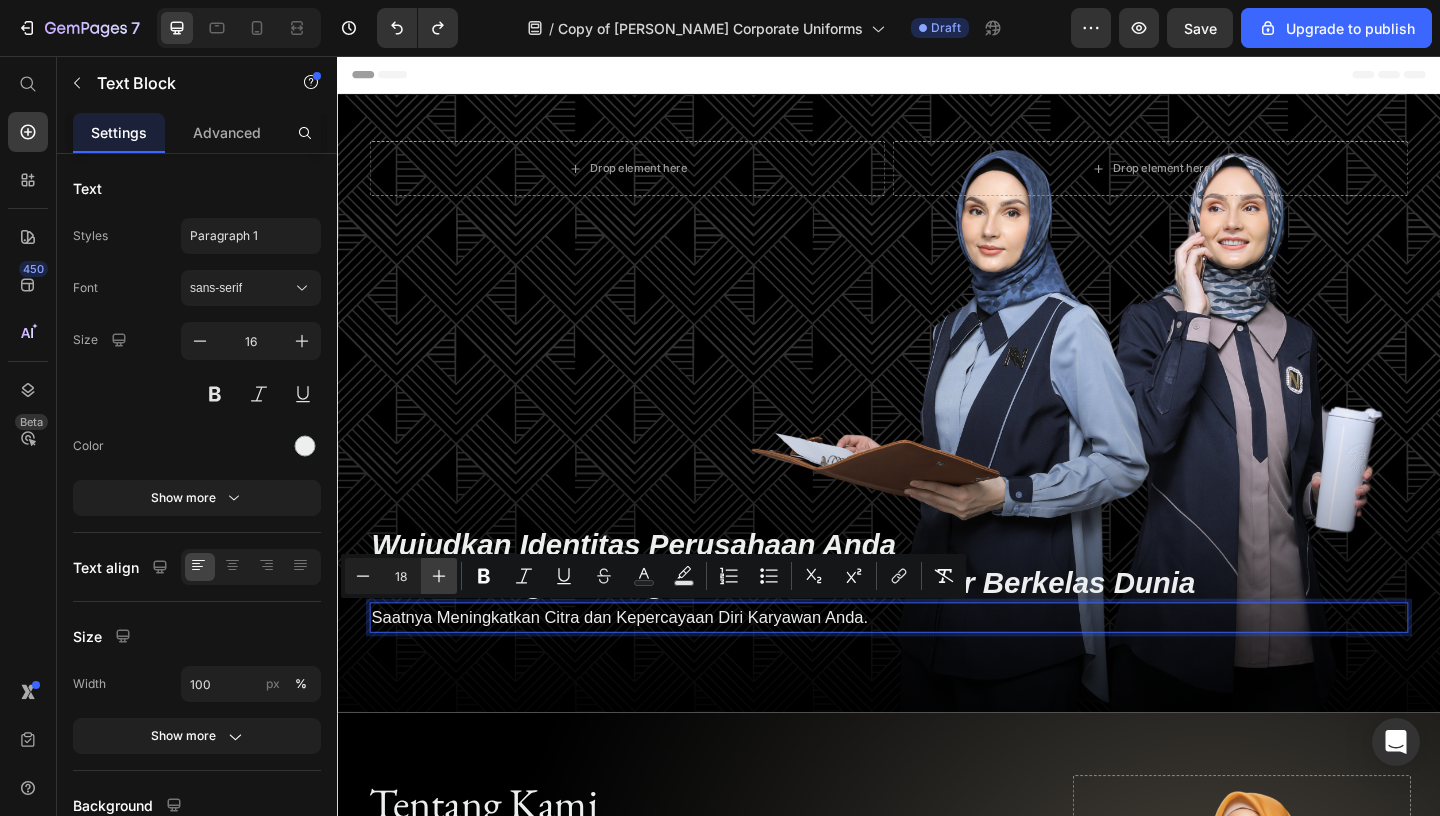 click 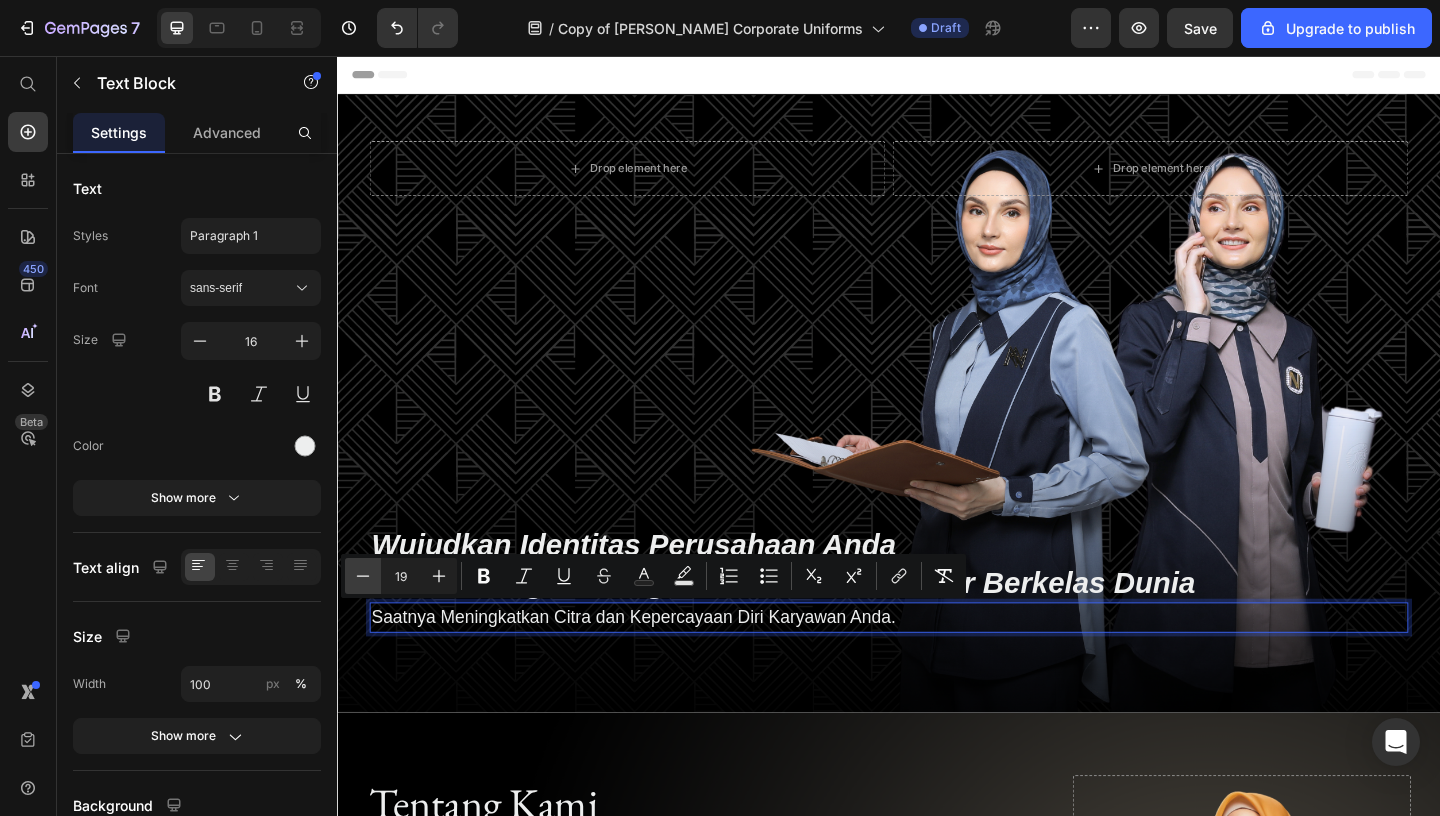 click 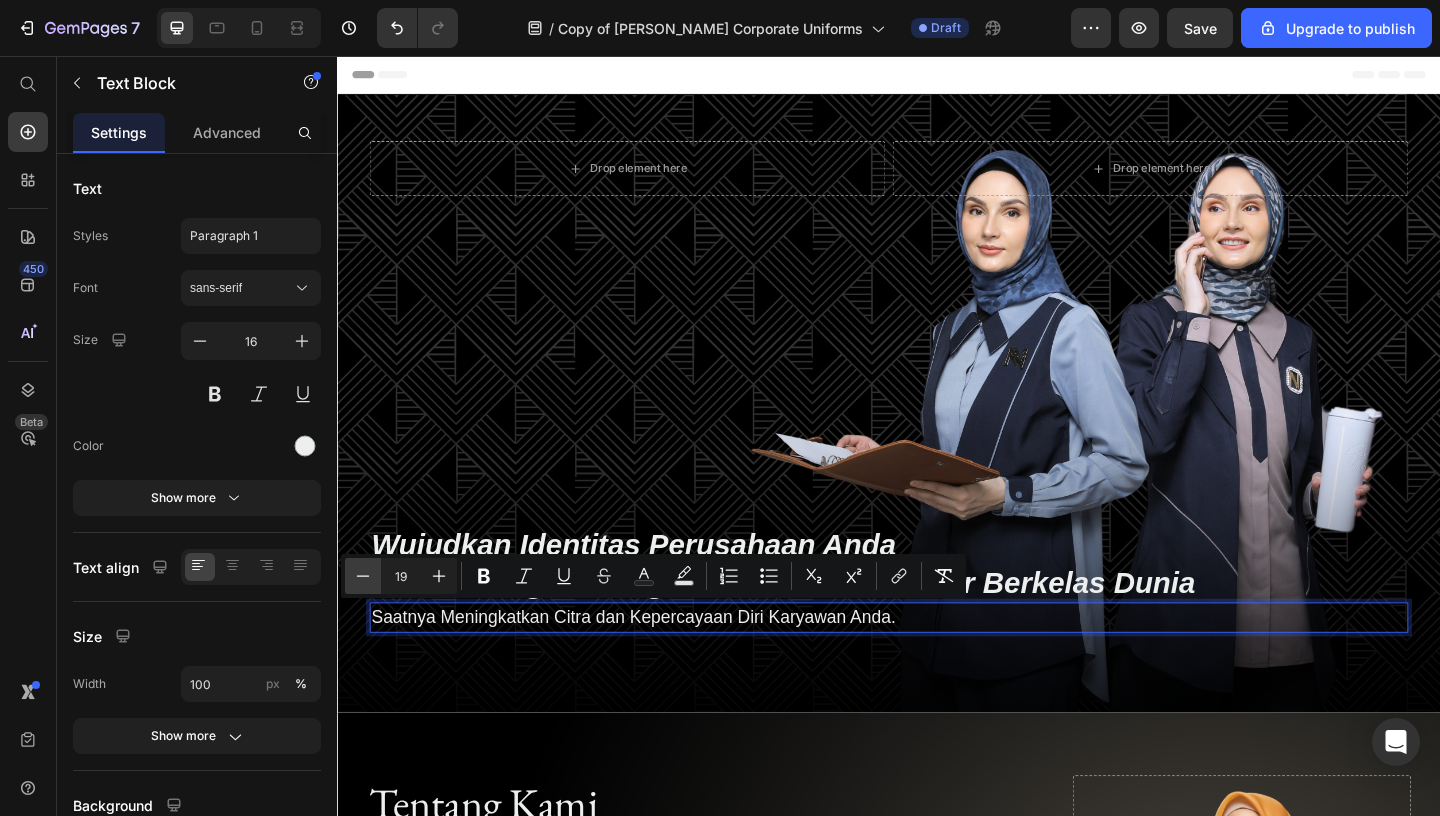 type on "18" 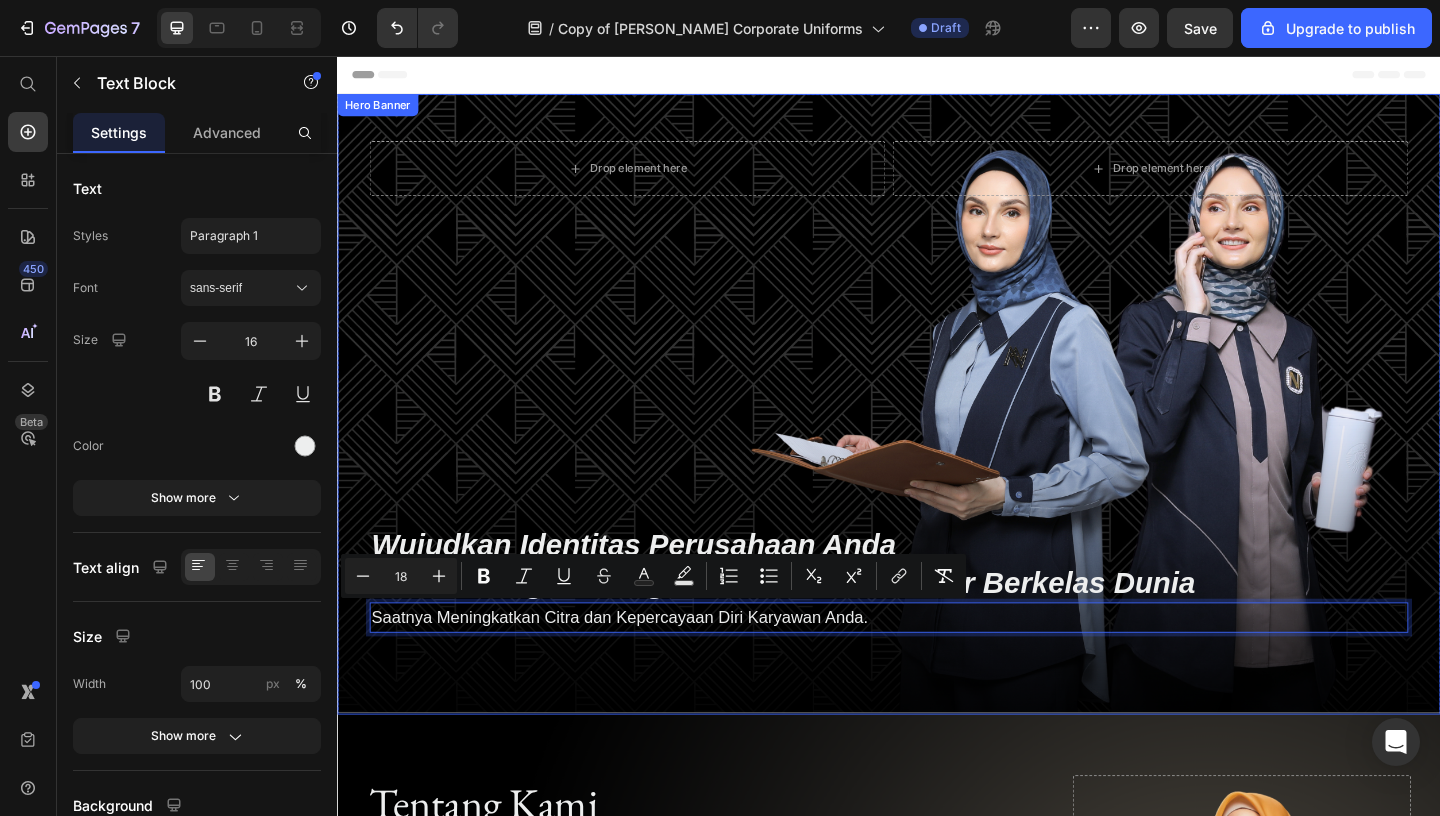 click on "Drop element here
Drop element here Row ⁠⁠⁠⁠⁠⁠⁠ Wujudkan Identitas Perusahaan Anda Lewat Seragam dengan Sentuhan Desainer Berkelas Dunia Heading Row Saatnya Meningkatkan Citra dan Kepercayaan Diri Karyawan Anda. Text Block   0 Row" at bounding box center [937, 415] 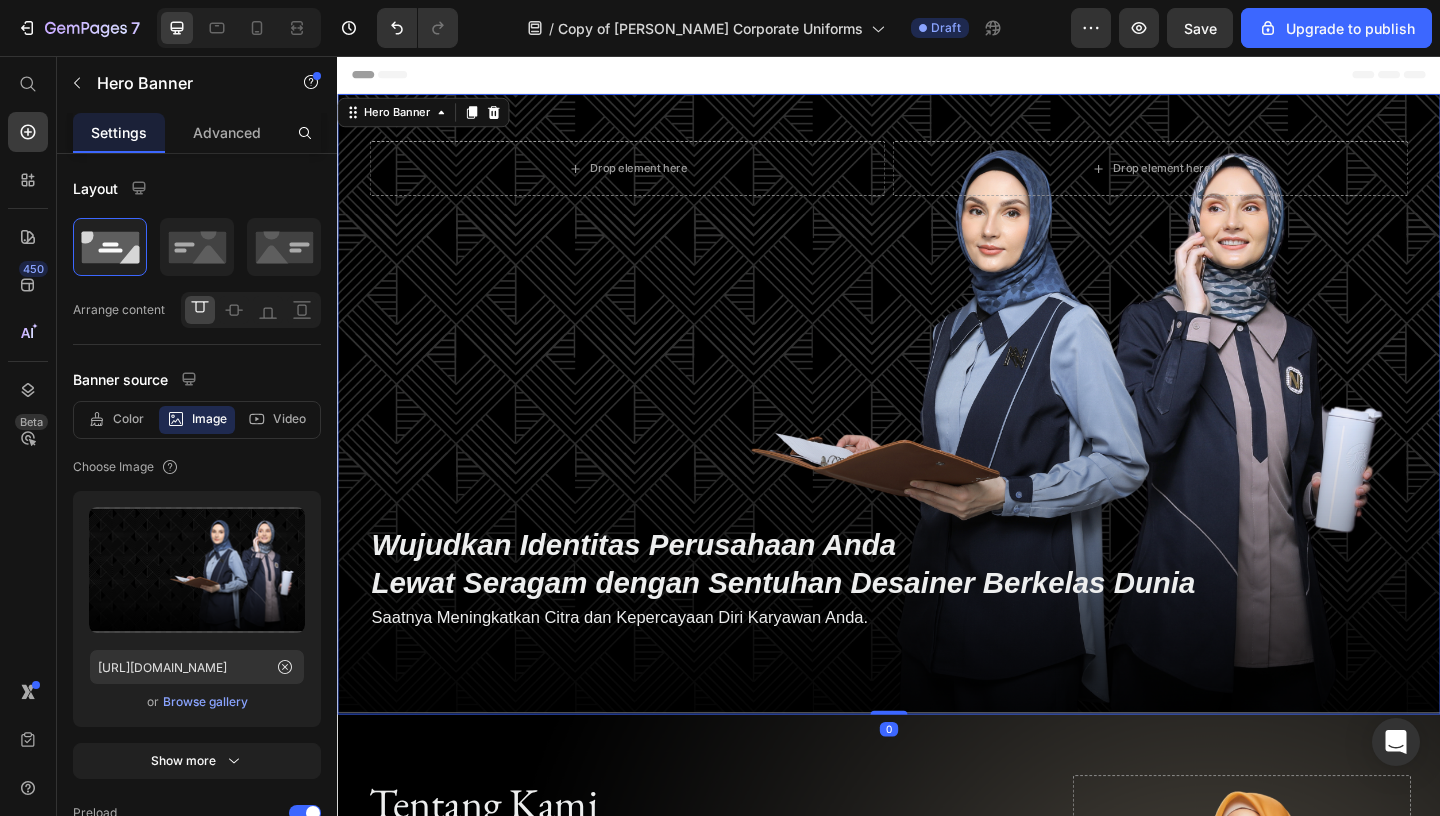 click on "Drop element here
Drop element here Row ⁠⁠⁠⁠⁠⁠⁠ Wujudkan Identitas Perusahaan Anda Lewat Seragam dengan Sentuhan Desainer Berkelas Dunia Heading Row Saatnya Meningkatkan Citra dan Kepercayaan Diri Karyawan Anda. Text Block Row" at bounding box center [937, 415] 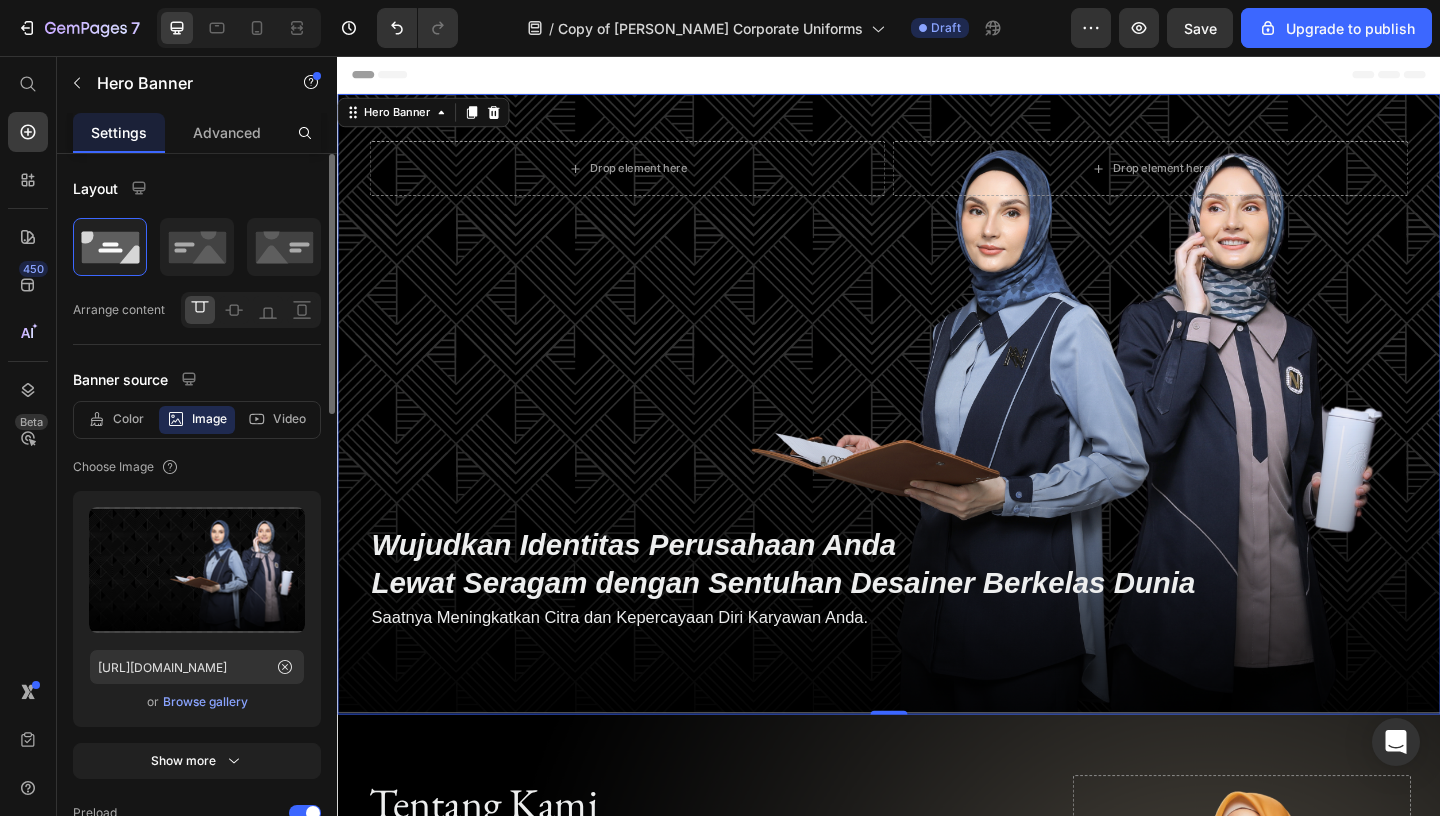 click on "Layout" at bounding box center [197, 188] 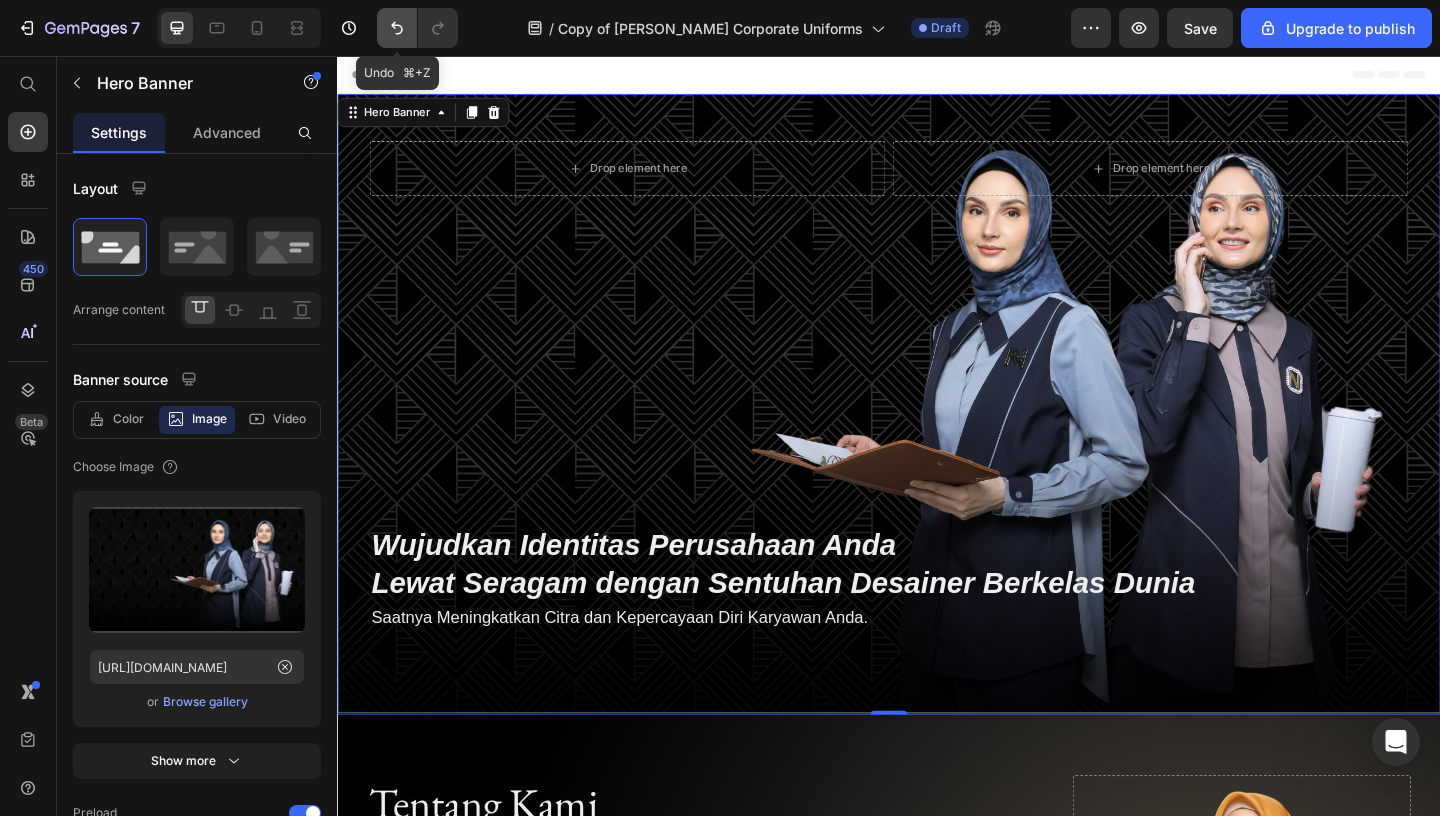 click 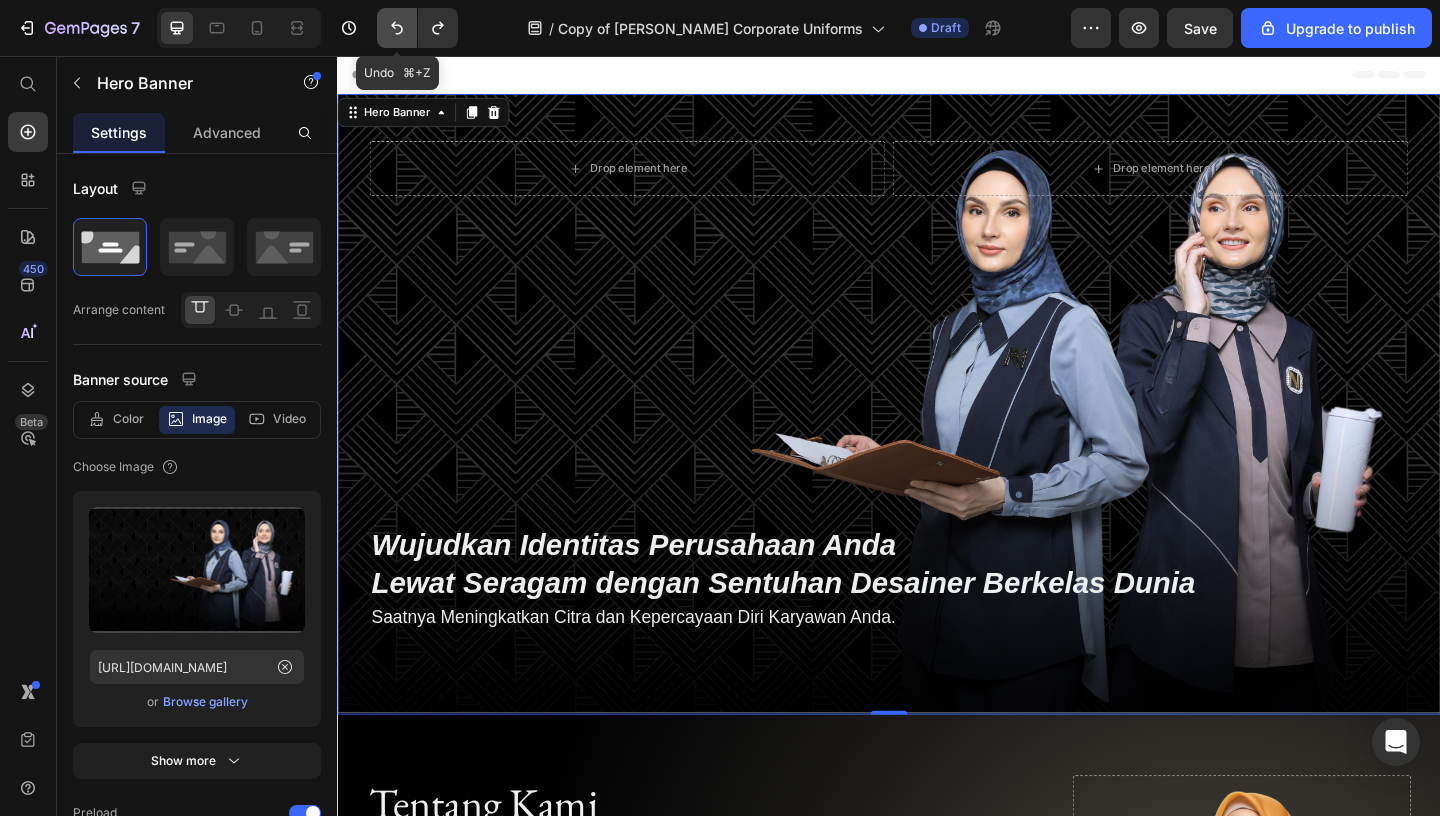 click 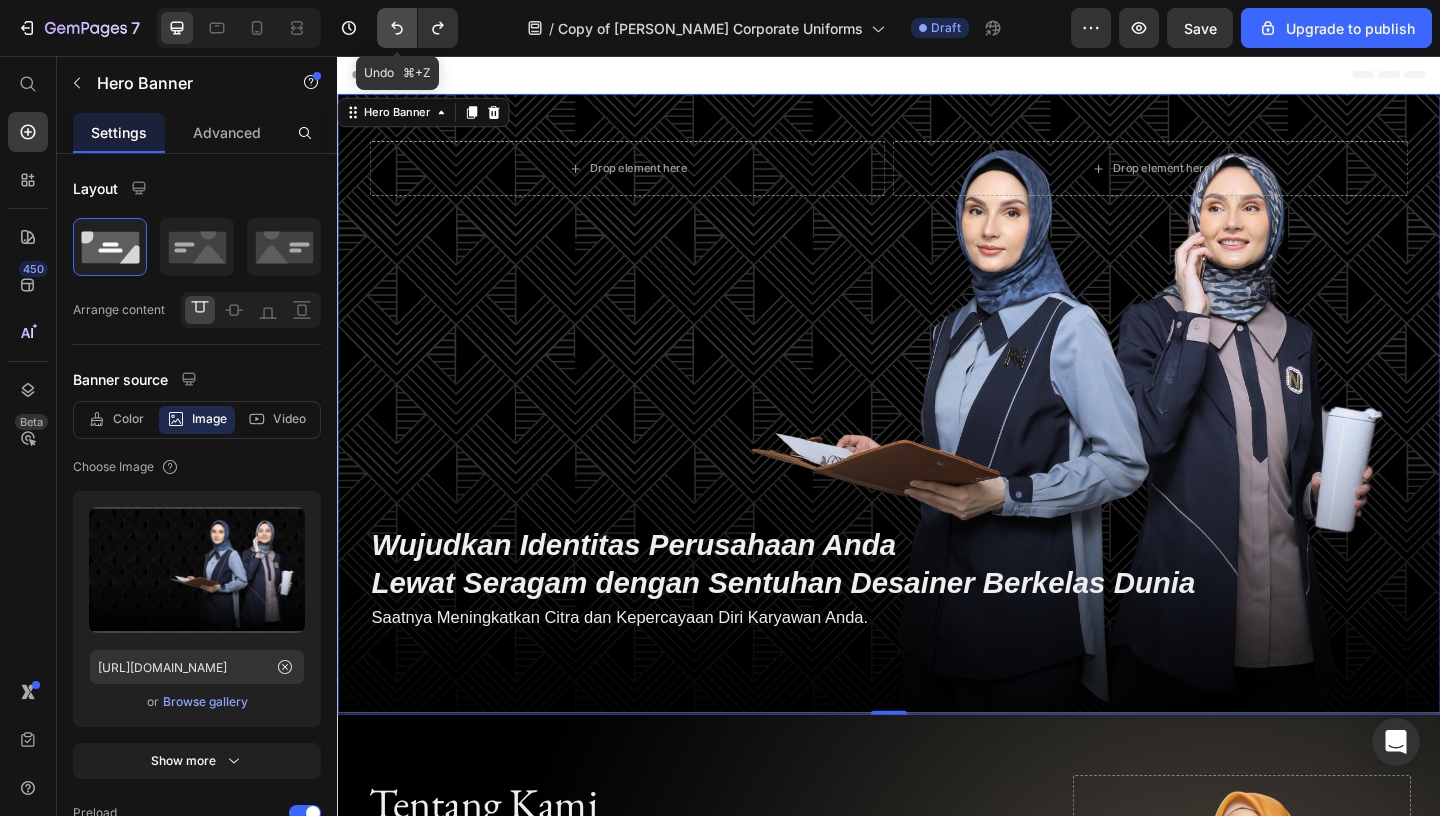 click 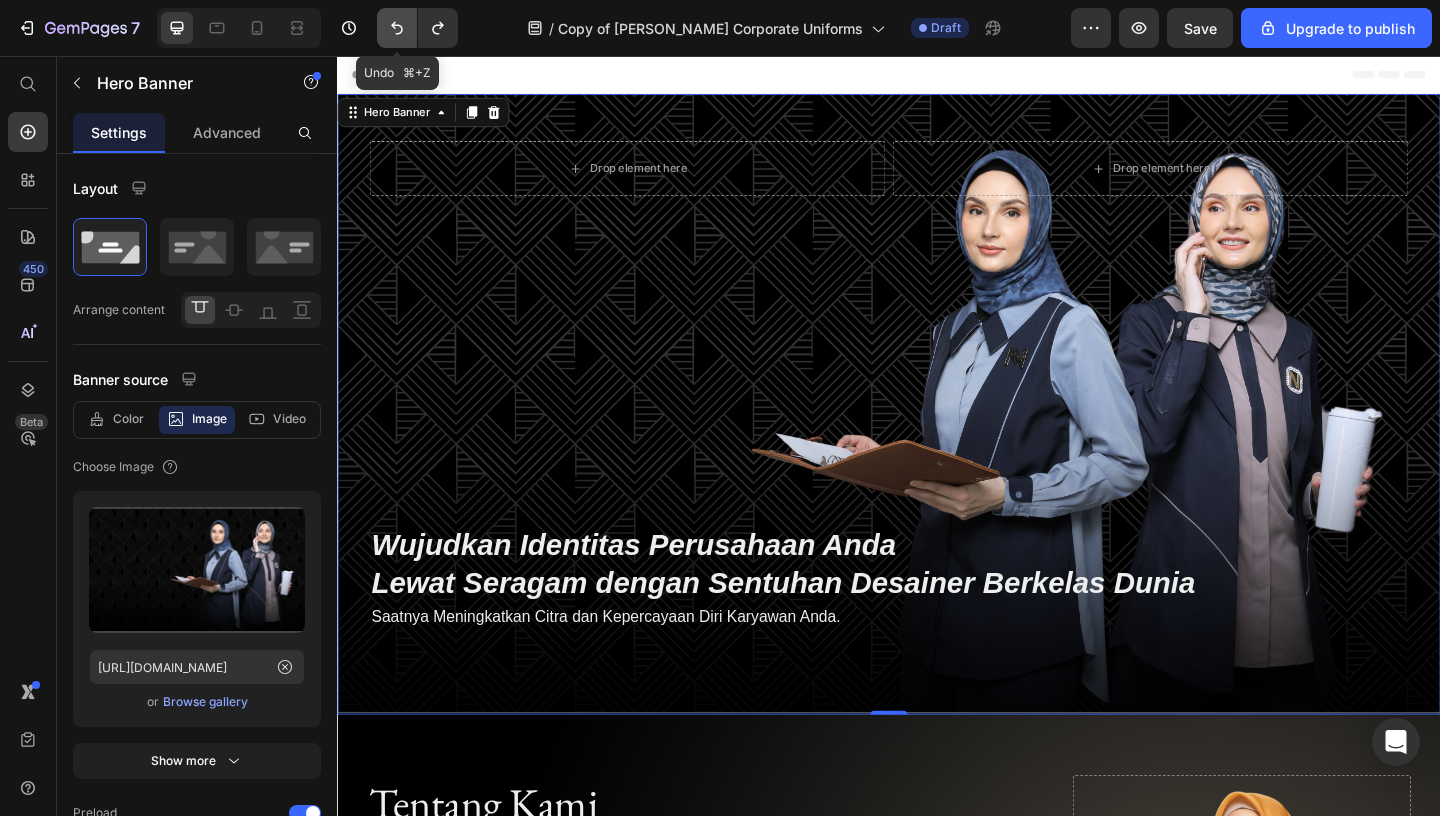 click 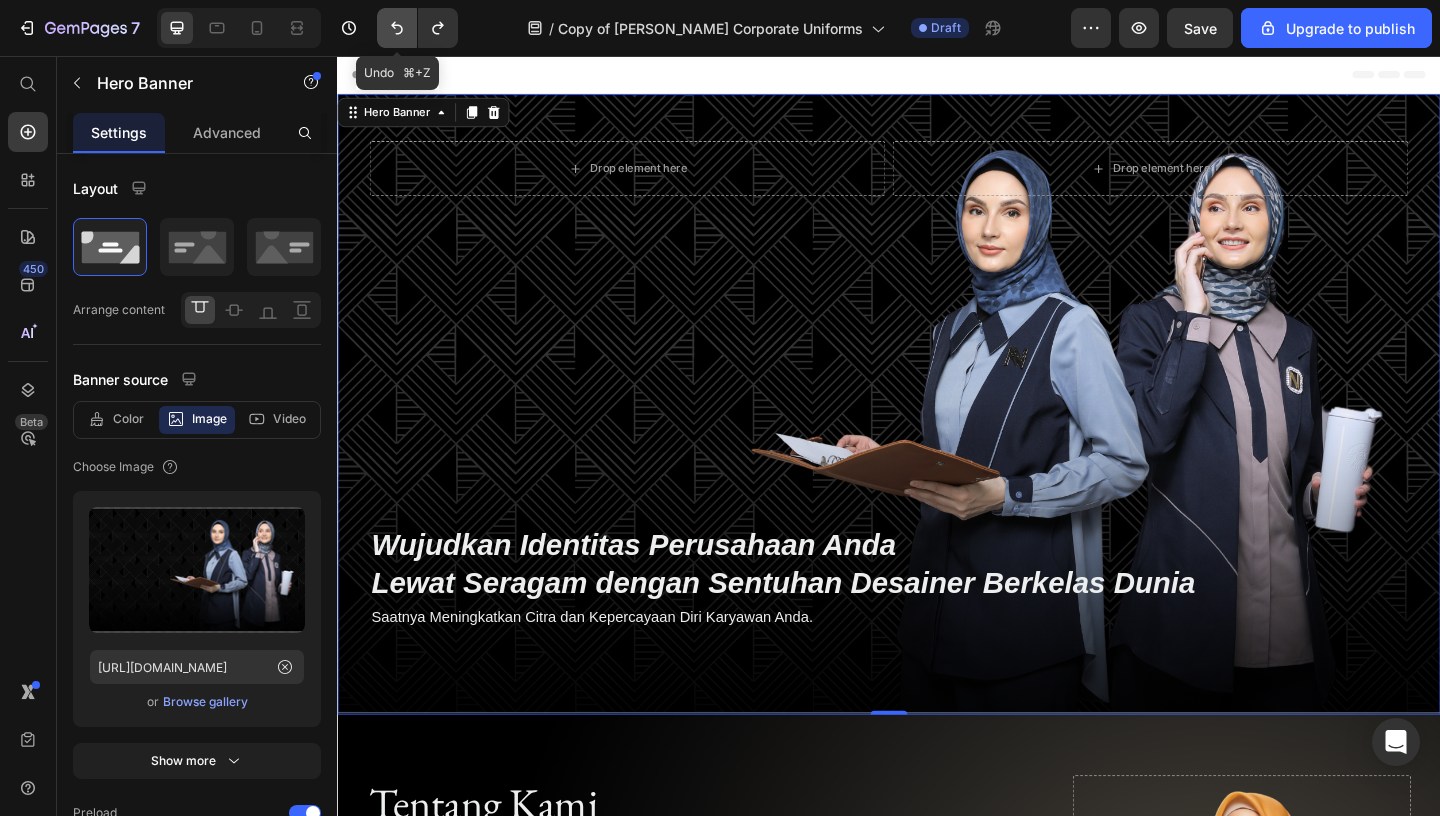 click 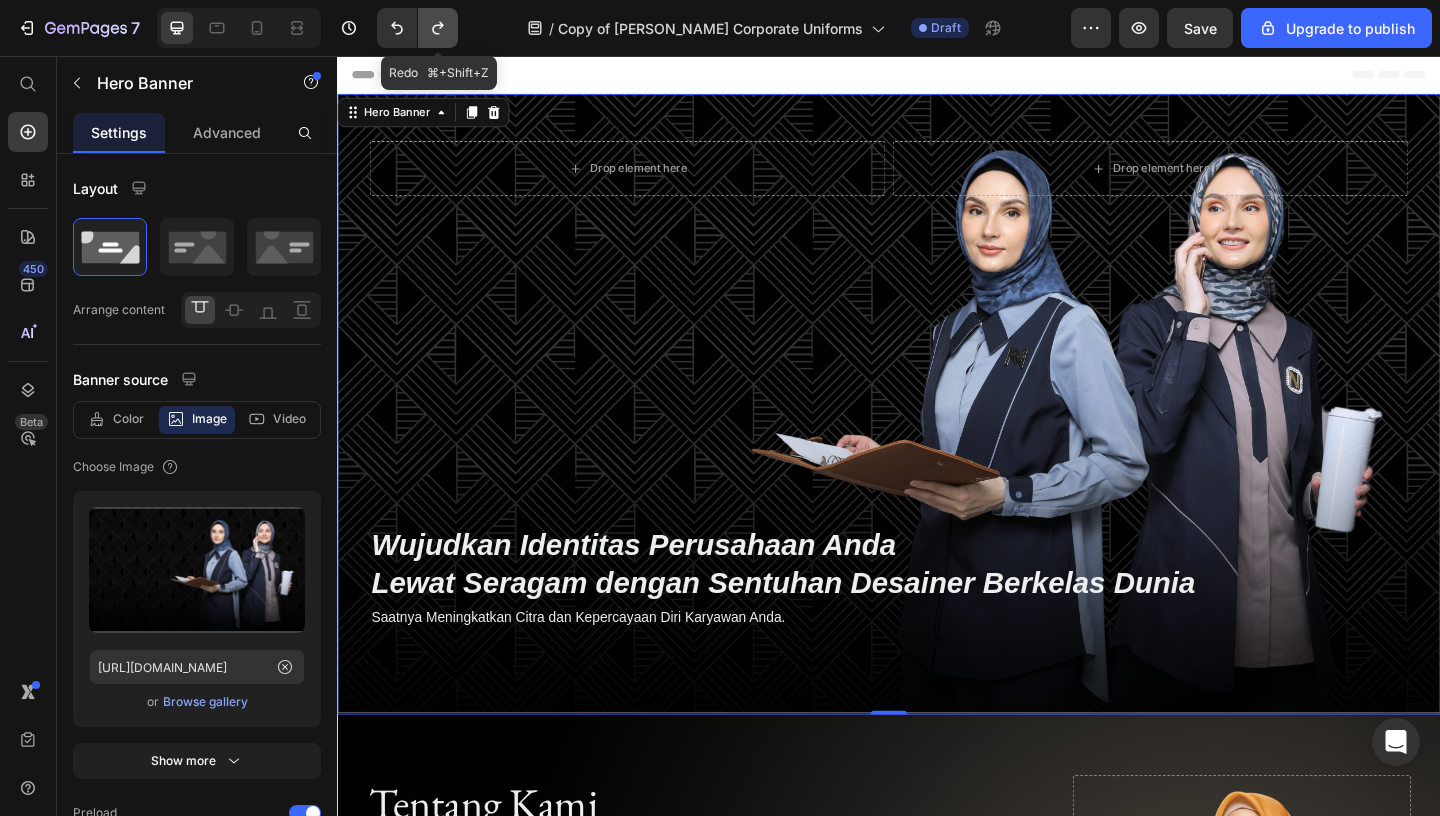 click 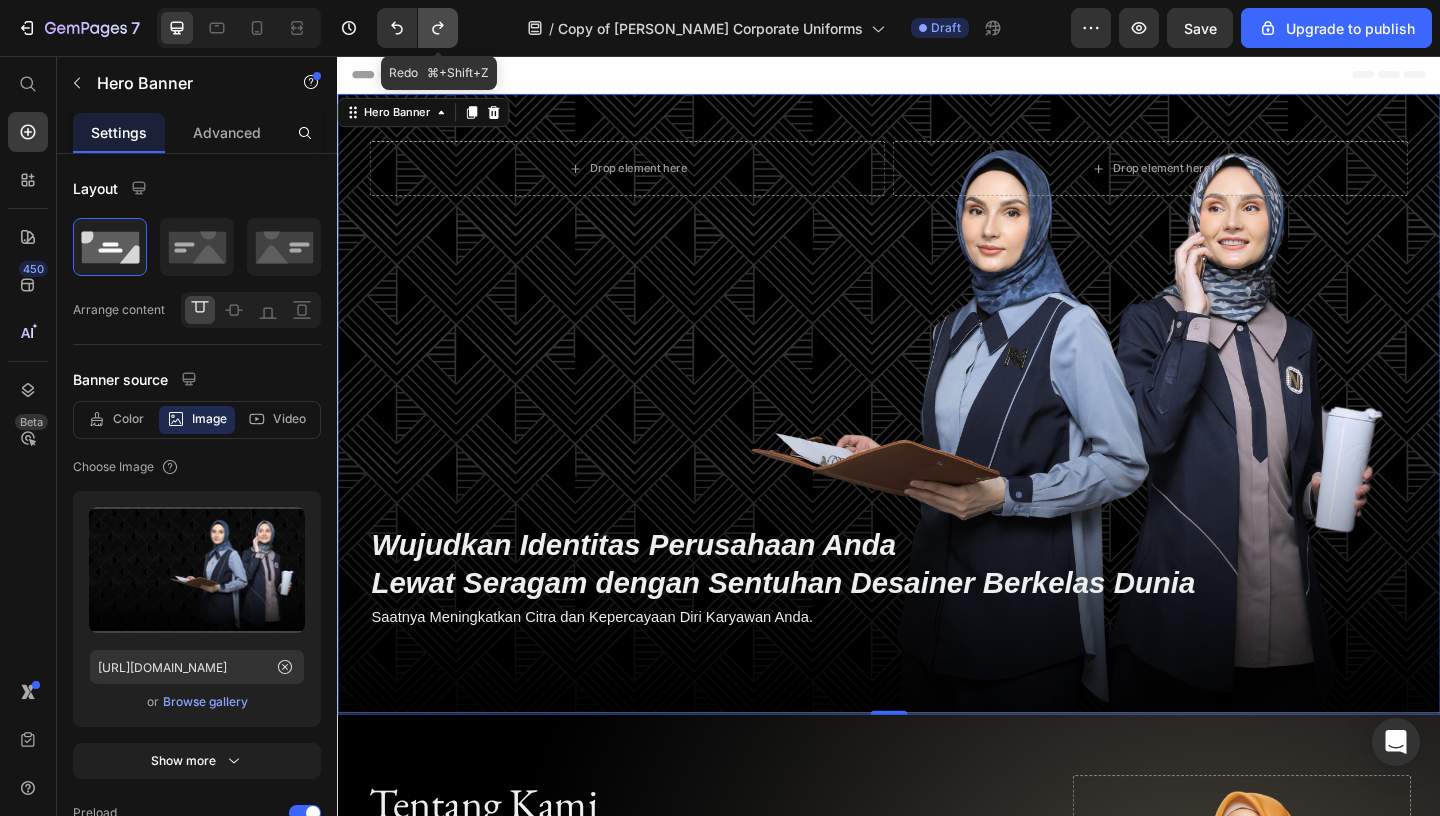 click 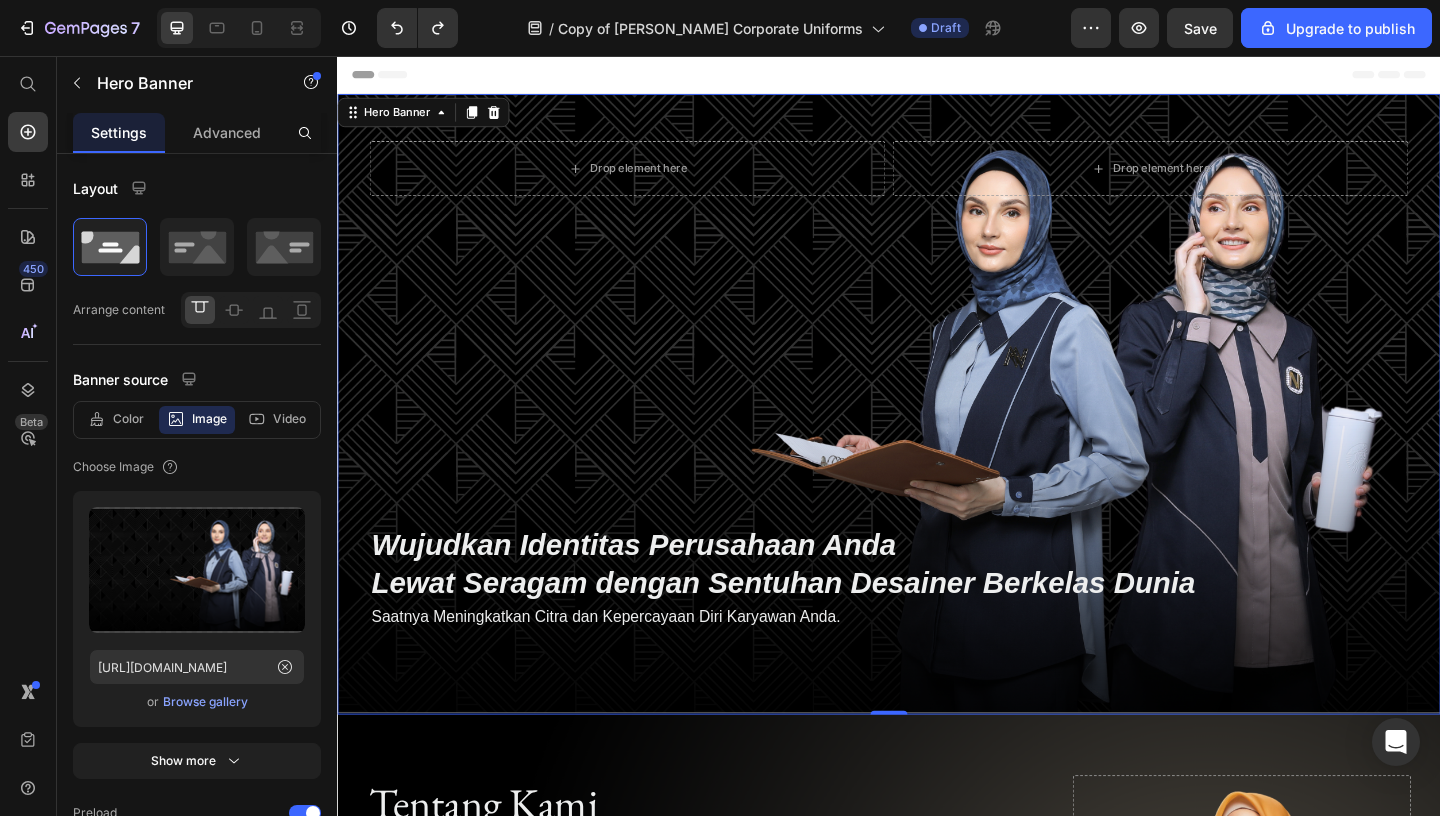 click on "Drop element here
Drop element here Row ⁠⁠⁠⁠⁠⁠⁠ Wujudkan Identitas Perusahaan Anda Lewat Seragam dengan Sentuhan Desainer Berkelas Dunia Heading Row Saatnya Meningkatkan Citra dan Kepercayaan Diri Karyawan Anda. Text Block Row" at bounding box center (937, 415) 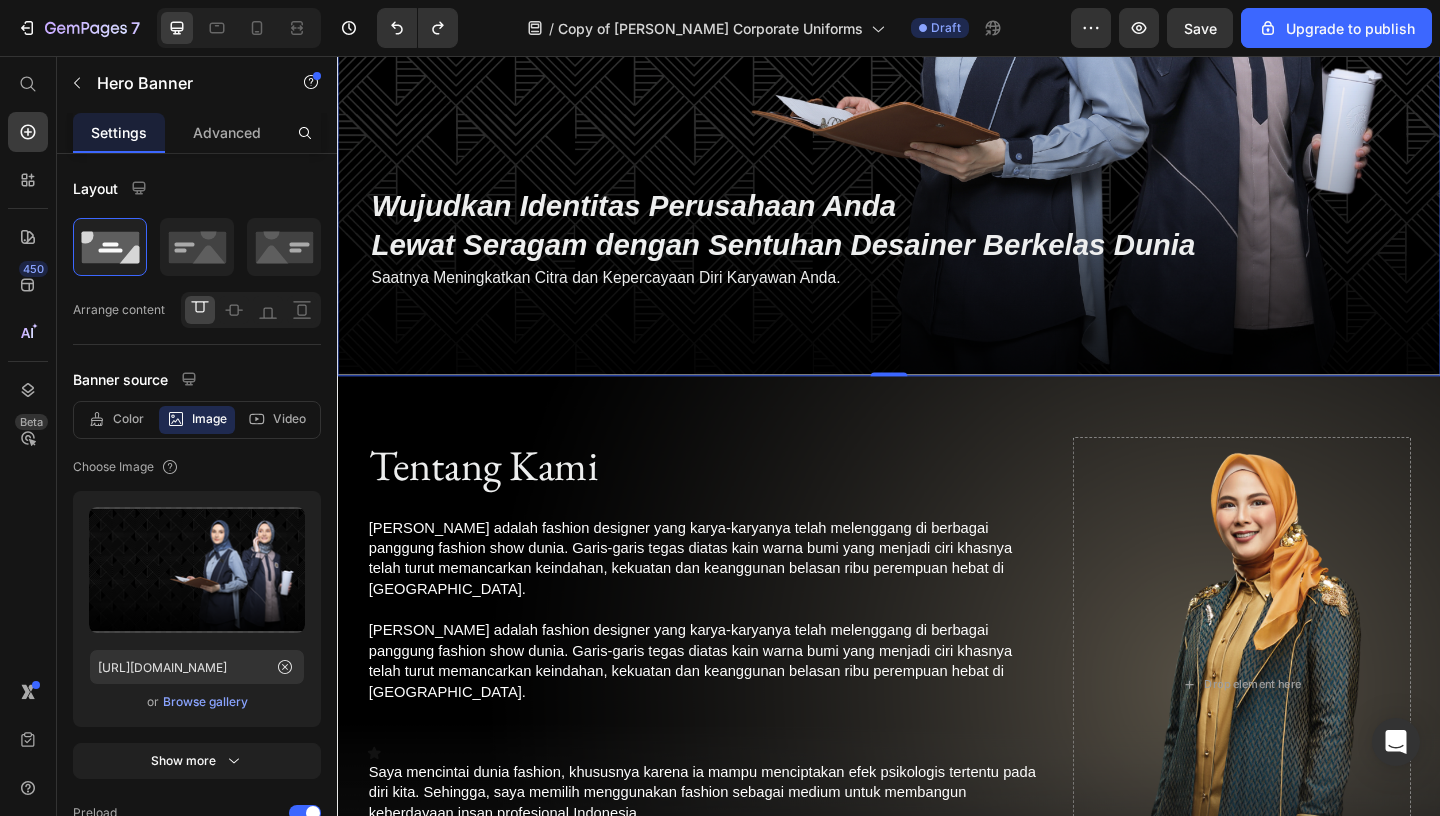 scroll, scrollTop: 370, scrollLeft: 0, axis: vertical 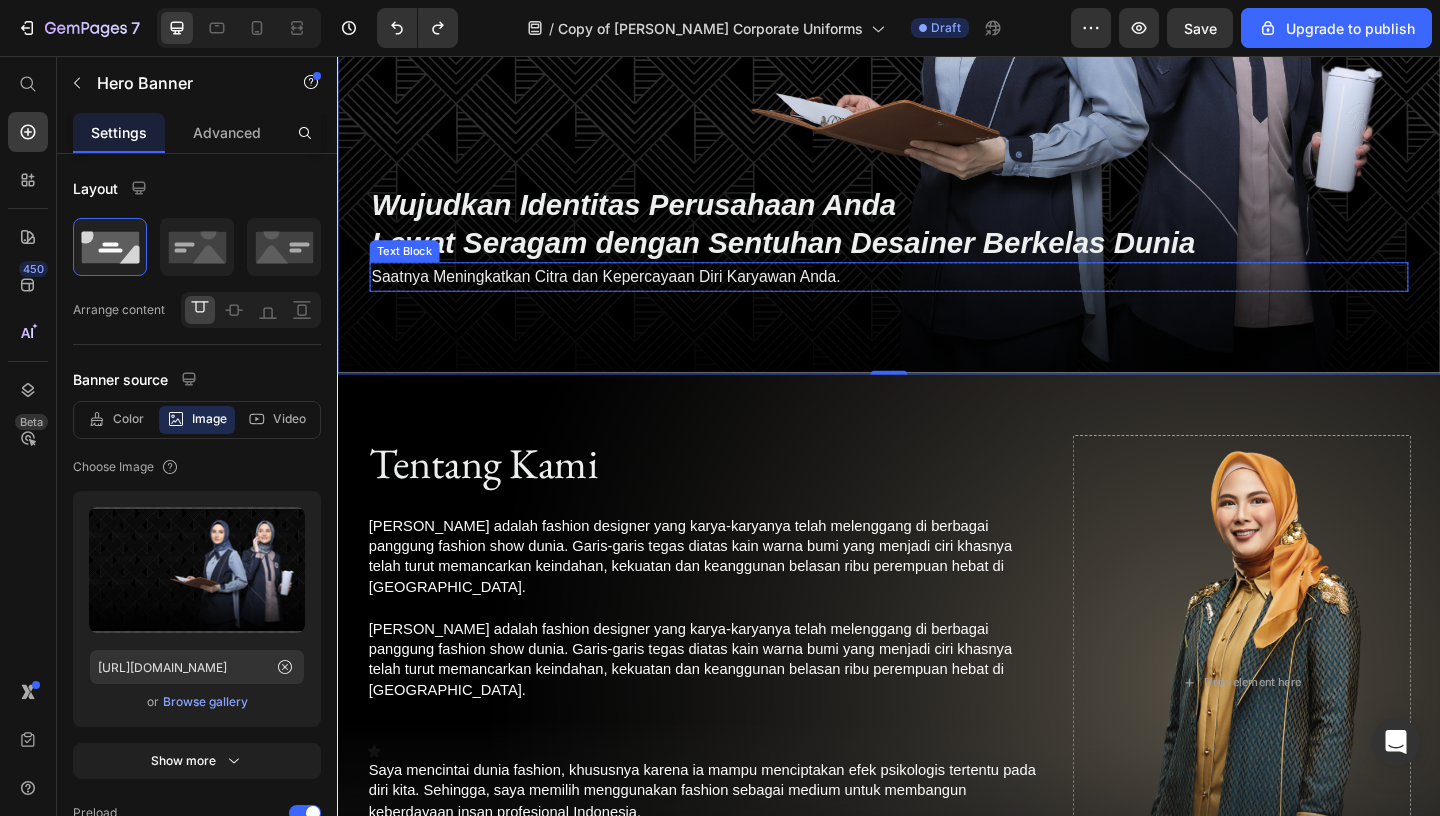 click on "Saatnya Meningkatkan Citra dan Kepercayaan Diri Karyawan Anda." at bounding box center [629, 295] 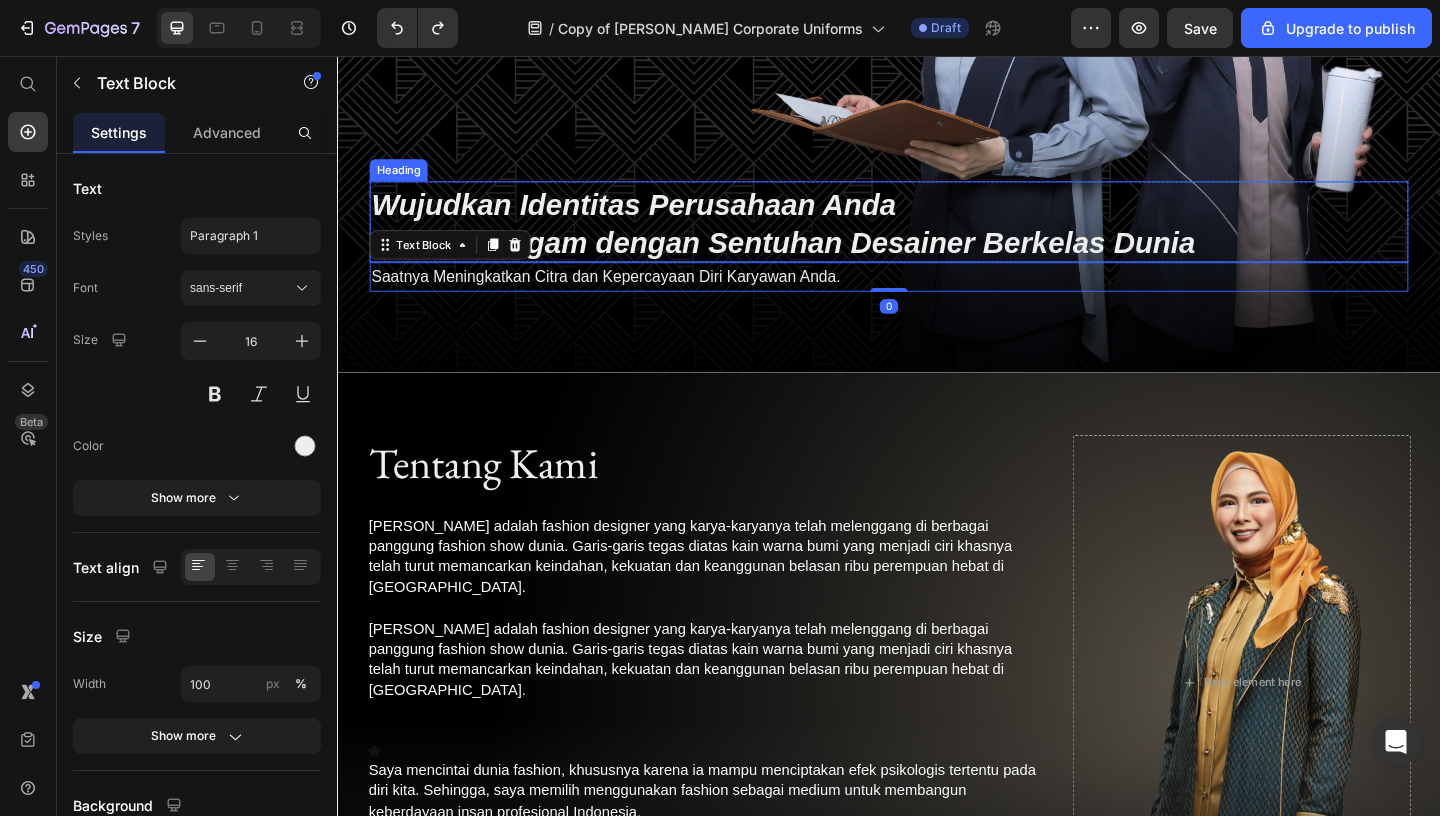 click on "Lewat Seragam dengan Sentuhan Desainer Berkelas Dunia" at bounding box center (822, 259) 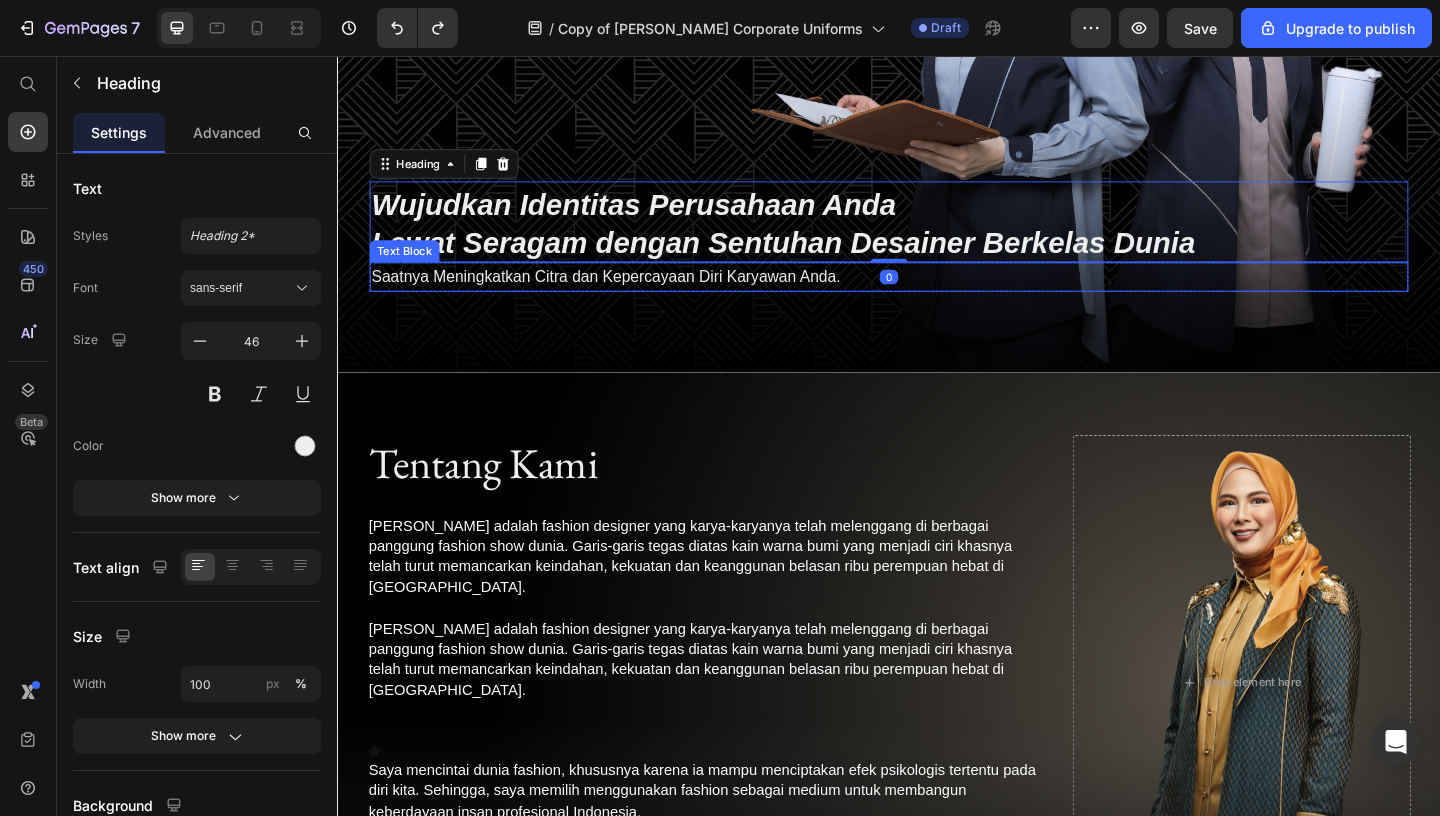 click on "Saatnya Meningkatkan Citra dan Kepercayaan Diri Karyawan Anda." at bounding box center (629, 295) 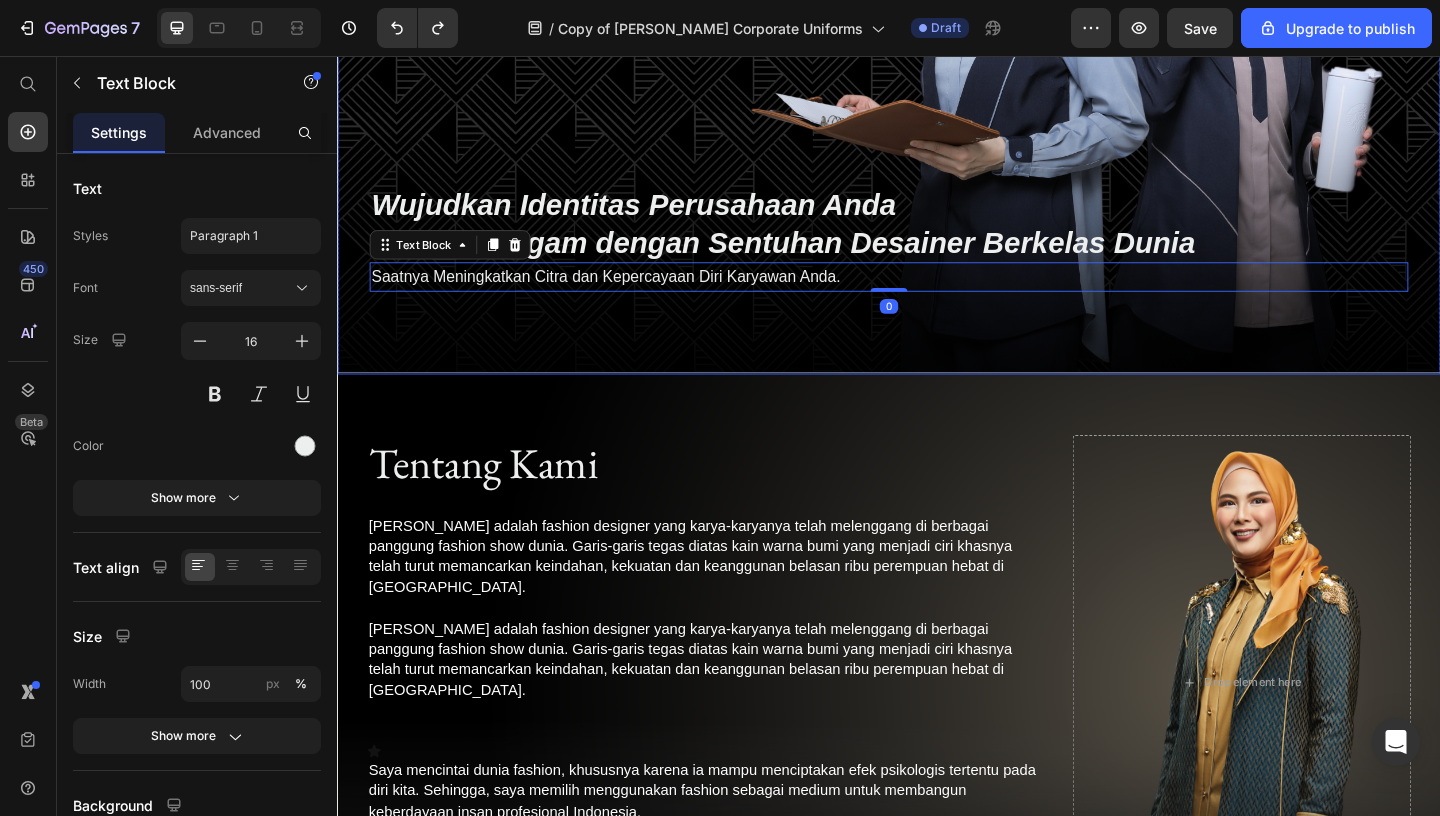 click at bounding box center (937, 64) 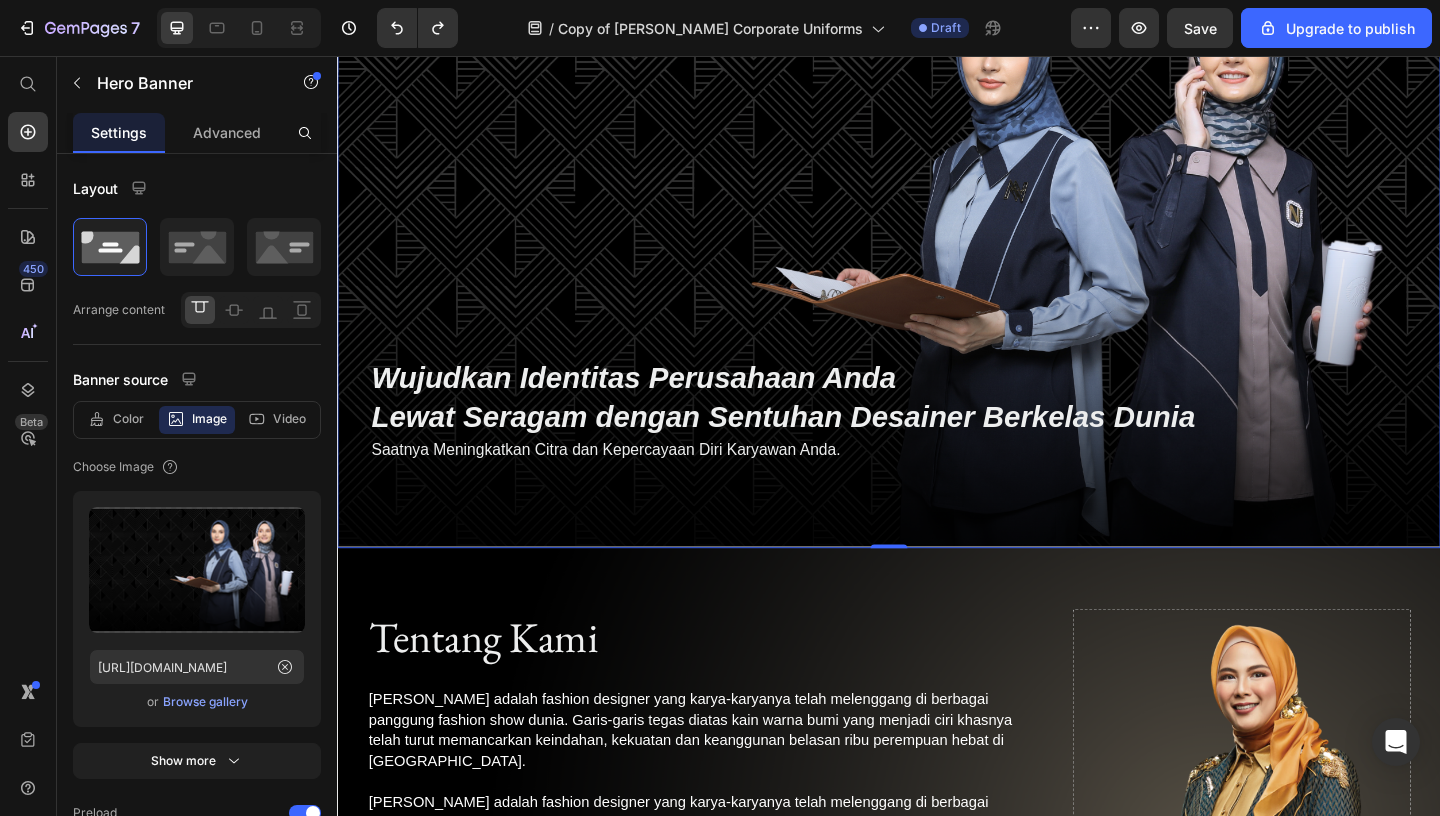 scroll, scrollTop: 150, scrollLeft: 0, axis: vertical 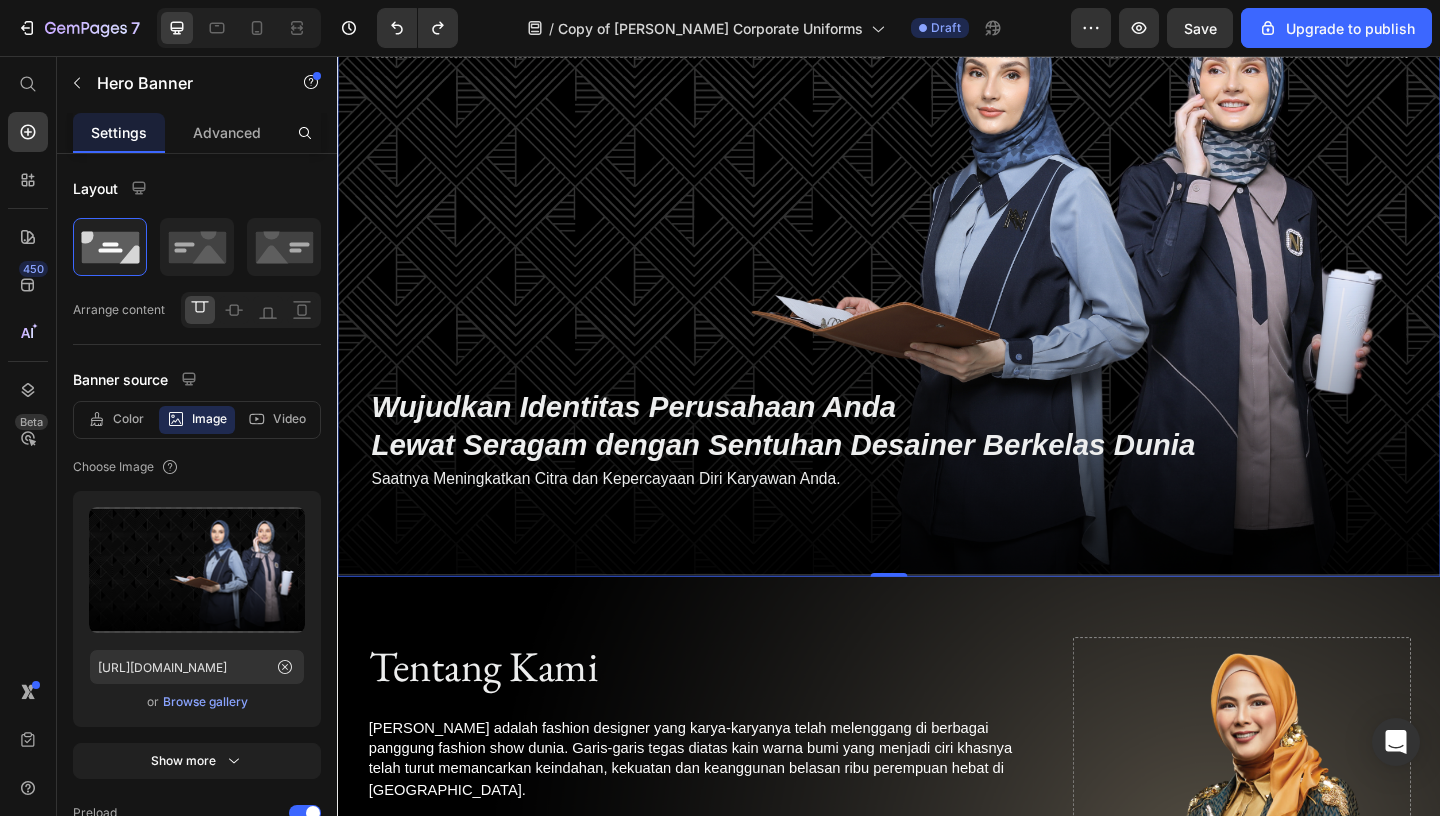 click on "Drop element here
Drop element here Row ⁠⁠⁠⁠⁠⁠⁠ Wujudkan Identitas Perusahaan Anda Lewat Seragam dengan Sentuhan Desainer Berkelas Dunia Heading Row Saatnya Meningkatkan Citra dan Kepercayaan Diri Karyawan Anda. Text Block Row" at bounding box center (937, 265) 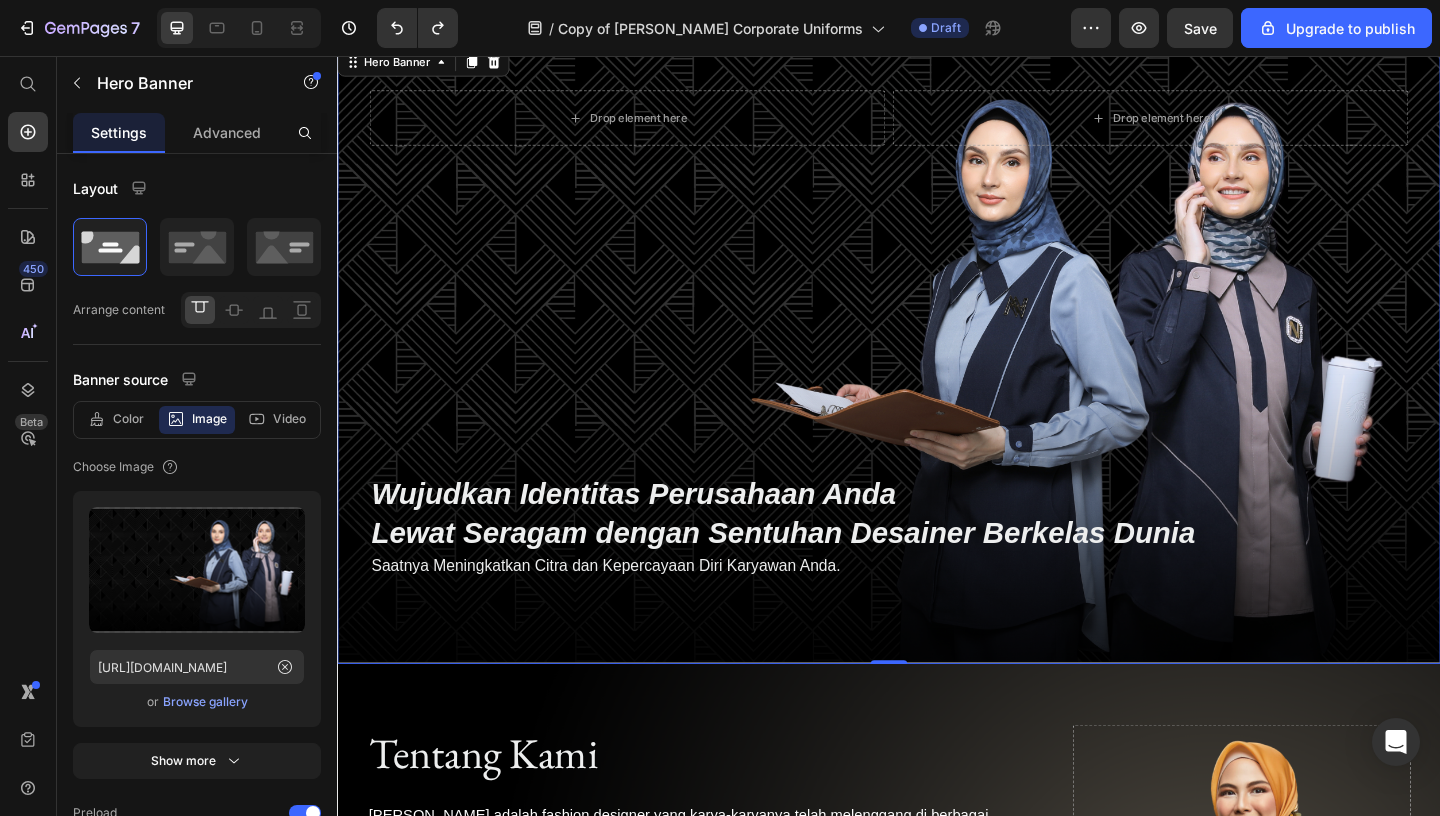 scroll, scrollTop: 0, scrollLeft: 0, axis: both 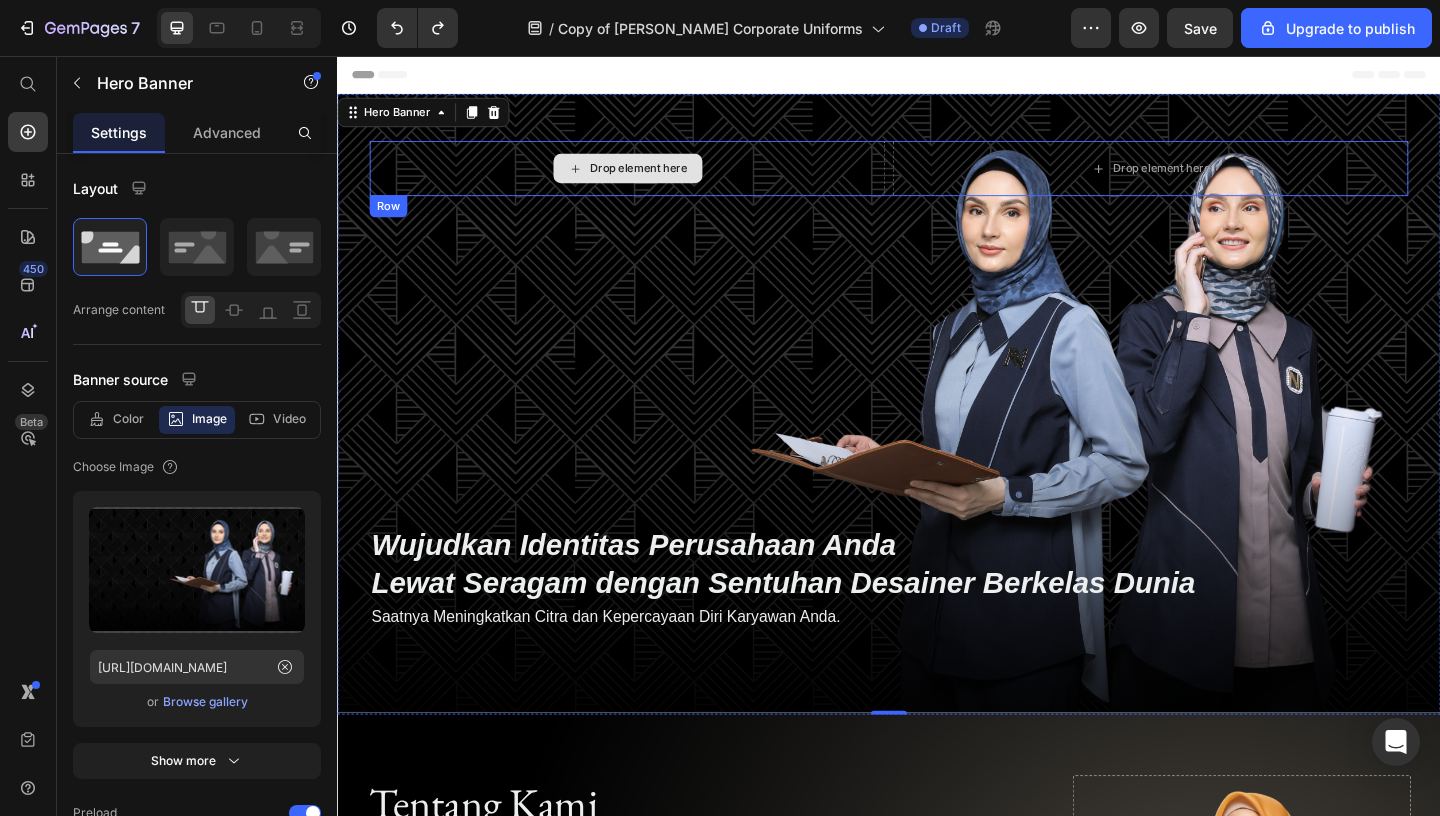 click on "Drop element here" at bounding box center [652, 178] 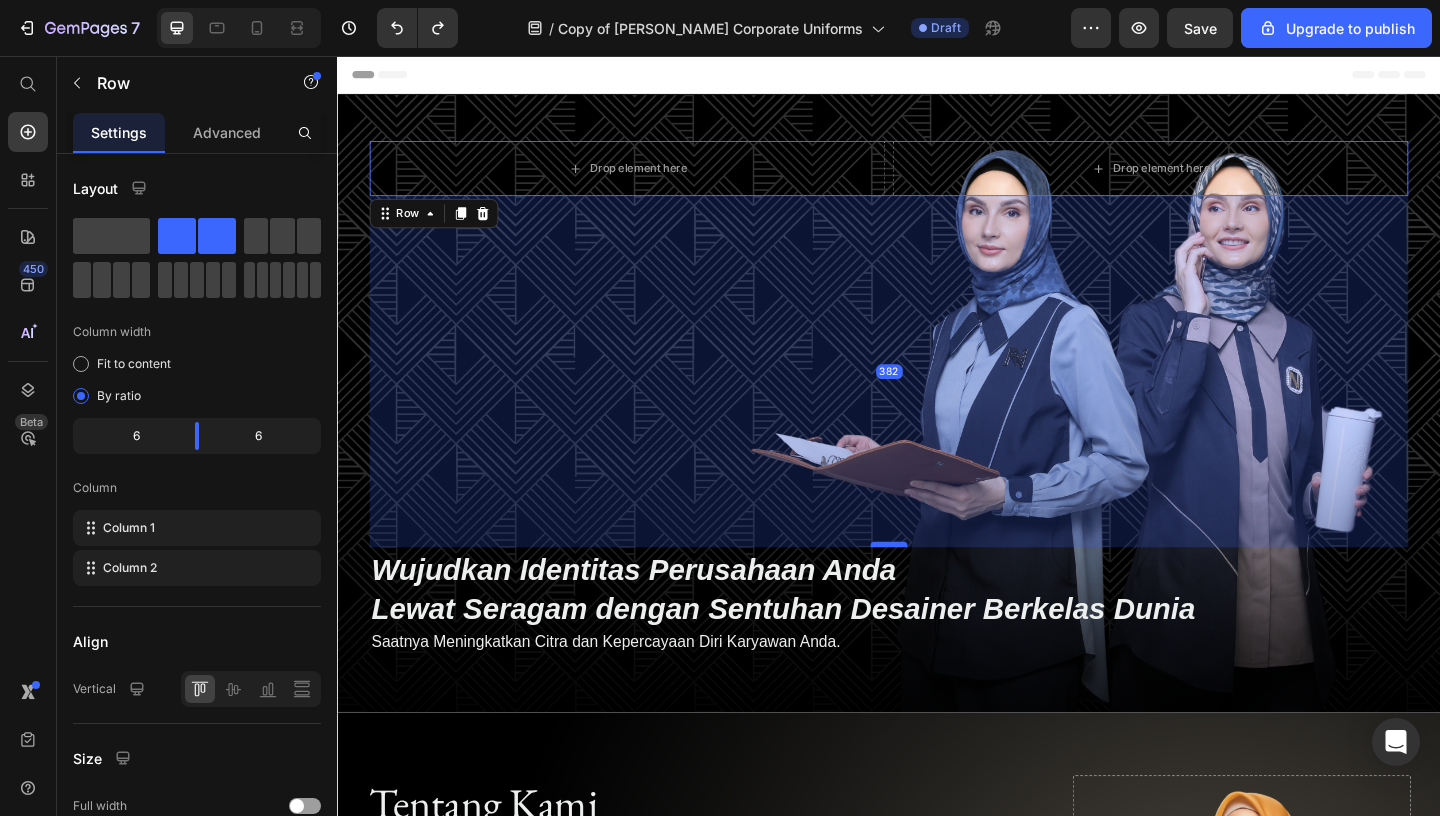 drag, startPoint x: 937, startPoint y: 560, endPoint x: 937, endPoint y: 588, distance: 28 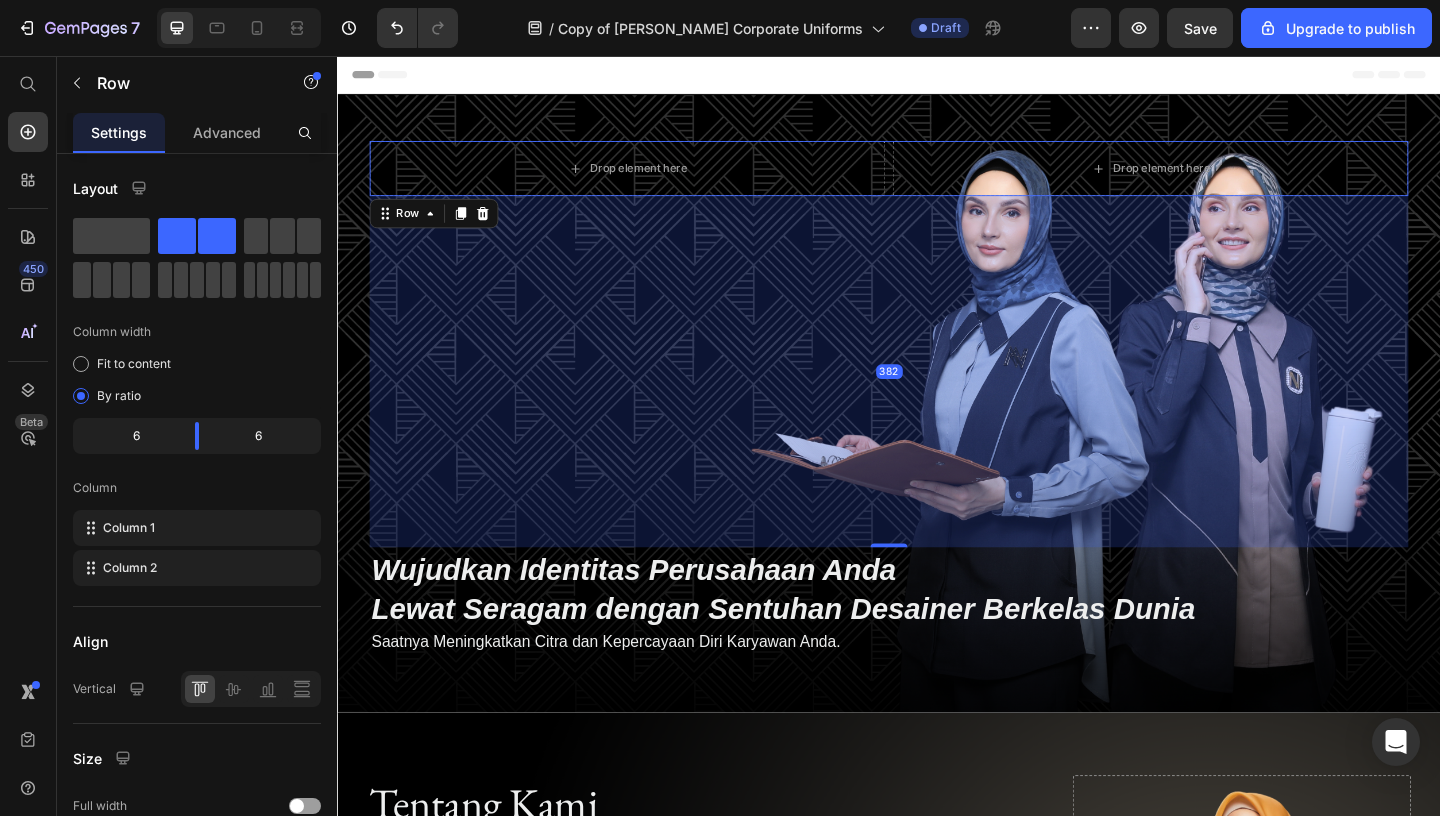 click on "382" at bounding box center [937, 399] 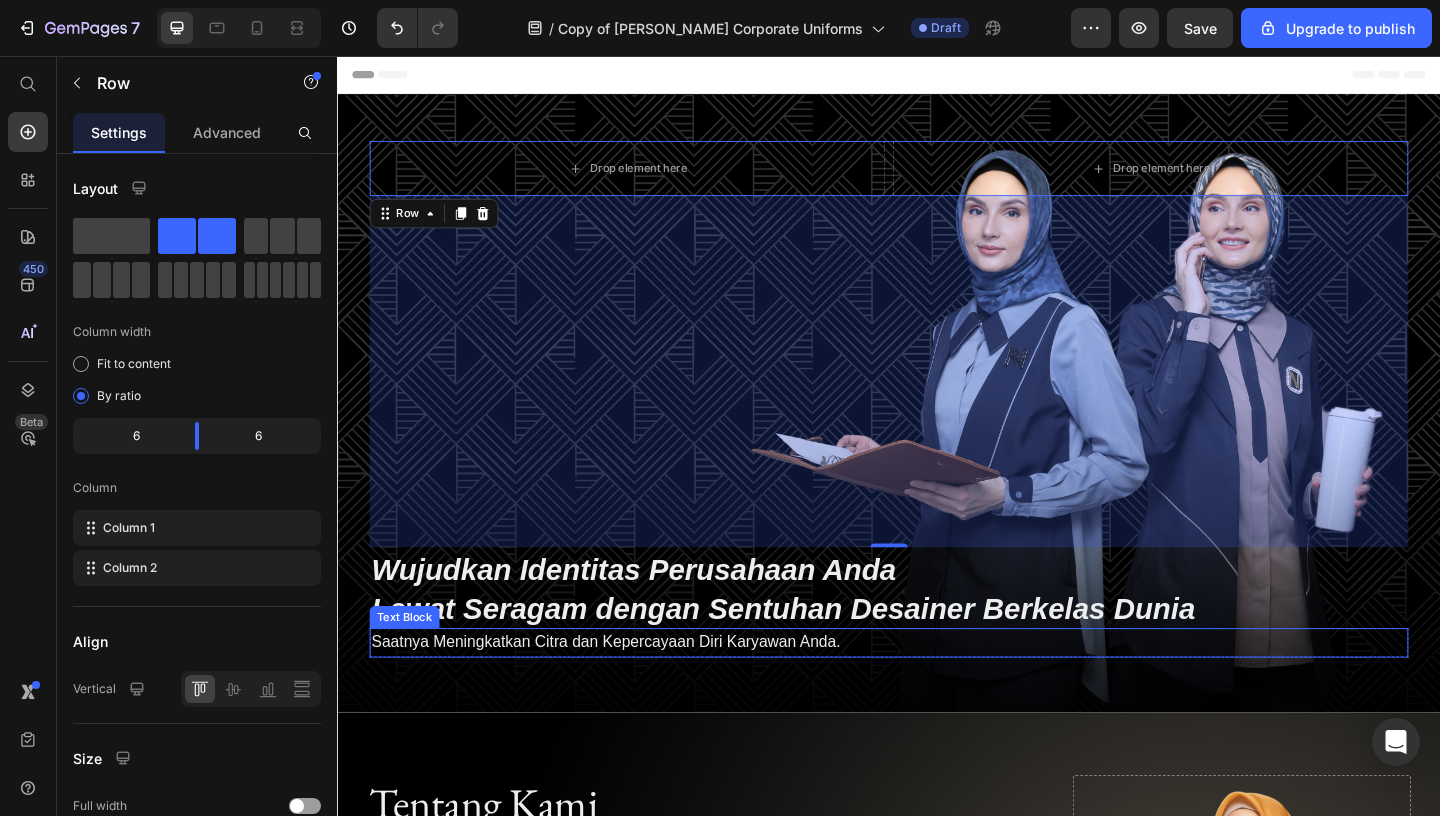 click on "Saatnya Meningkatkan Citra dan Kepercayaan Diri Karyawan Anda." at bounding box center [937, 694] 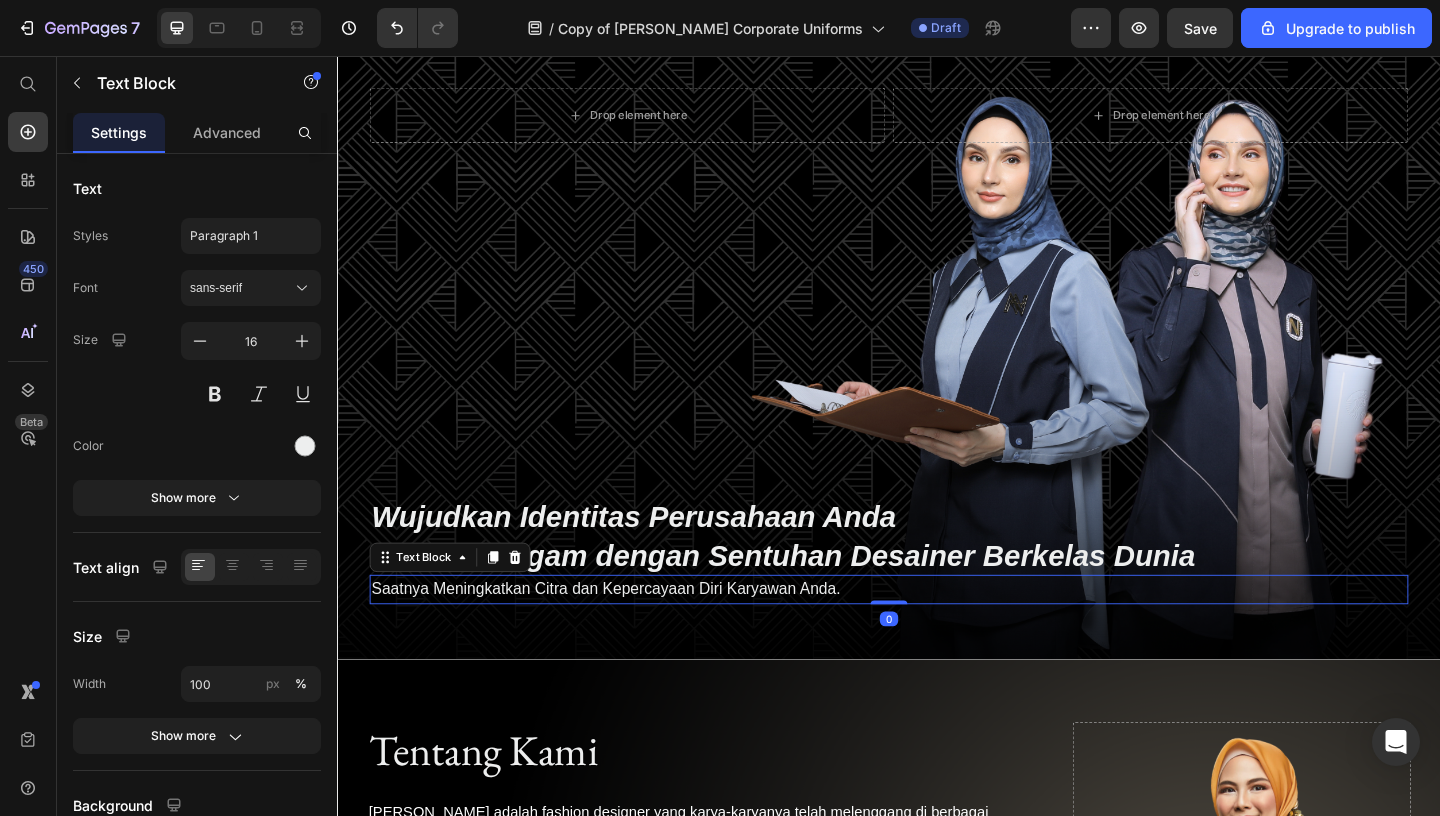 scroll, scrollTop: 267, scrollLeft: 0, axis: vertical 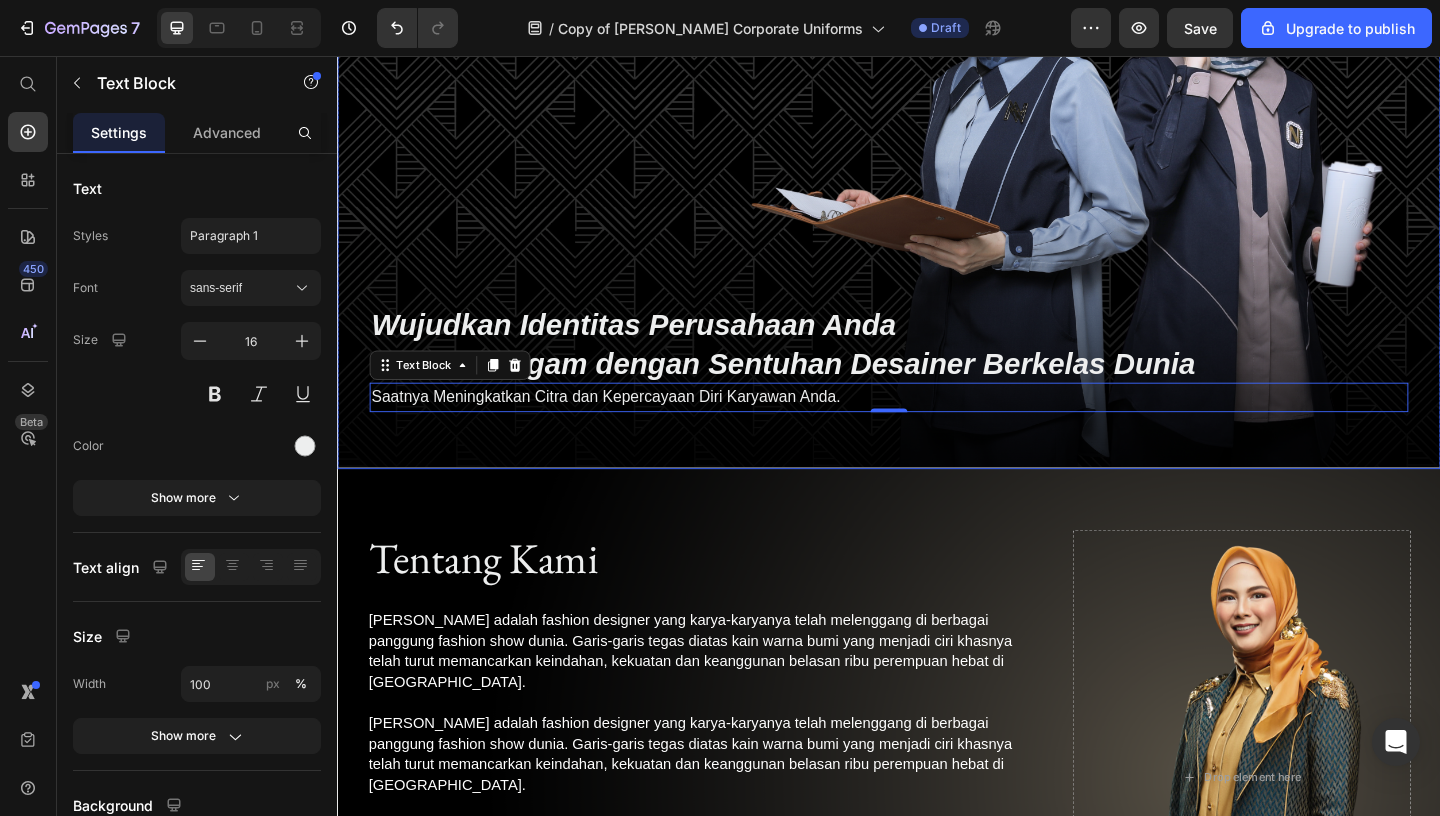 click at bounding box center (937, 167) 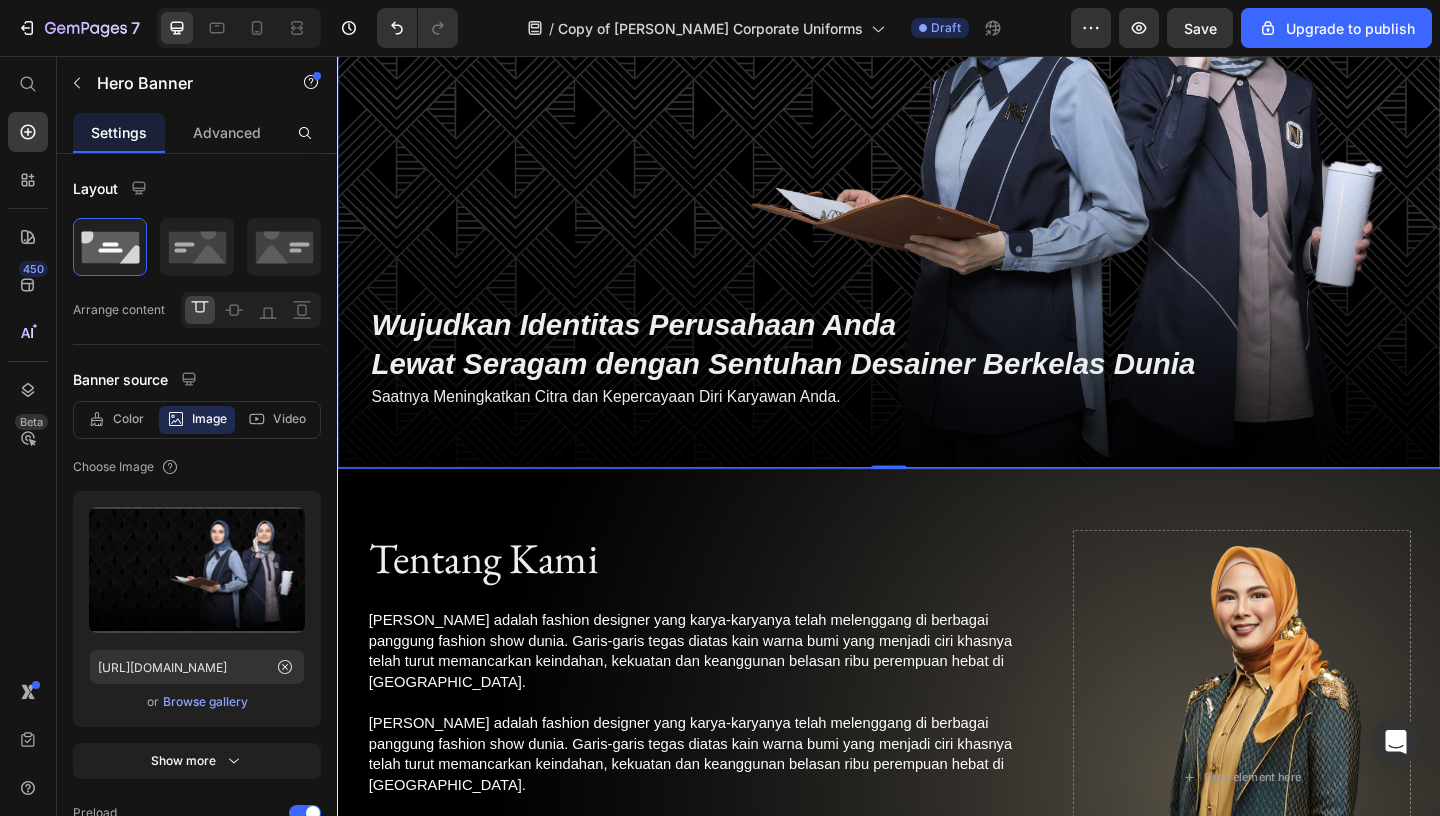 click on "Drop element here
Drop element here Row ⁠⁠⁠⁠⁠⁠⁠ Wujudkan Identitas Perusahaan Anda Lewat Seragam dengan Sentuhan Desainer Berkelas Dunia Heading Row Saatnya Meningkatkan Citra dan Kepercayaan Diri Karyawan Anda. Text Block Row" at bounding box center (937, 162) 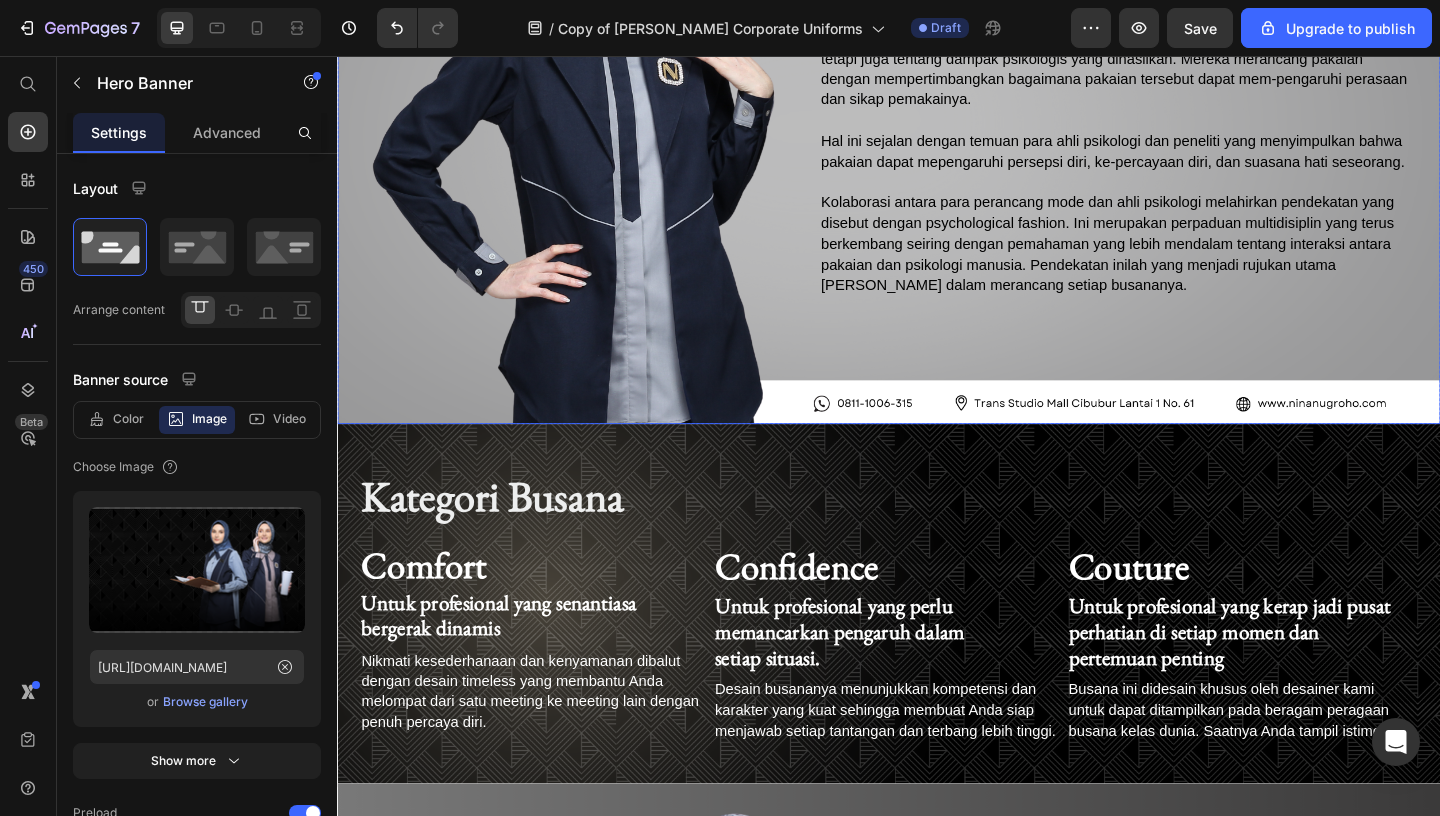 scroll, scrollTop: 2573, scrollLeft: 0, axis: vertical 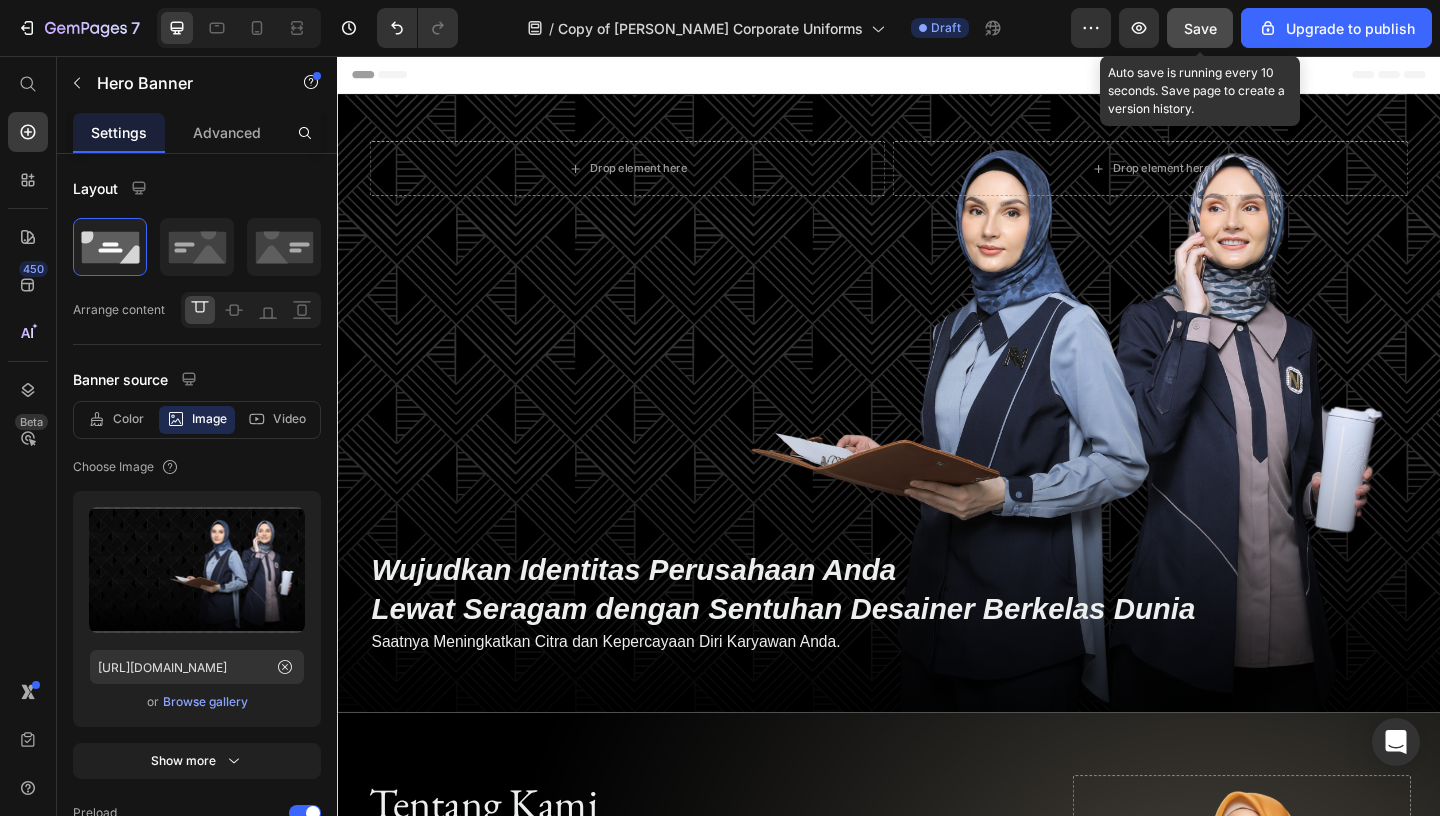 click on "Save" at bounding box center [1200, 28] 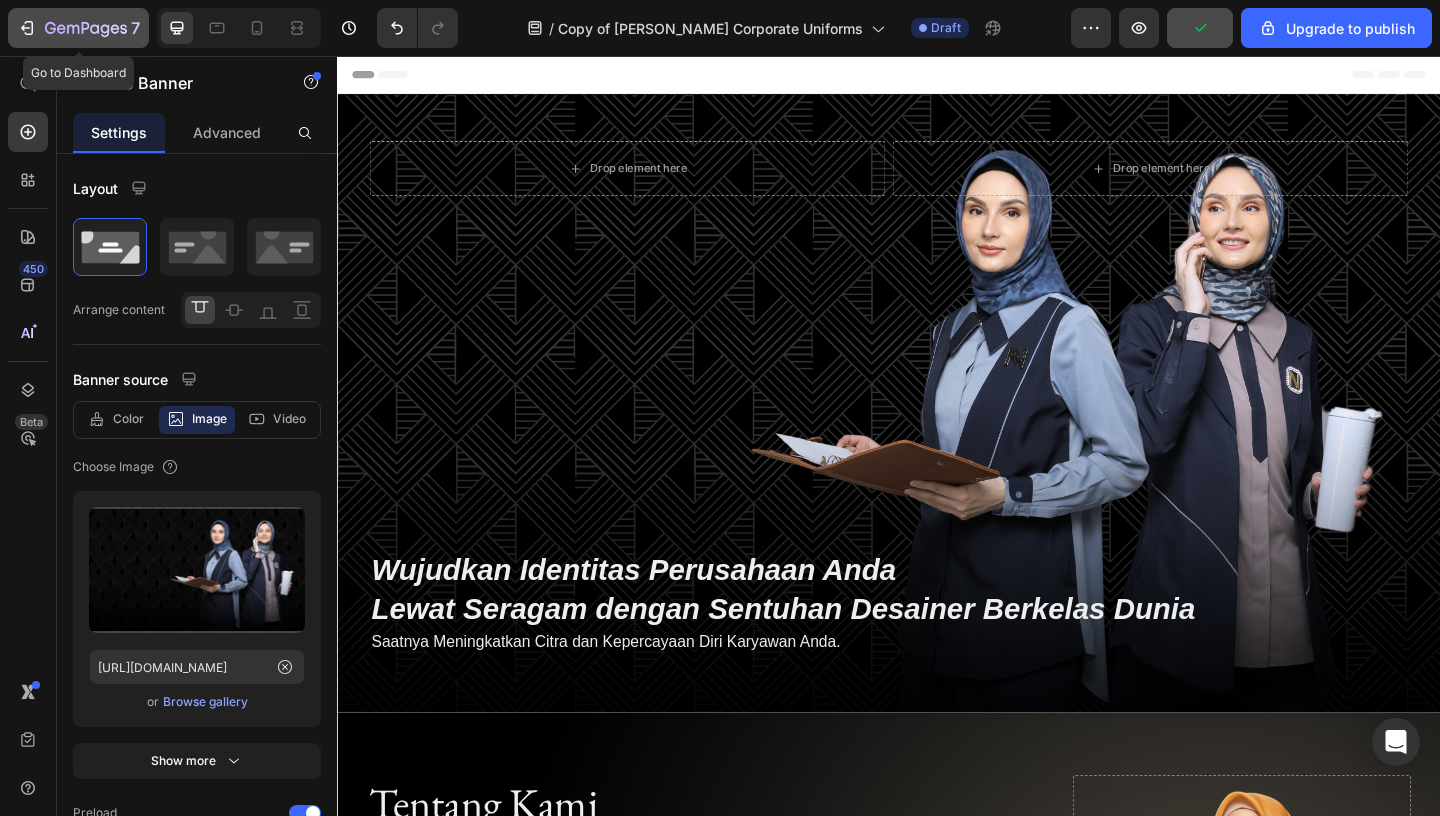click 